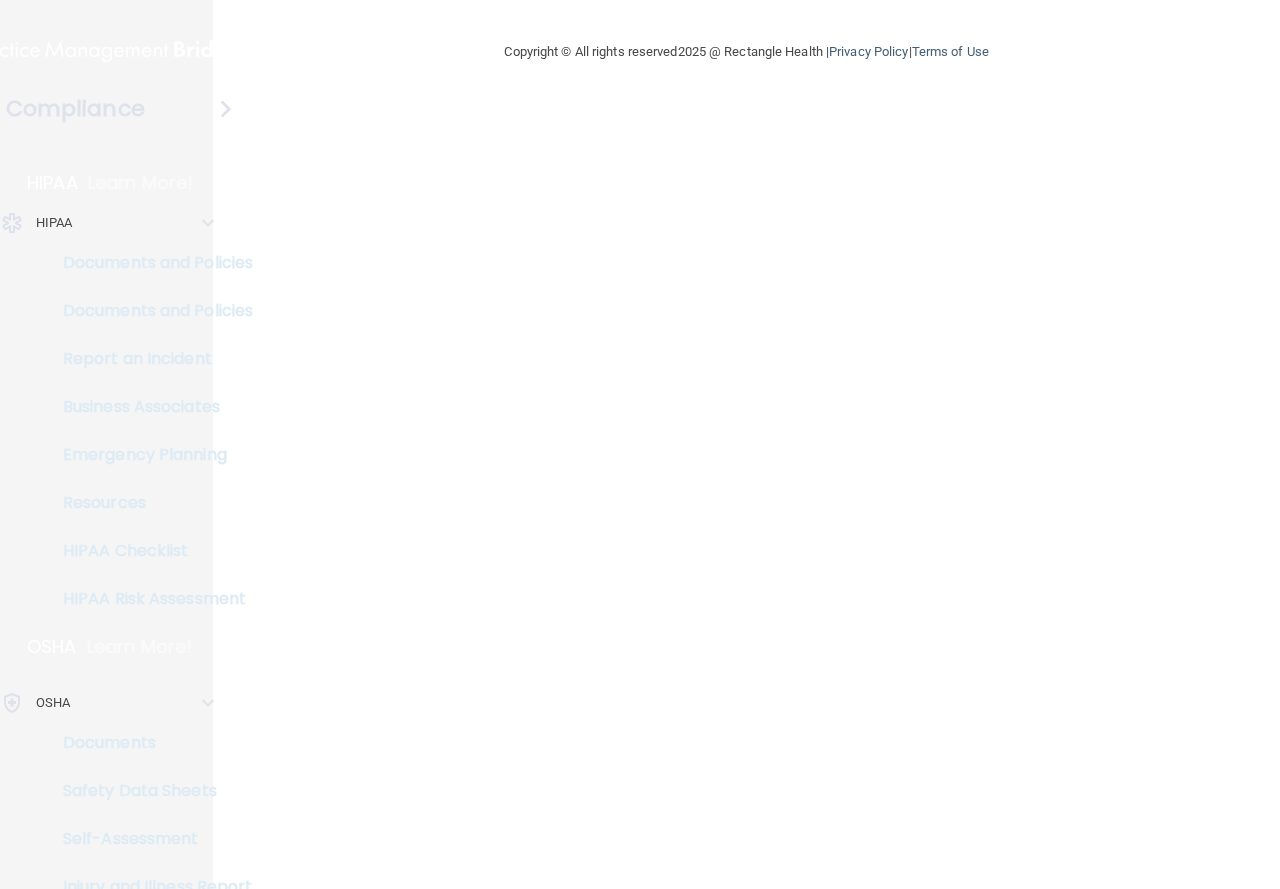 scroll, scrollTop: 0, scrollLeft: 0, axis: both 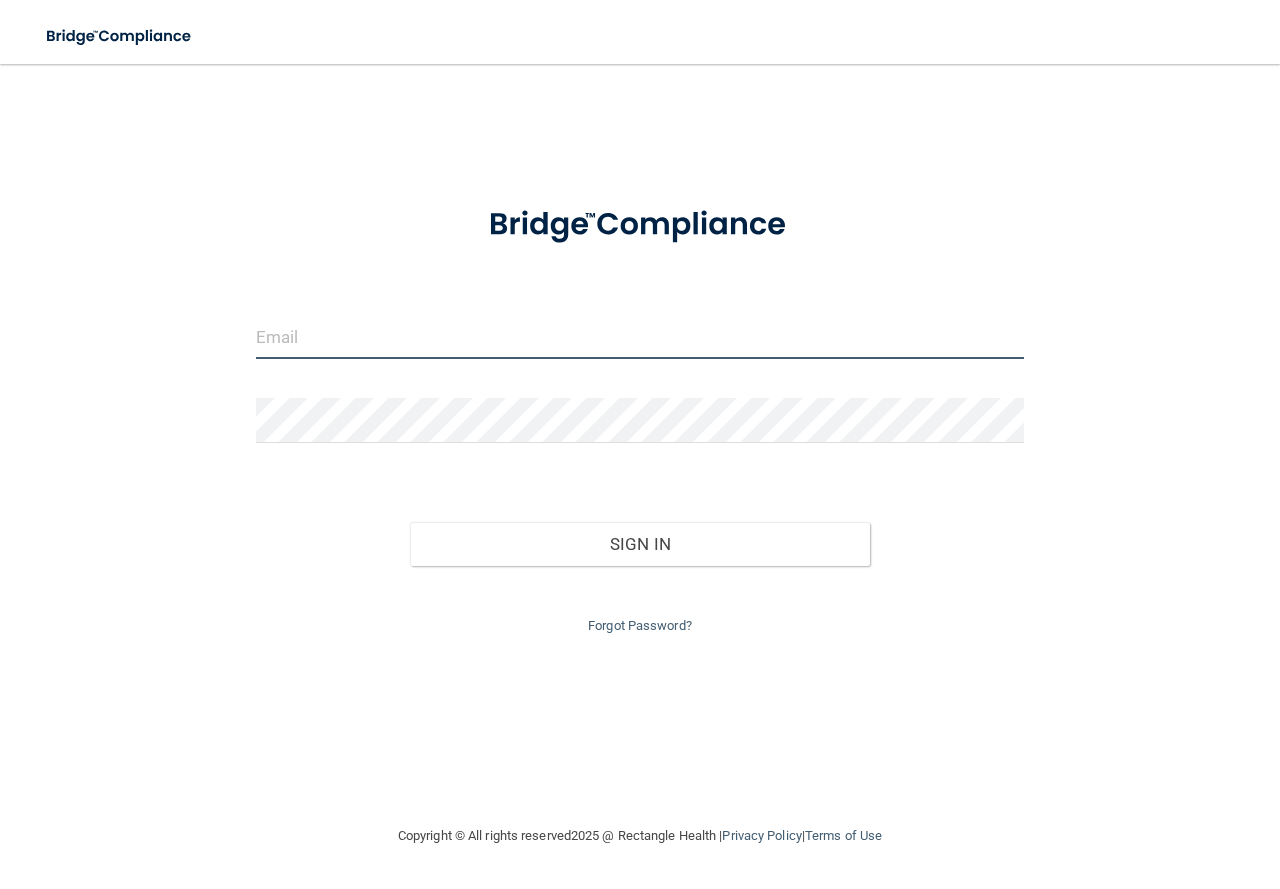 click at bounding box center (640, 336) 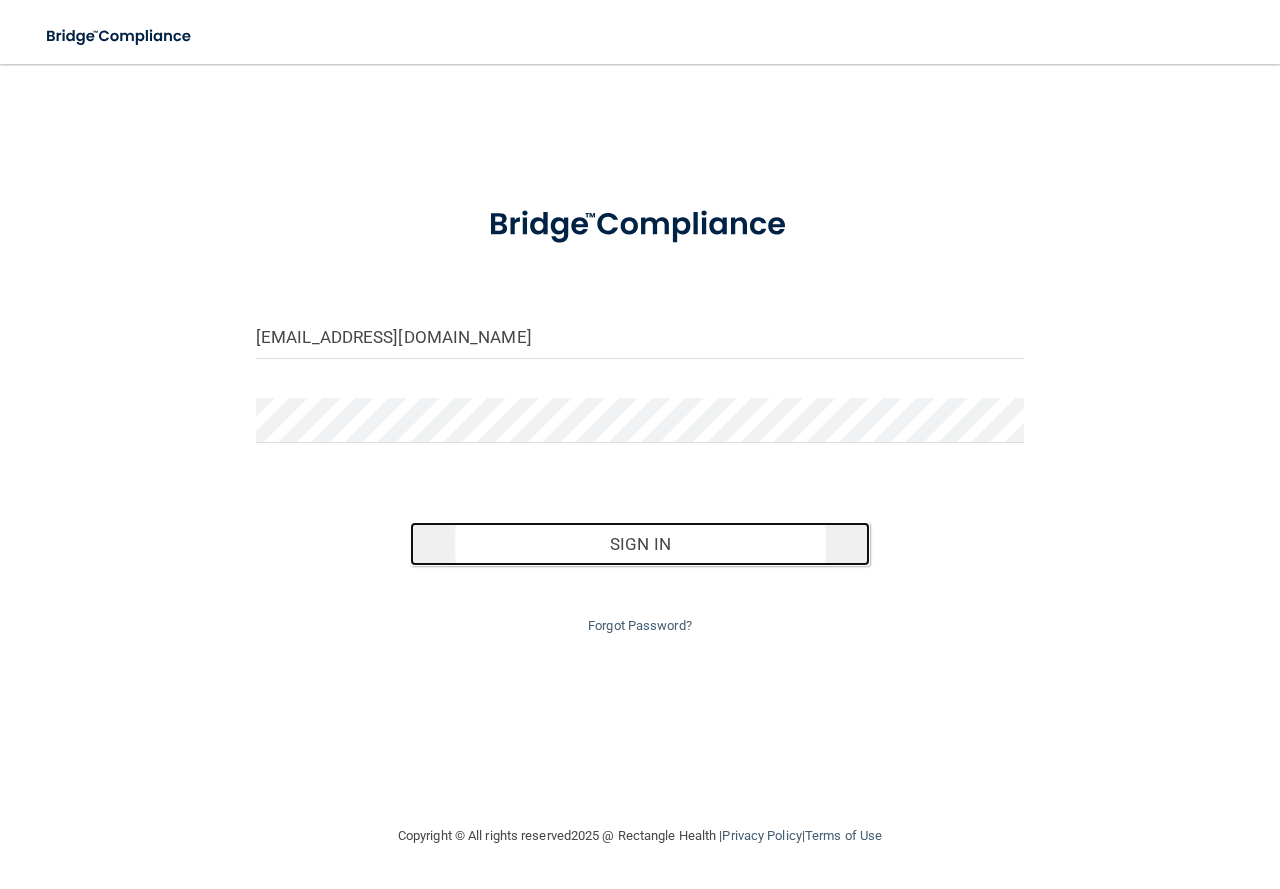 click on "Sign In" at bounding box center (640, 544) 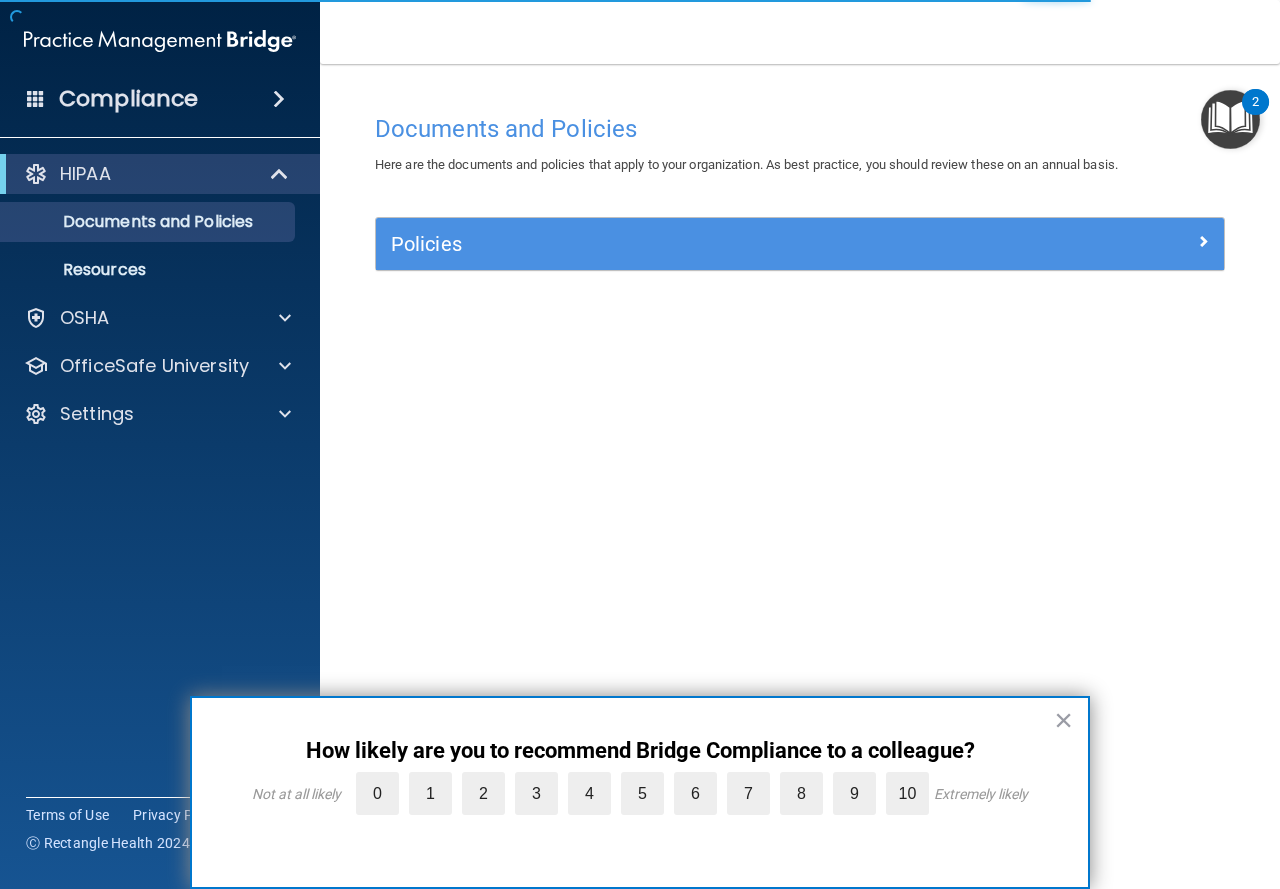 click on "× How likely are you to recommend Bridge Compliance to a colleague? Not at all likely 0 1 2 3 4 5 6 7 8 9 10 Extremely likely Can you share any specific feedback about this score? What is one thing we could do differently to improve the experience? Mind sharing the main reason for your score? Submit" at bounding box center [640, 792] 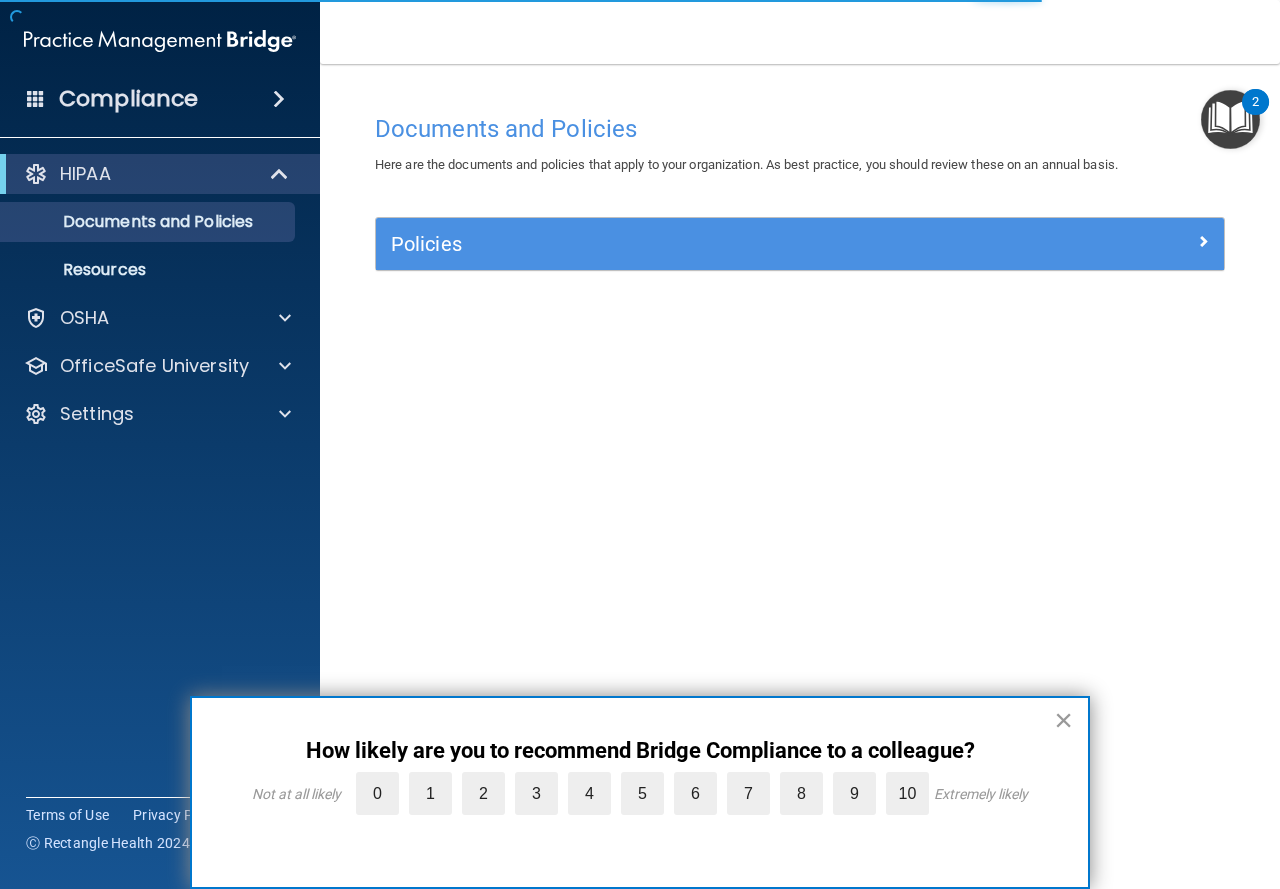 click on "×" at bounding box center (1063, 720) 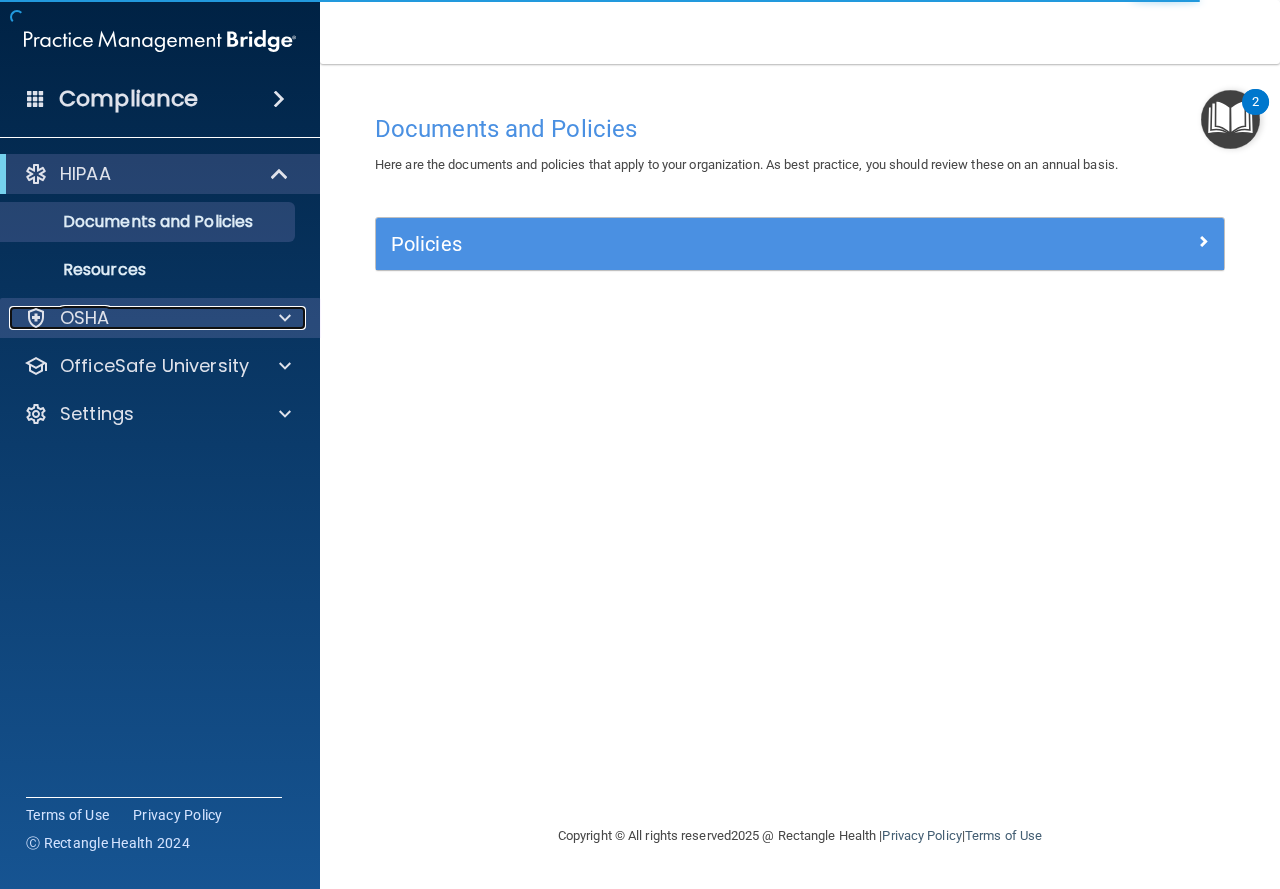 click on "OSHA" at bounding box center (133, 318) 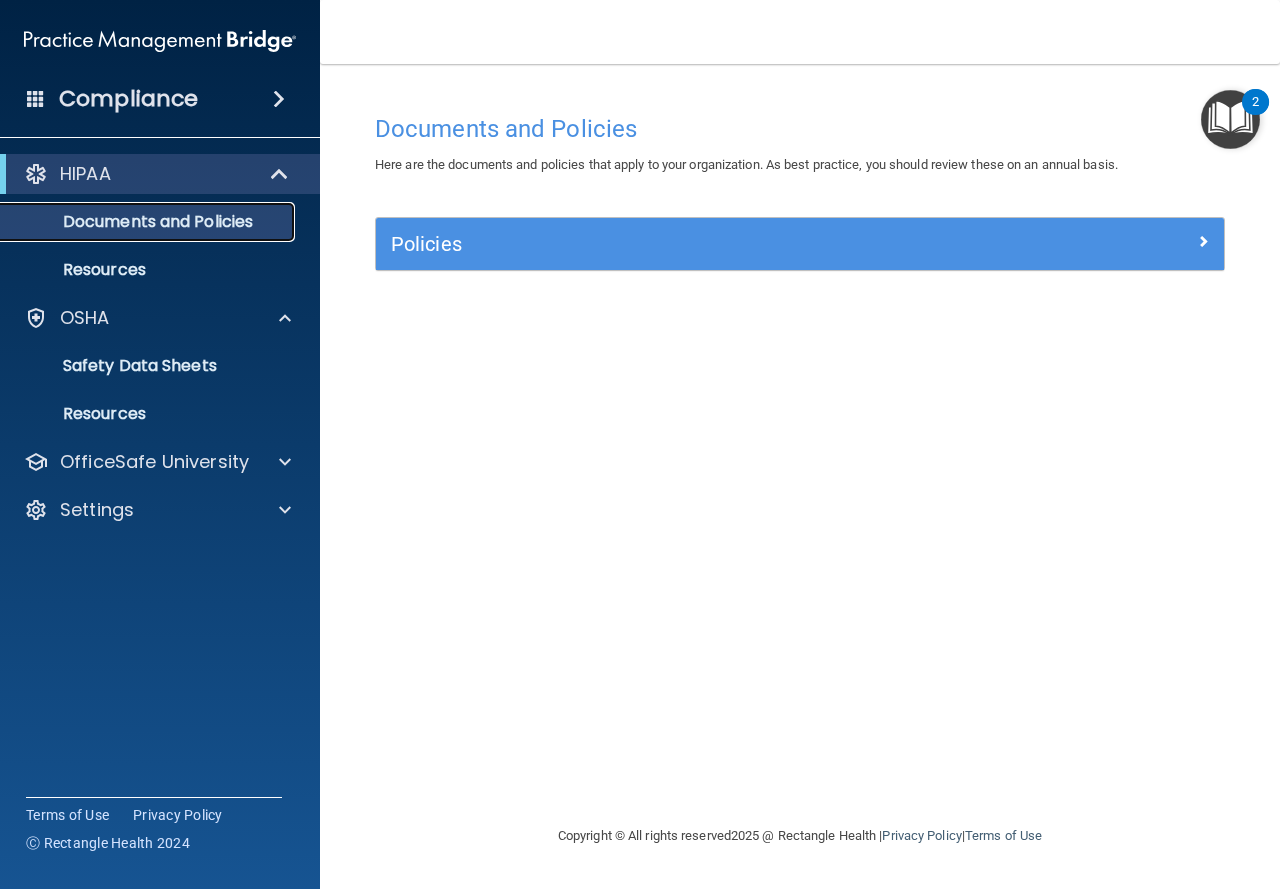 click on "Documents and Policies" at bounding box center [149, 222] 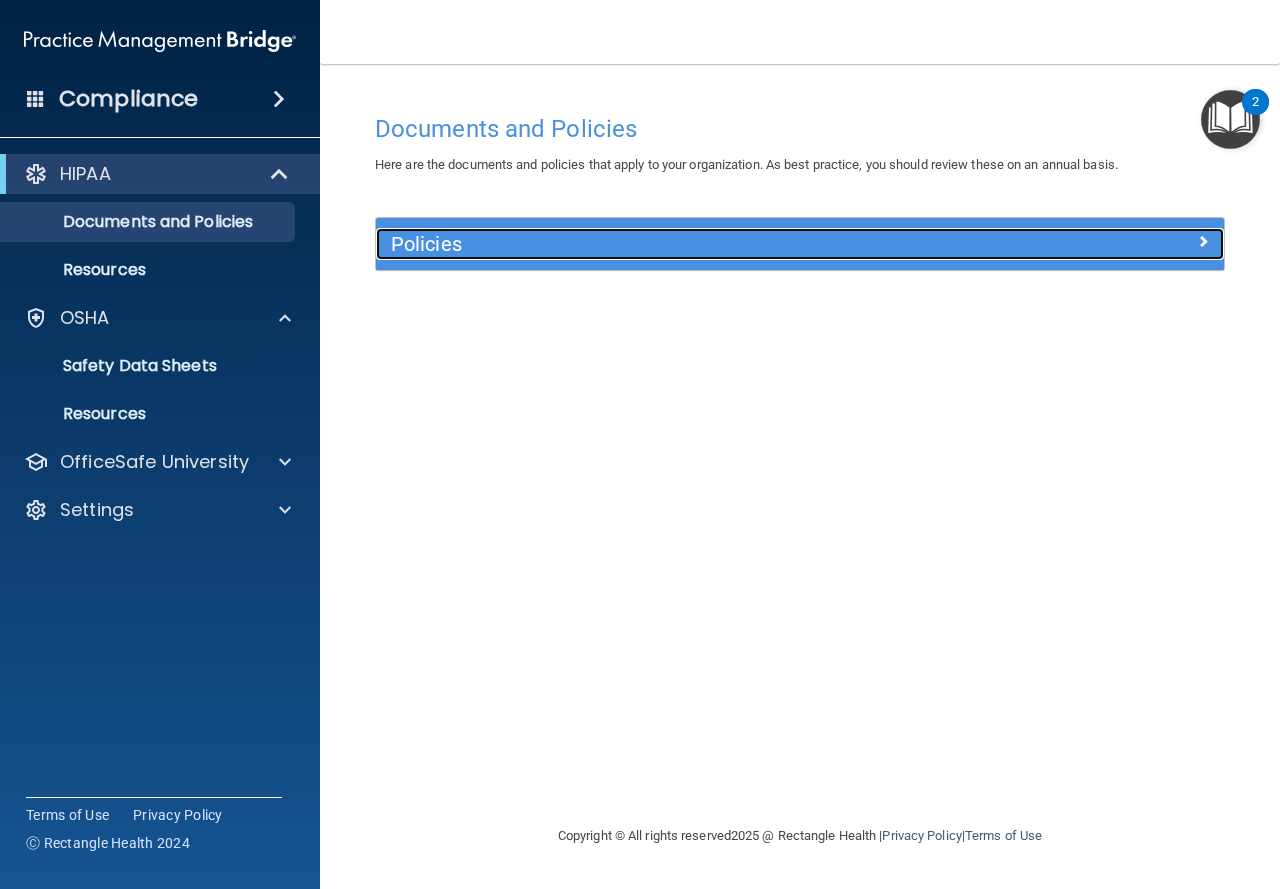 click on "Policies" at bounding box center (694, 244) 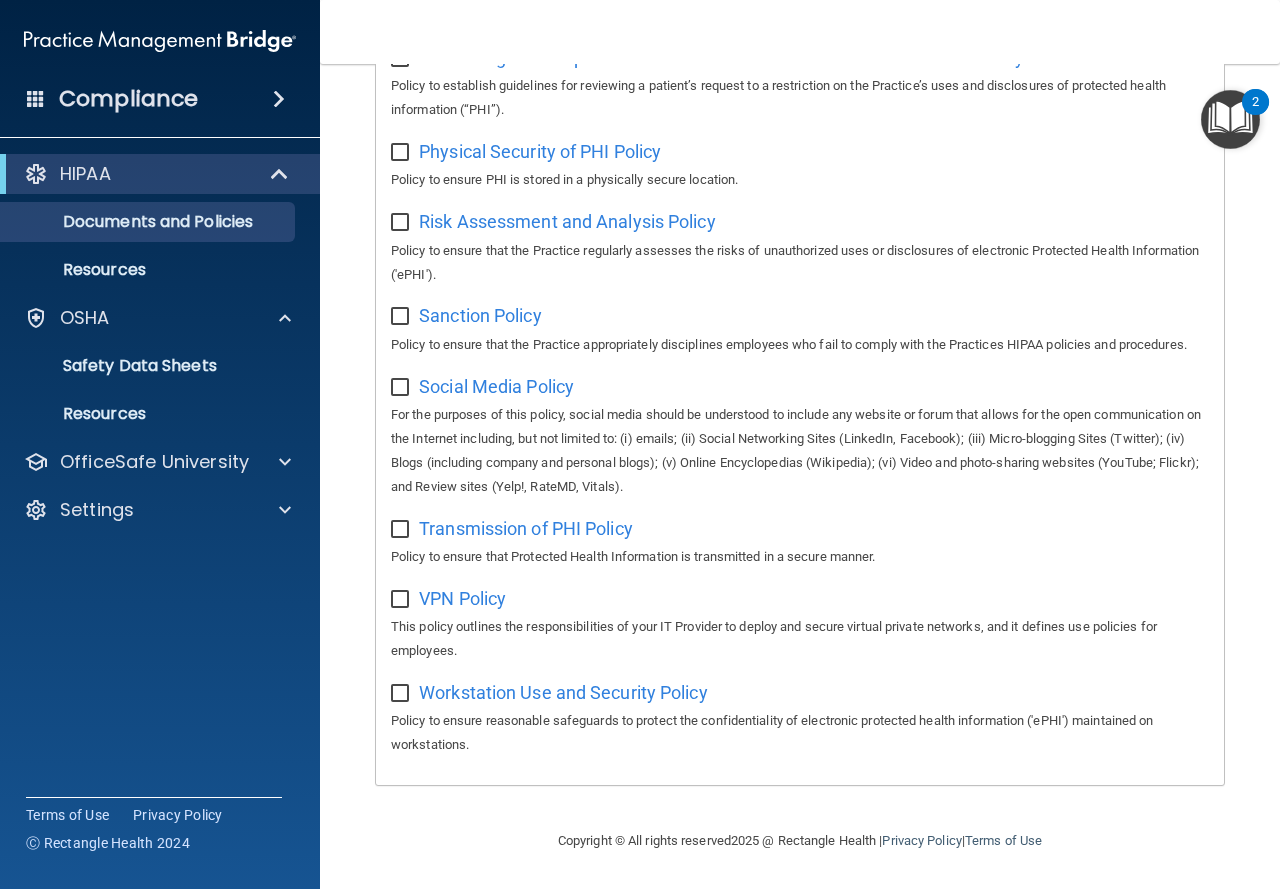 scroll, scrollTop: 0, scrollLeft: 0, axis: both 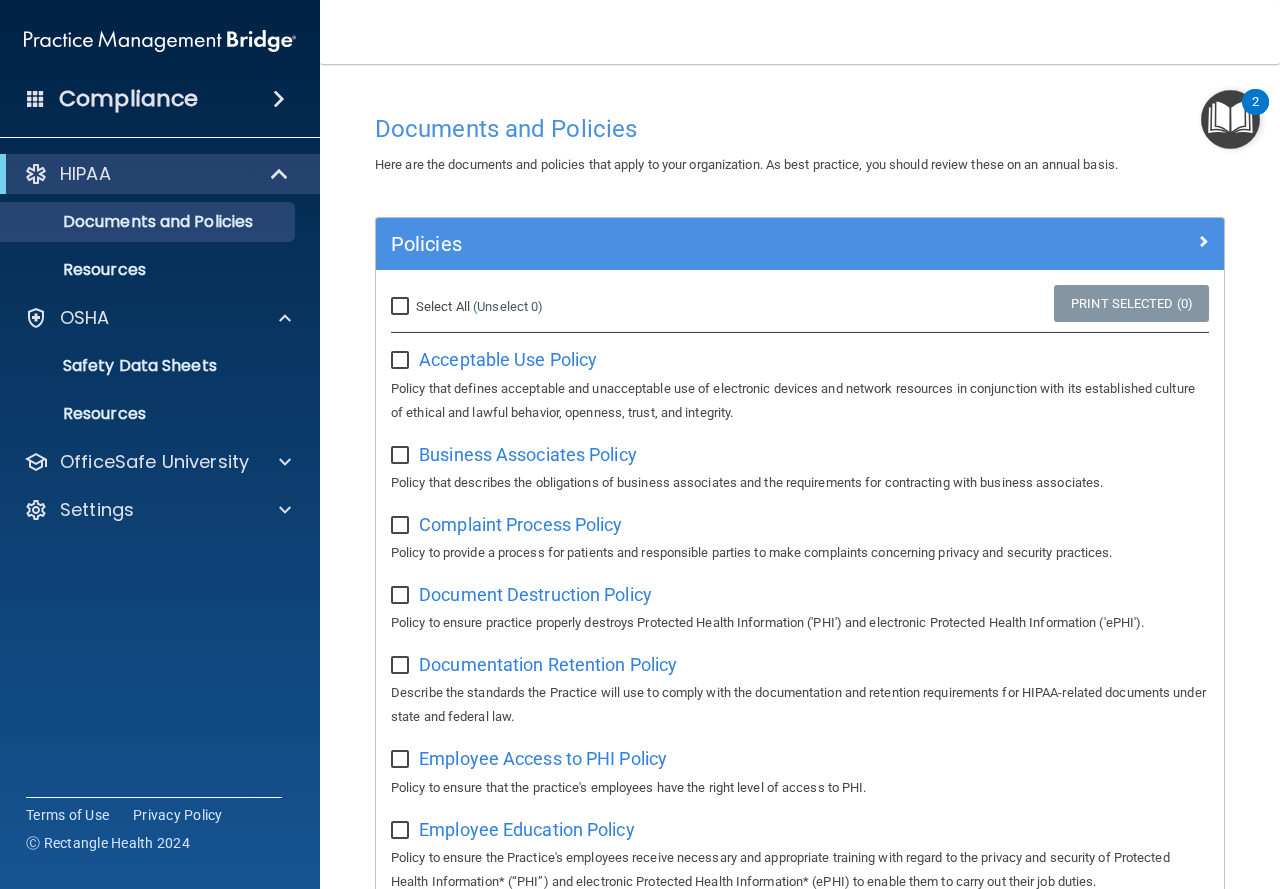 click on "Select All   (Unselect 0)    Unselect All" at bounding box center [402, 307] 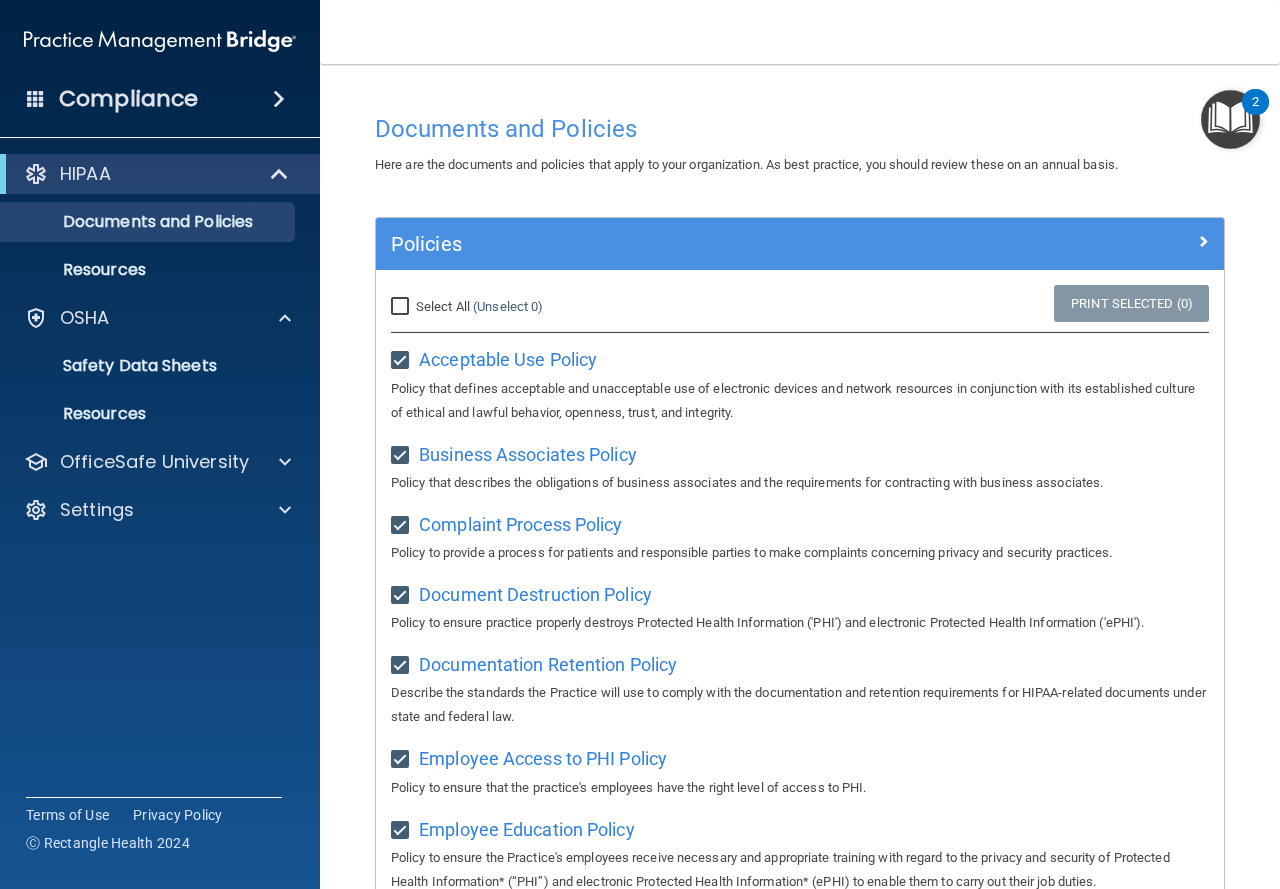 checkbox on "true" 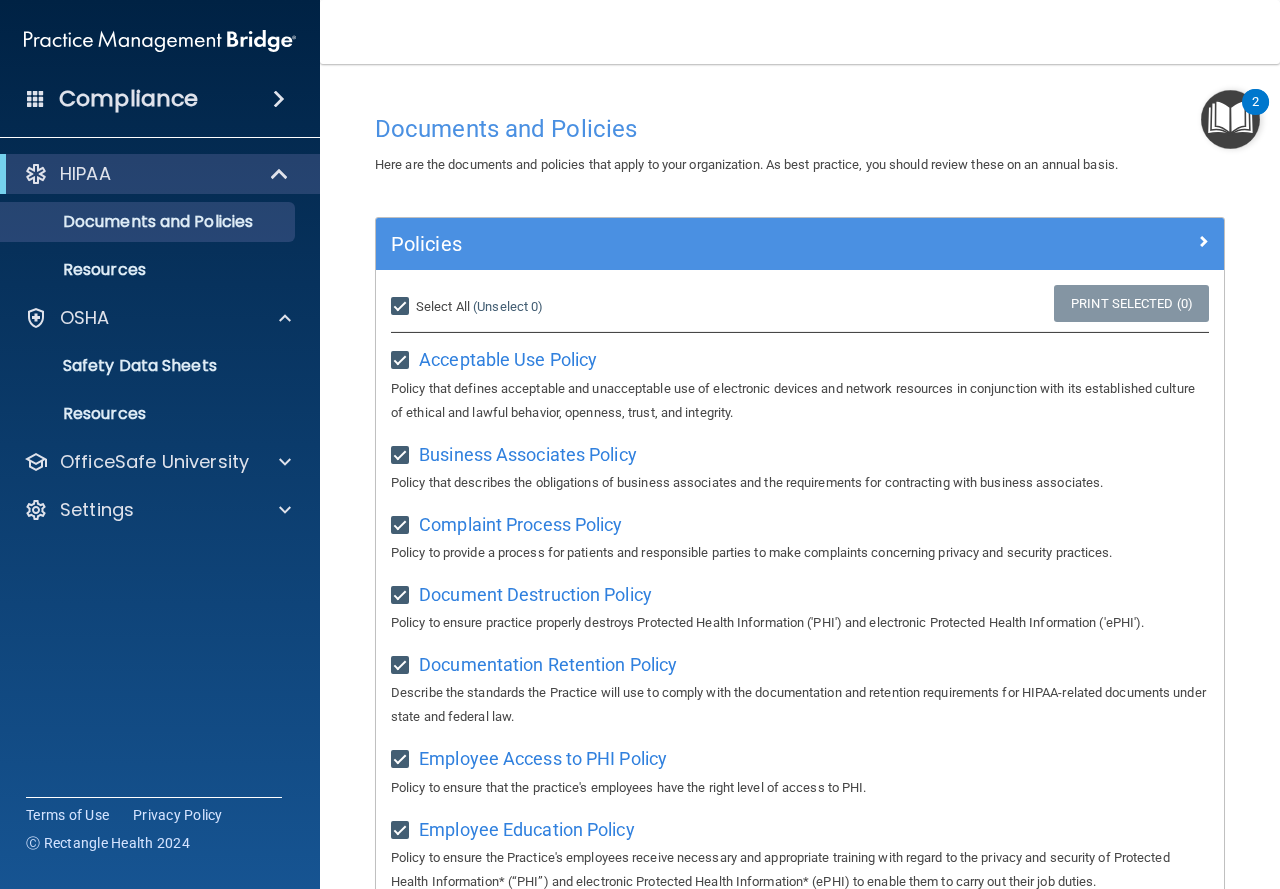 checkbox on "true" 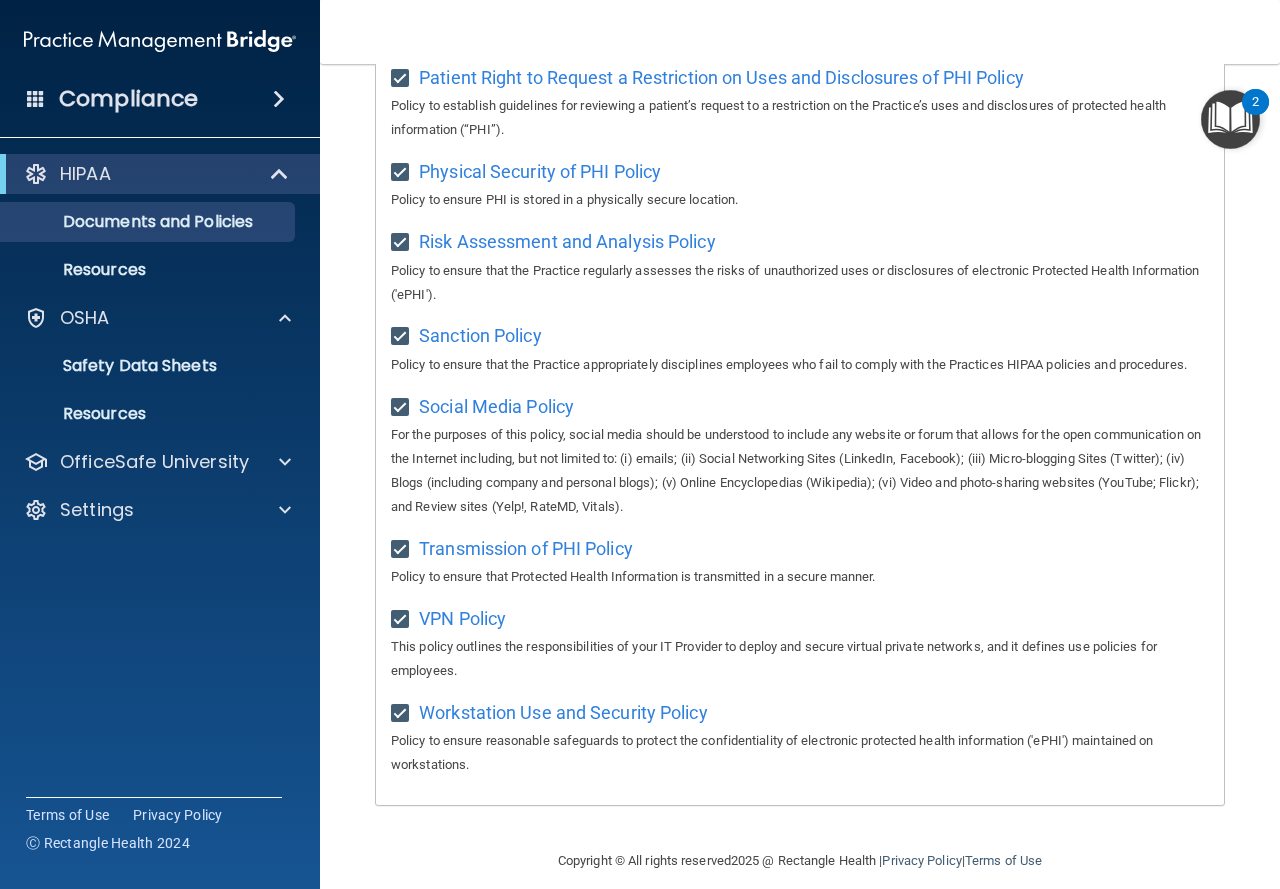 scroll, scrollTop: 1404, scrollLeft: 0, axis: vertical 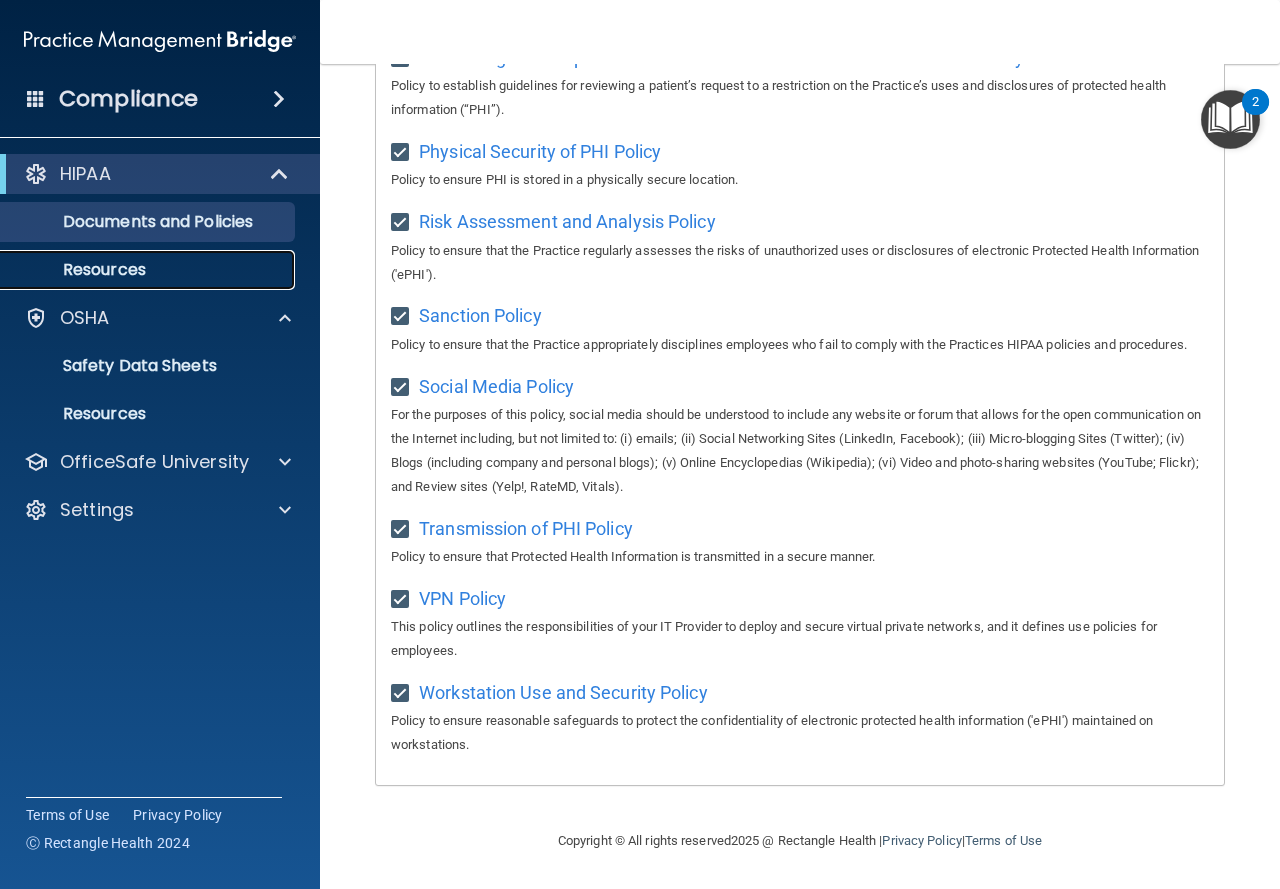 click on "Resources" at bounding box center [149, 270] 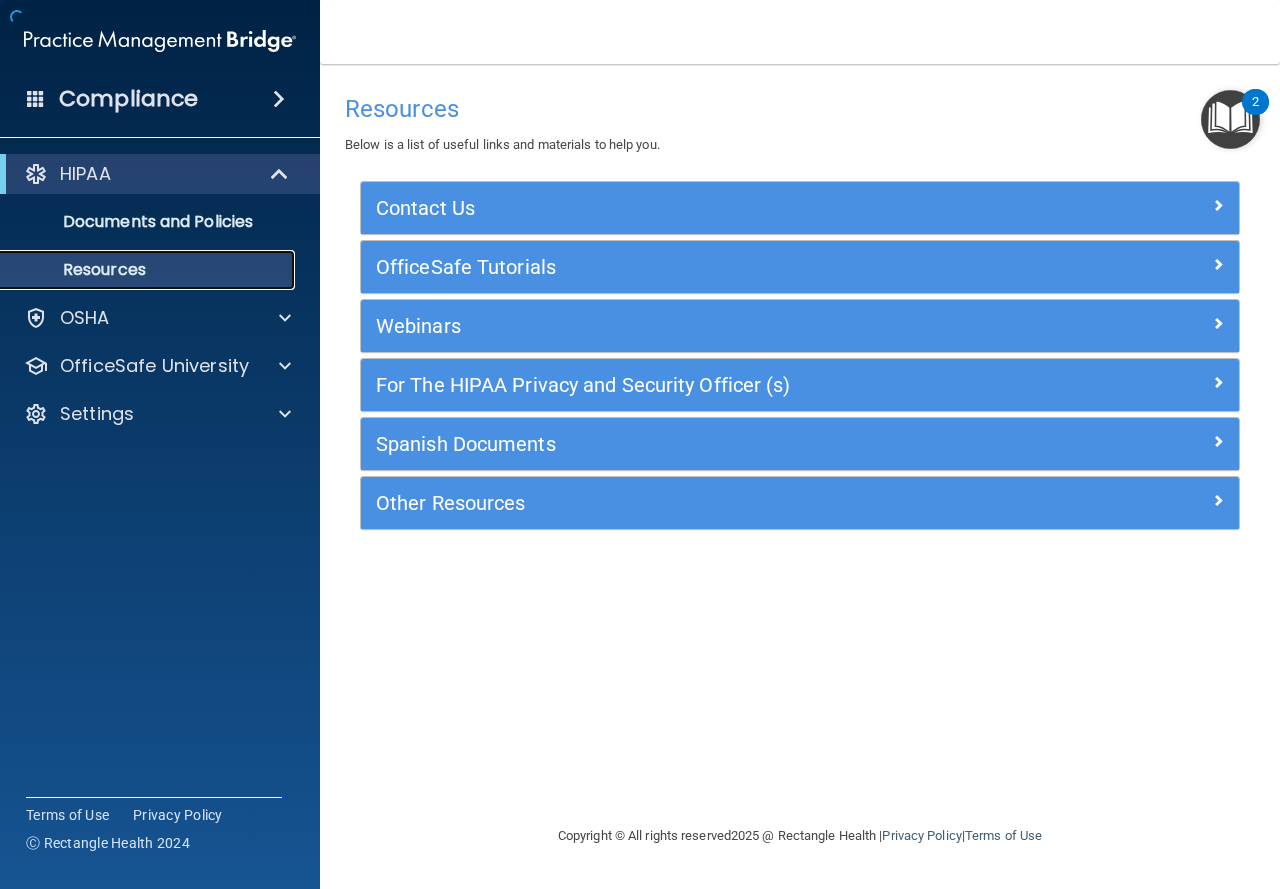 scroll, scrollTop: 0, scrollLeft: 0, axis: both 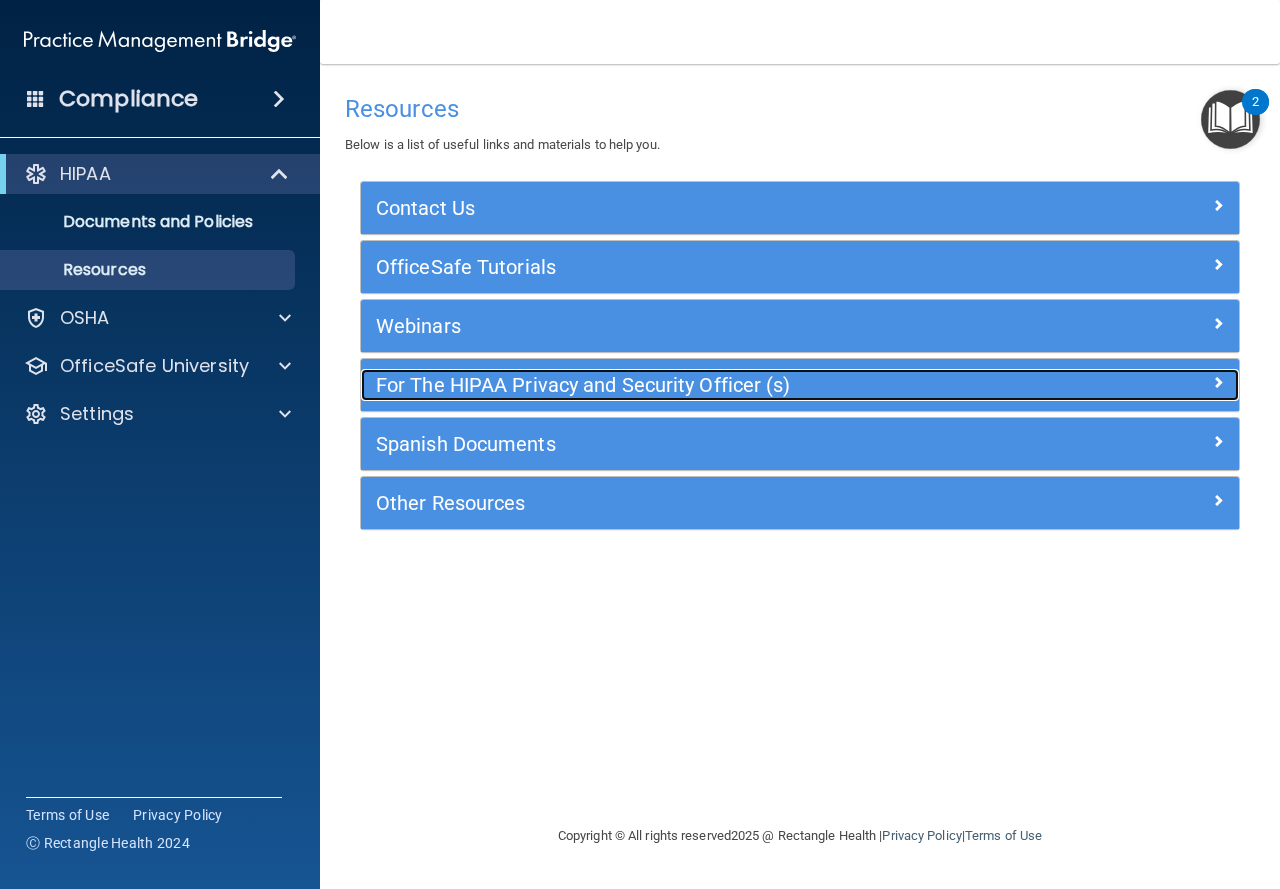 click on "For The HIPAA Privacy and Security Officer (s)" at bounding box center (690, 385) 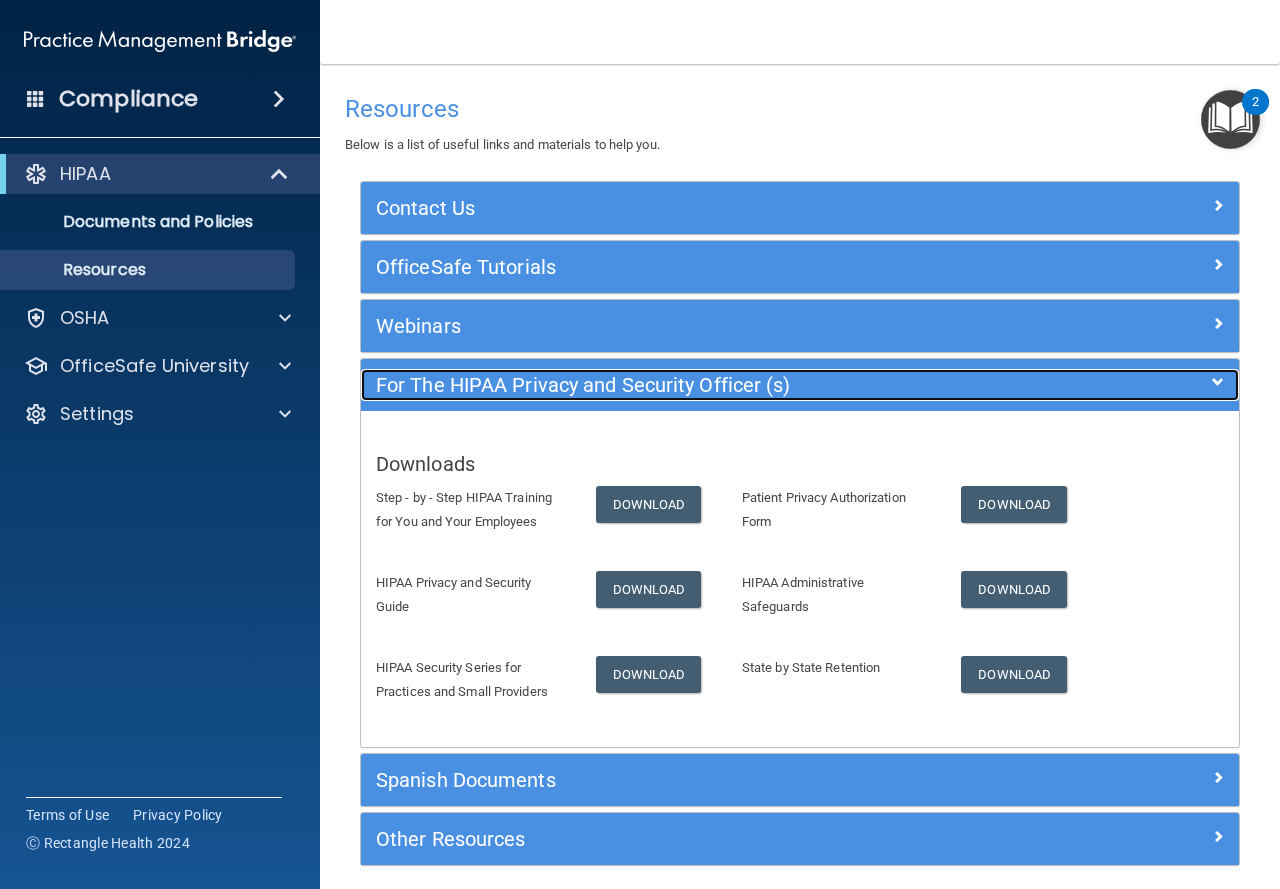 click on "For The HIPAA Privacy and Security Officer (s)" at bounding box center [690, 385] 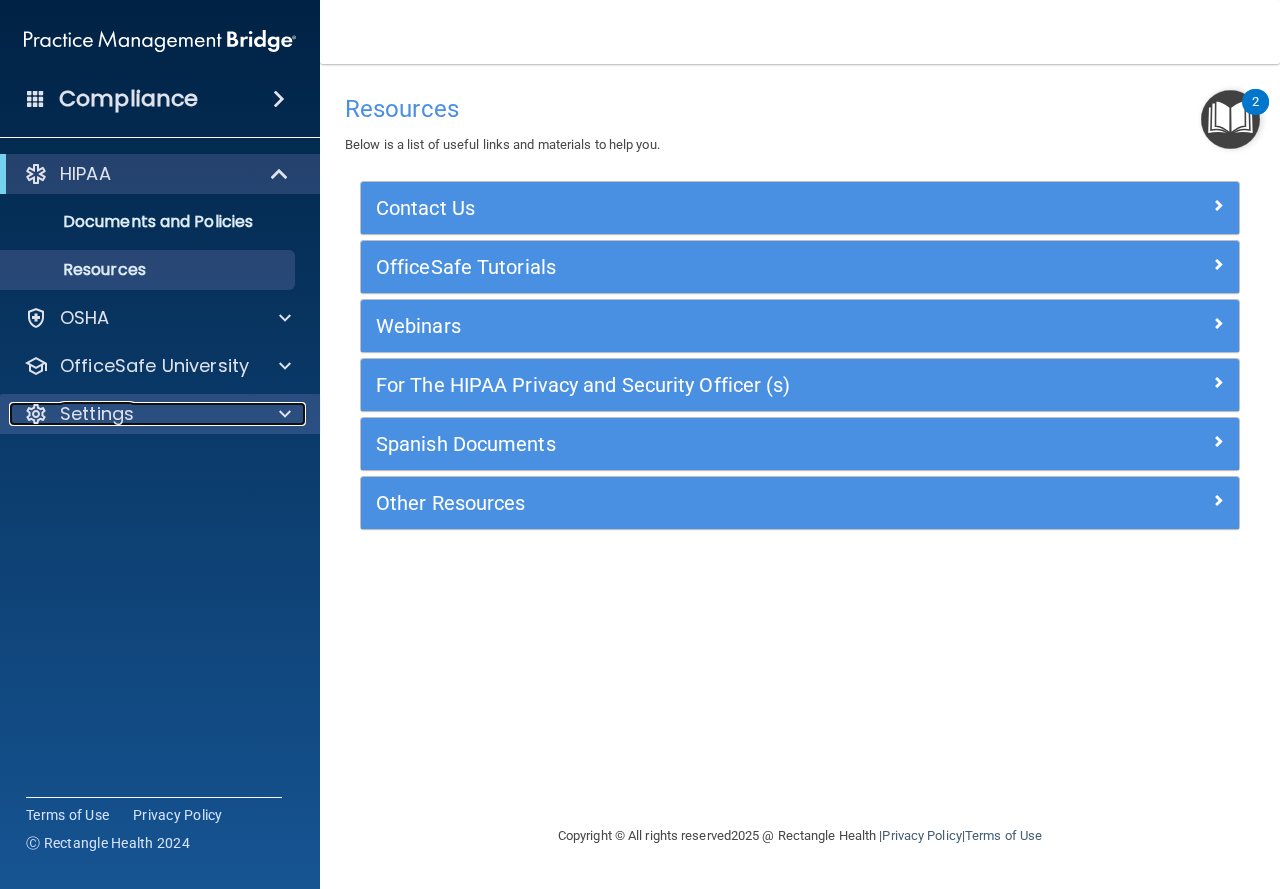 click on "Settings" at bounding box center [97, 414] 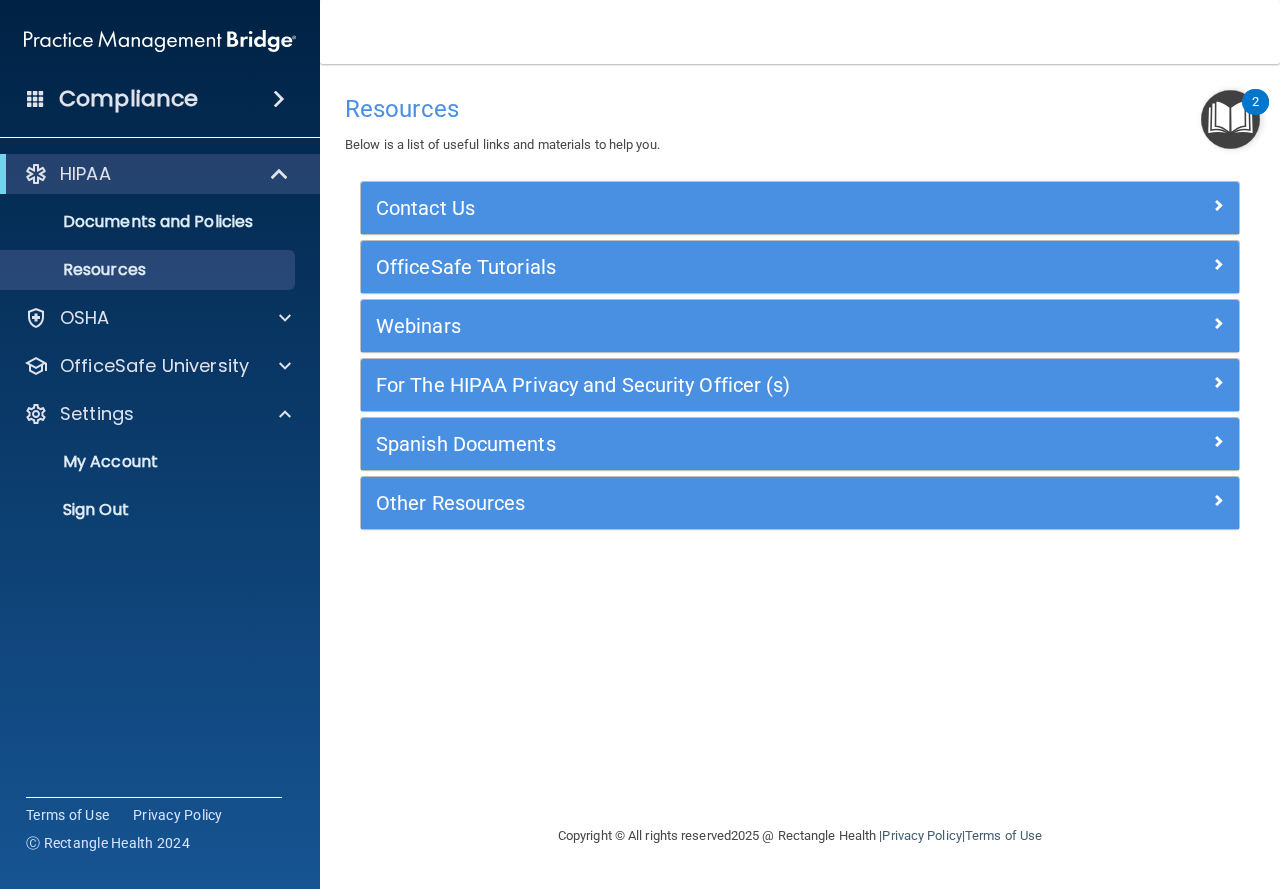 click on "Compliance" at bounding box center (128, 99) 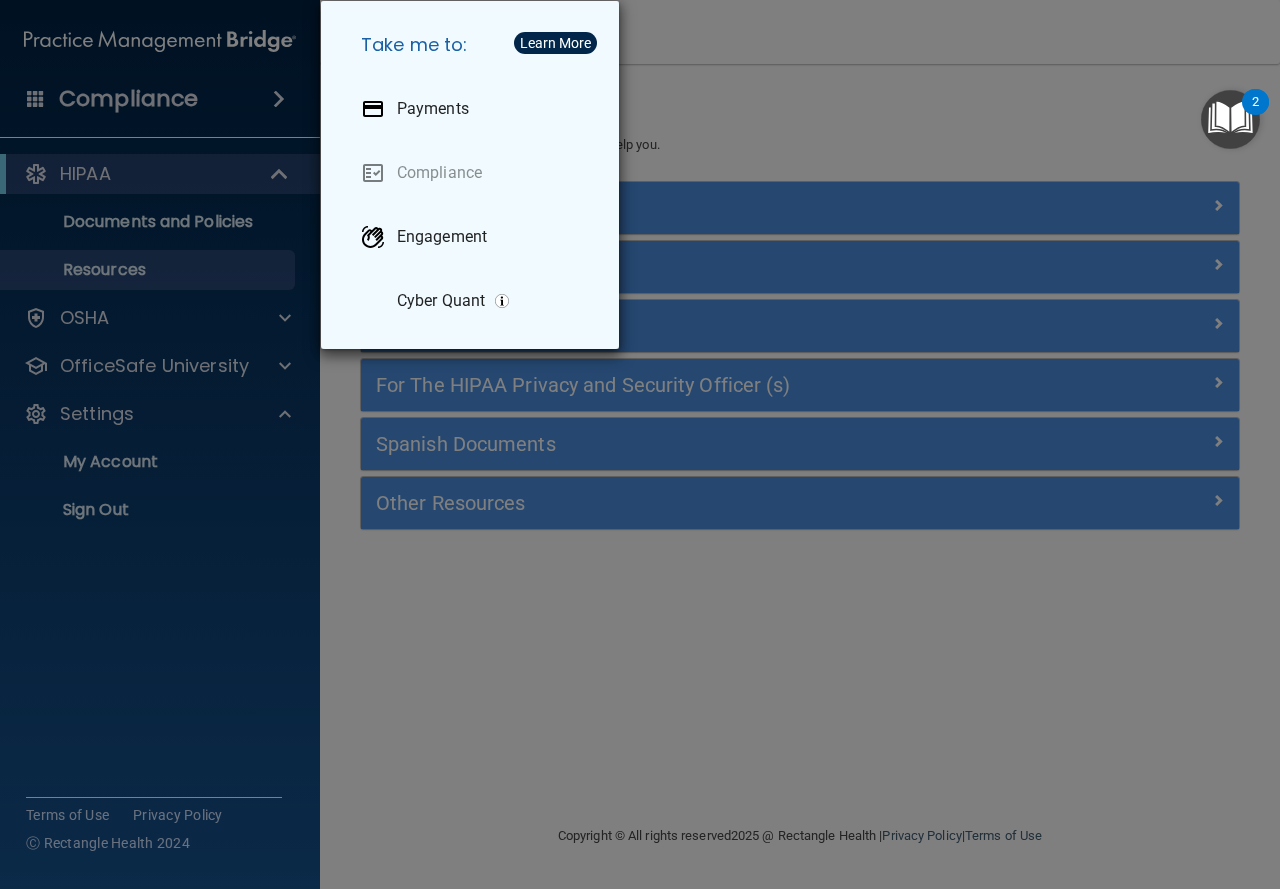 click on "Take me to:             Payments                   Compliance                     Engagement                     Cyber Quant" at bounding box center (640, 444) 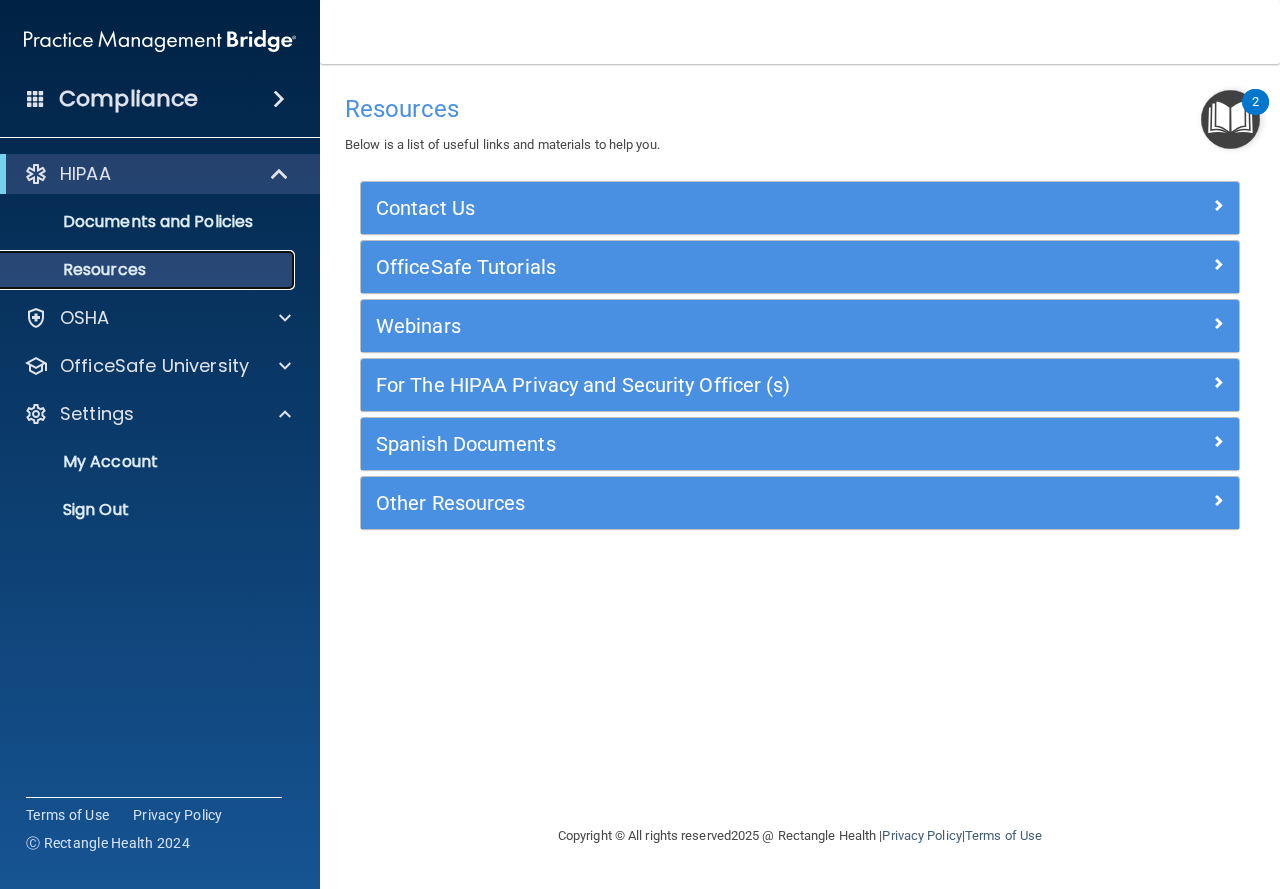 click on "Resources" at bounding box center [137, 270] 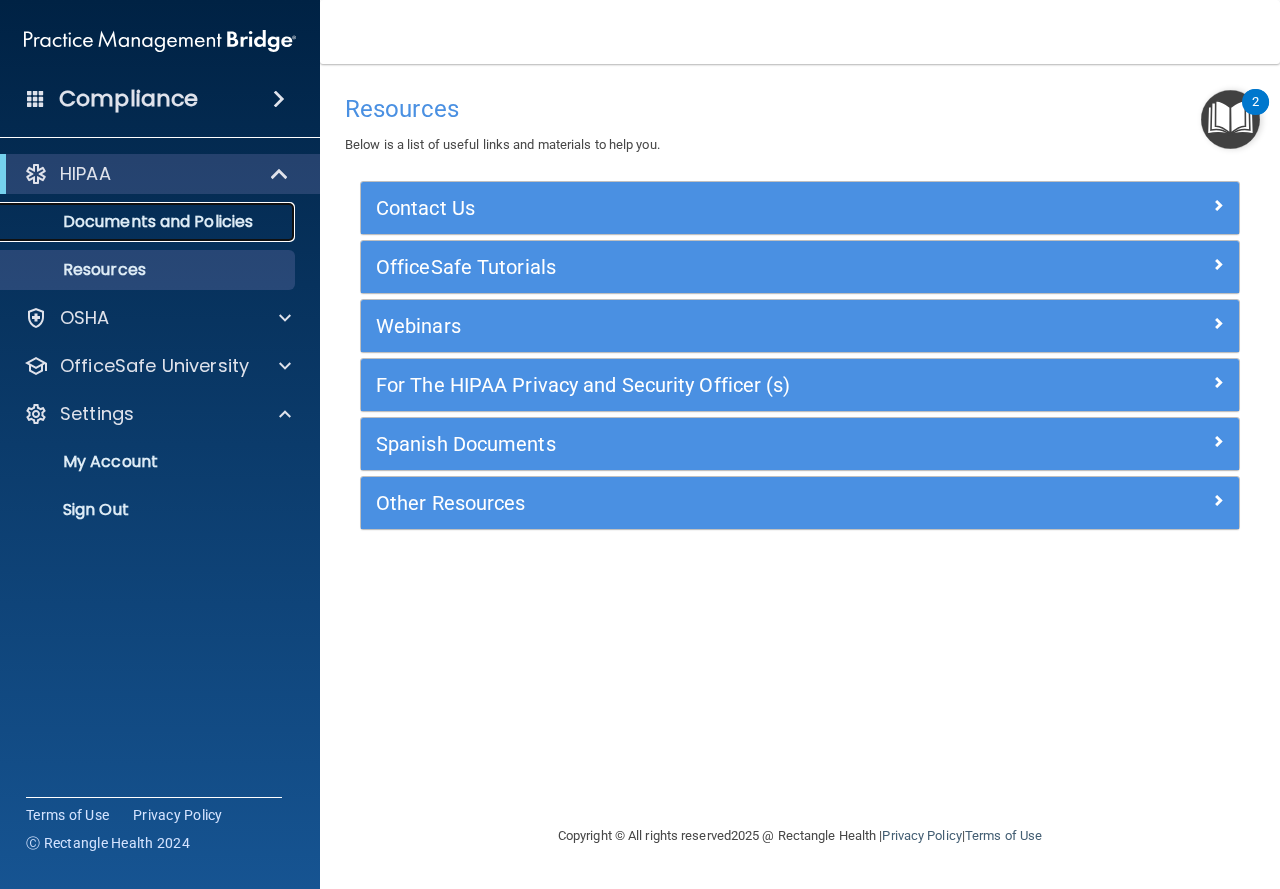 click on "Documents and Policies" at bounding box center [149, 222] 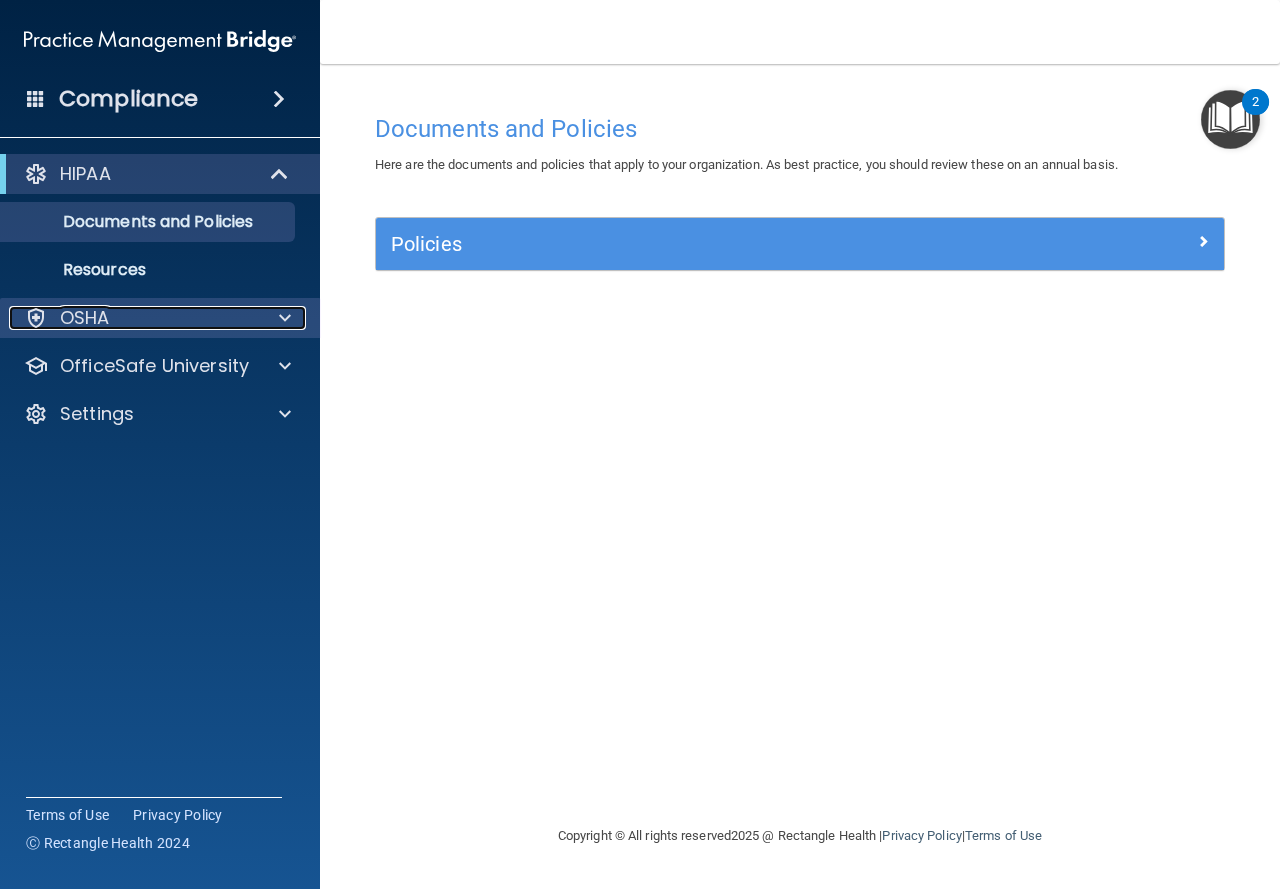 click on "OSHA" at bounding box center [85, 318] 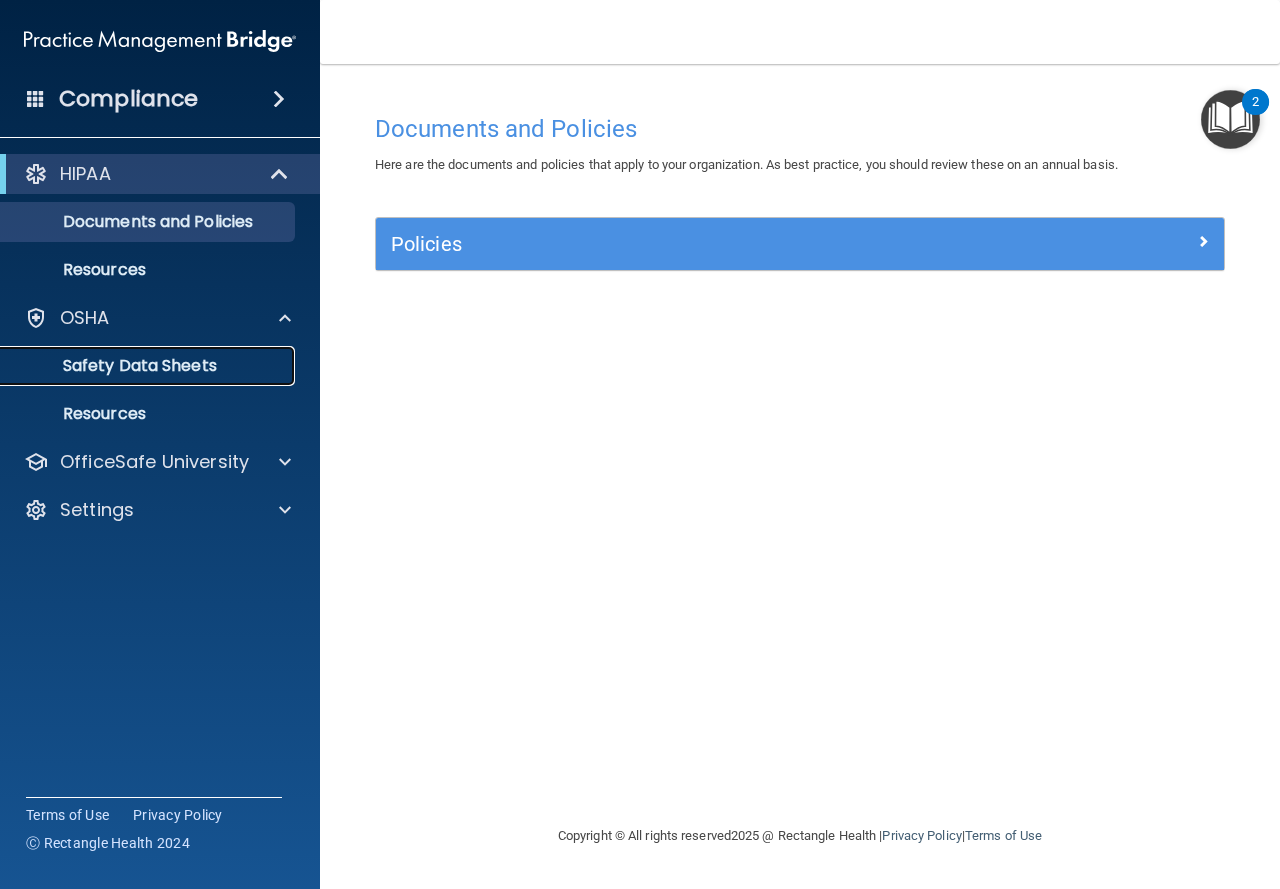 click on "Safety Data Sheets" at bounding box center [149, 366] 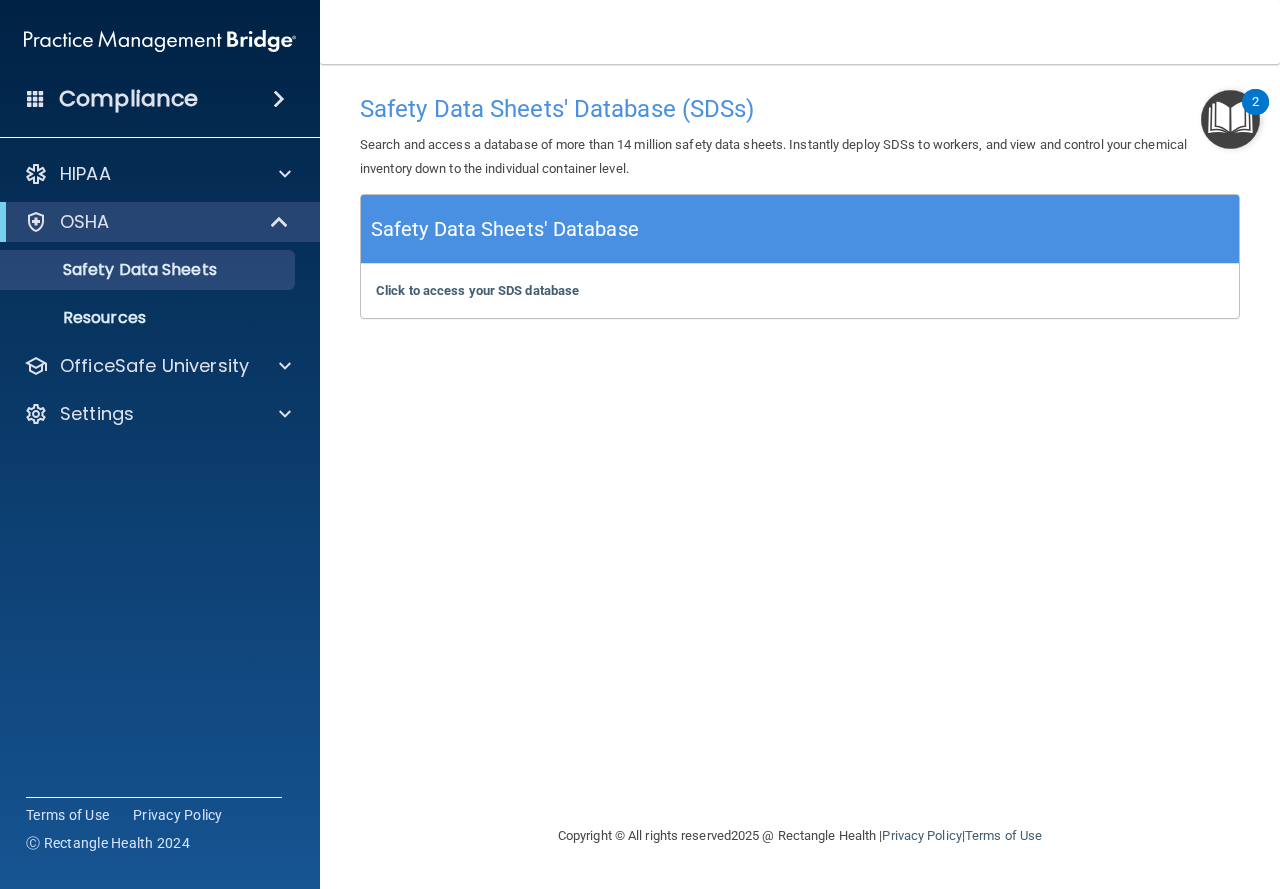 click at bounding box center [279, 99] 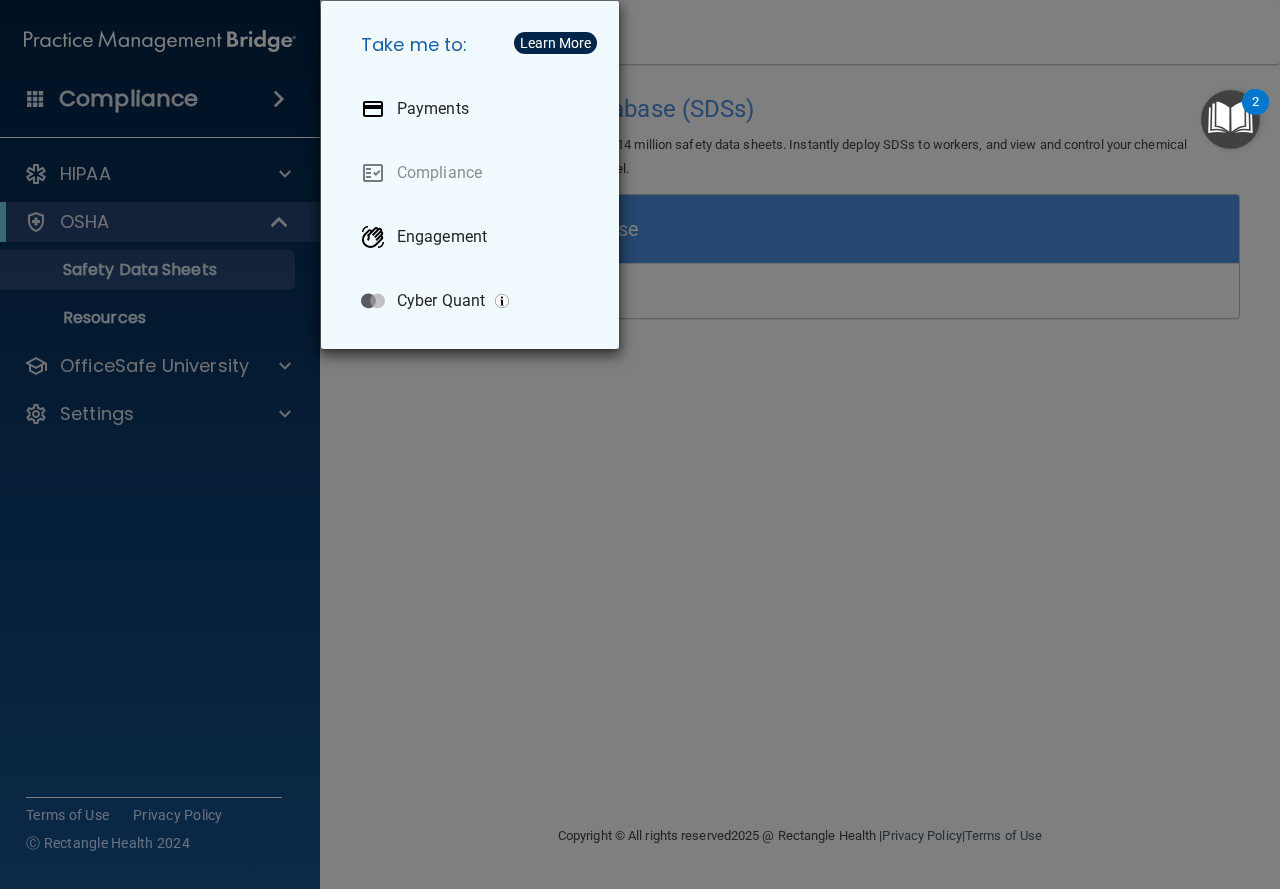 click on "Take me to:             Payments                   Compliance                     Engagement                     Cyber Quant" at bounding box center (640, 444) 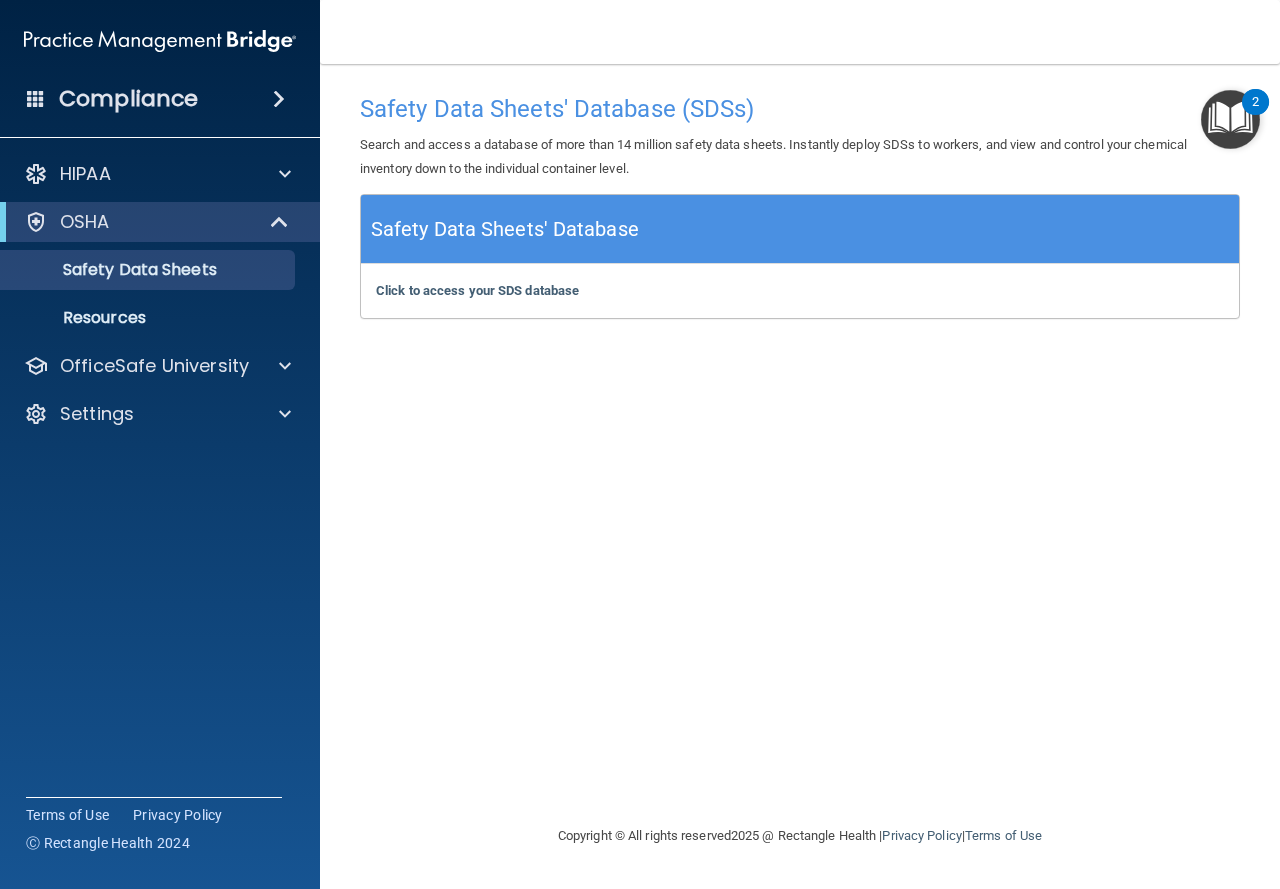 click at bounding box center (160, 41) 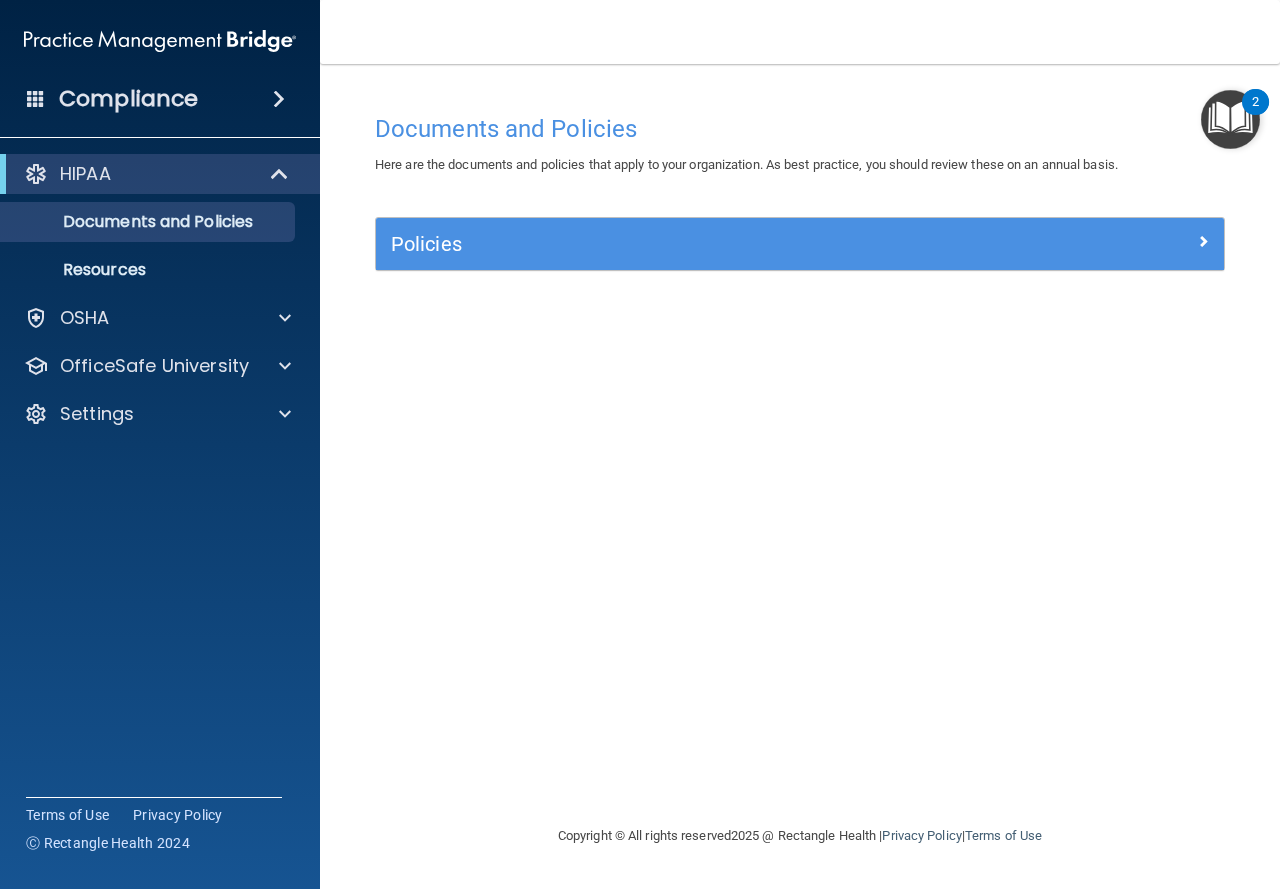 click at bounding box center [36, 98] 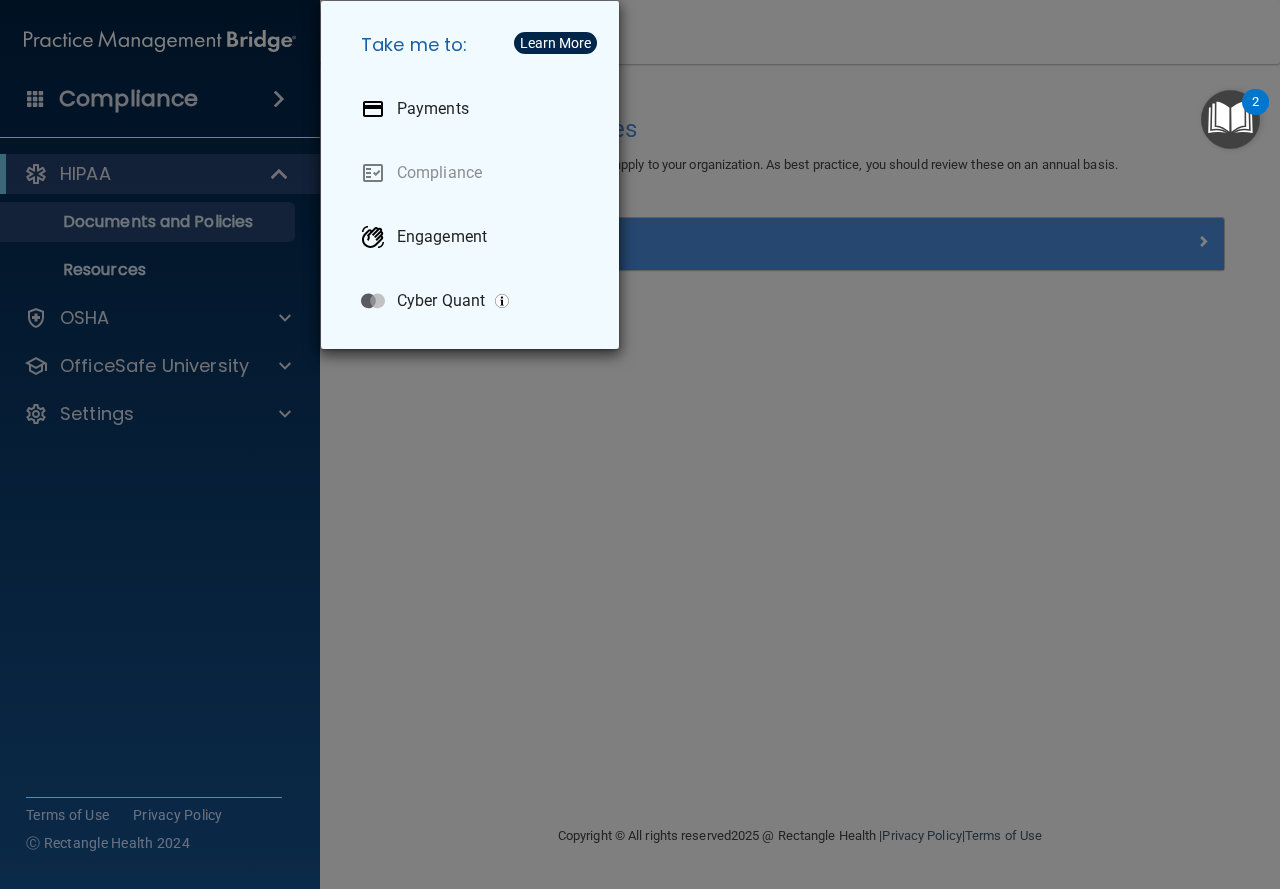 click on "Take me to:             Payments                   Compliance                     Engagement                     Cyber Quant" at bounding box center [640, 444] 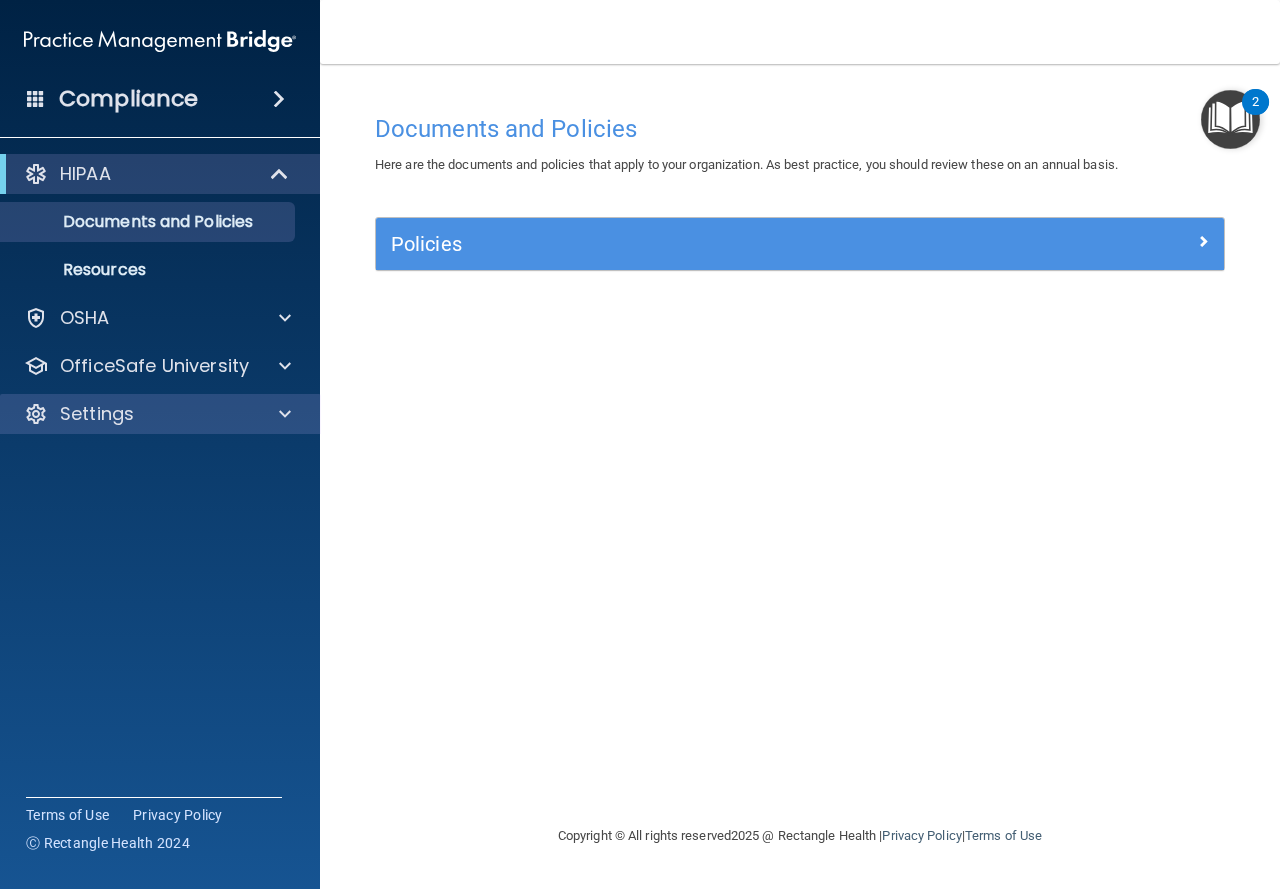 click on "Settings" at bounding box center (160, 414) 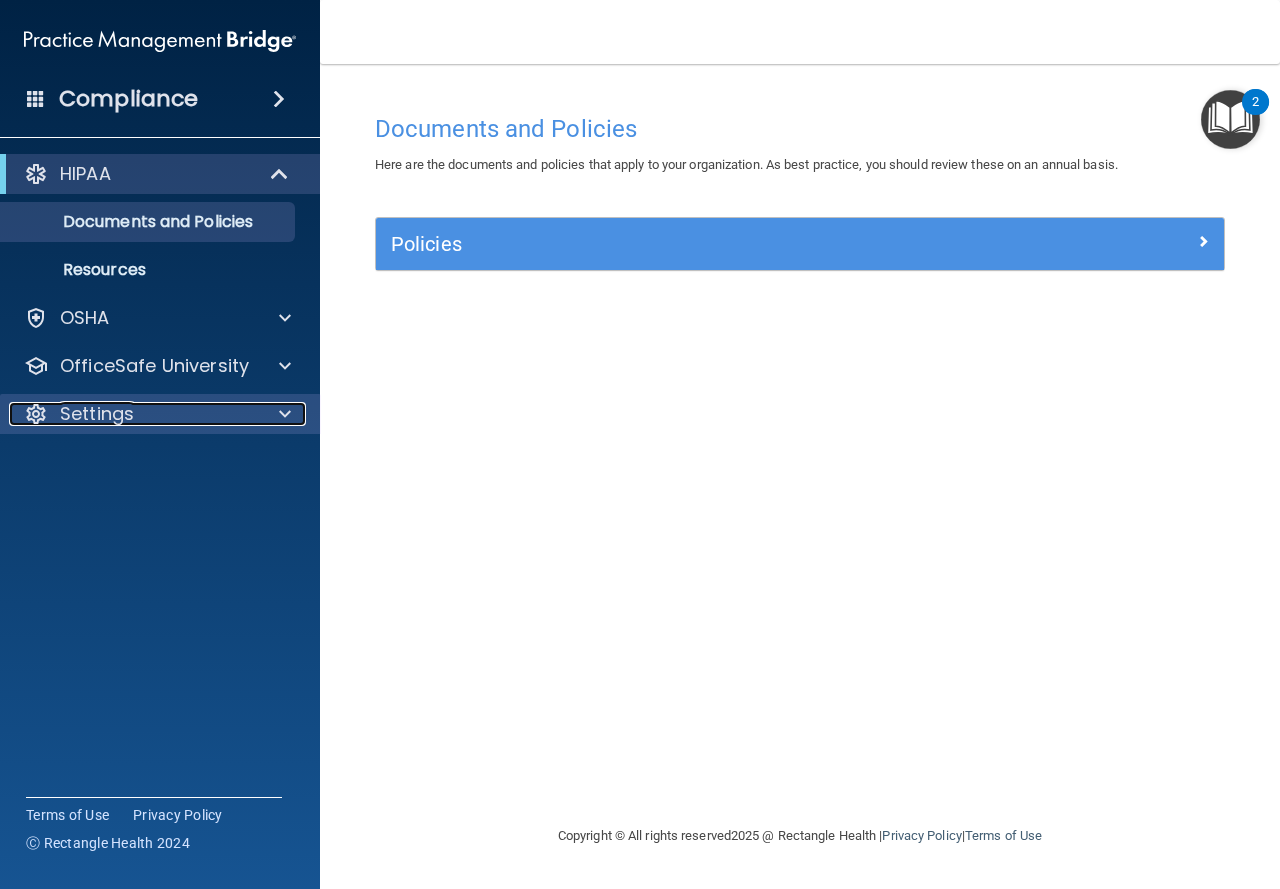 click at bounding box center (282, 414) 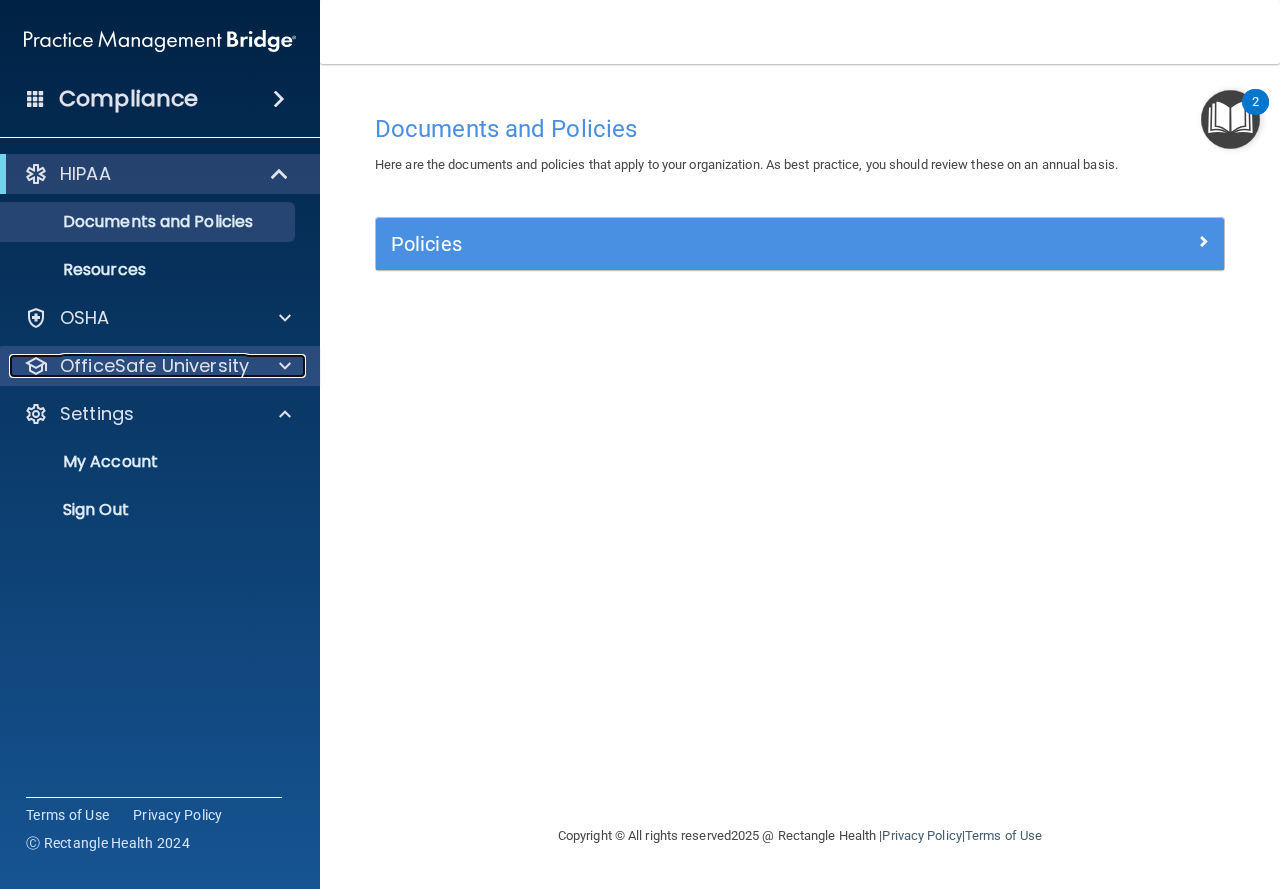 click at bounding box center [282, 366] 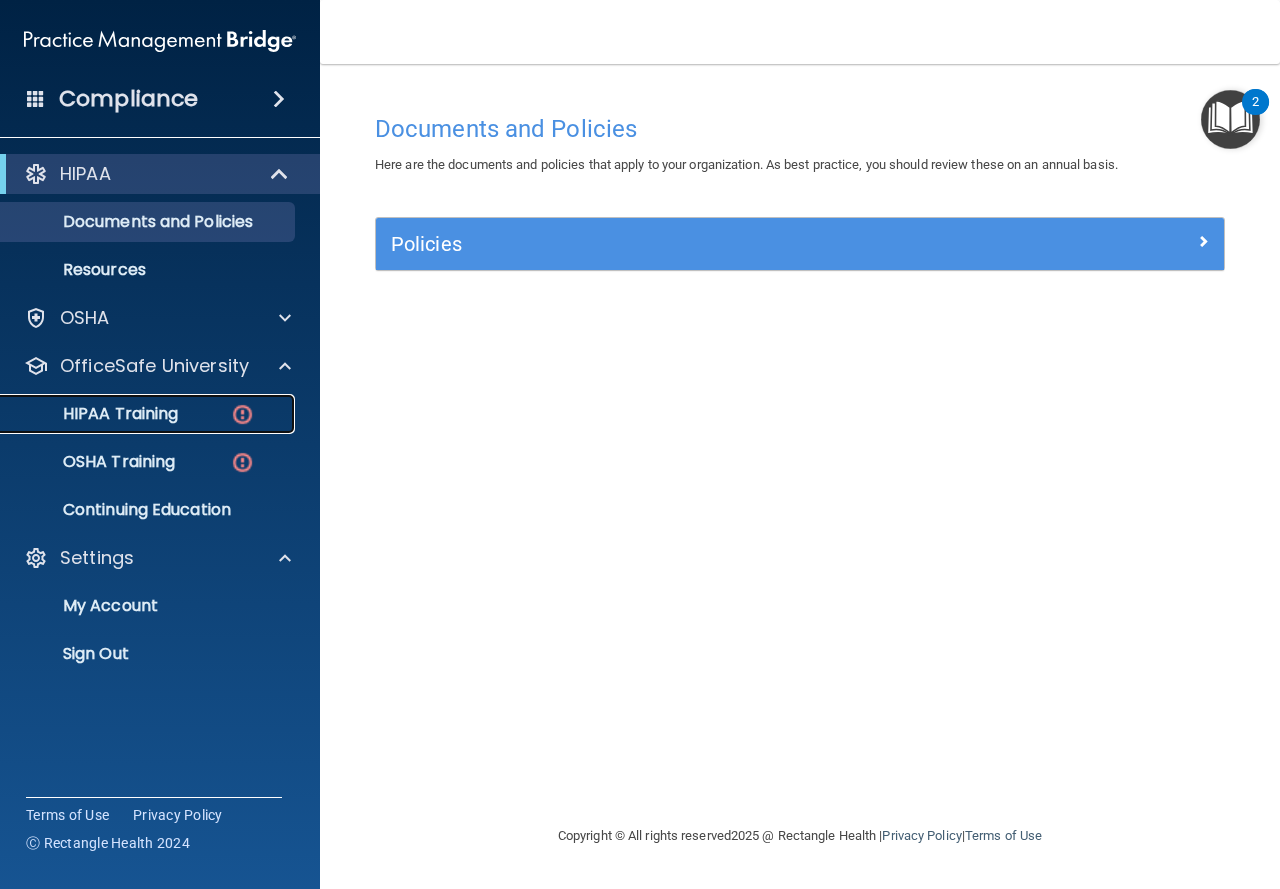 click on "HIPAA Training" at bounding box center [149, 414] 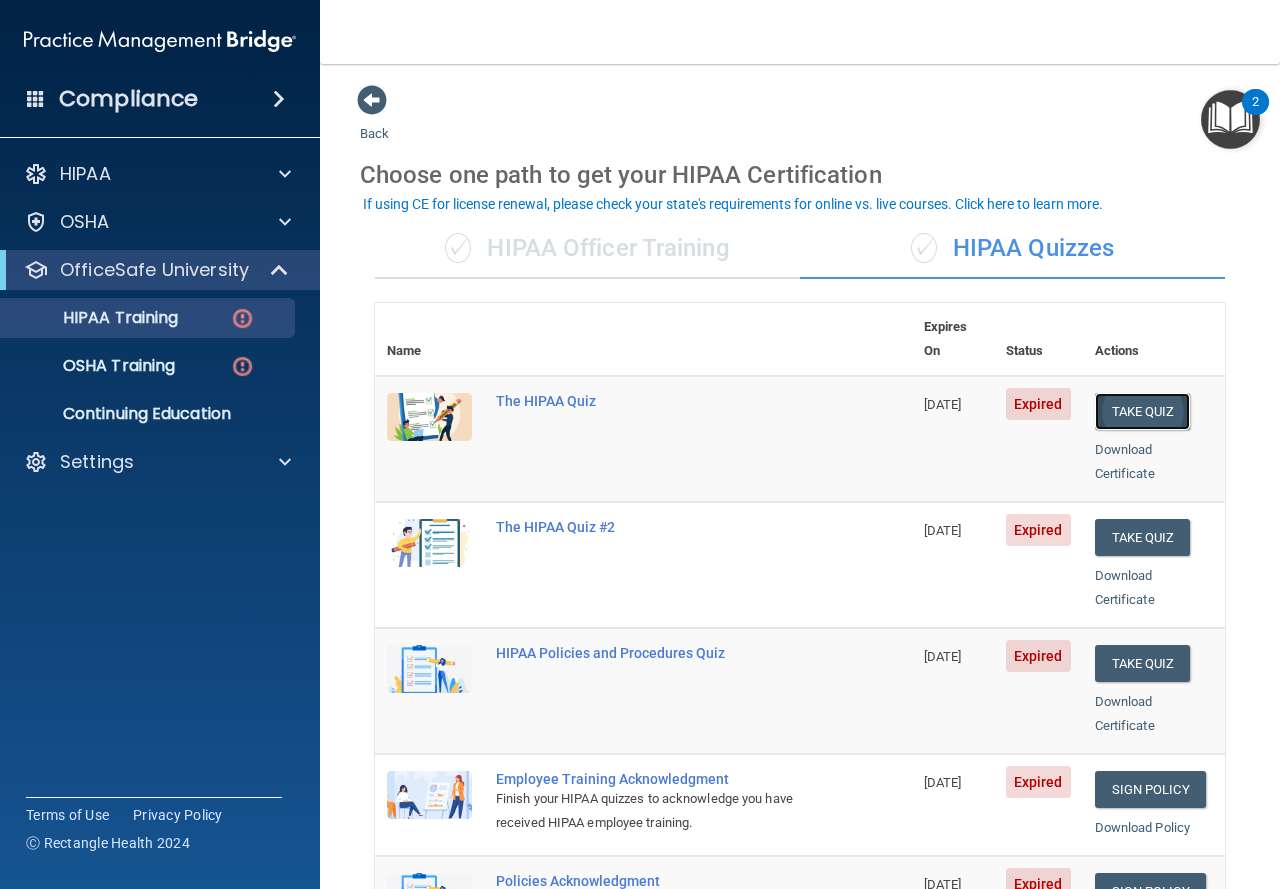 click on "Take Quiz" at bounding box center (1143, 411) 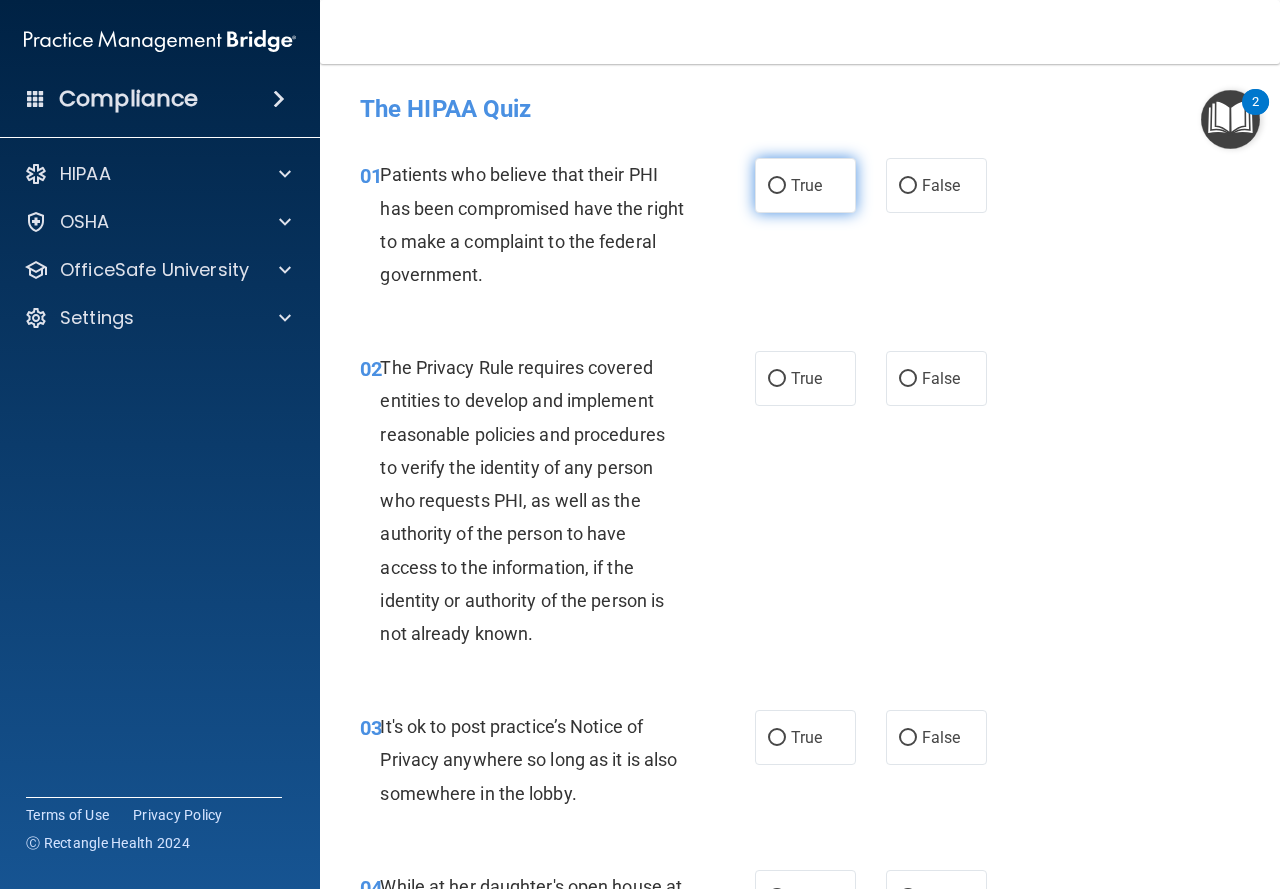 click on "True" at bounding box center (806, 185) 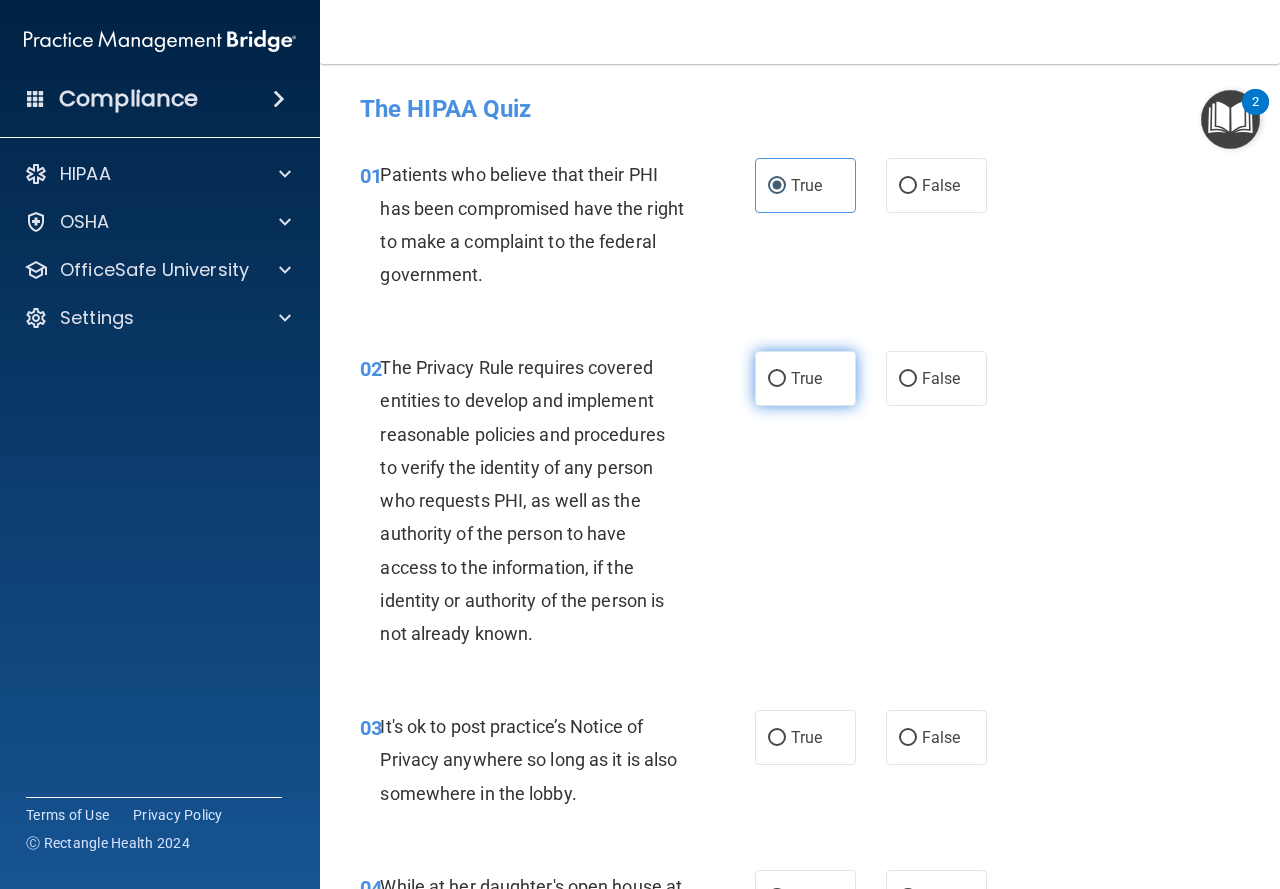 click on "True" at bounding box center (805, 378) 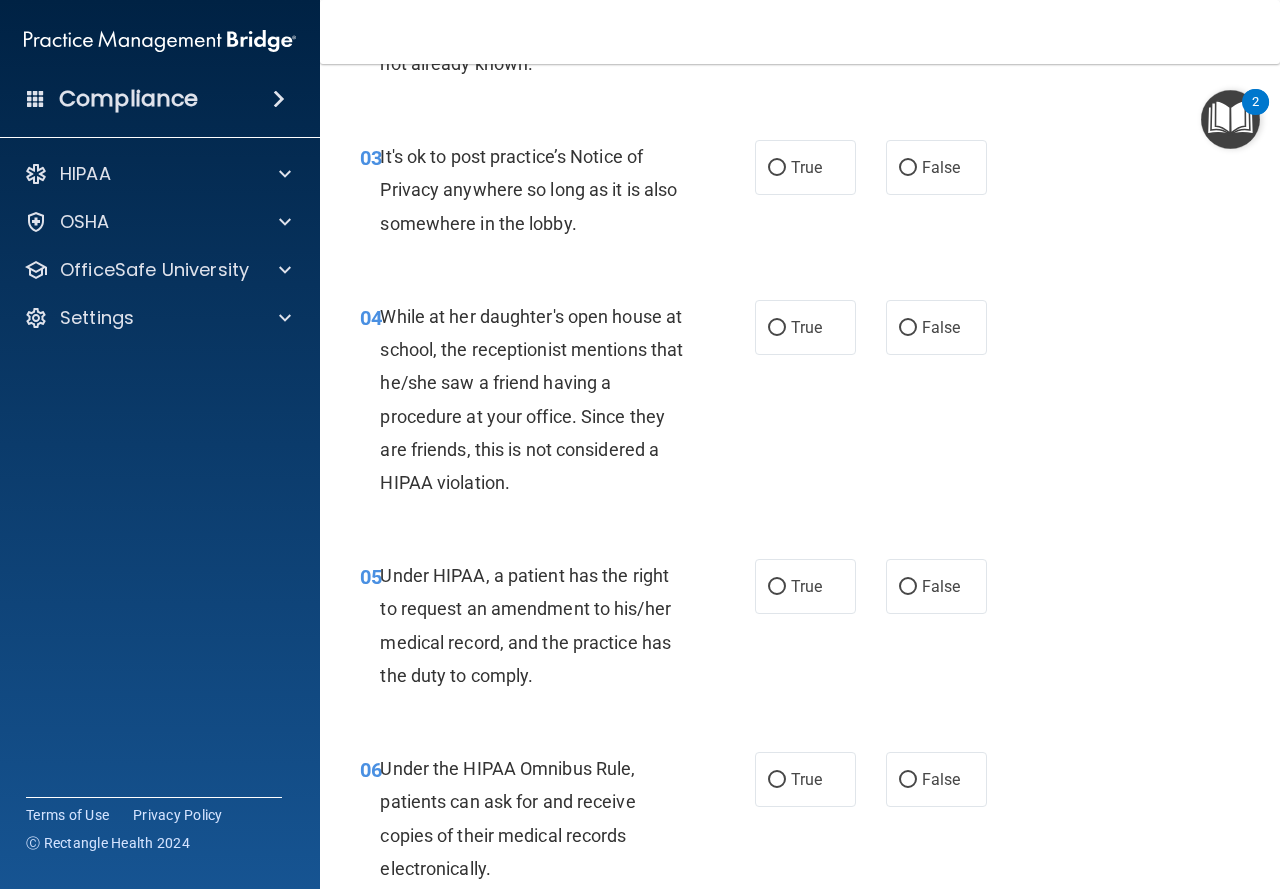 scroll, scrollTop: 512, scrollLeft: 0, axis: vertical 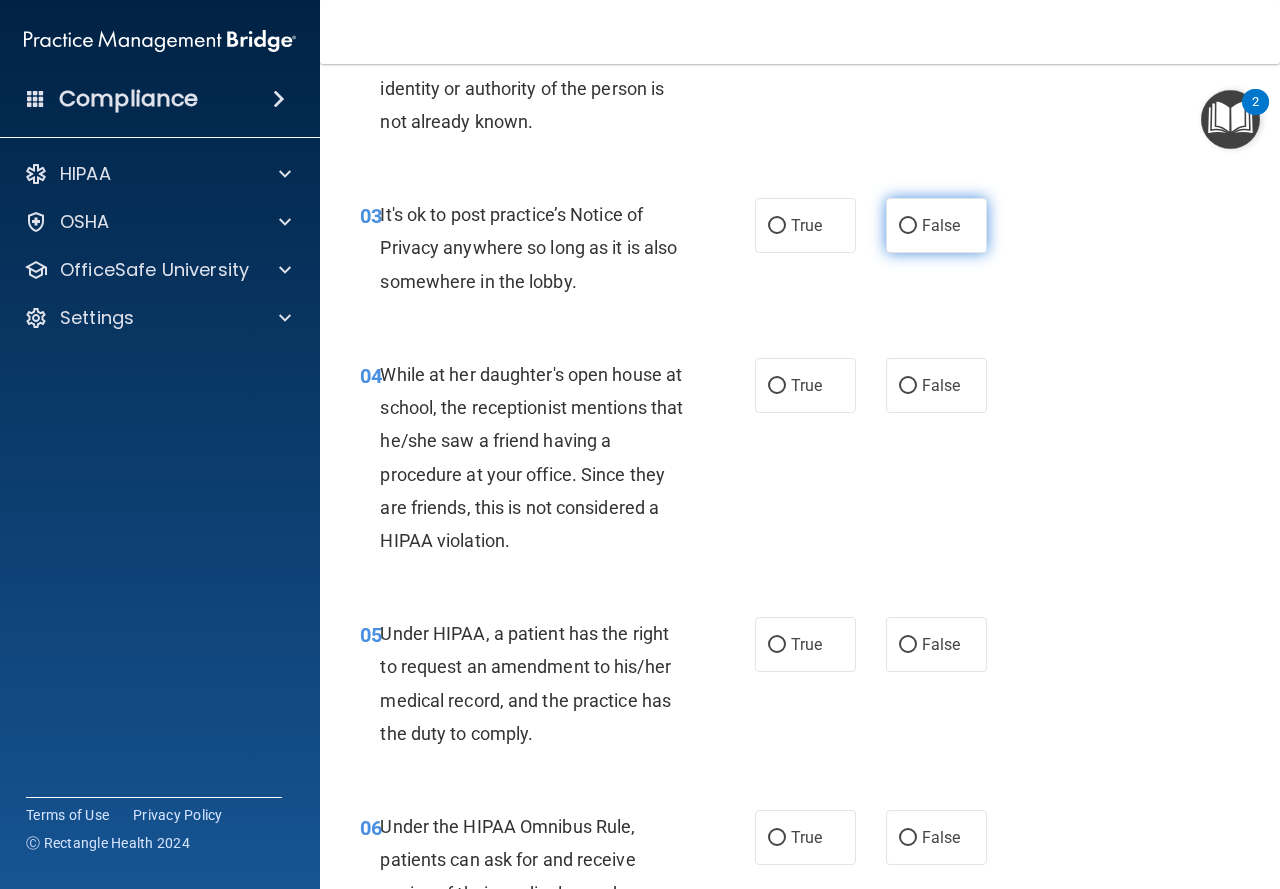 click on "False" at bounding box center (936, 225) 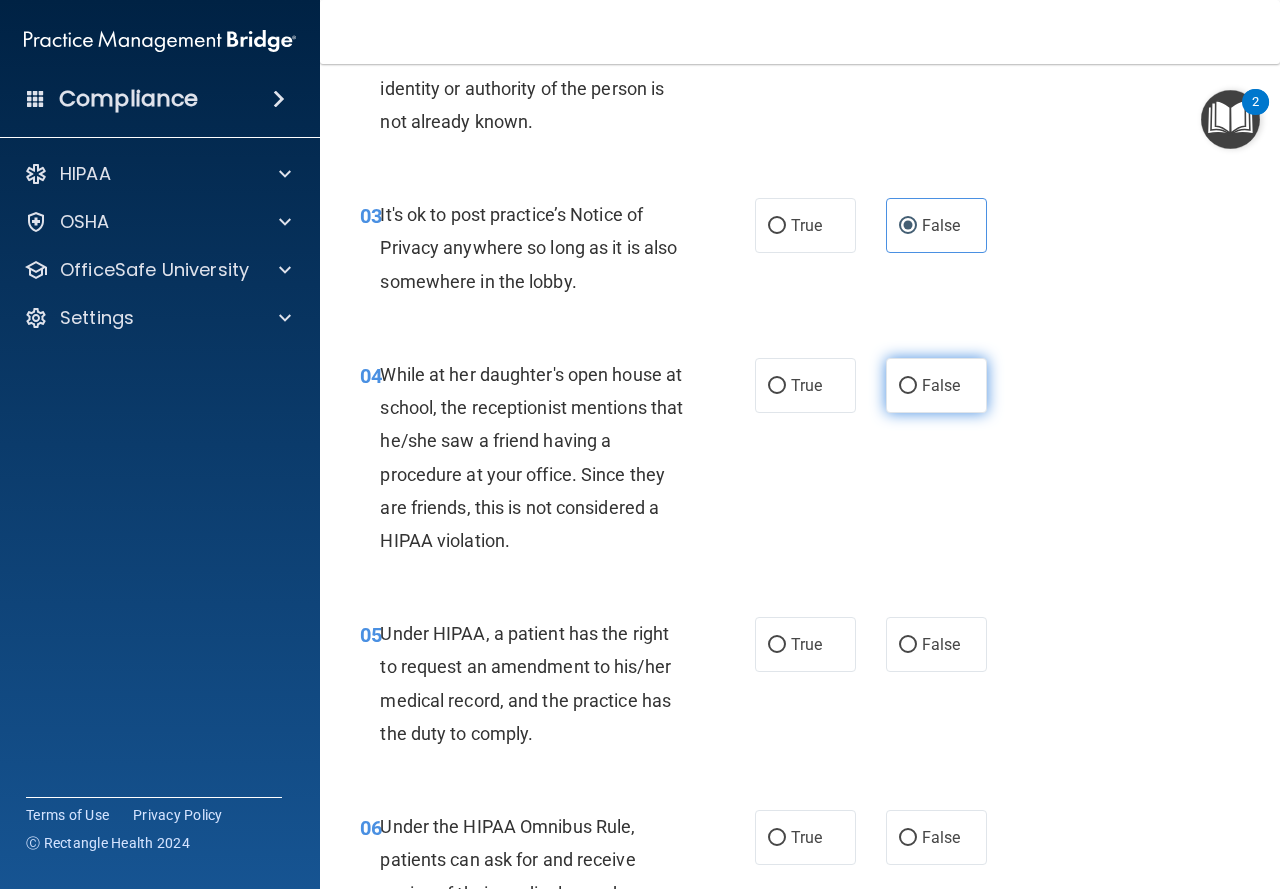 click on "False" at bounding box center (941, 385) 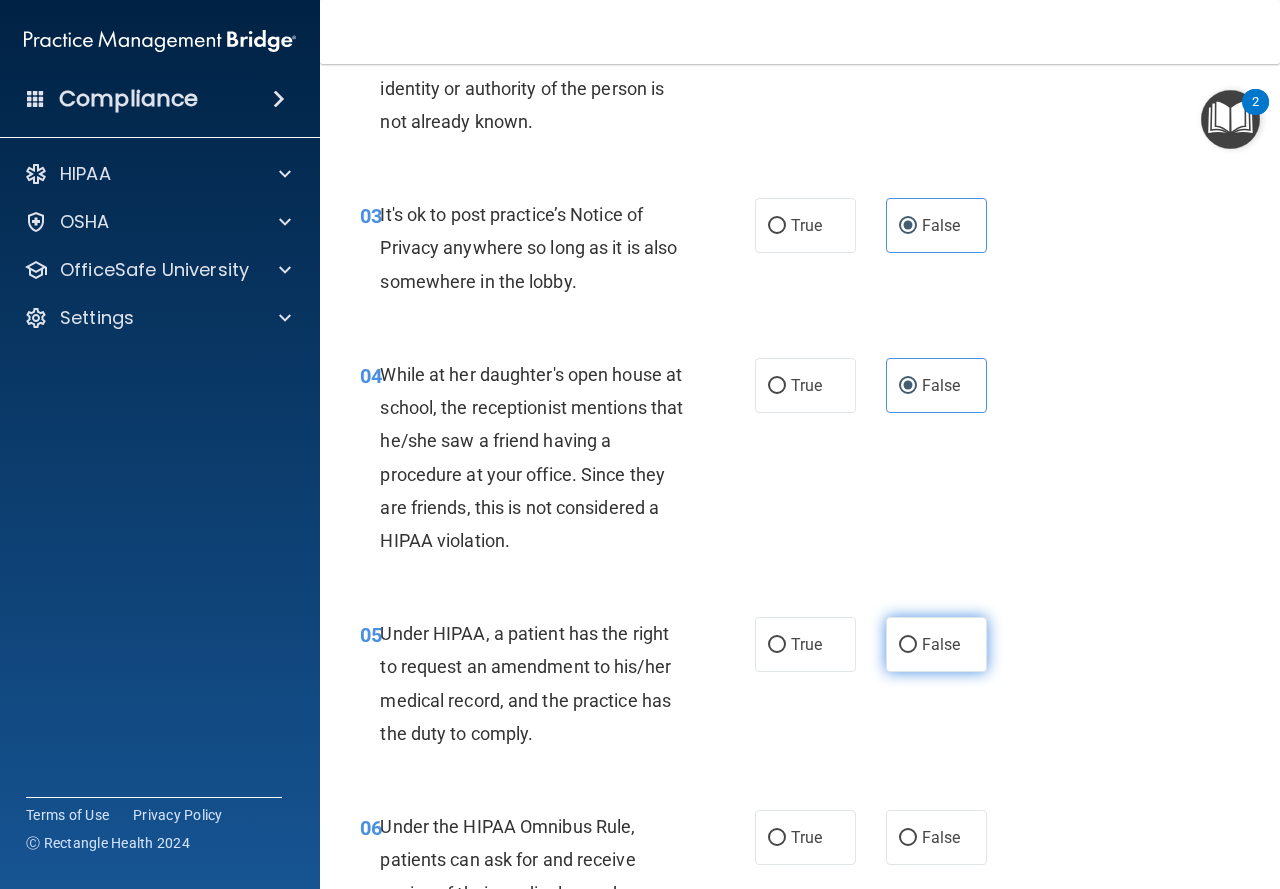click on "False" at bounding box center [936, 644] 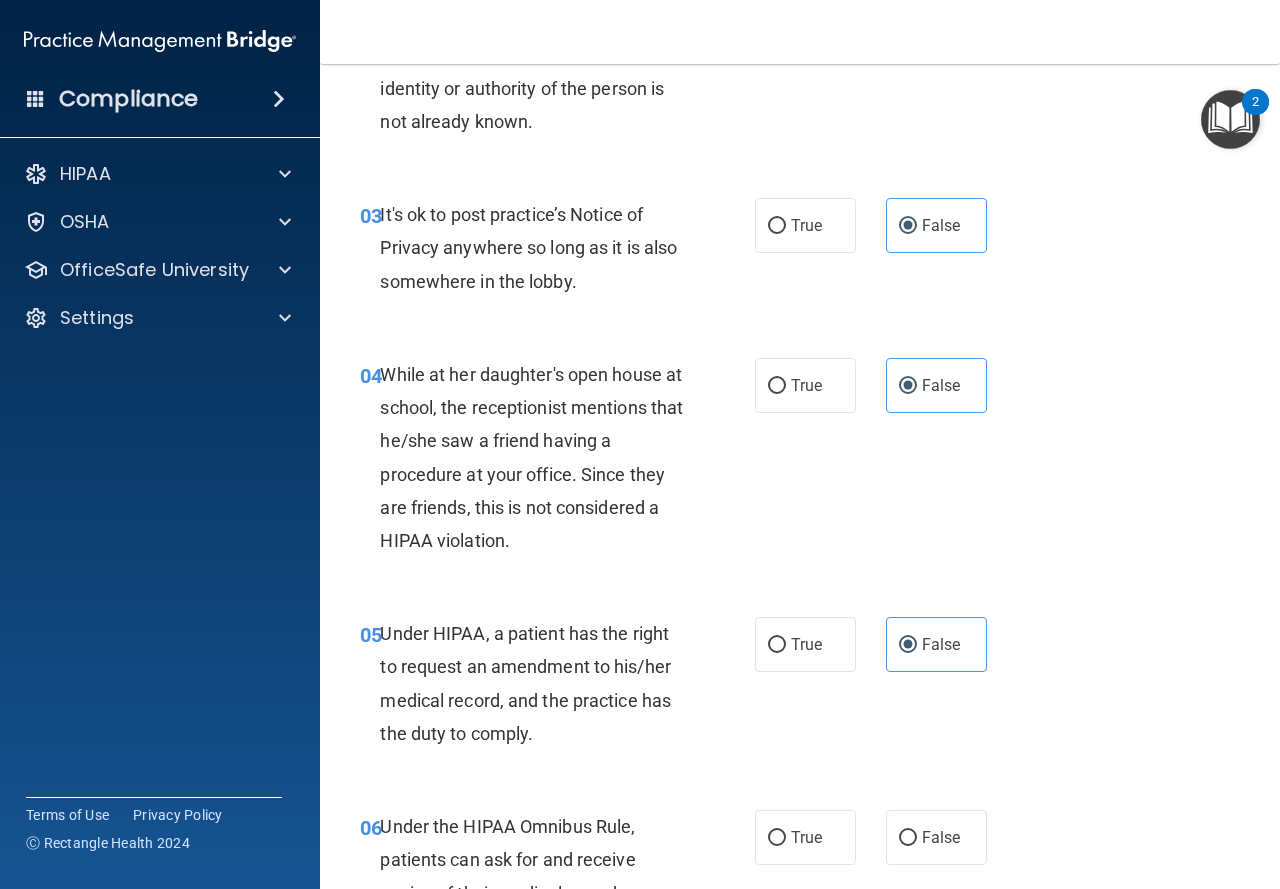 drag, startPoint x: 1264, startPoint y: 223, endPoint x: 1278, endPoint y: 244, distance: 25.23886 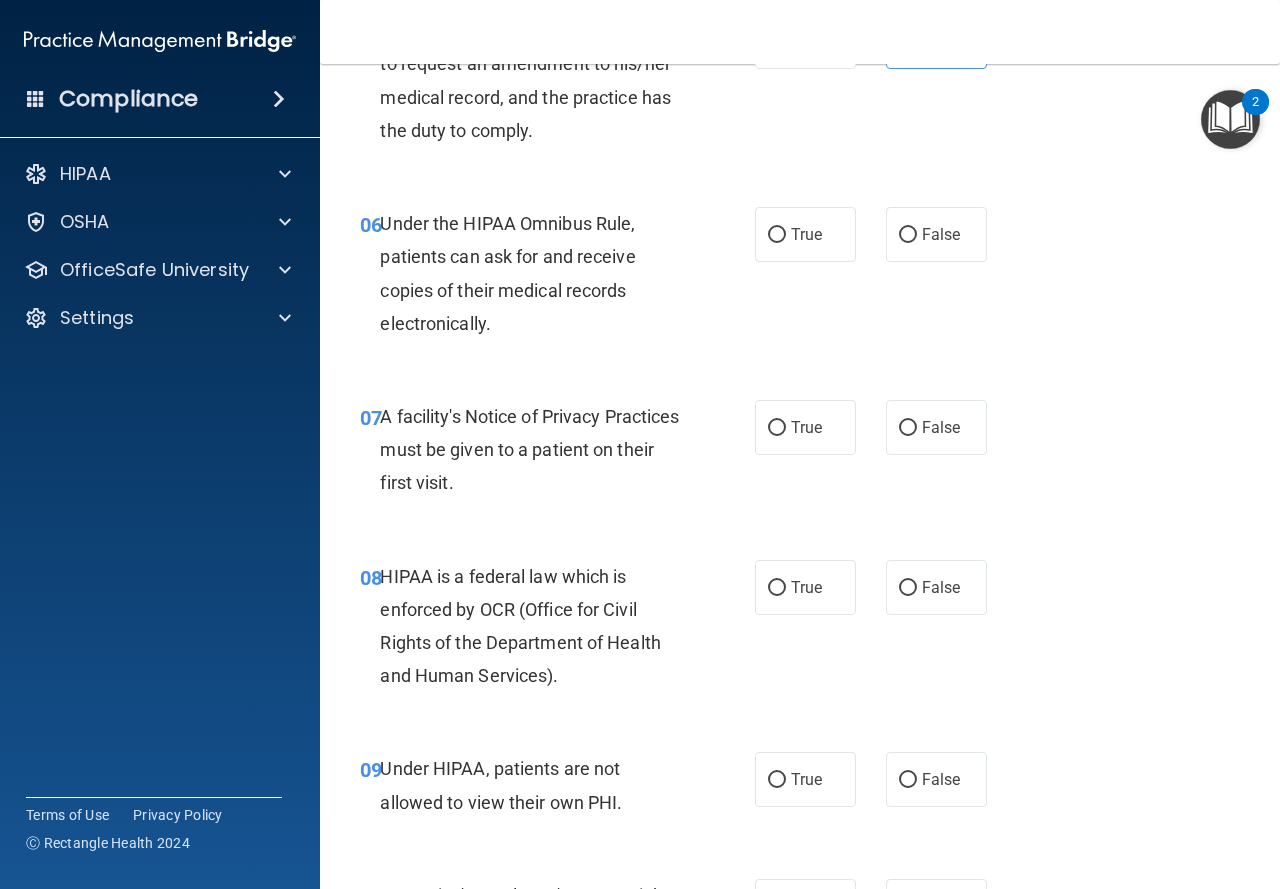 scroll, scrollTop: 1215, scrollLeft: 0, axis: vertical 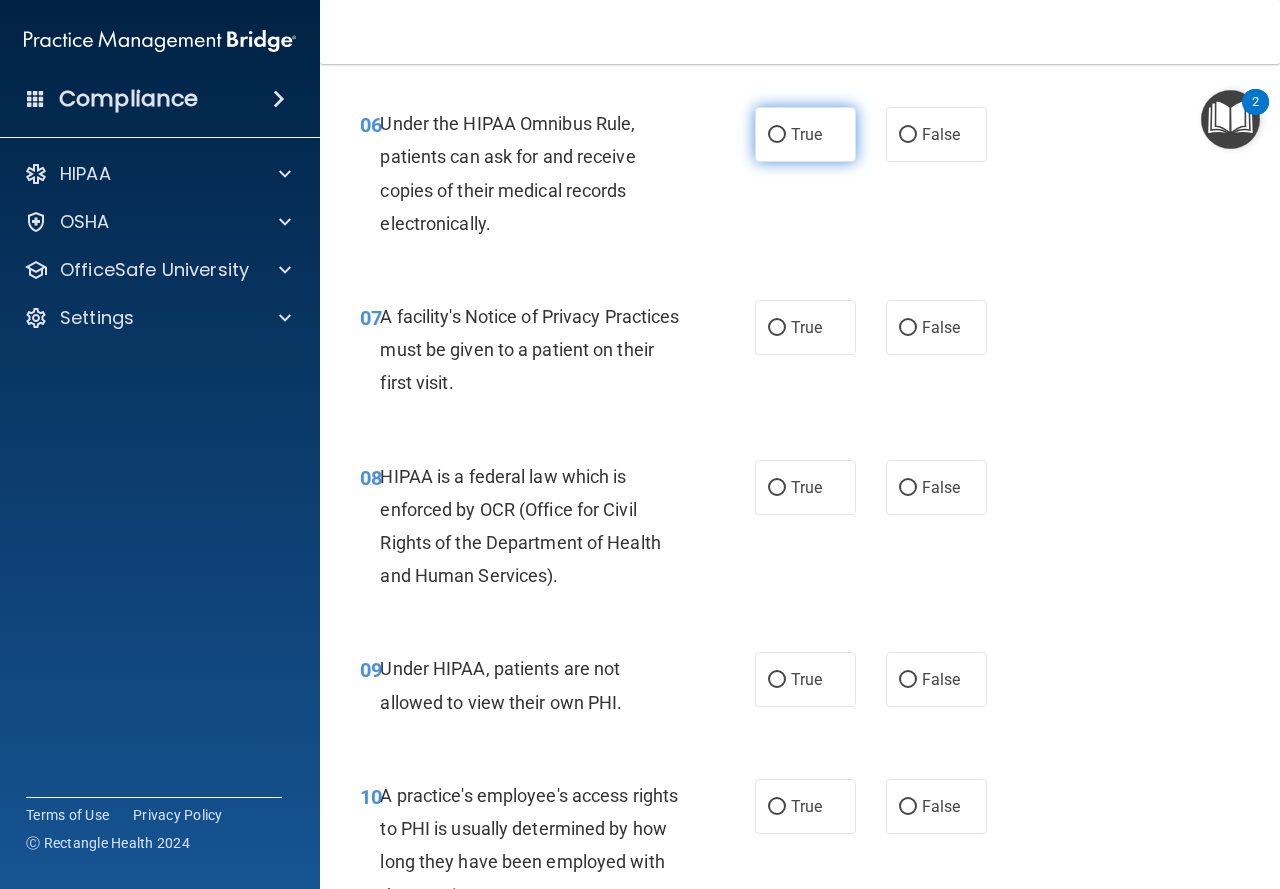 click on "True" at bounding box center (805, 134) 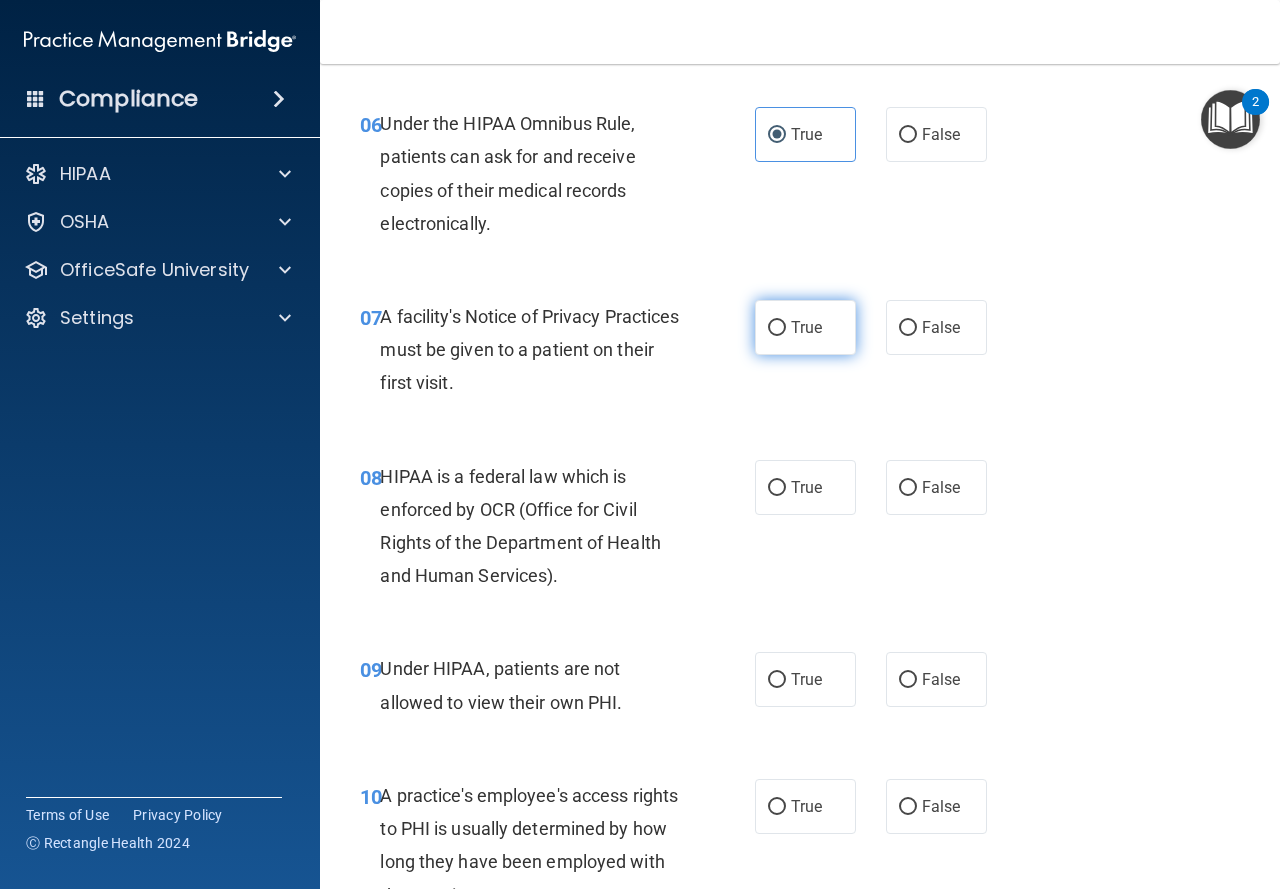 click on "True" at bounding box center [805, 327] 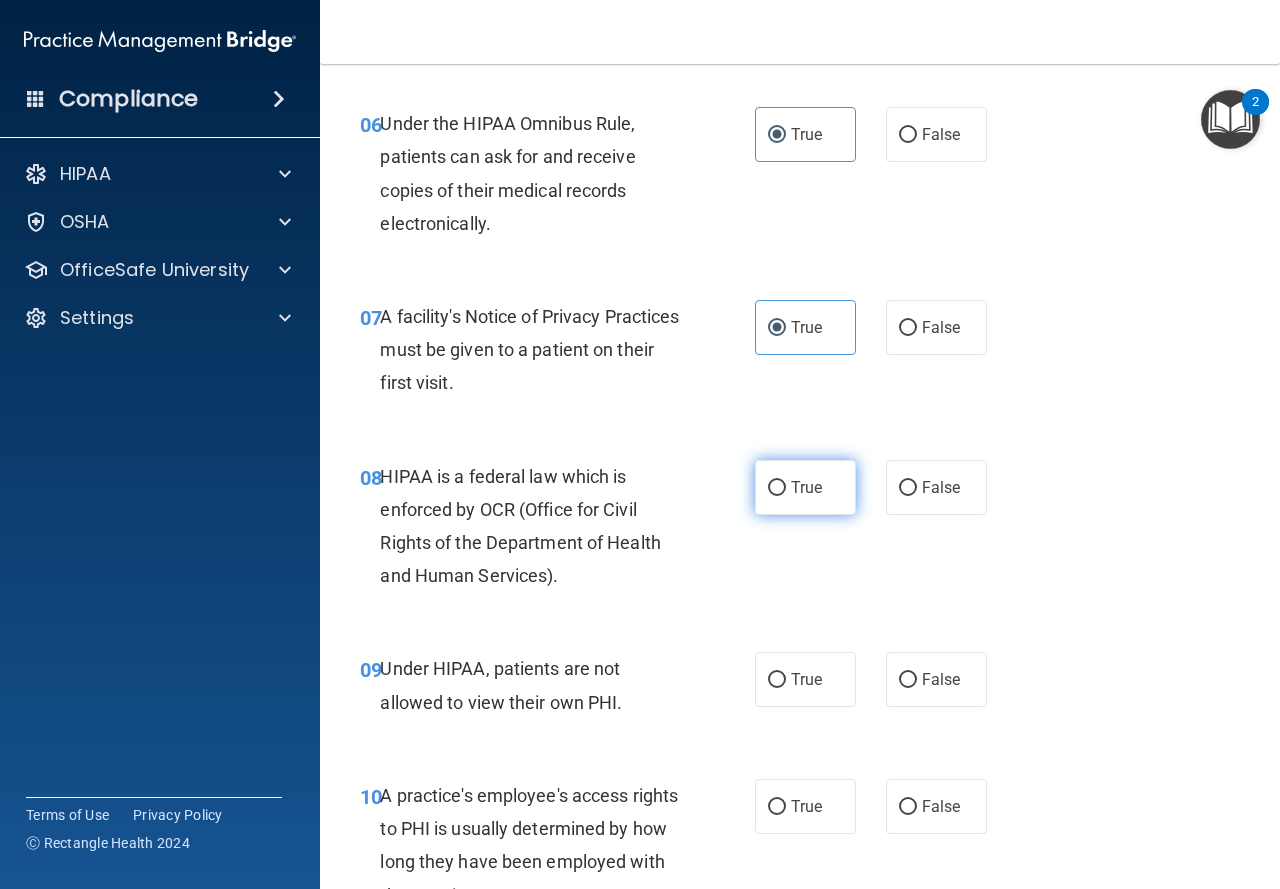 click on "True" at bounding box center (806, 487) 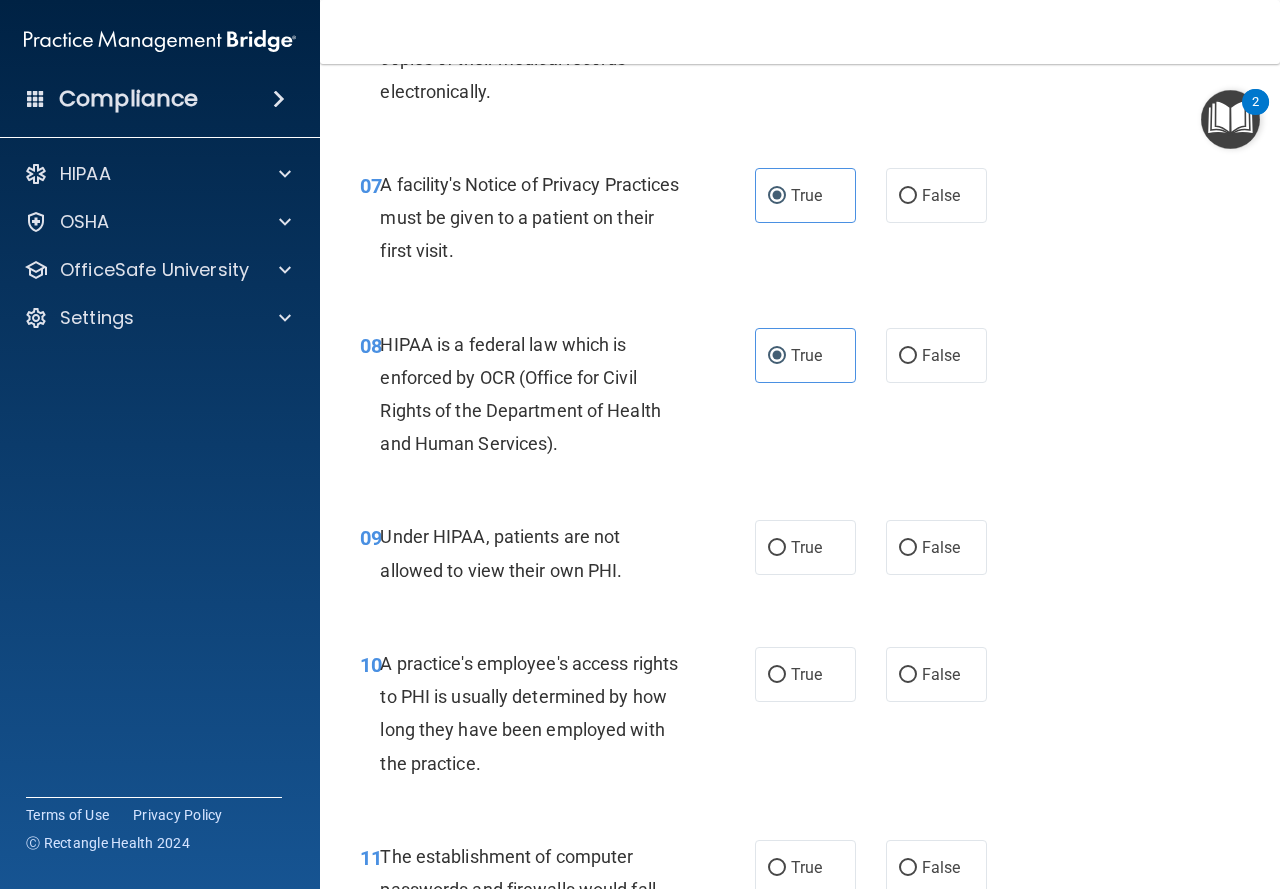 scroll, scrollTop: 1363, scrollLeft: 0, axis: vertical 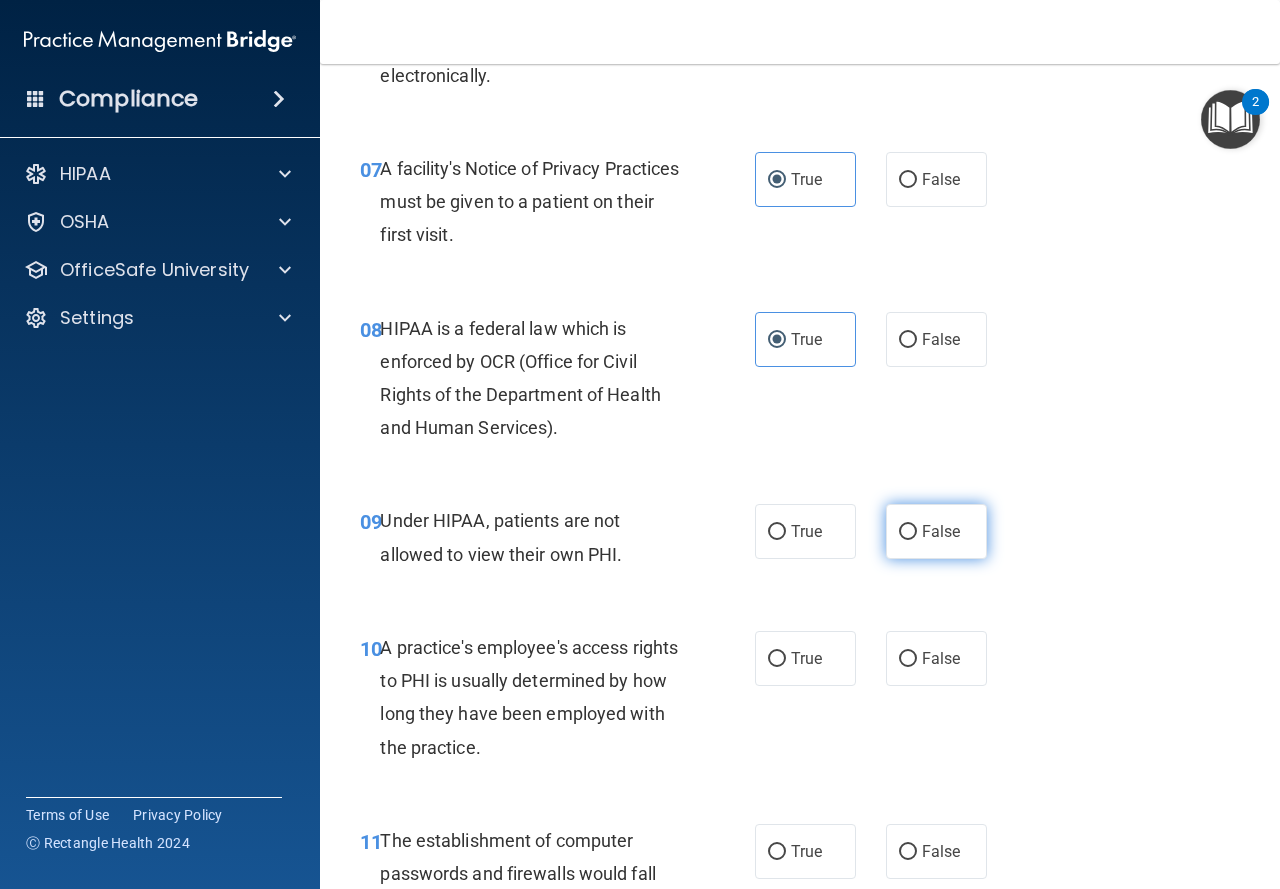 click on "False" at bounding box center [936, 531] 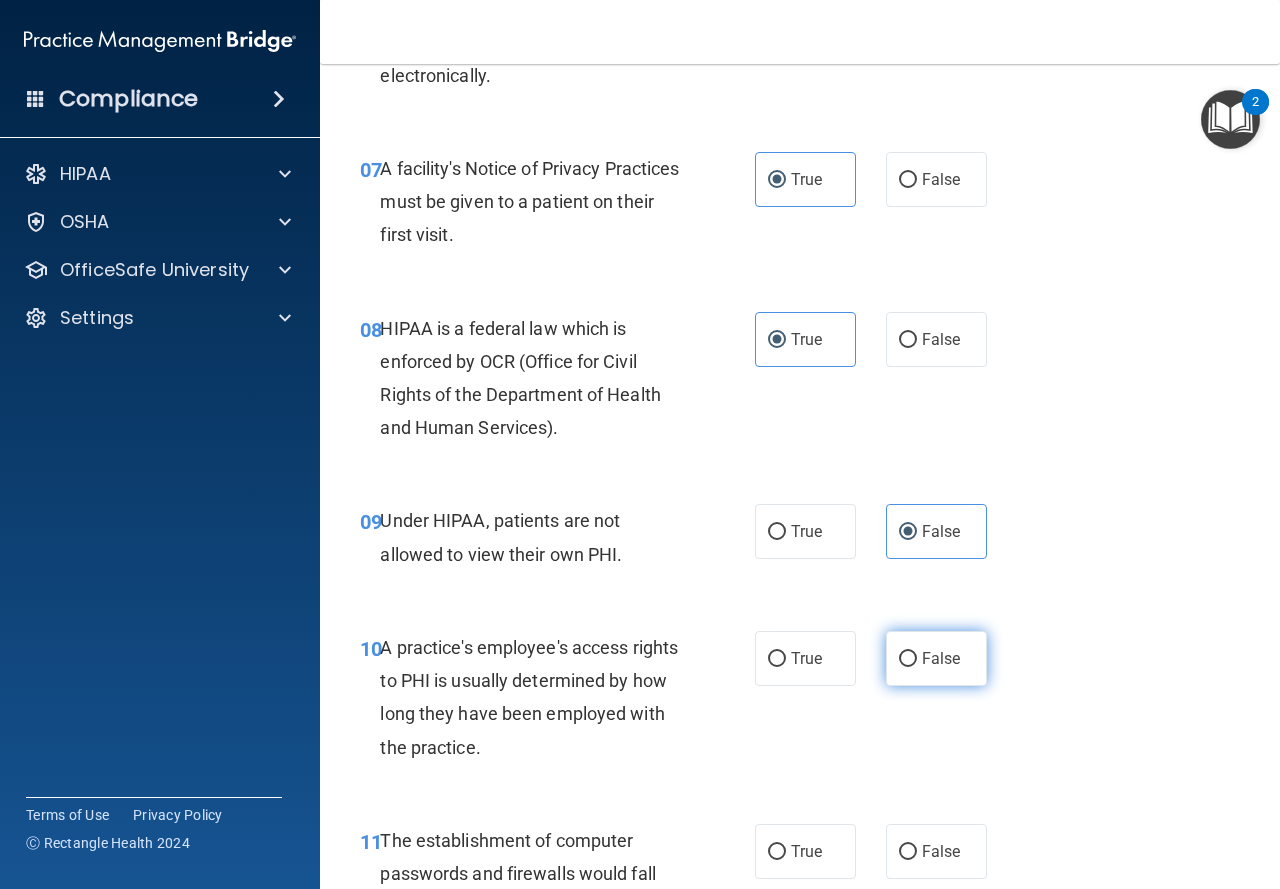 click on "False" at bounding box center [936, 658] 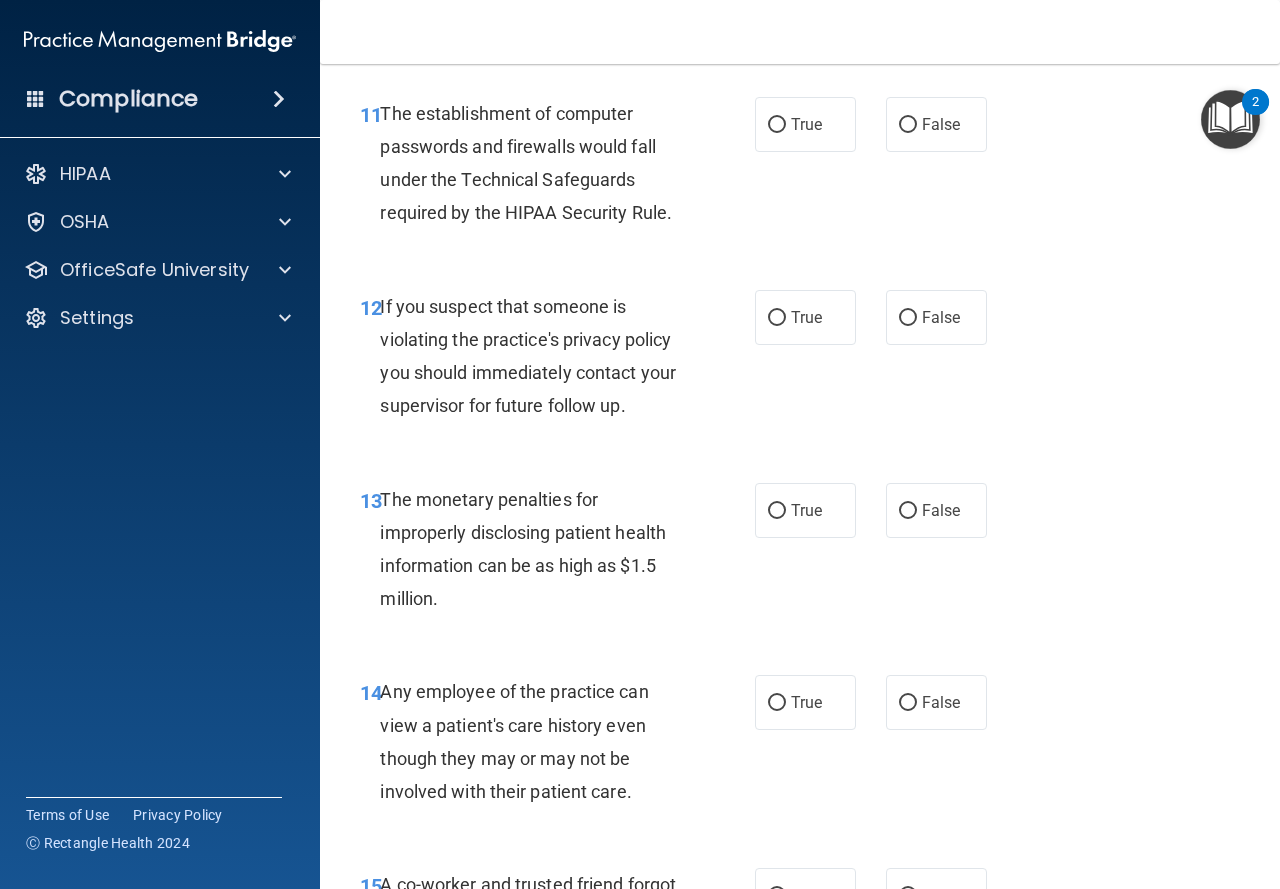 scroll, scrollTop: 2099, scrollLeft: 0, axis: vertical 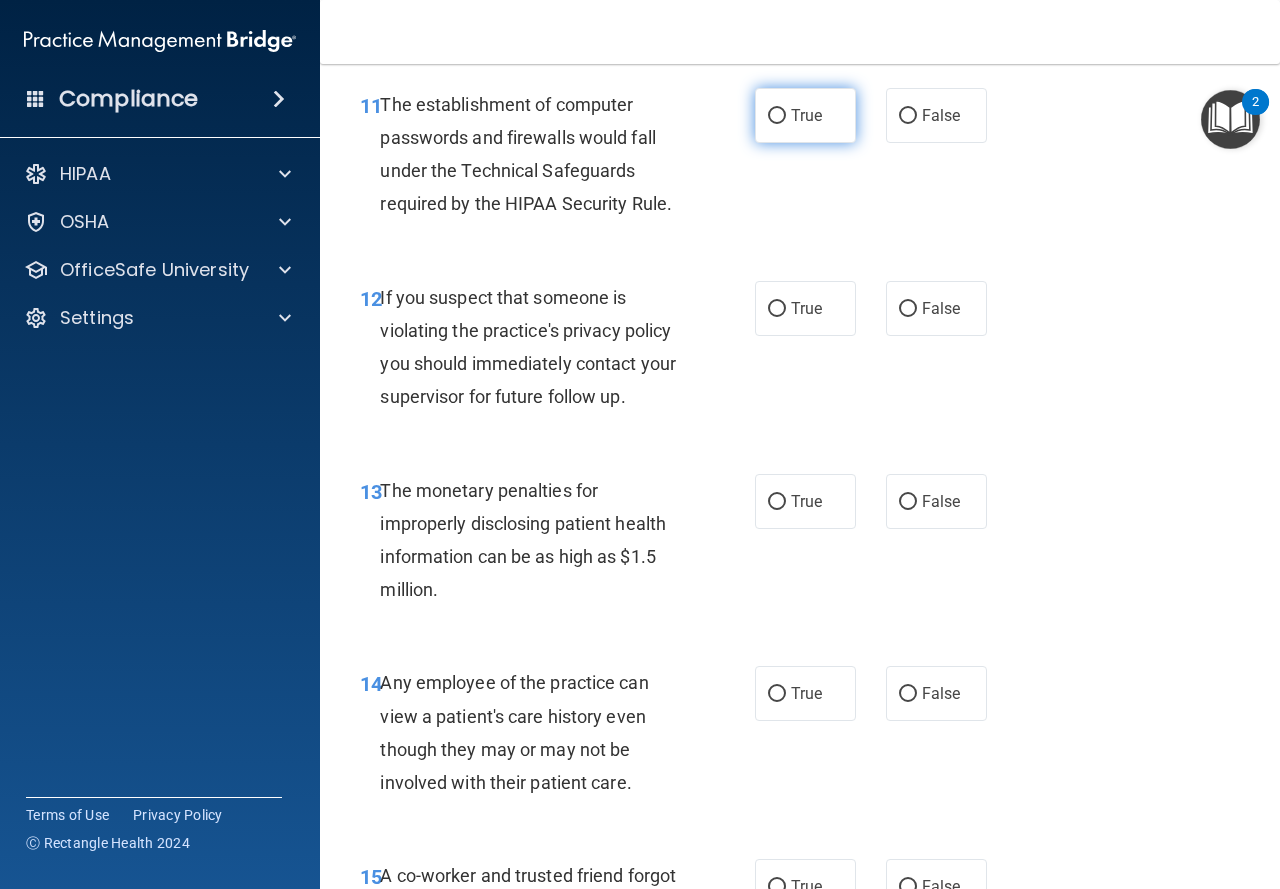 click on "True" at bounding box center (805, 115) 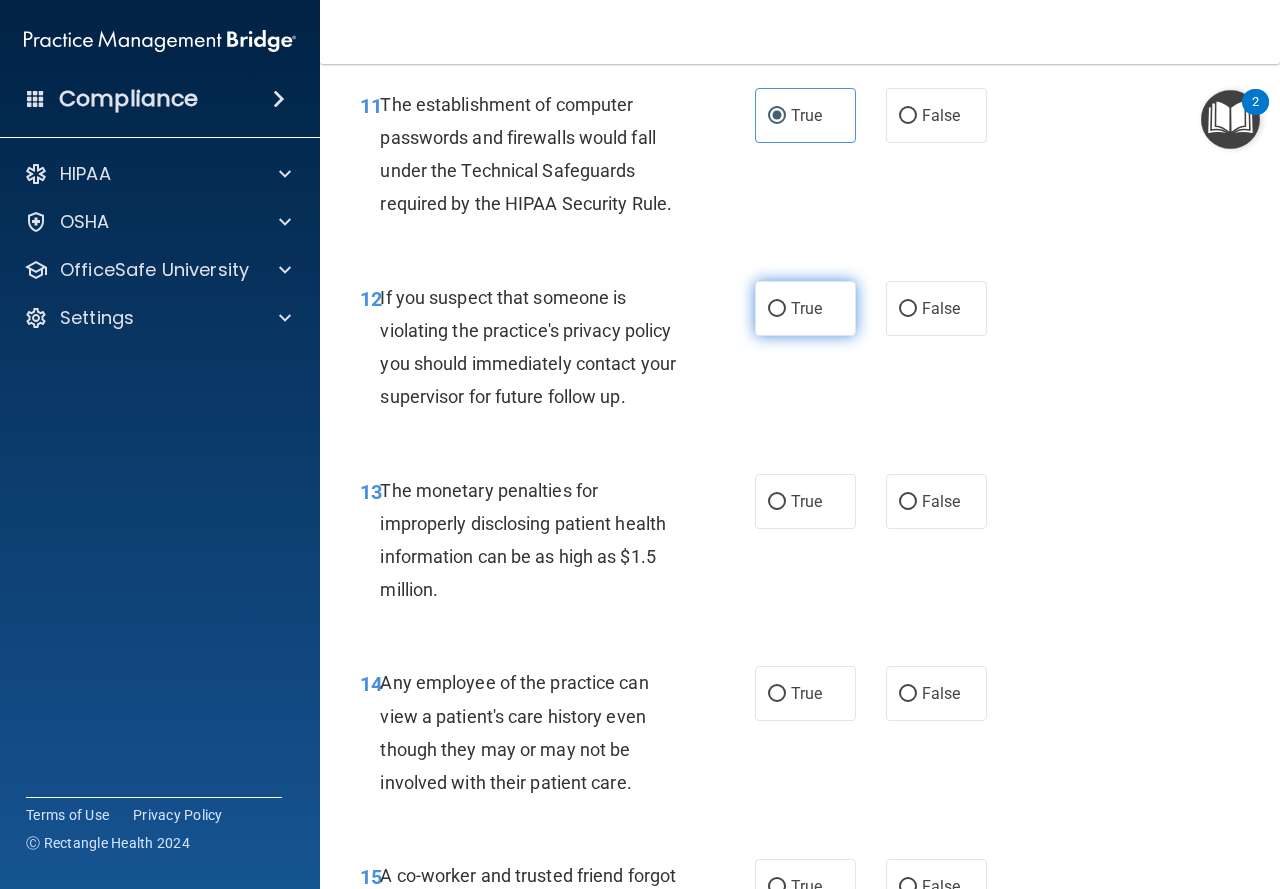click on "True" at bounding box center (805, 308) 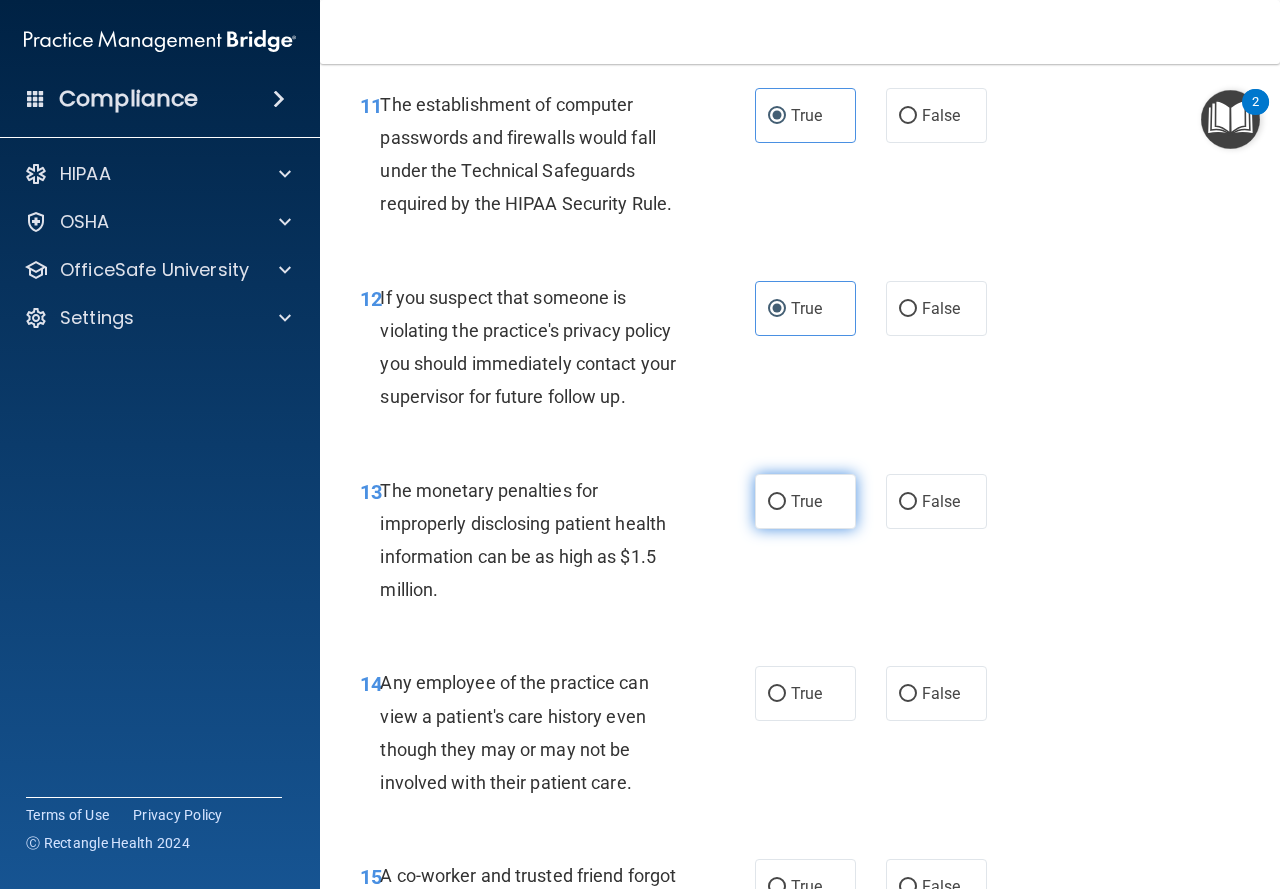 click on "True" at bounding box center (805, 501) 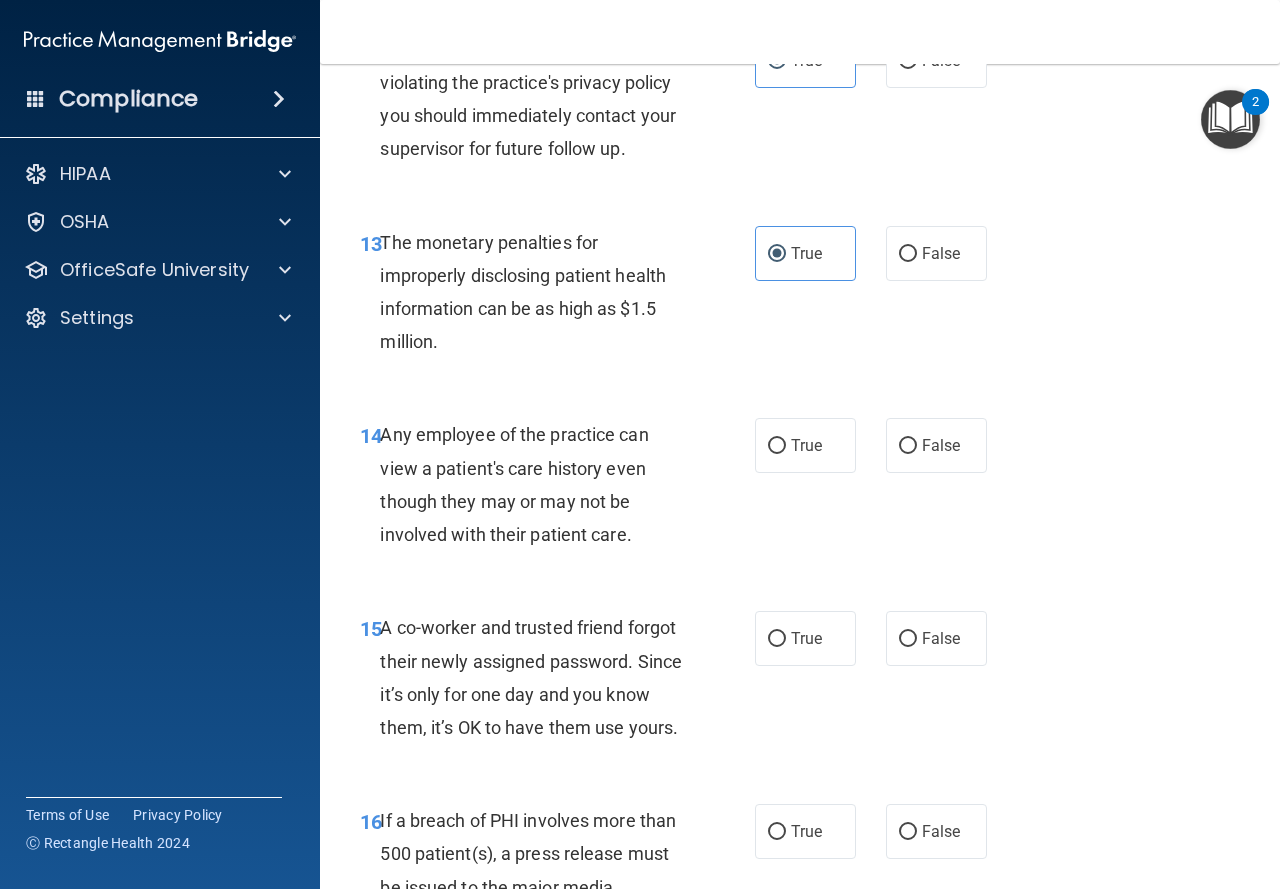 scroll, scrollTop: 2355, scrollLeft: 0, axis: vertical 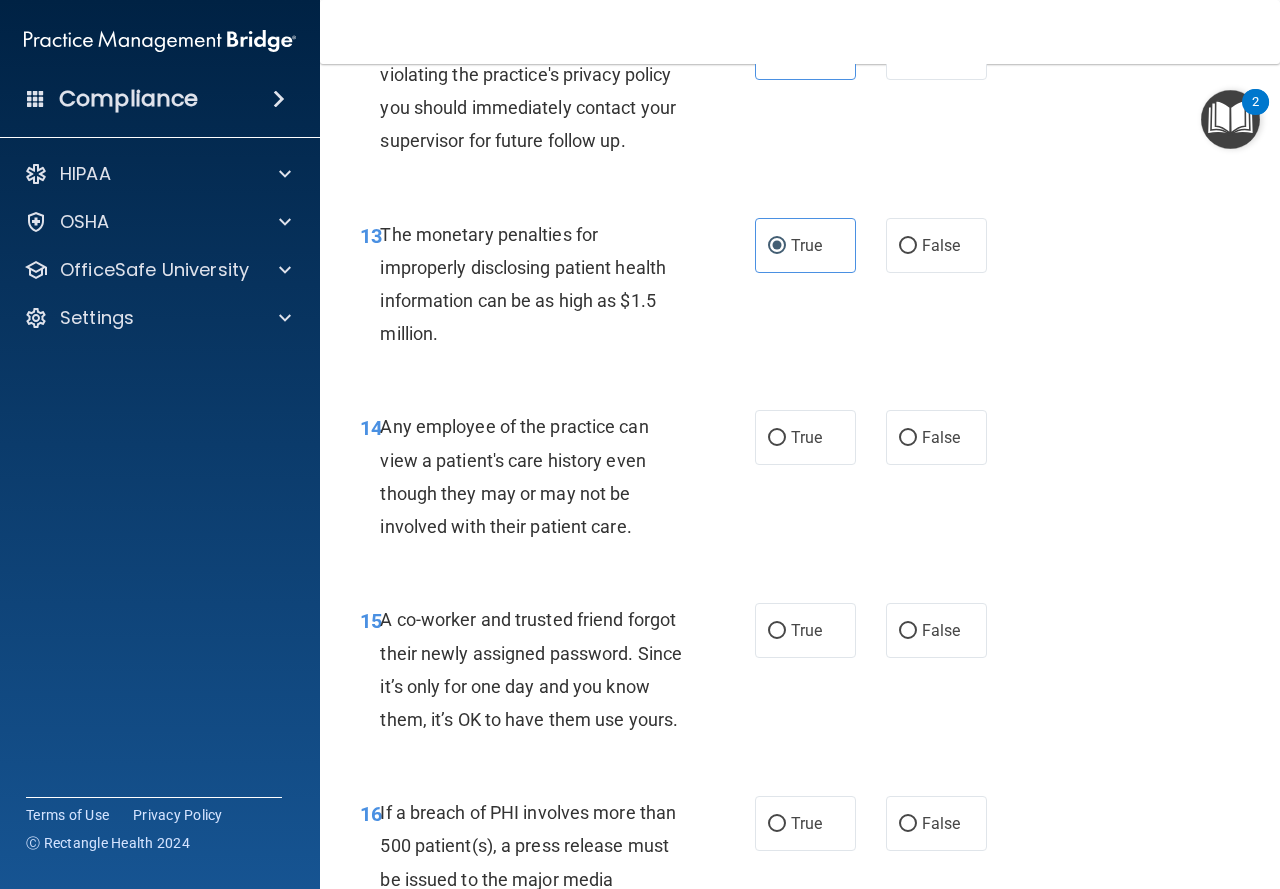 drag, startPoint x: 911, startPoint y: 441, endPoint x: 929, endPoint y: 482, distance: 44.777225 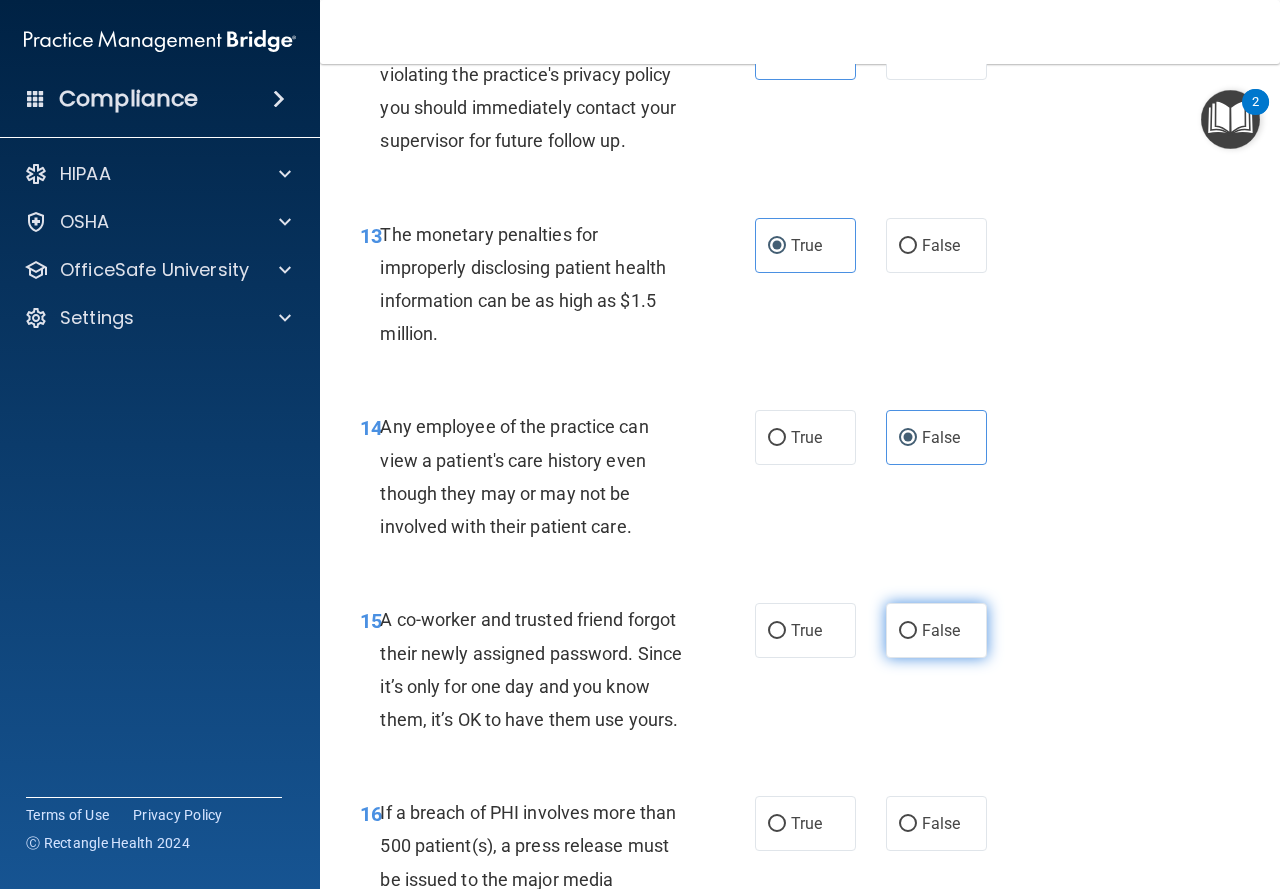 click on "False" at bounding box center (941, 630) 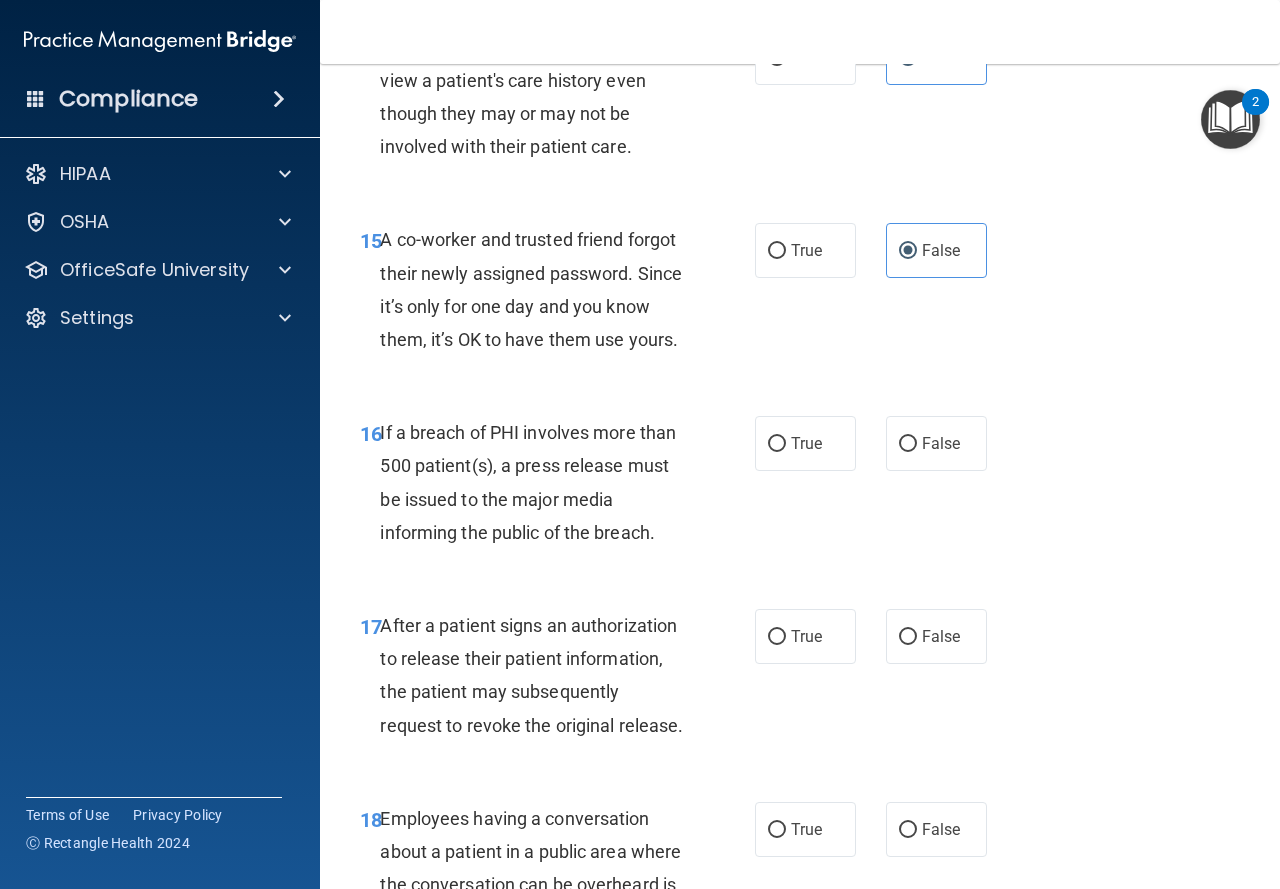 scroll, scrollTop: 2834, scrollLeft: 0, axis: vertical 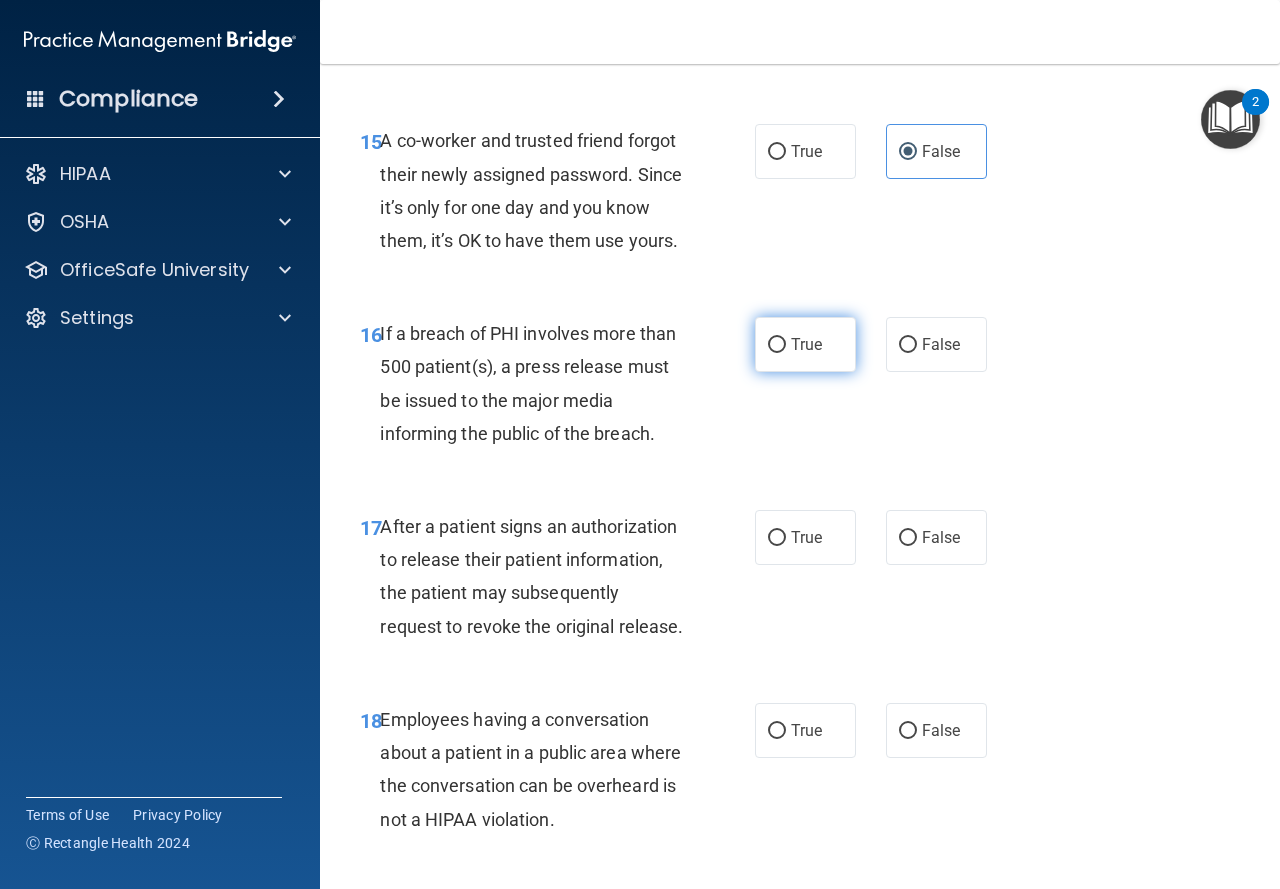 click on "True" at bounding box center (805, 344) 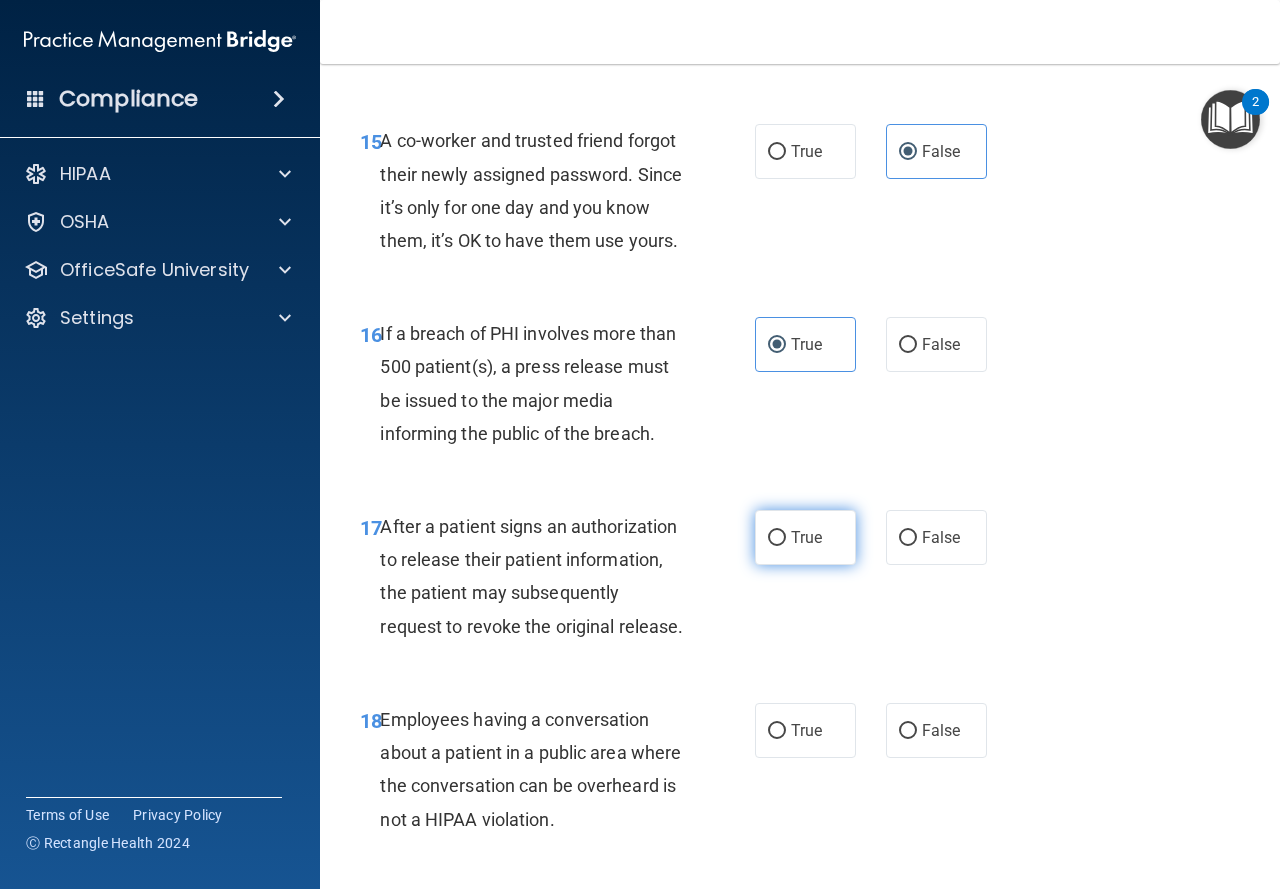 click on "True" at bounding box center (805, 537) 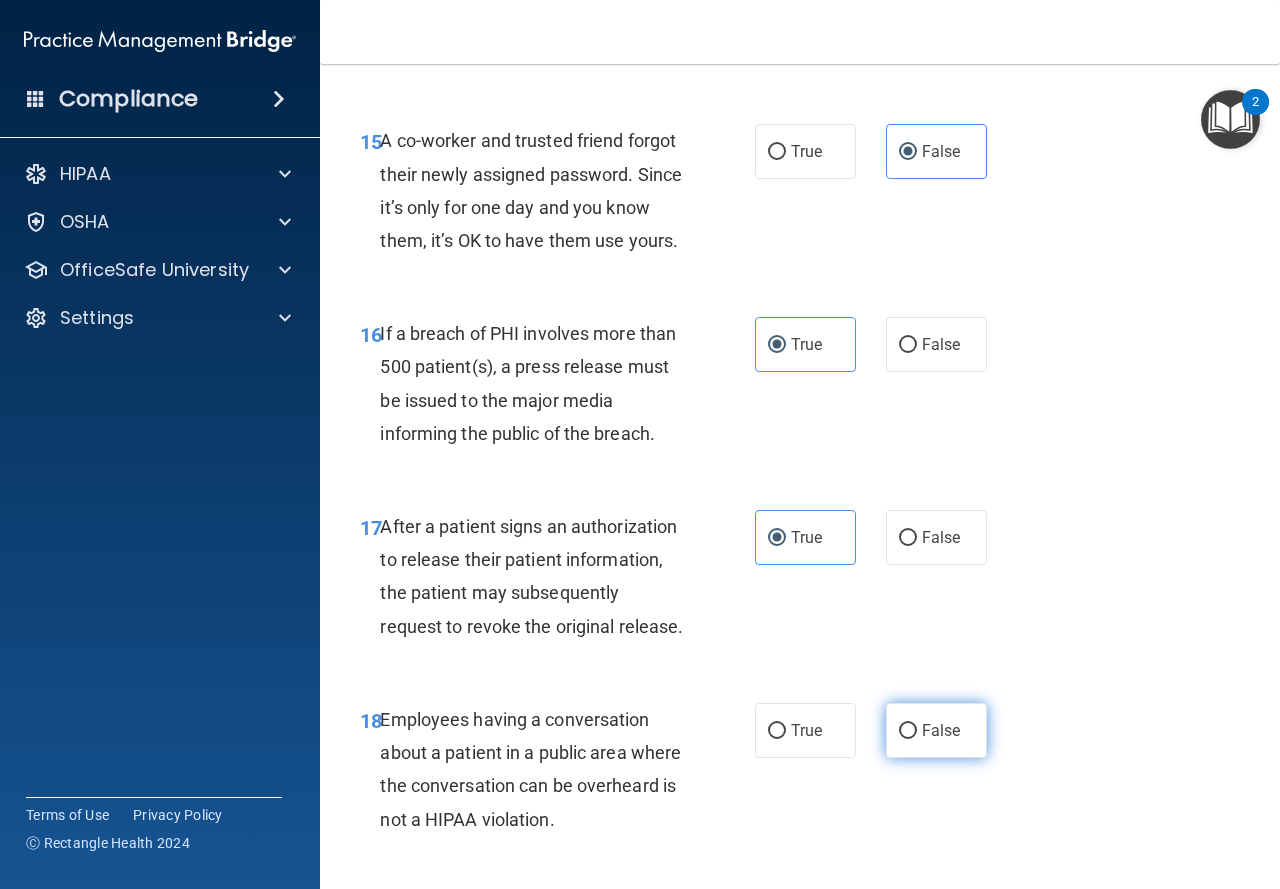 click on "False" at bounding box center (908, 731) 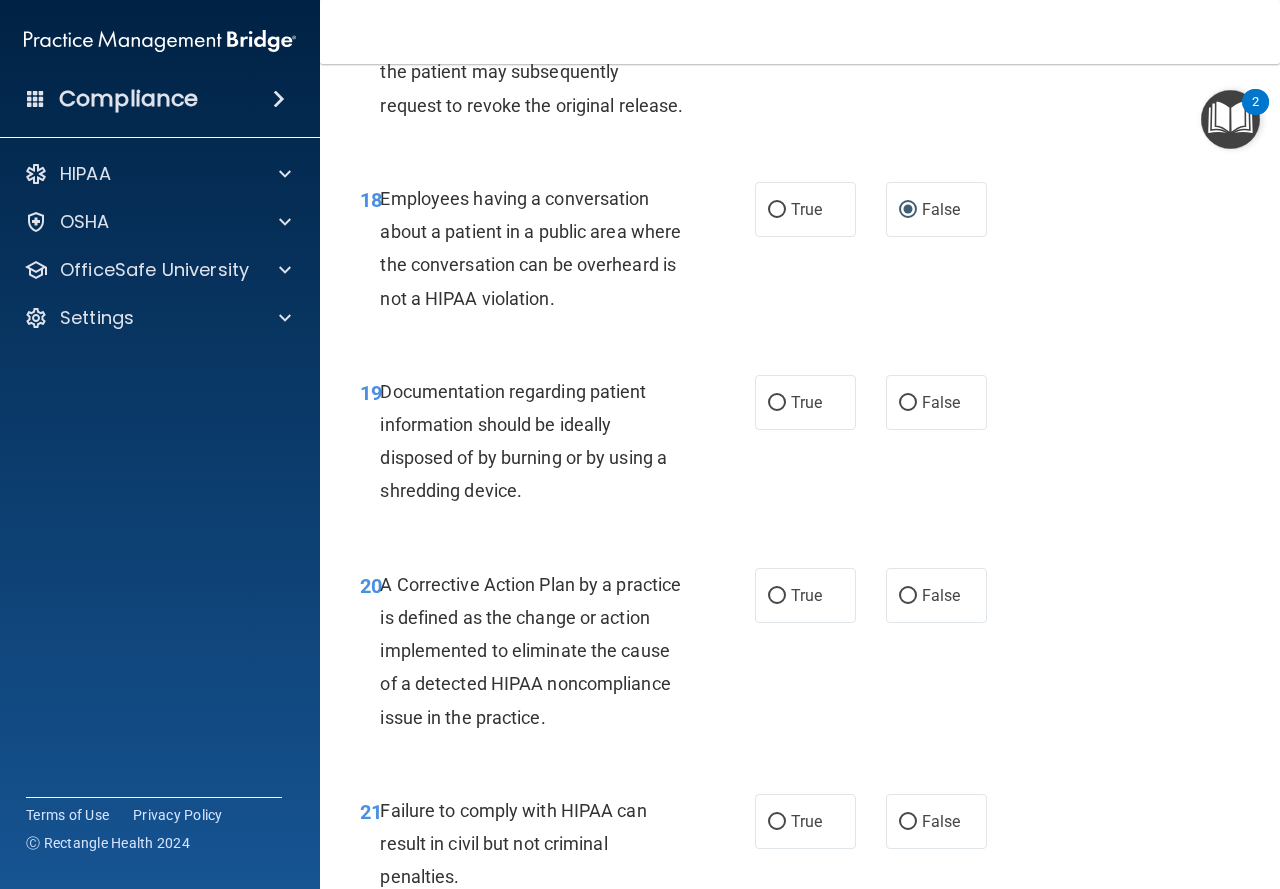 scroll, scrollTop: 3396, scrollLeft: 0, axis: vertical 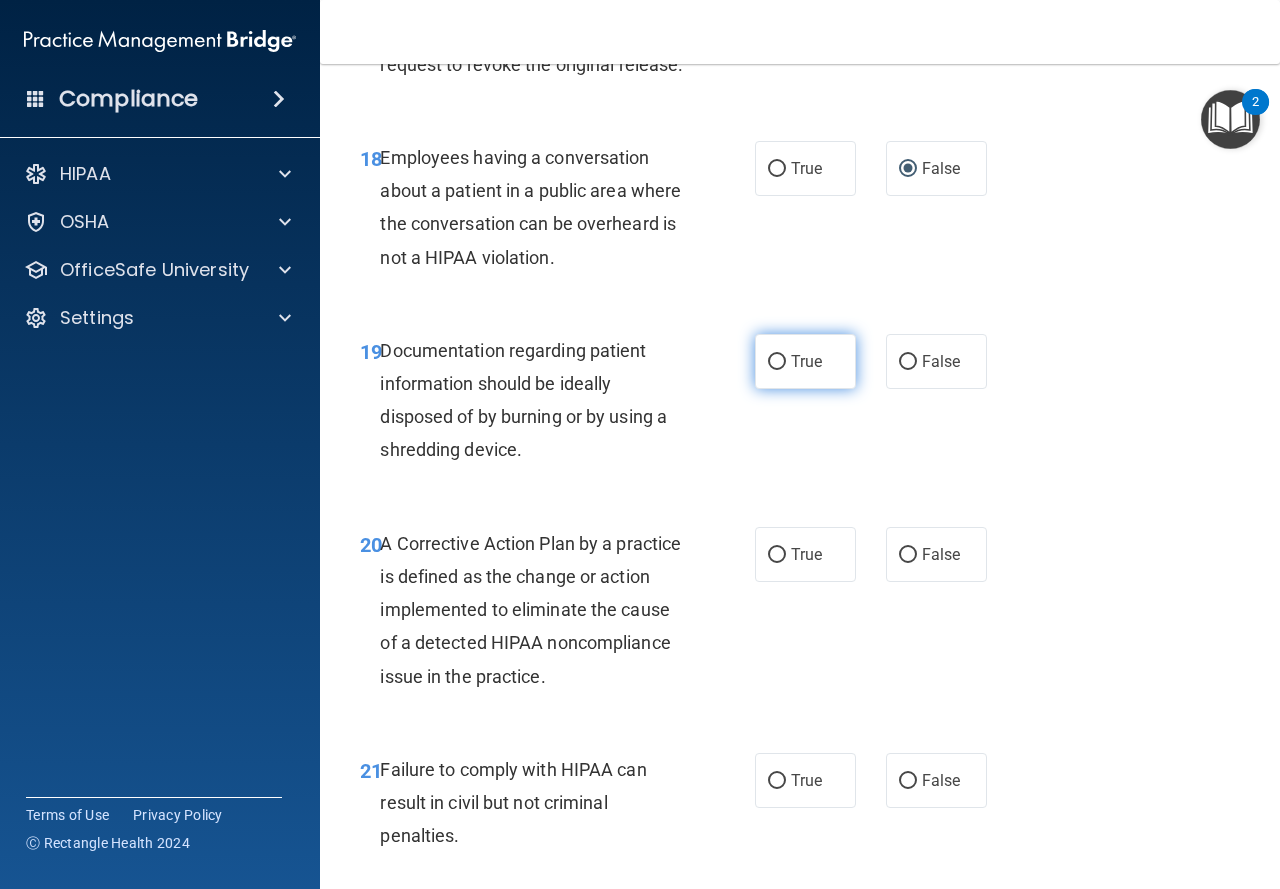 click on "True" at bounding box center (805, 361) 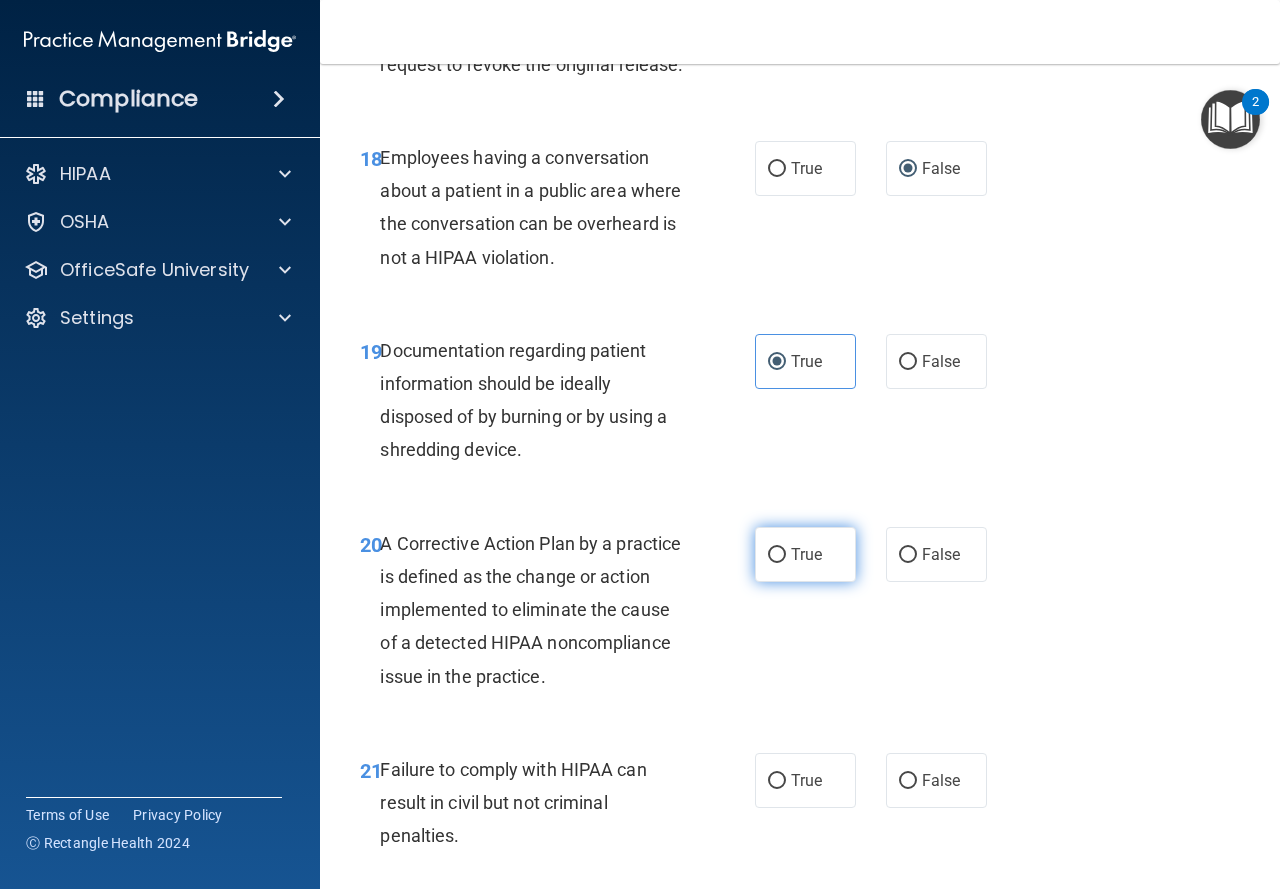 click on "True" at bounding box center [805, 554] 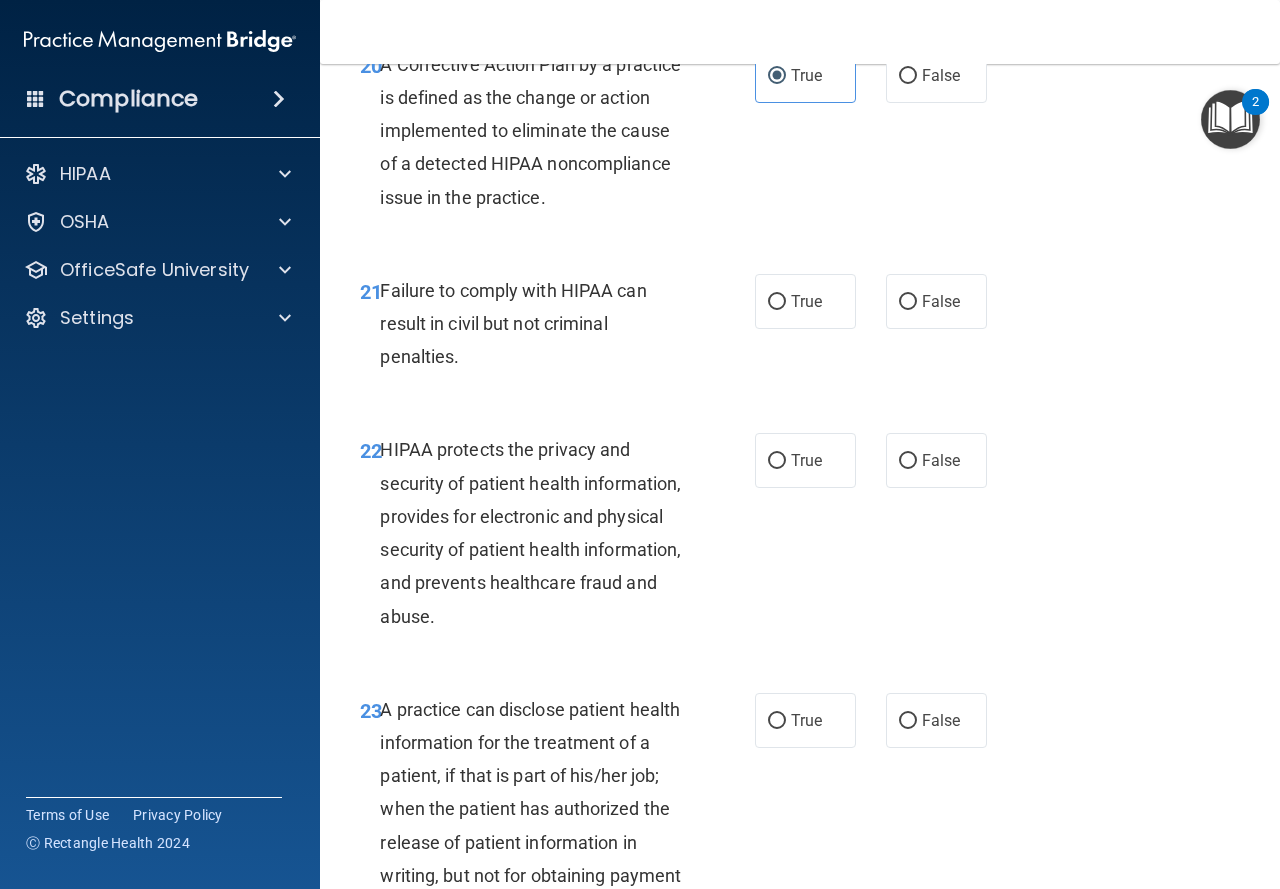 scroll, scrollTop: 3966, scrollLeft: 0, axis: vertical 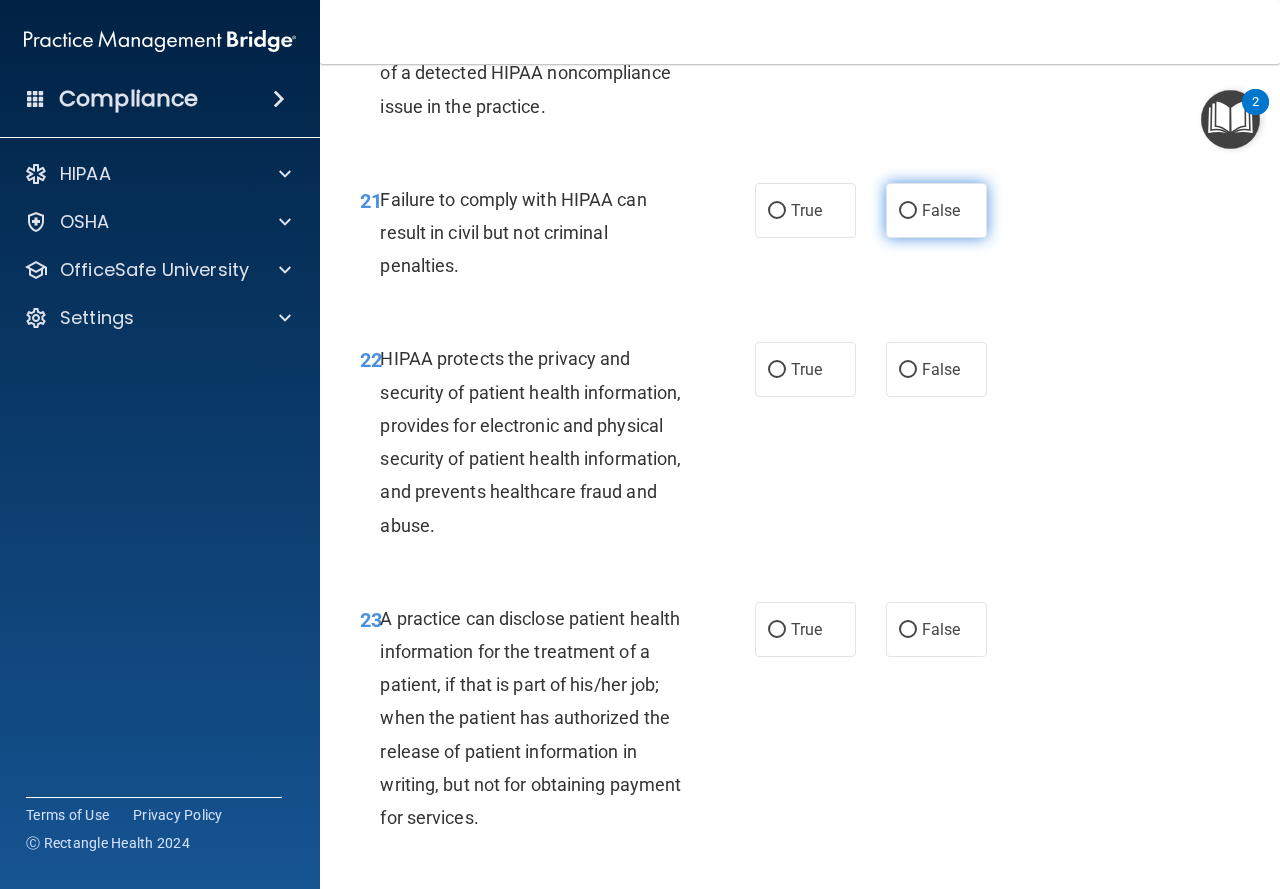 click on "False" at bounding box center (936, 210) 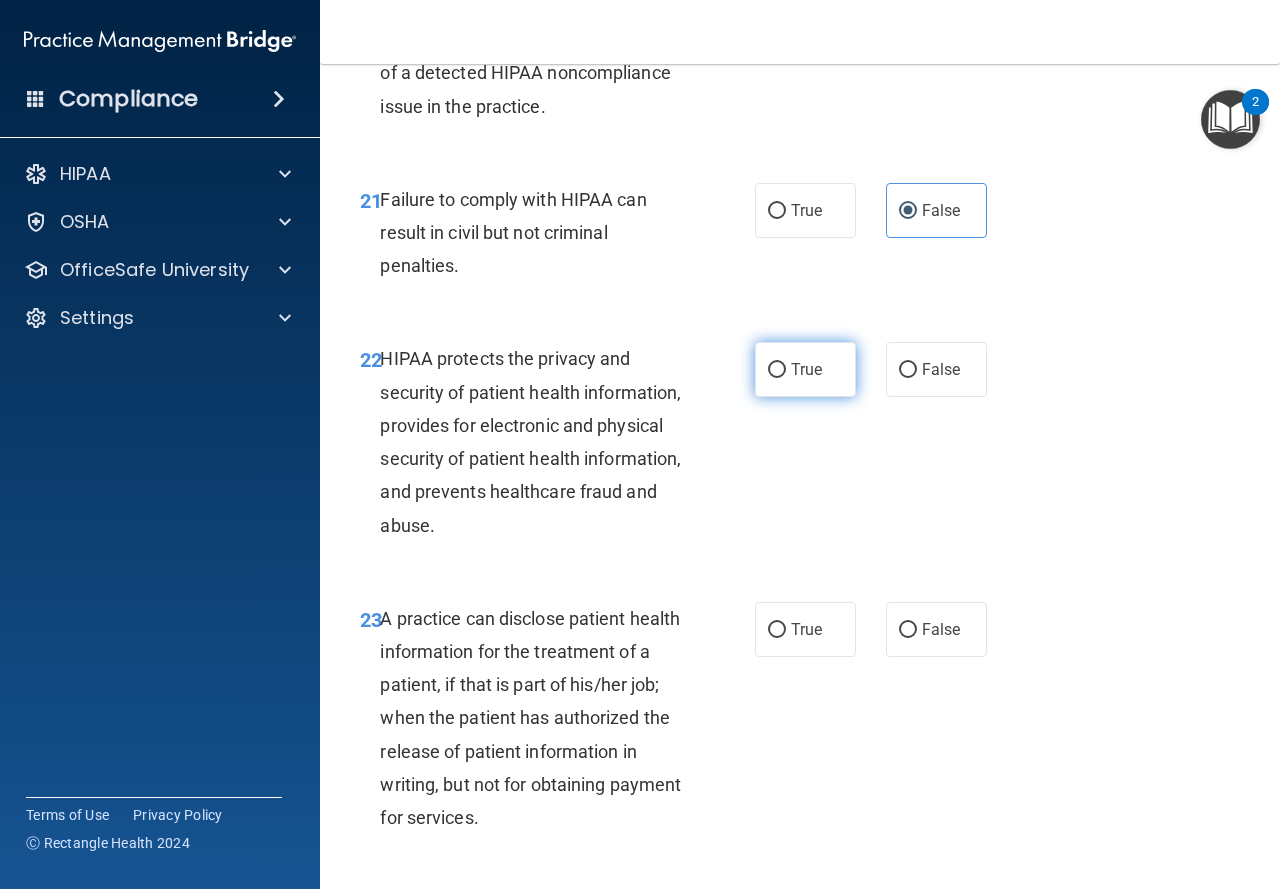 click on "True" at bounding box center (805, 369) 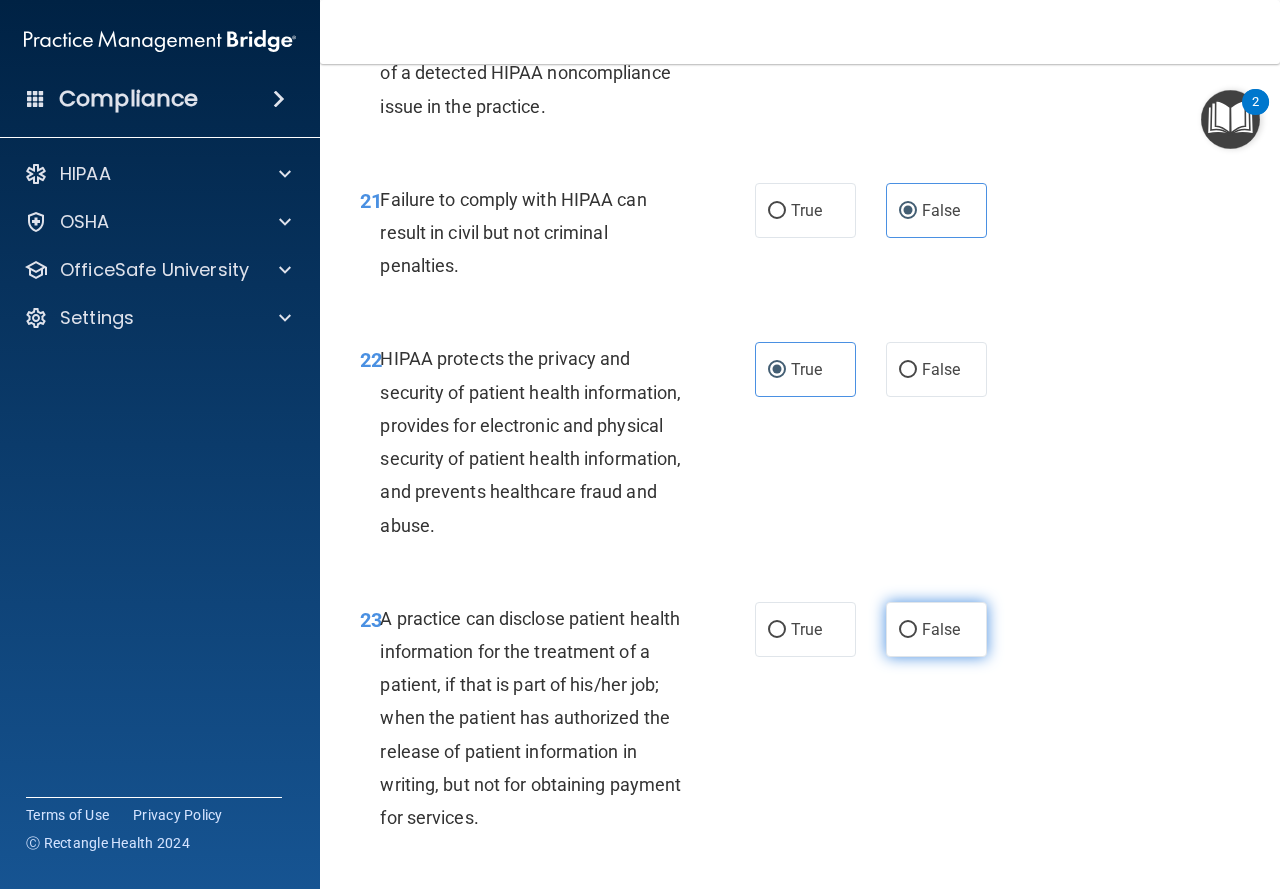 click on "False" at bounding box center [936, 629] 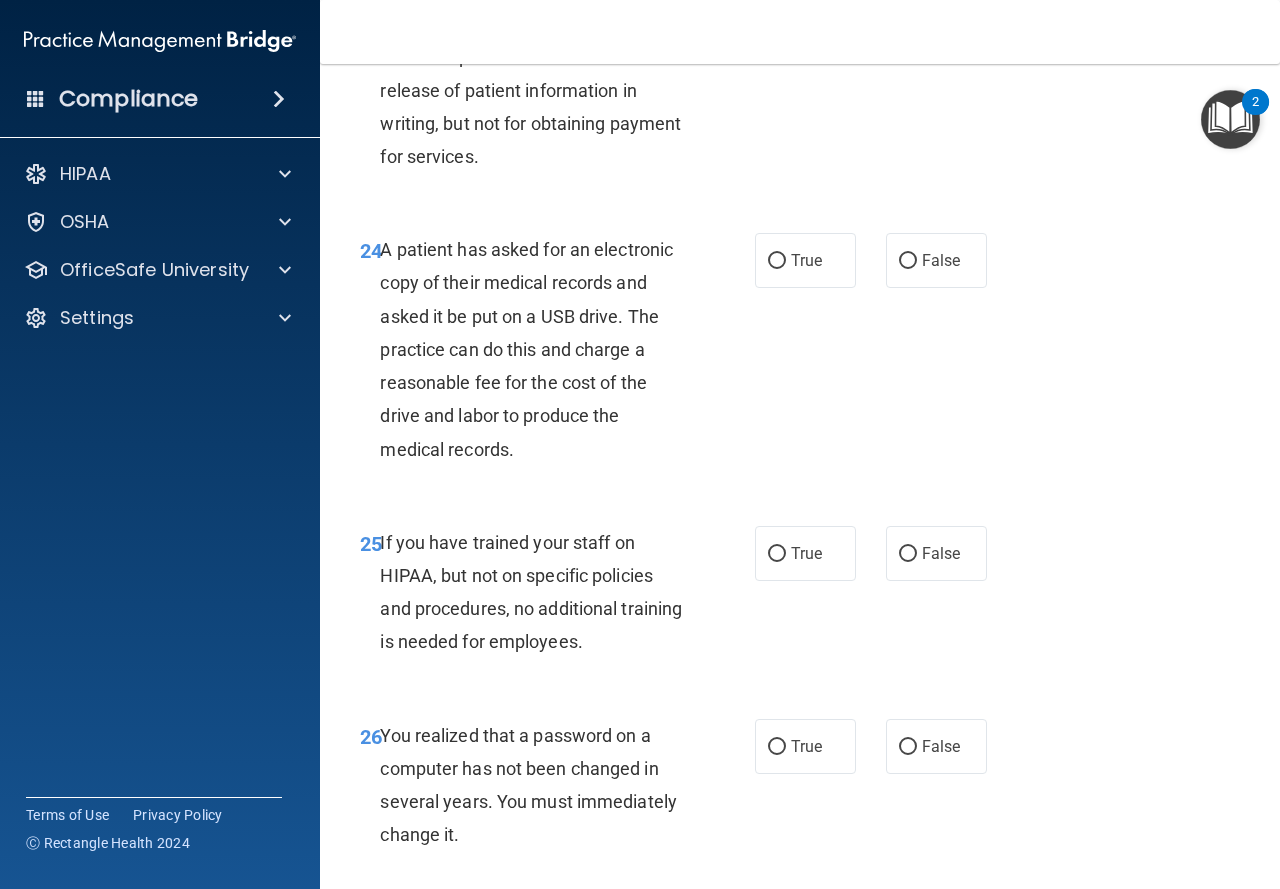 scroll, scrollTop: 4685, scrollLeft: 0, axis: vertical 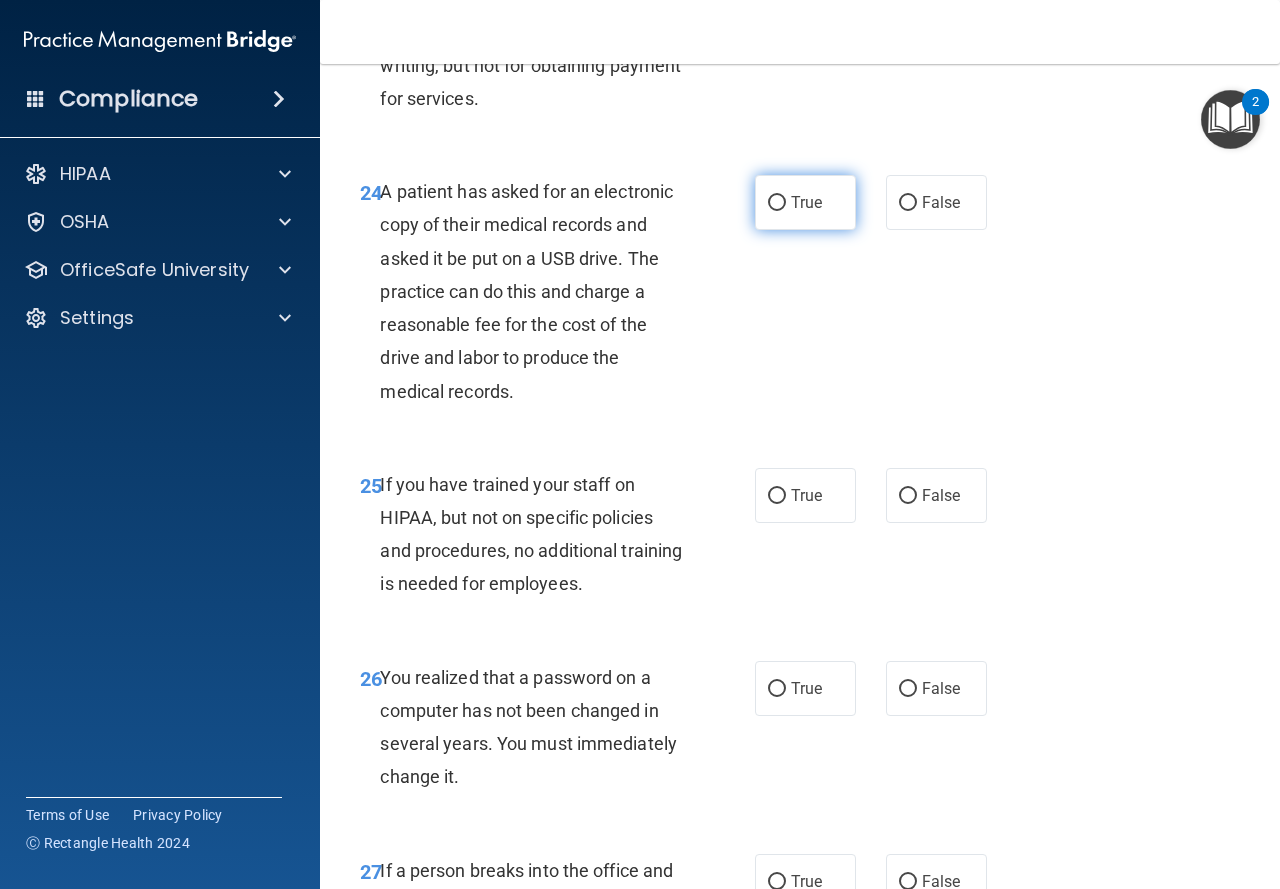 click on "True" at bounding box center (805, 202) 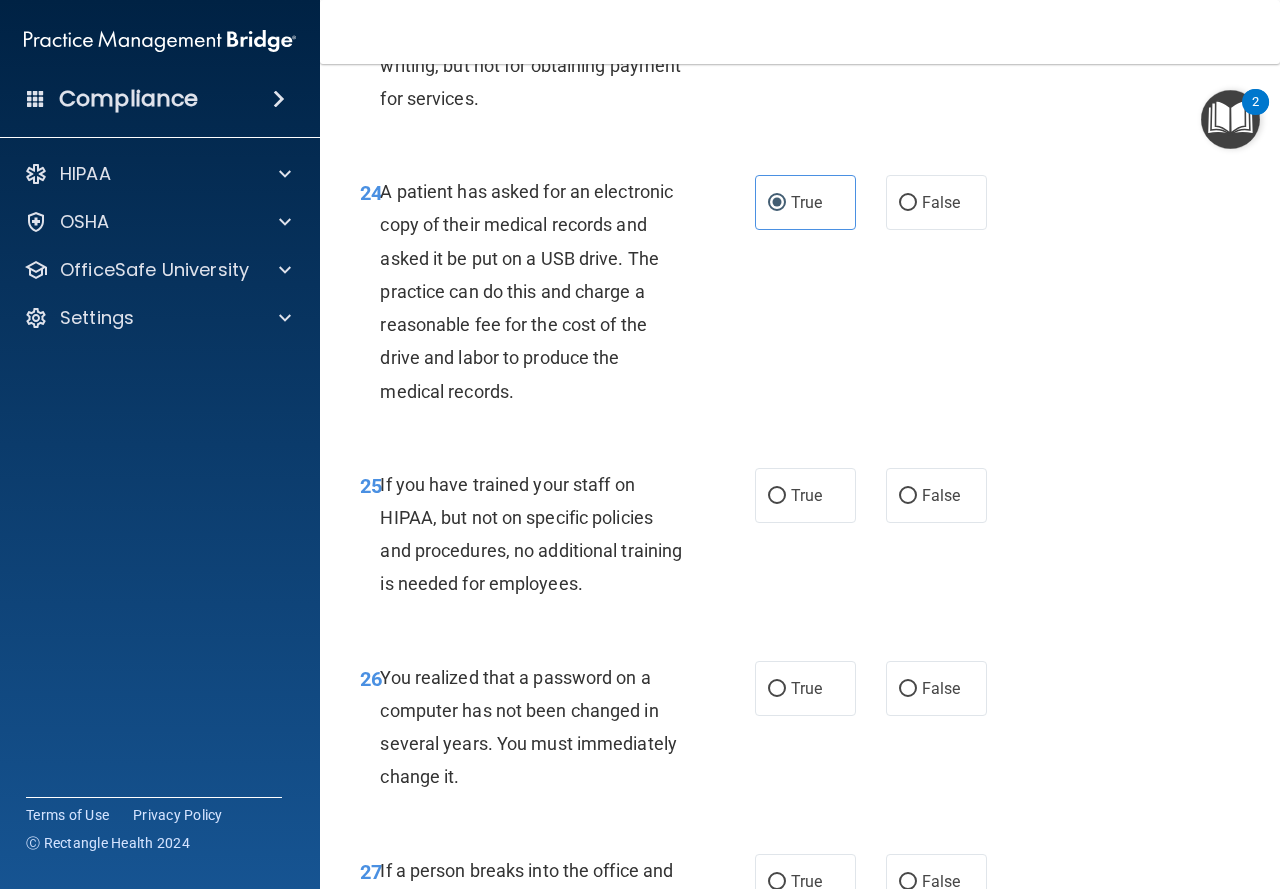 drag, startPoint x: 929, startPoint y: 568, endPoint x: 883, endPoint y: 664, distance: 106.451866 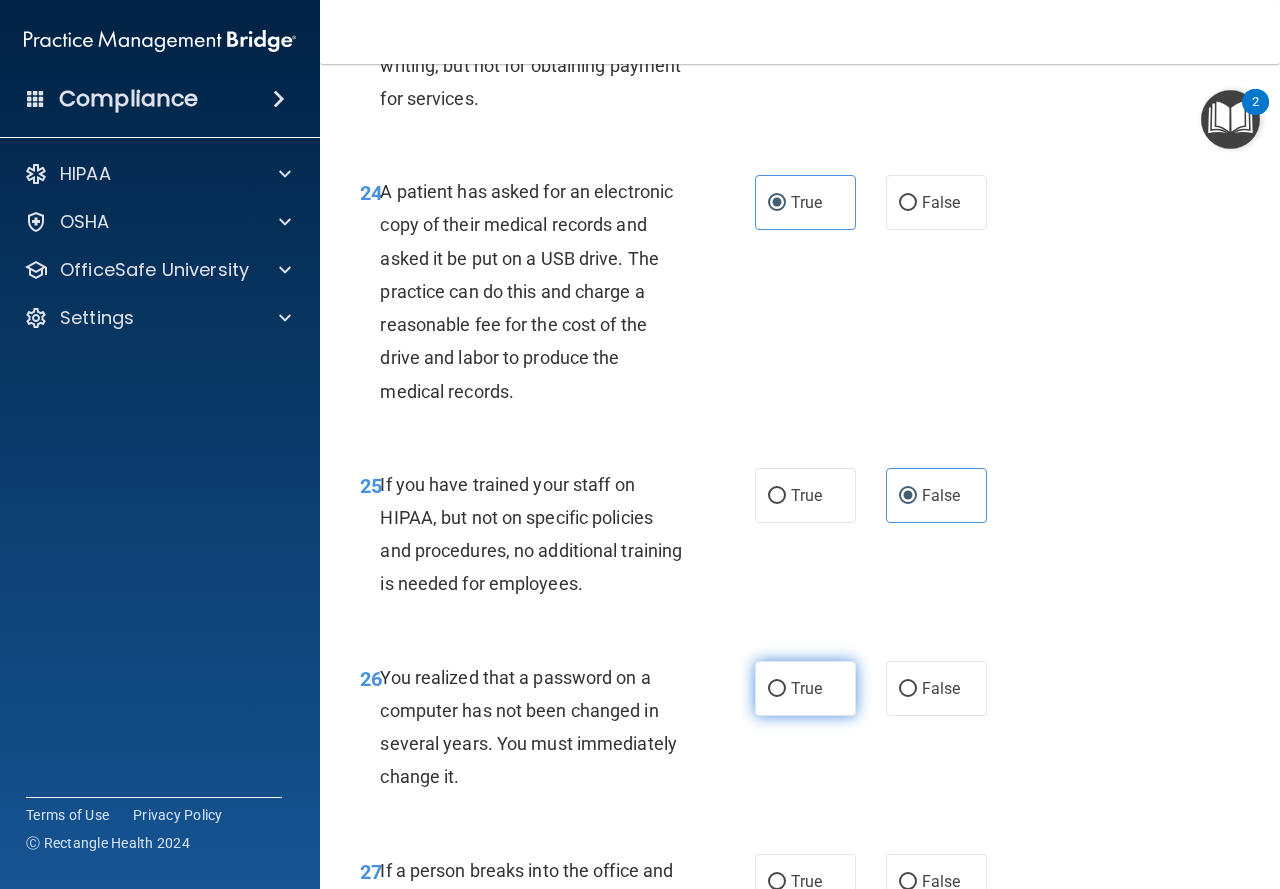 click on "True" at bounding box center (806, 688) 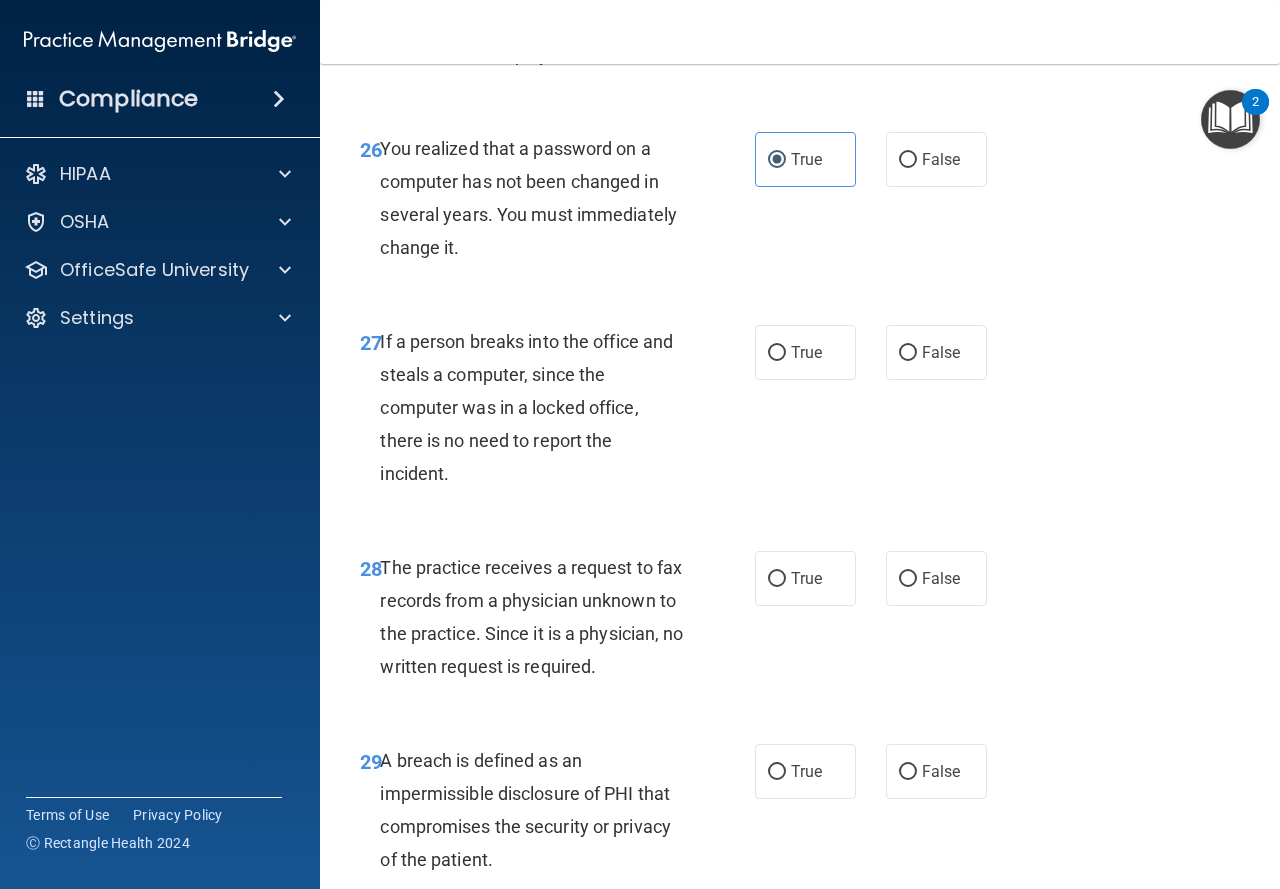 scroll, scrollTop: 5239, scrollLeft: 0, axis: vertical 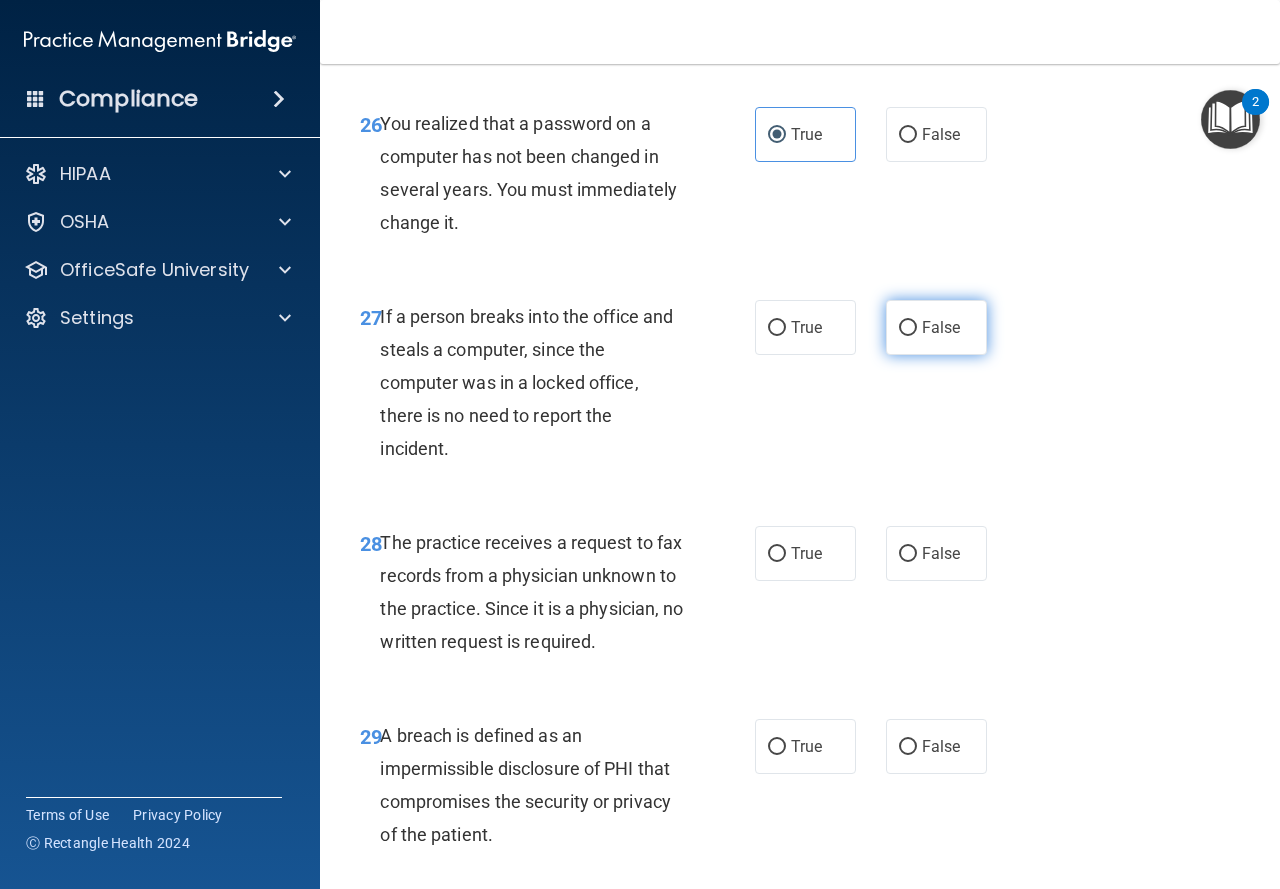 click on "False" at bounding box center (936, 327) 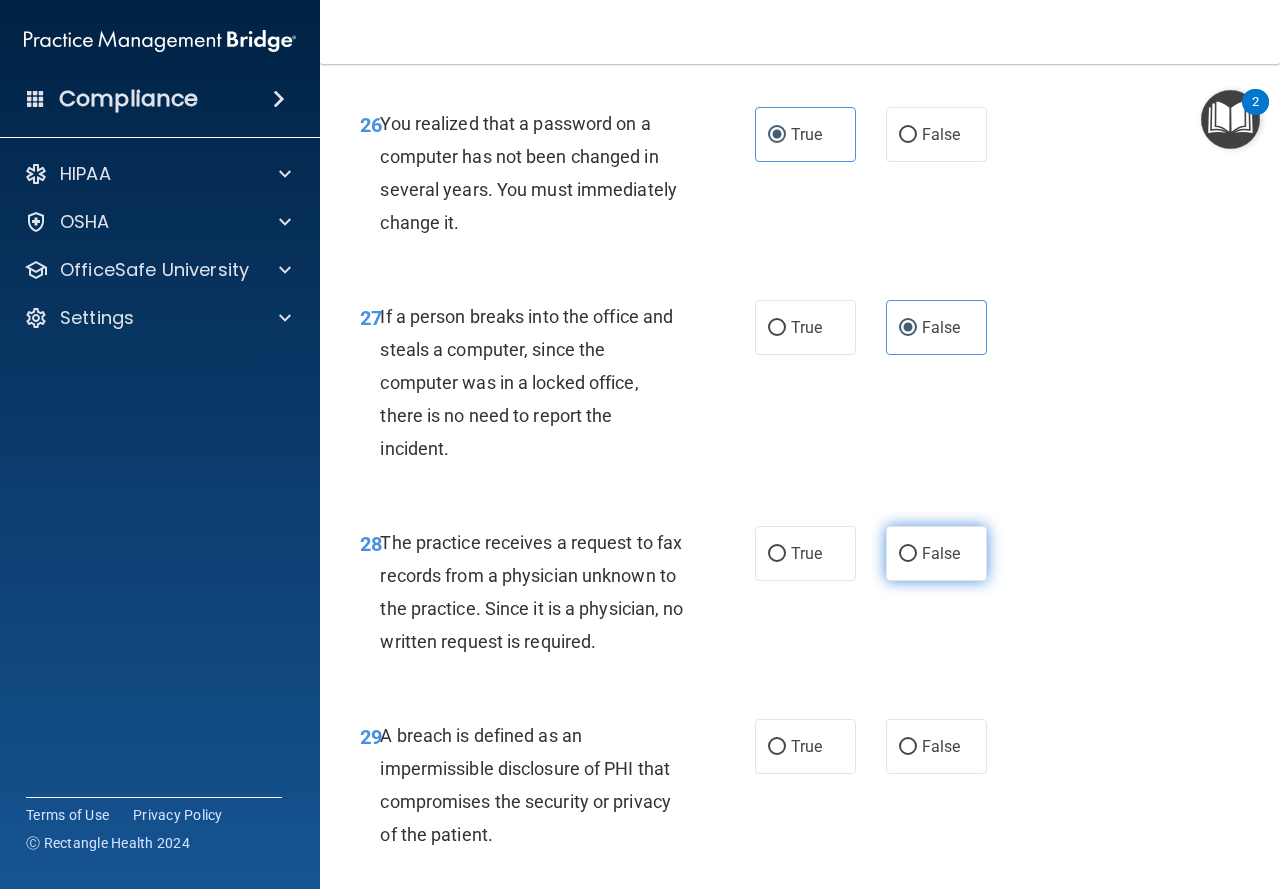 click on "False" at bounding box center [936, 553] 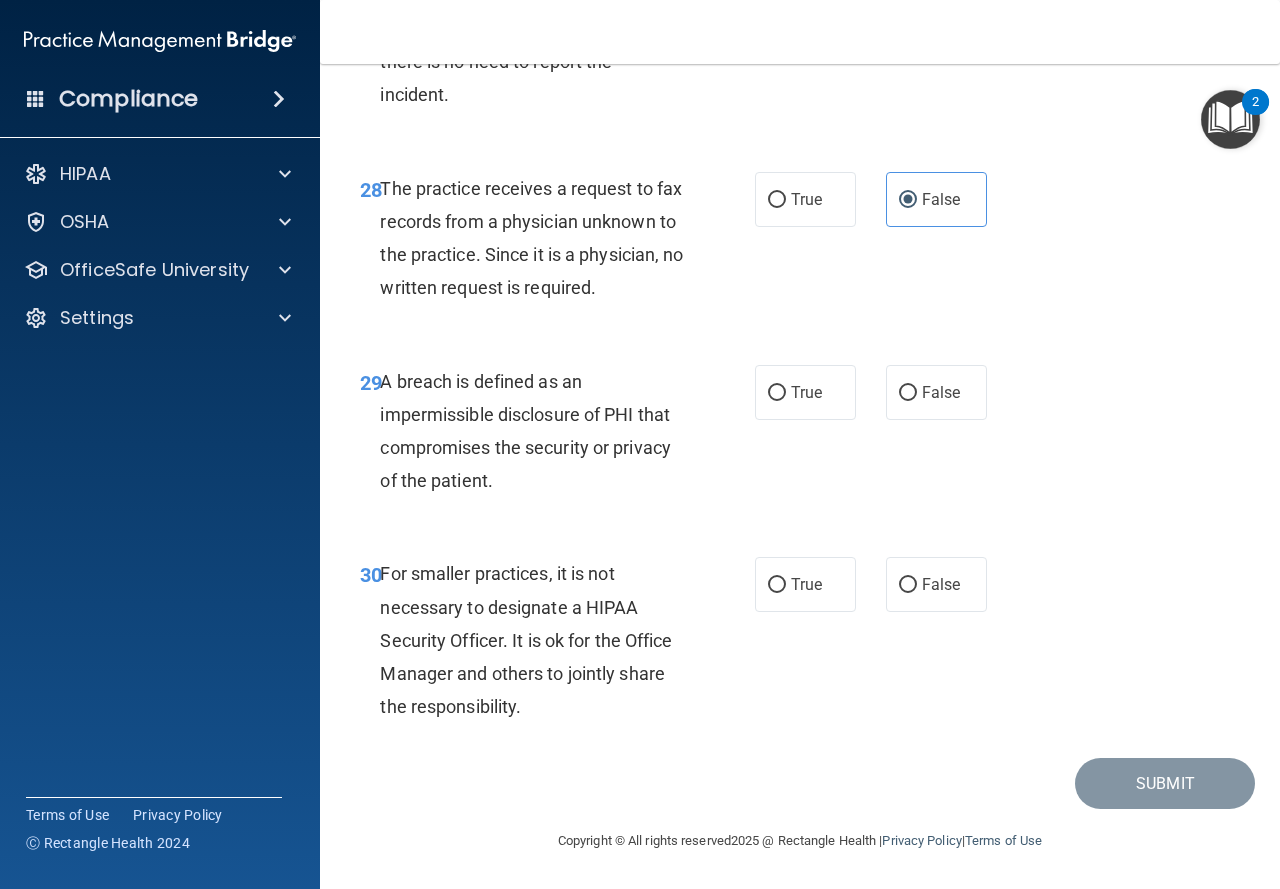 scroll, scrollTop: 5693, scrollLeft: 0, axis: vertical 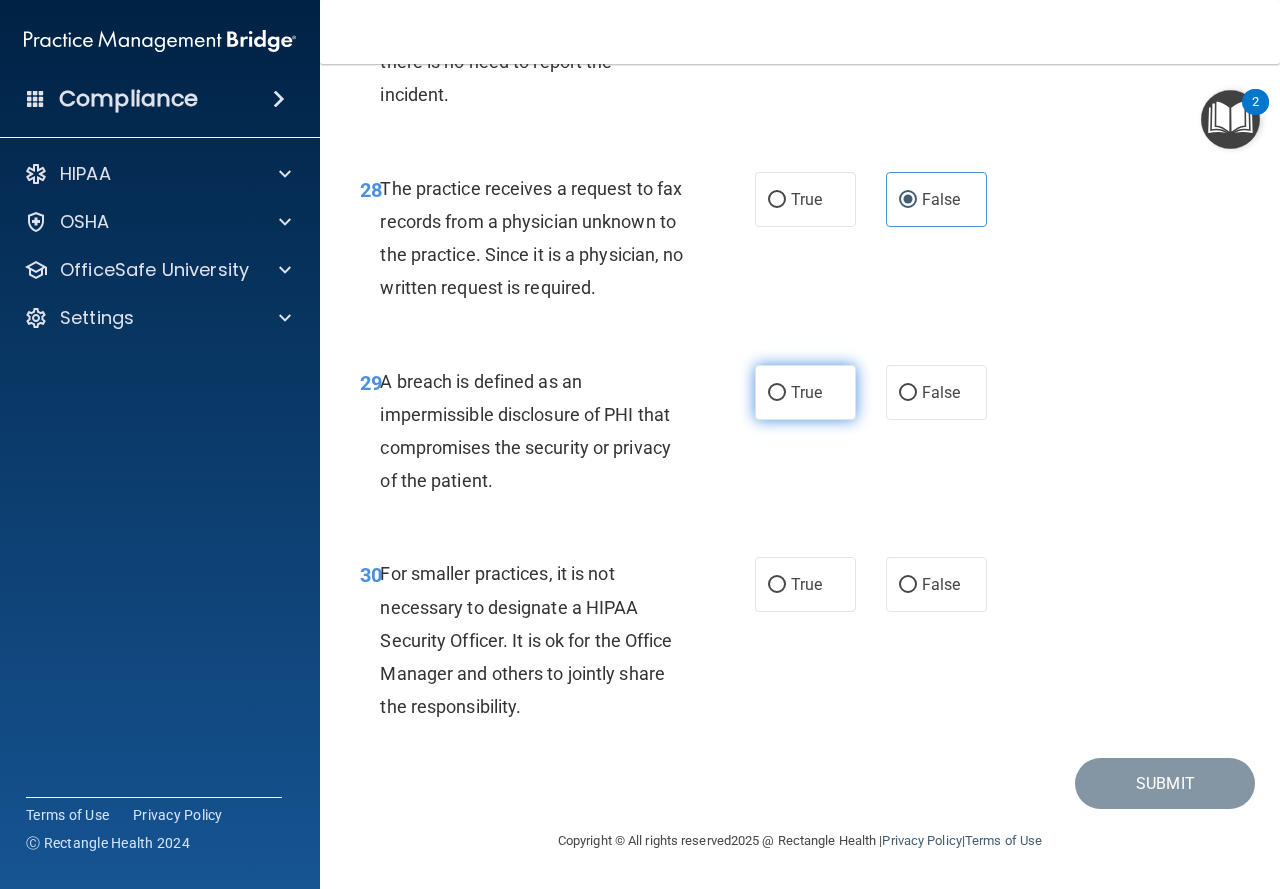 click on "True" at bounding box center (805, 392) 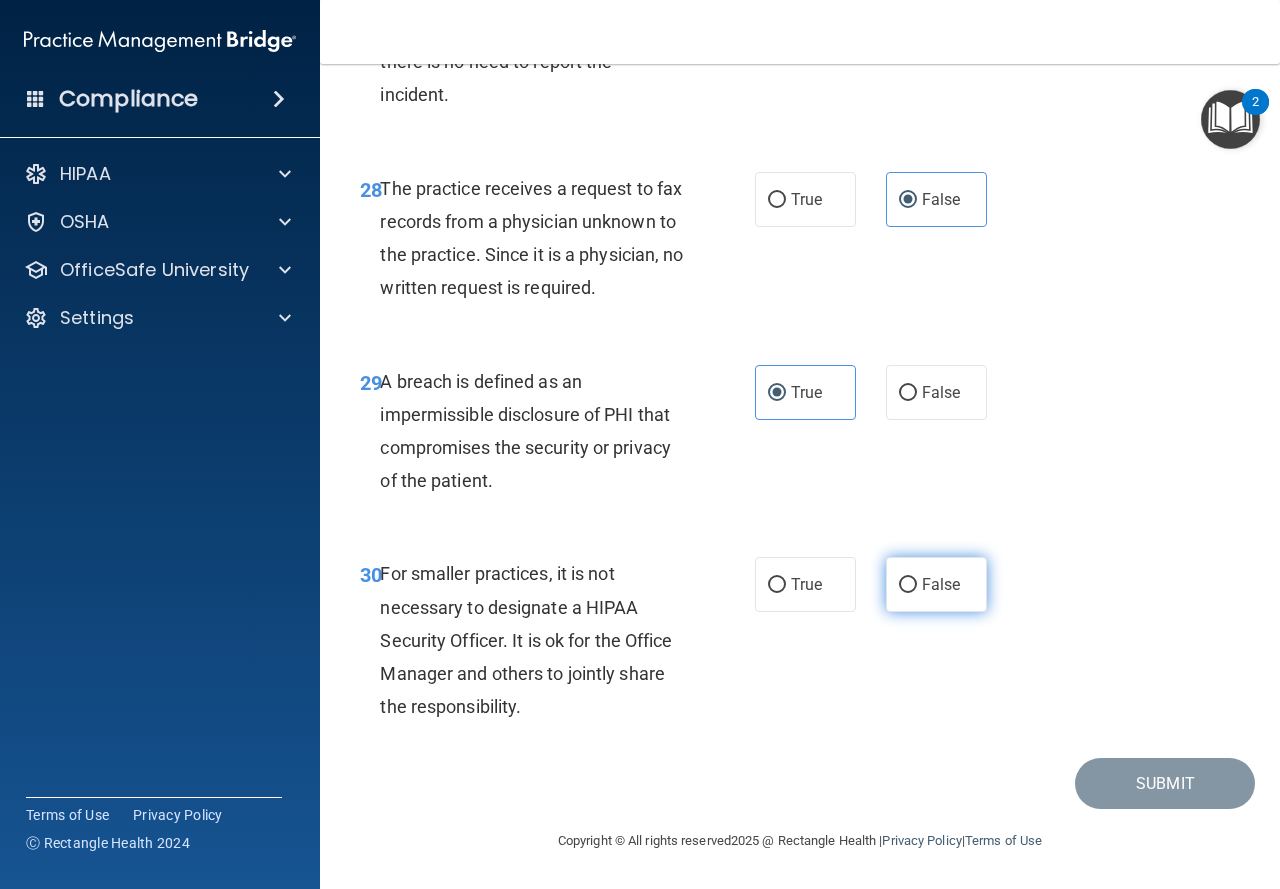 click on "False" at bounding box center [941, 584] 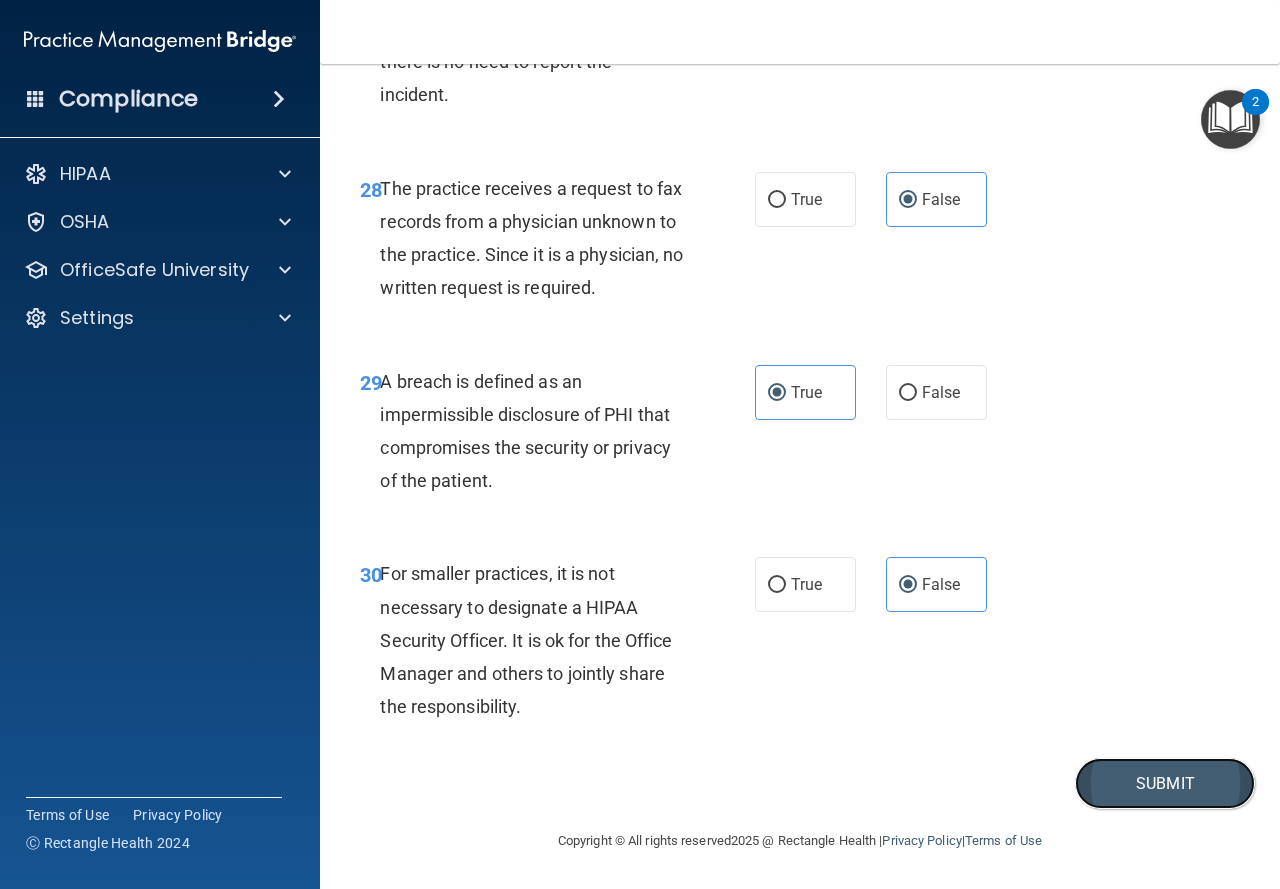 click on "Submit" at bounding box center [1165, 783] 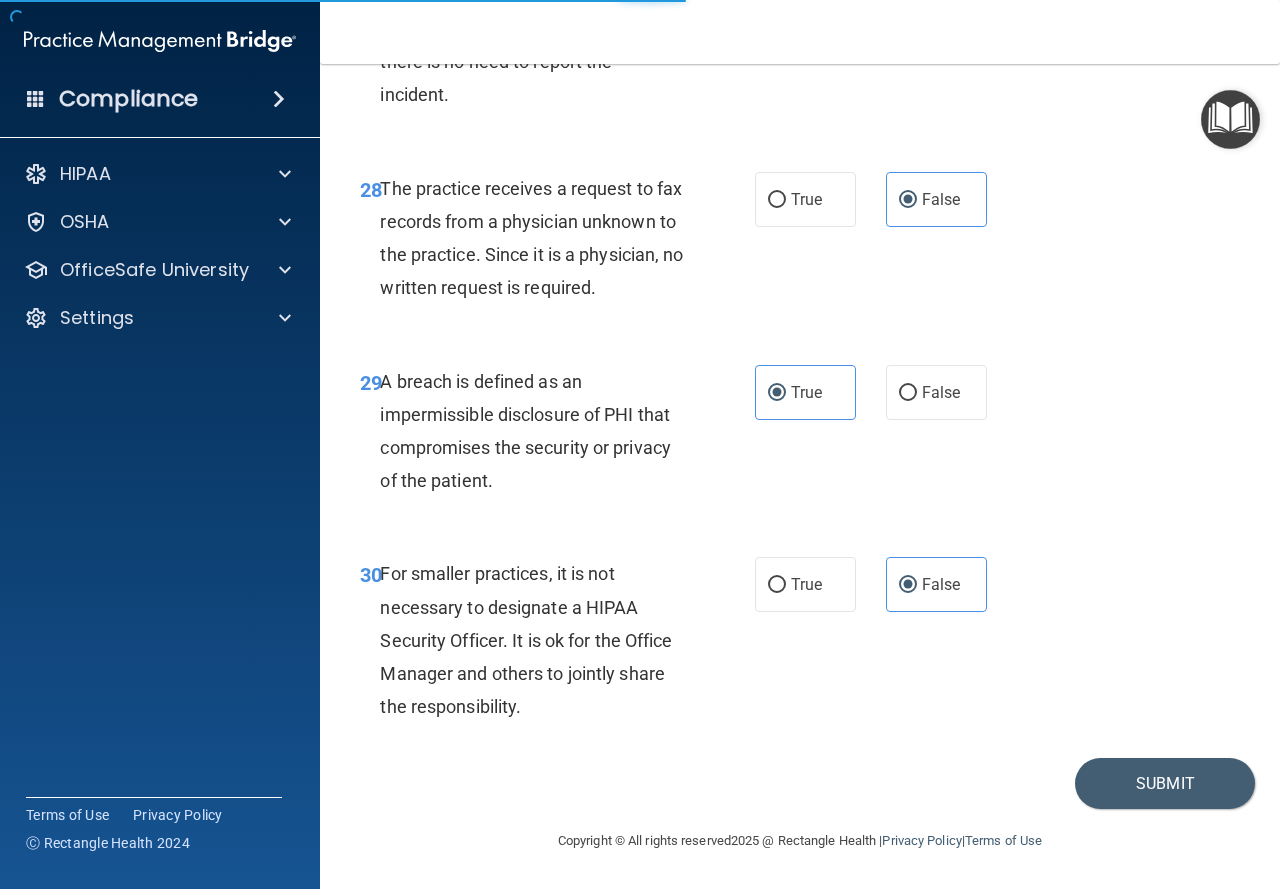 scroll, scrollTop: 0, scrollLeft: 0, axis: both 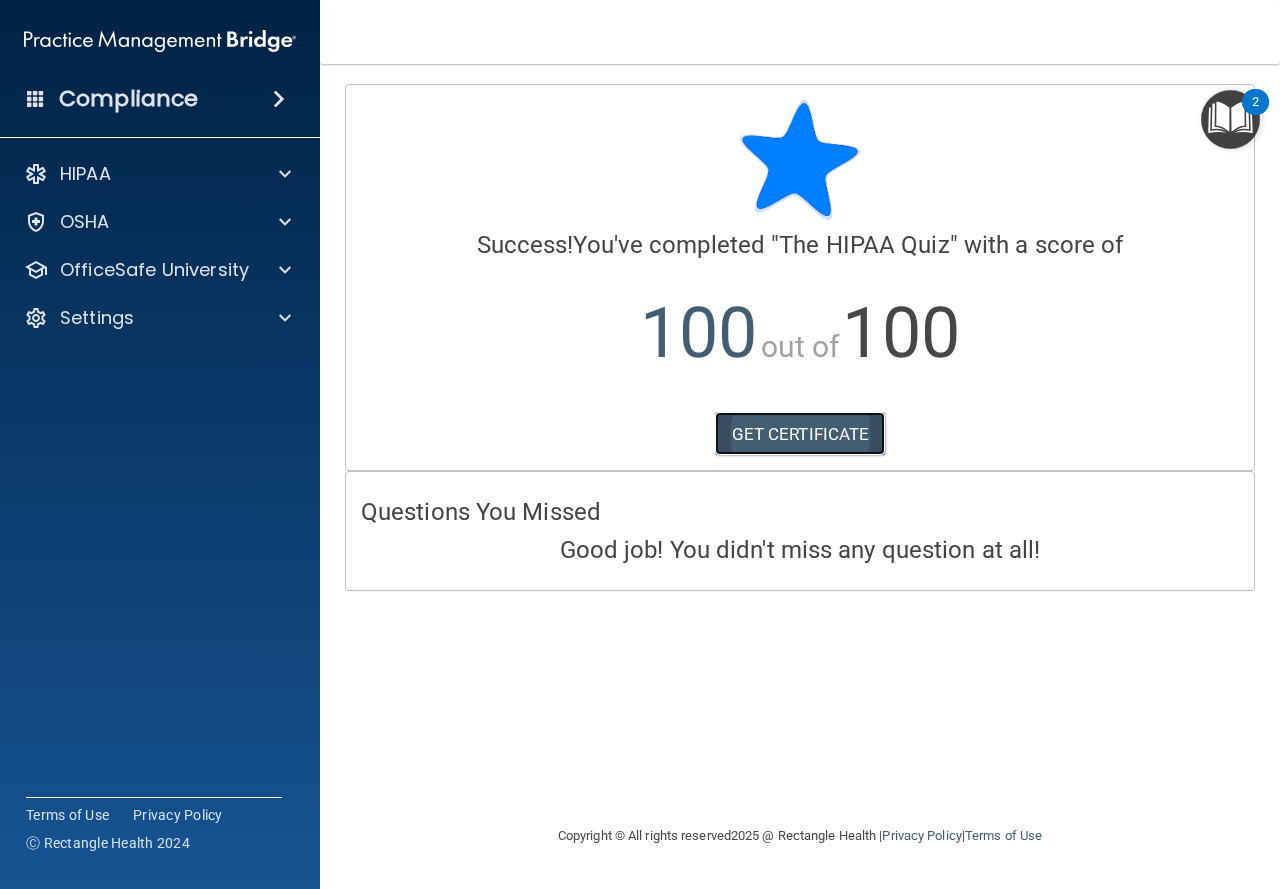 click on "GET CERTIFICATE" at bounding box center [800, 434] 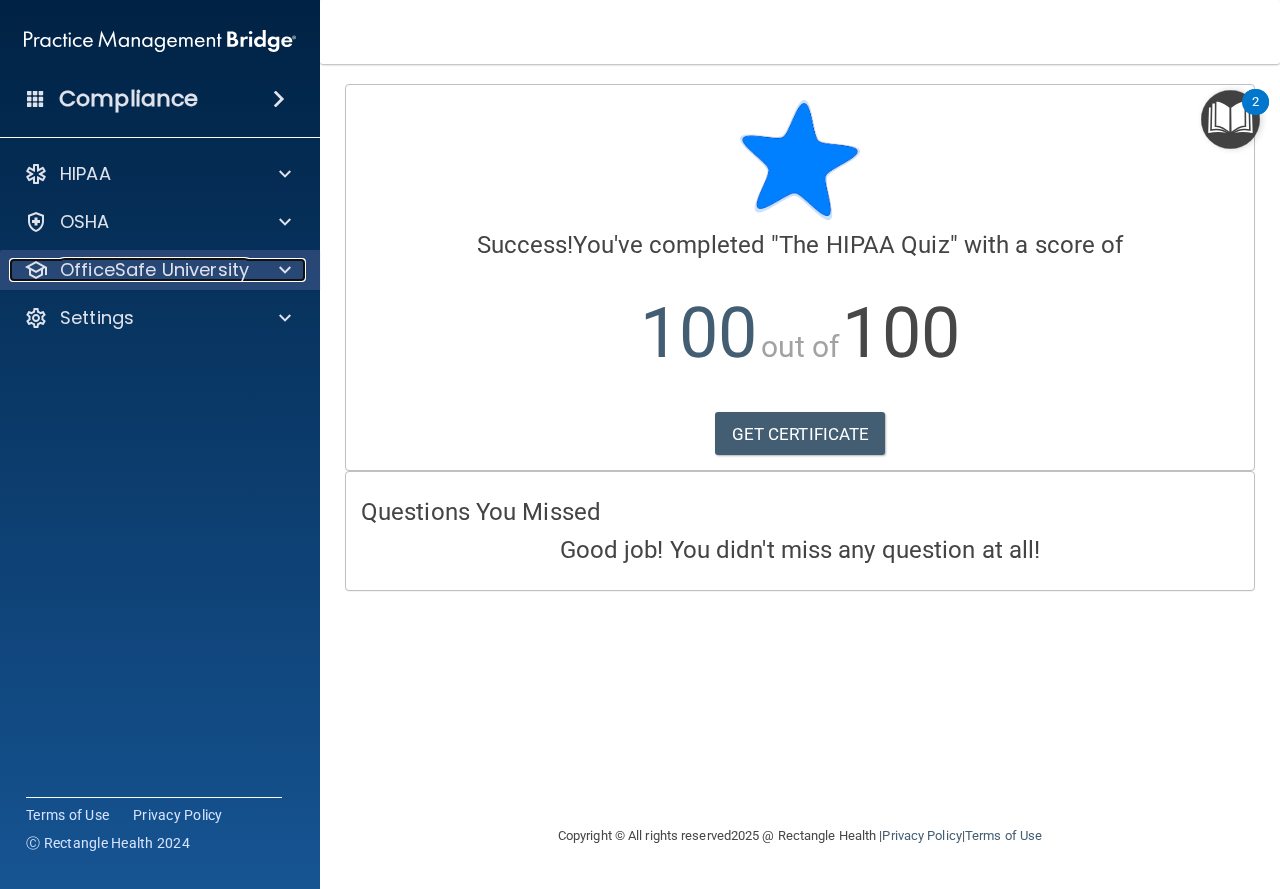 click on "OfficeSafe University" at bounding box center (154, 270) 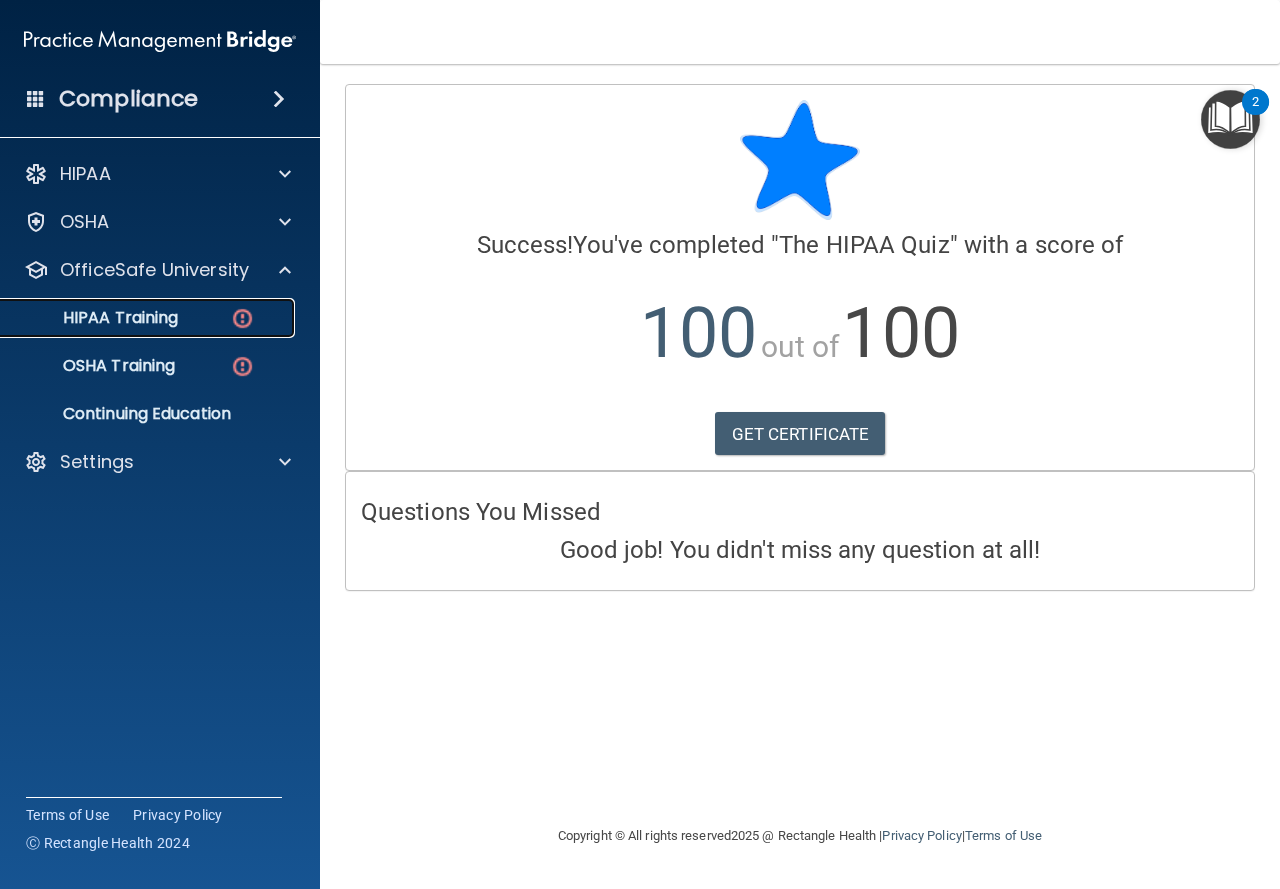 click at bounding box center [242, 318] 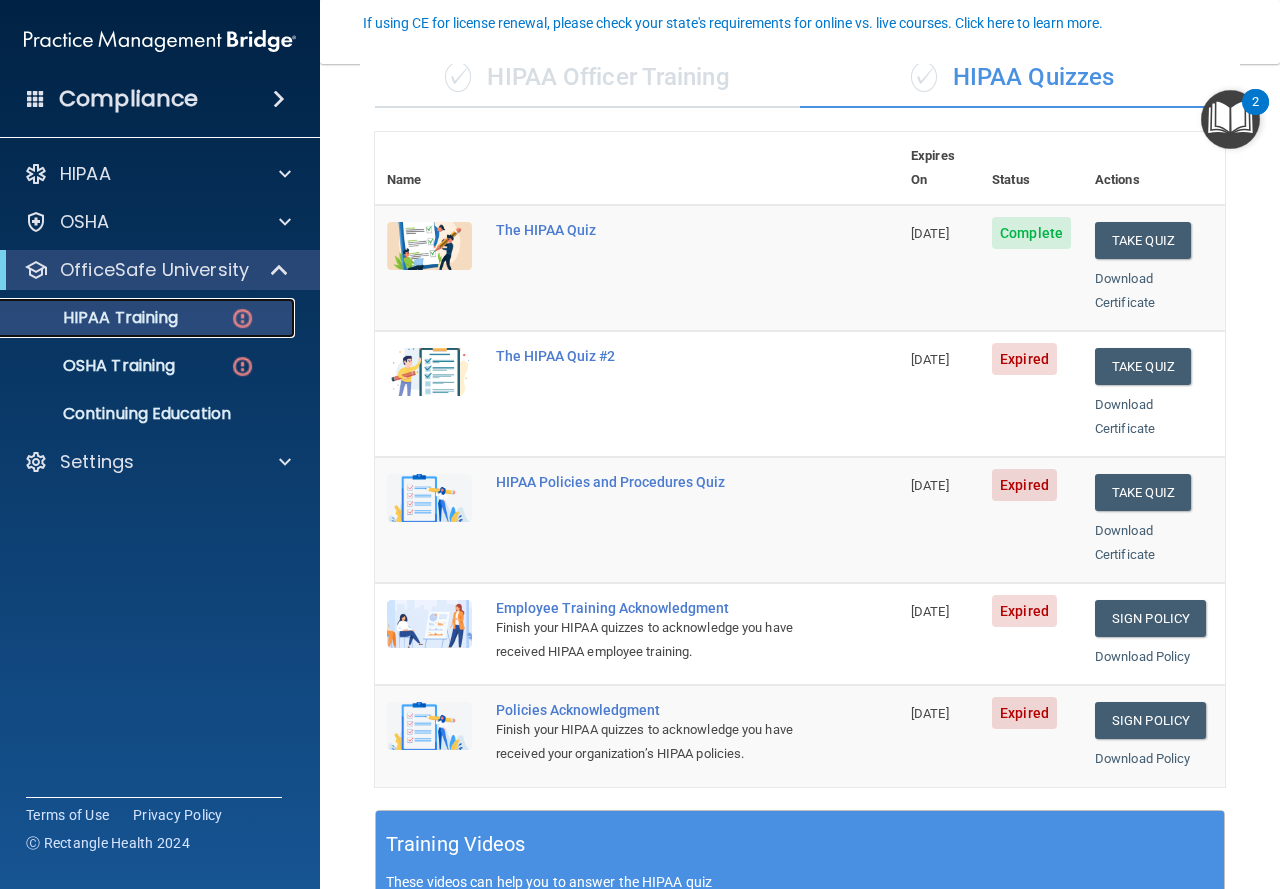 scroll, scrollTop: 185, scrollLeft: 0, axis: vertical 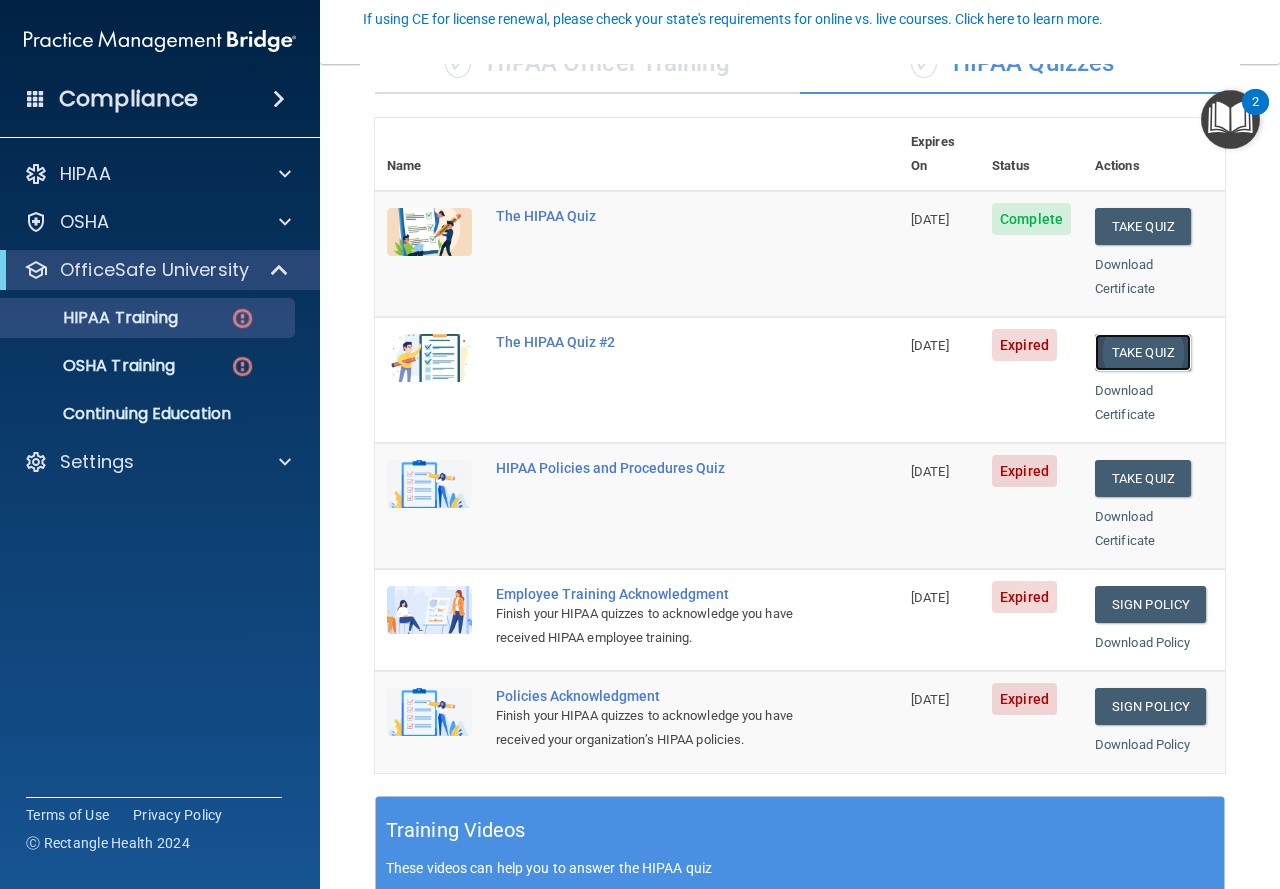 click on "Take Quiz" at bounding box center [1143, 352] 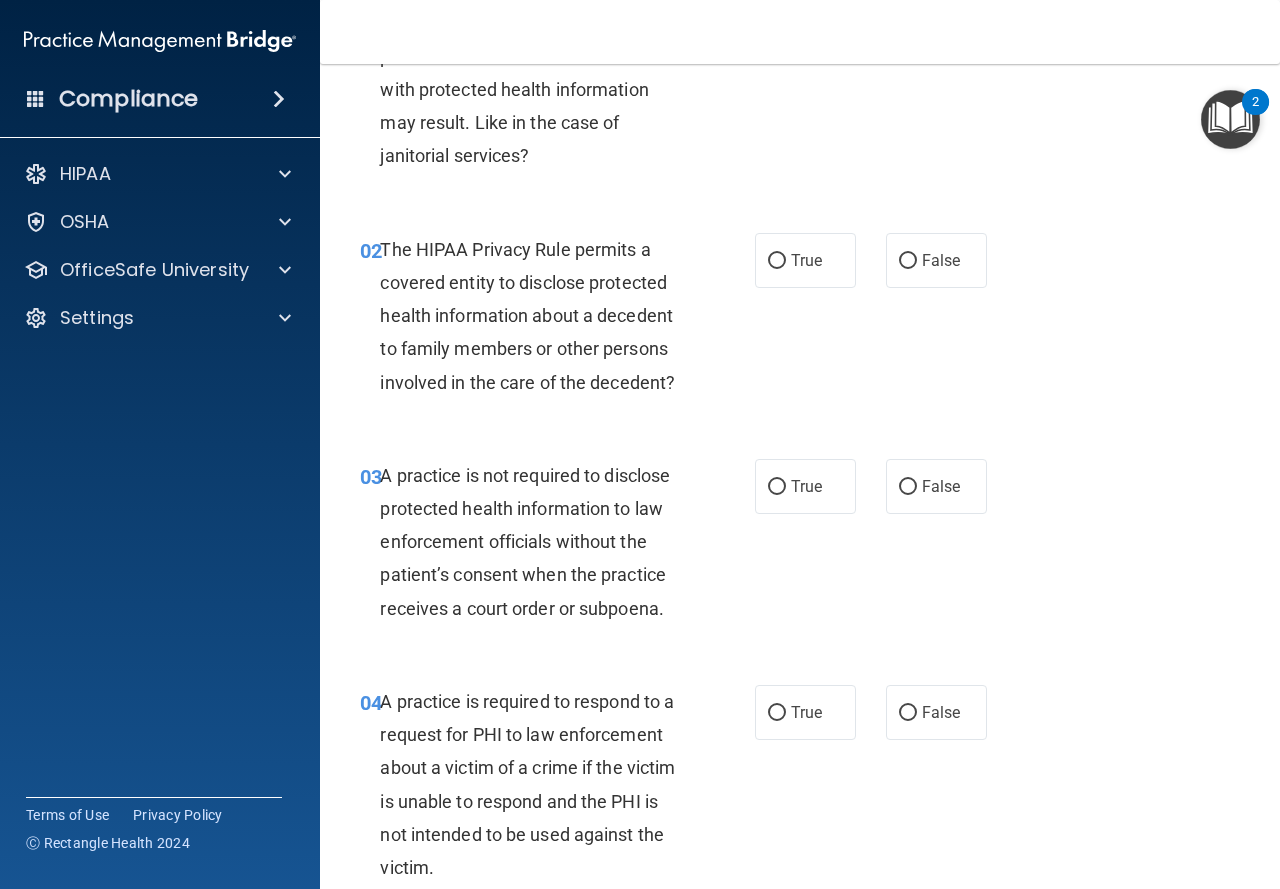 scroll, scrollTop: 0, scrollLeft: 0, axis: both 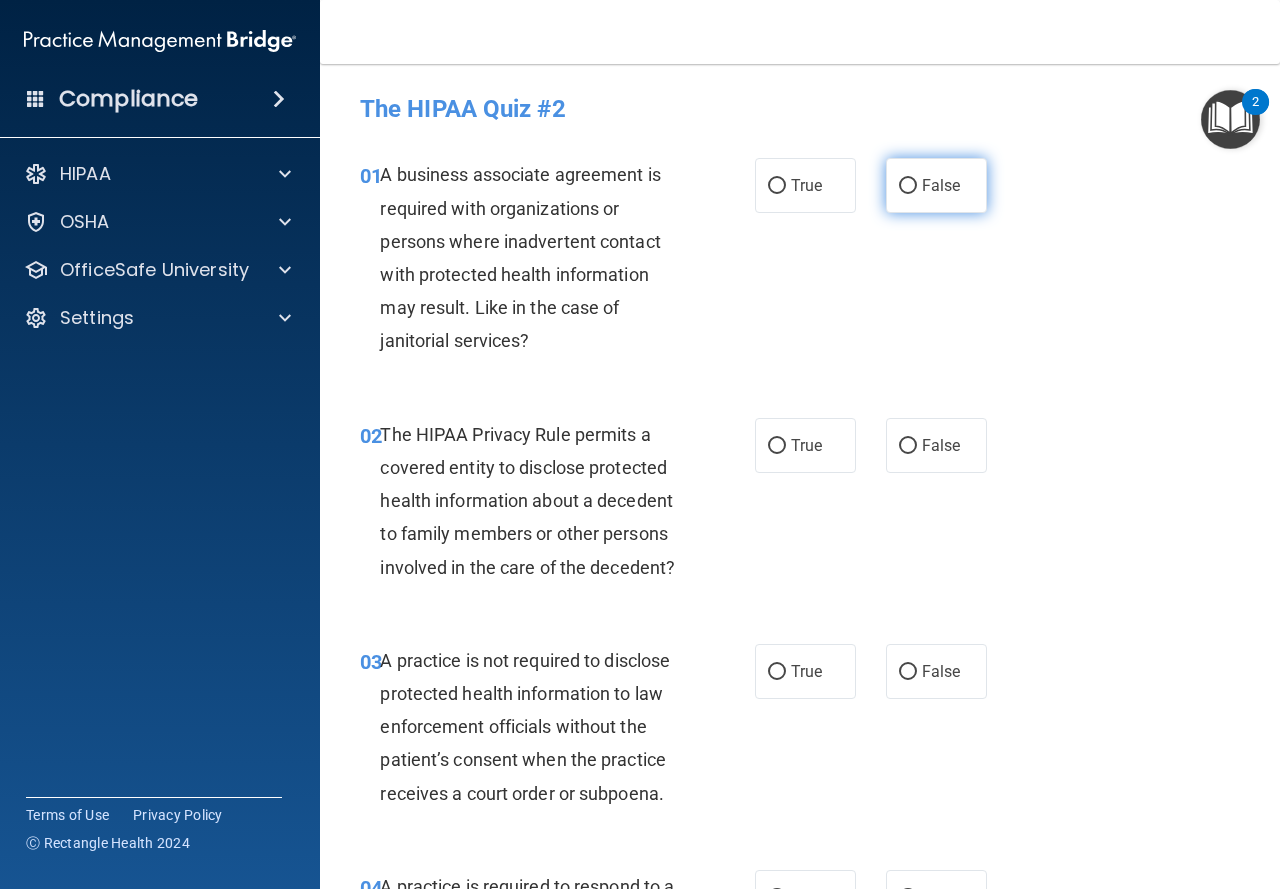 click on "False" at bounding box center (936, 185) 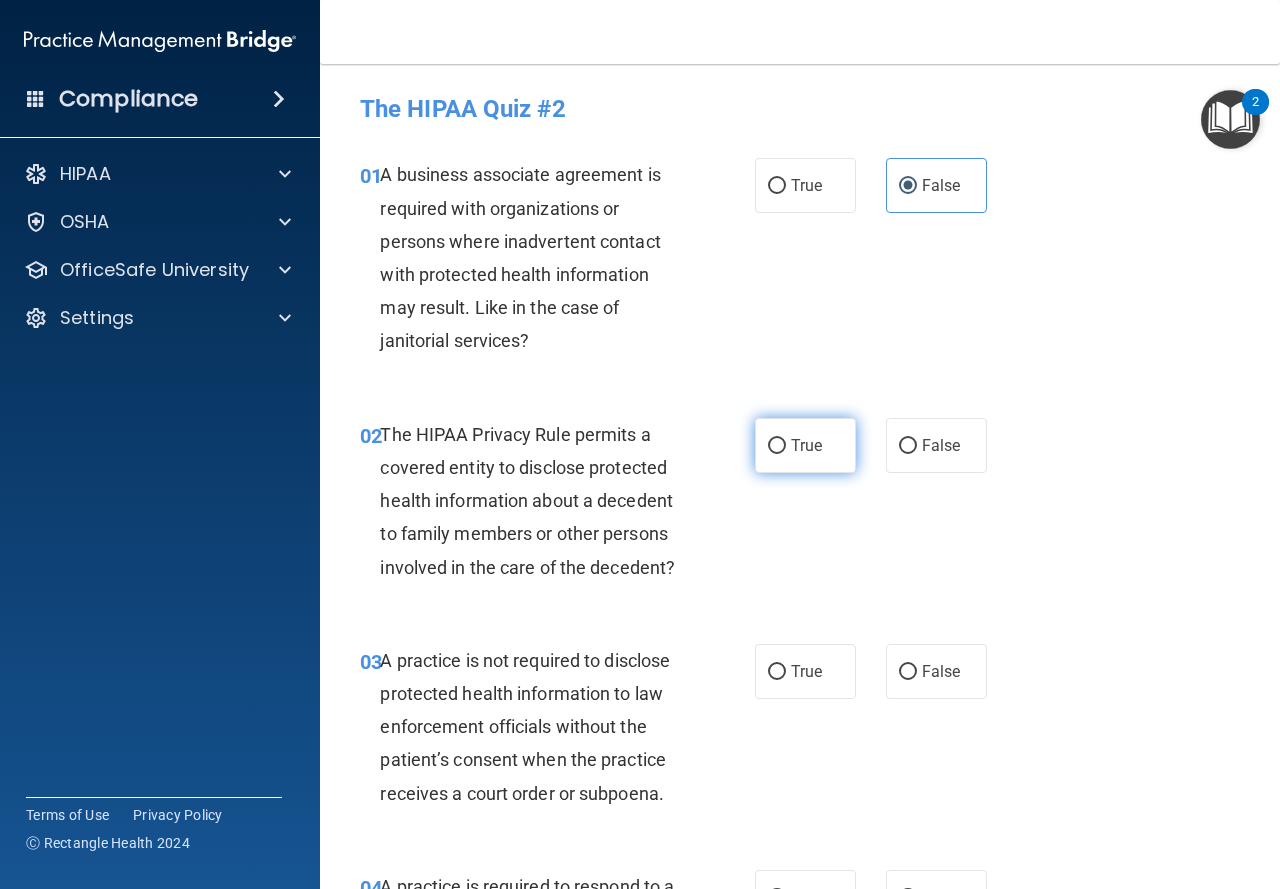 click on "True" at bounding box center (805, 445) 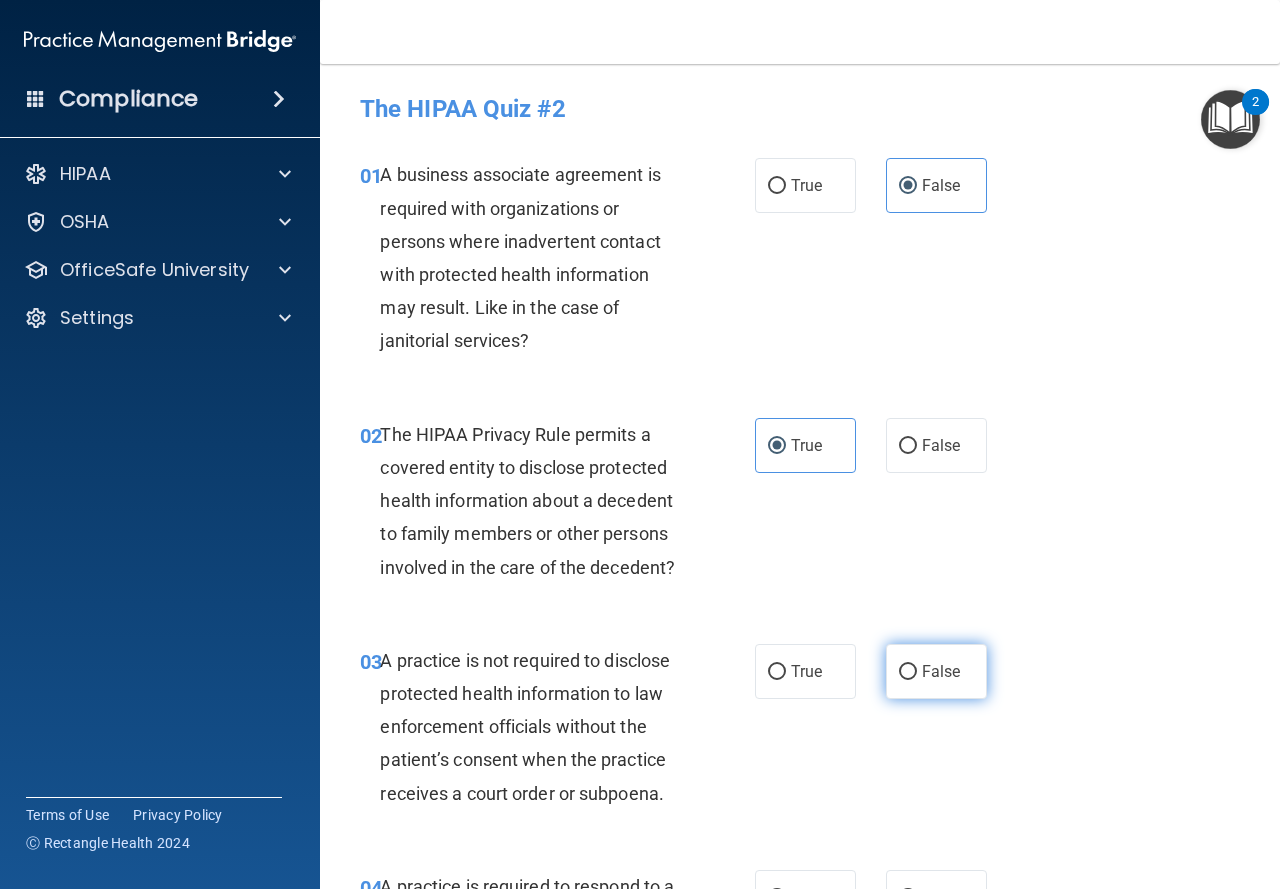 click on "False" at bounding box center (936, 671) 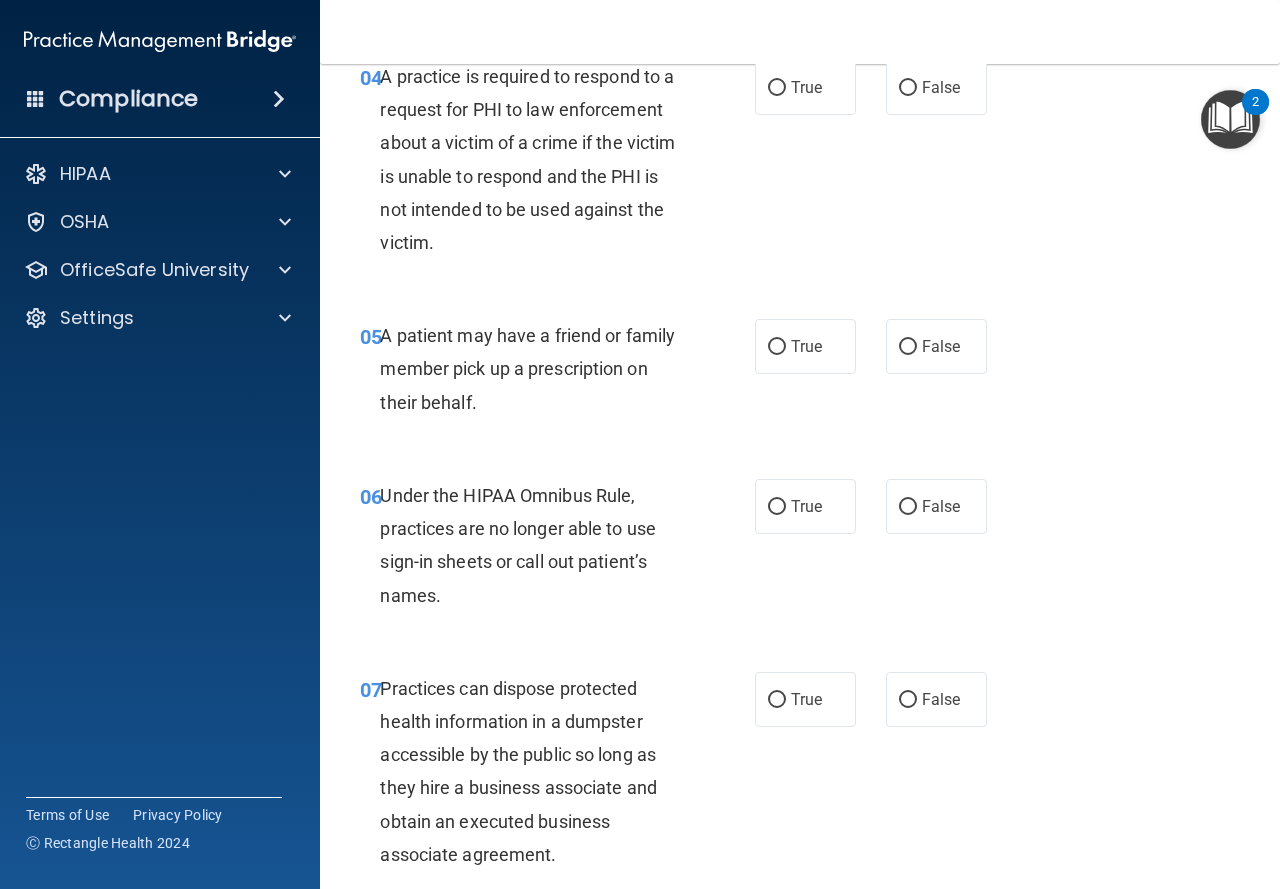 scroll, scrollTop: 777, scrollLeft: 0, axis: vertical 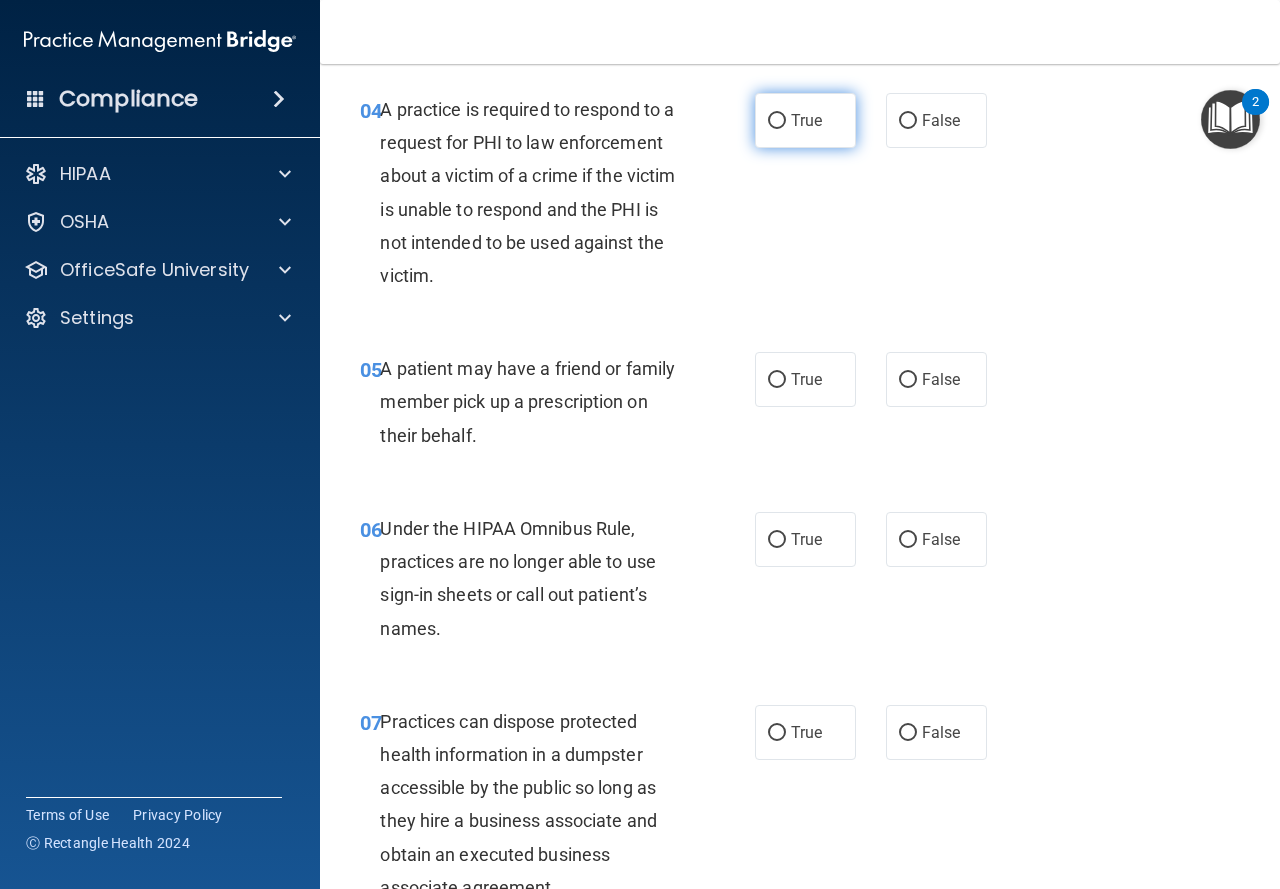 click on "True" at bounding box center [805, 120] 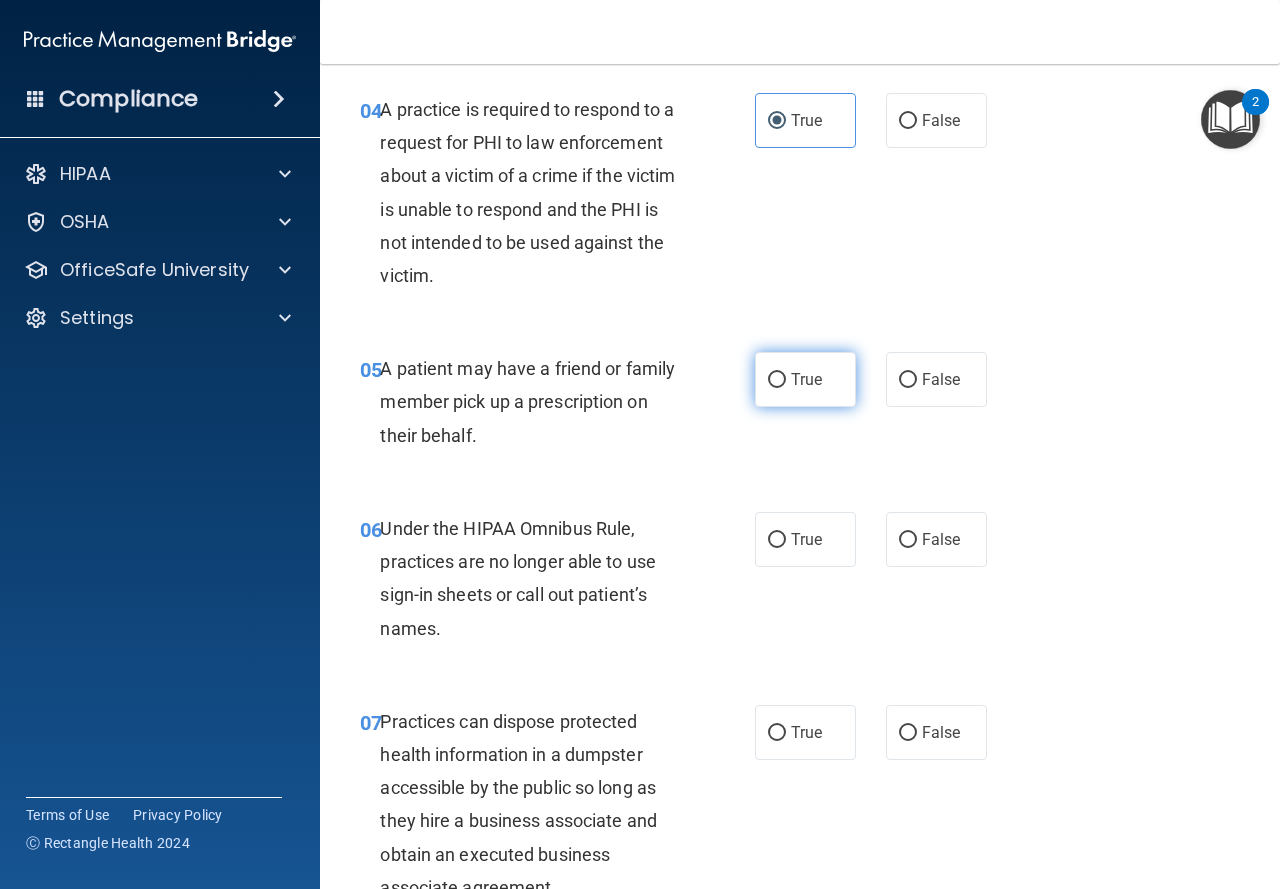 click on "True" at bounding box center [805, 379] 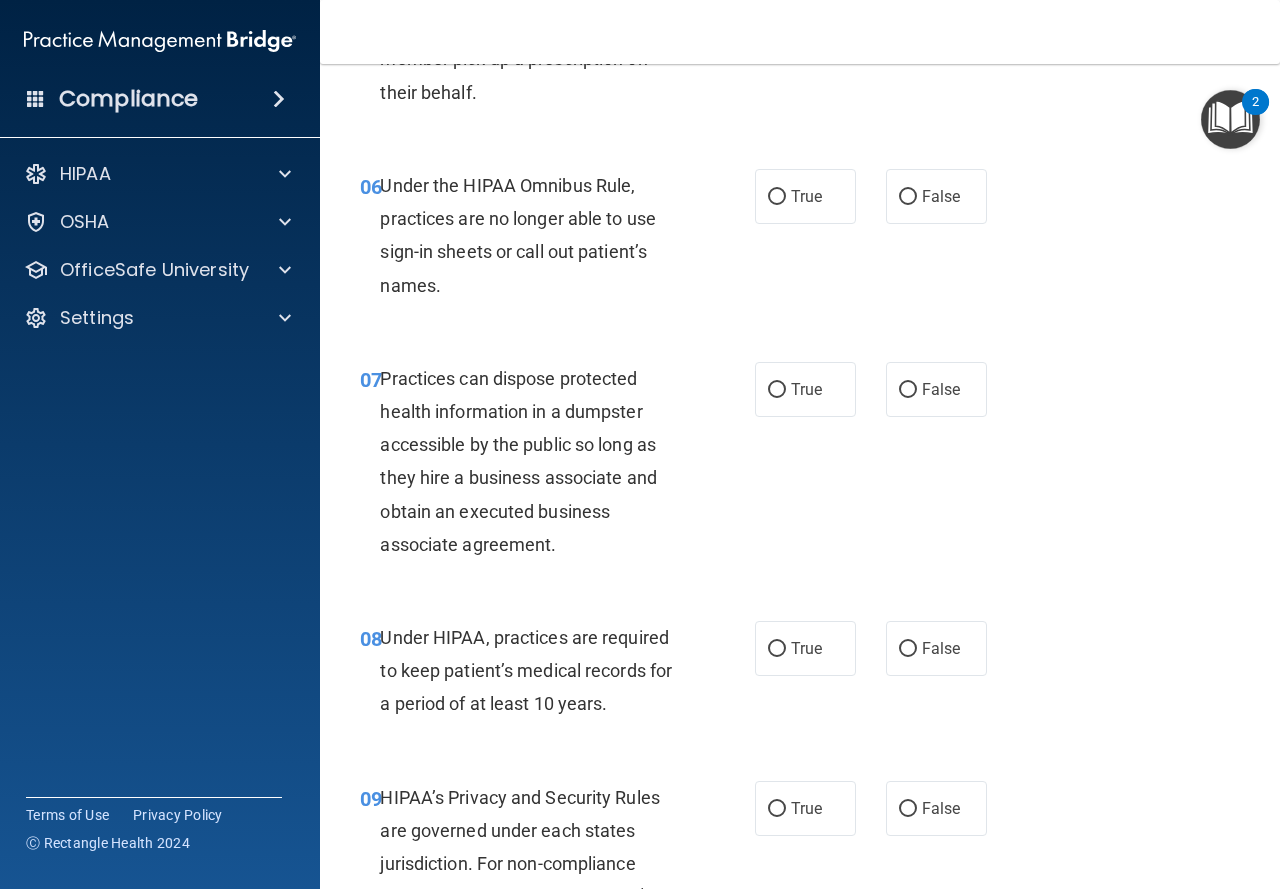 scroll, scrollTop: 1202, scrollLeft: 0, axis: vertical 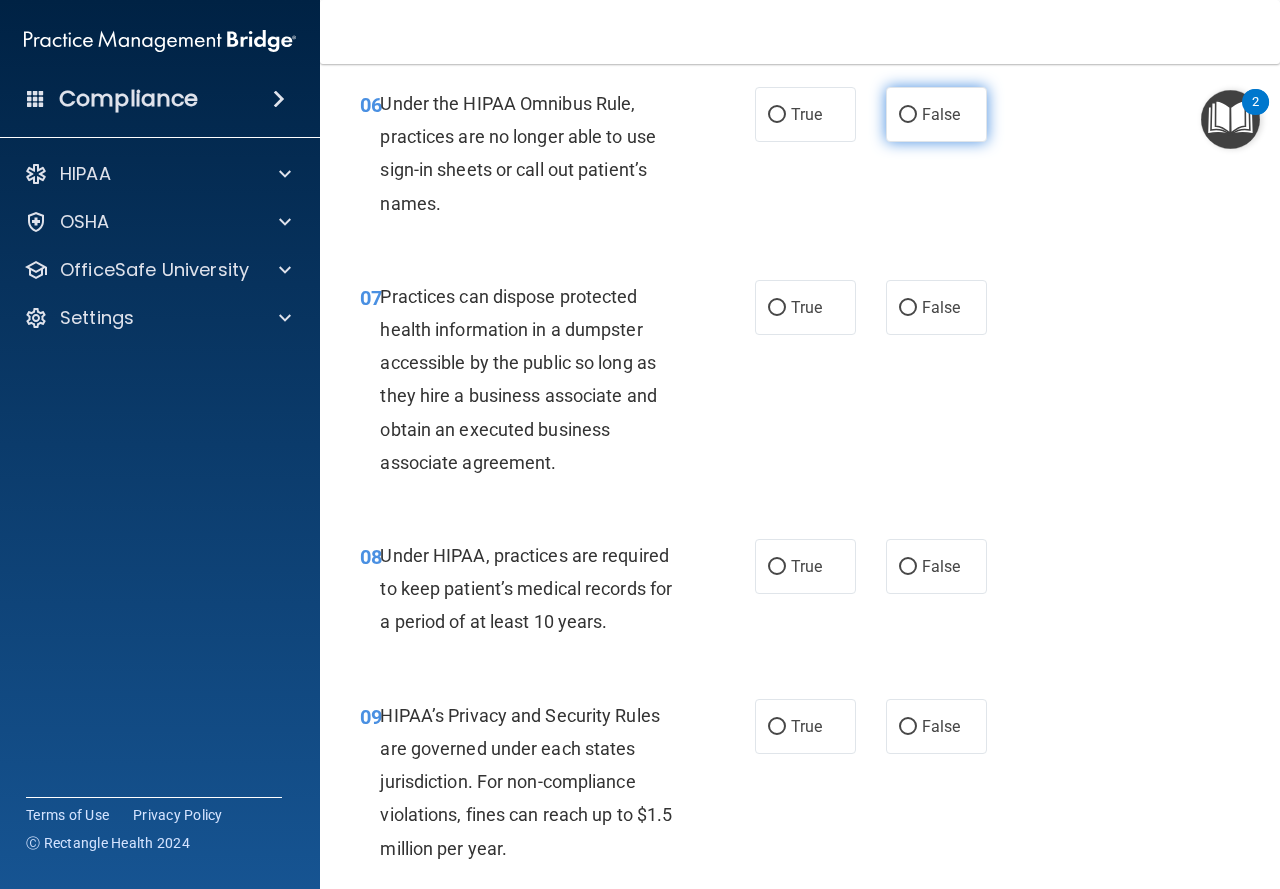 click on "False" at bounding box center [936, 114] 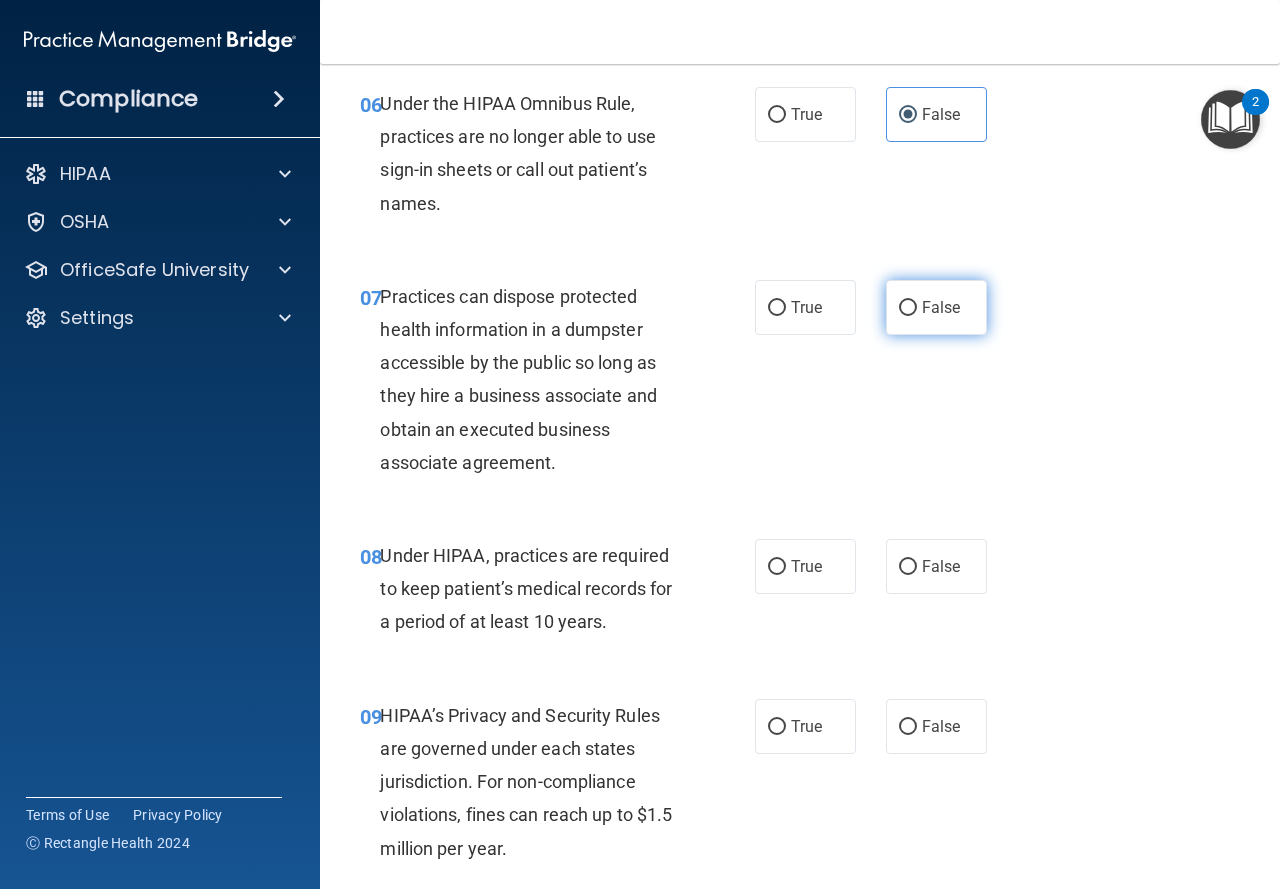 click on "False" at bounding box center (936, 307) 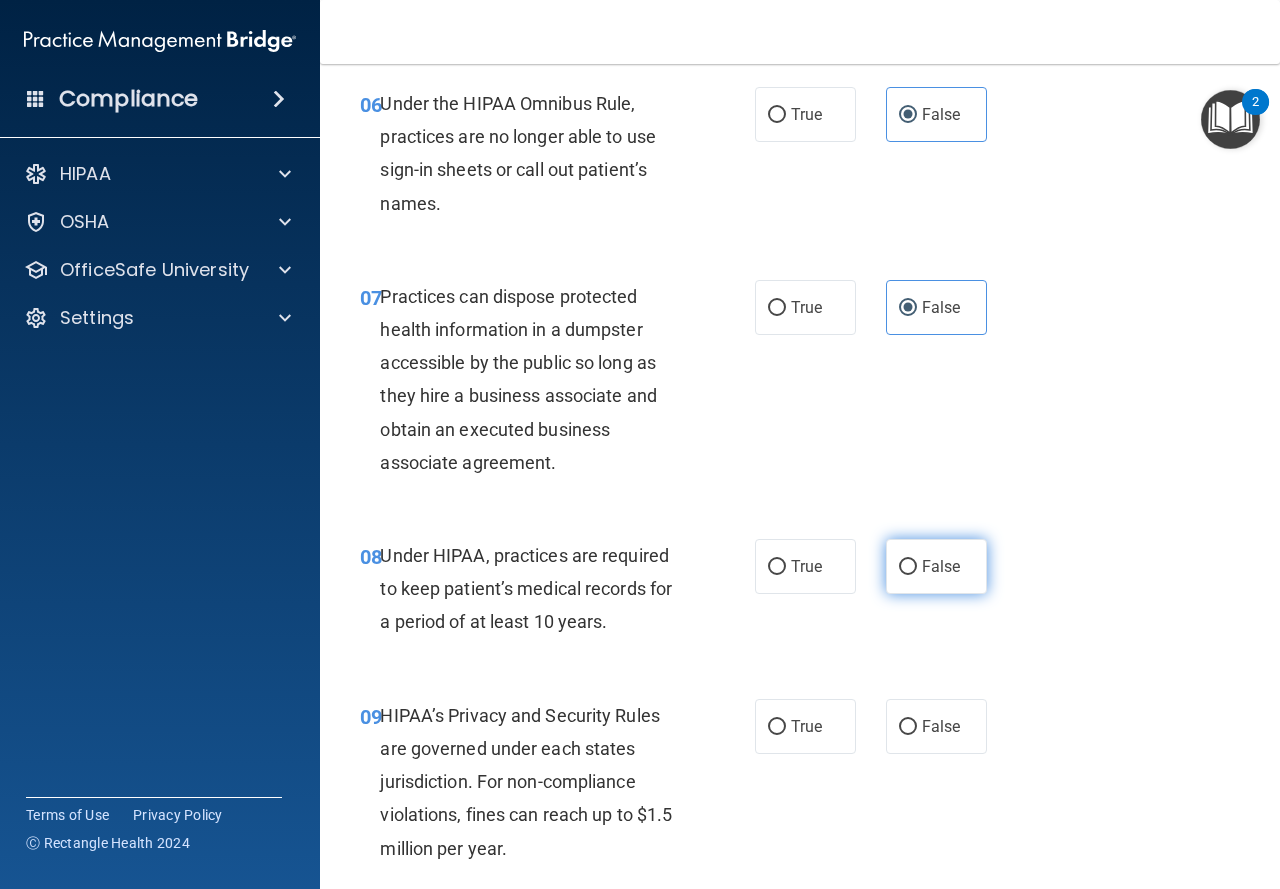 click on "False" at bounding box center [941, 566] 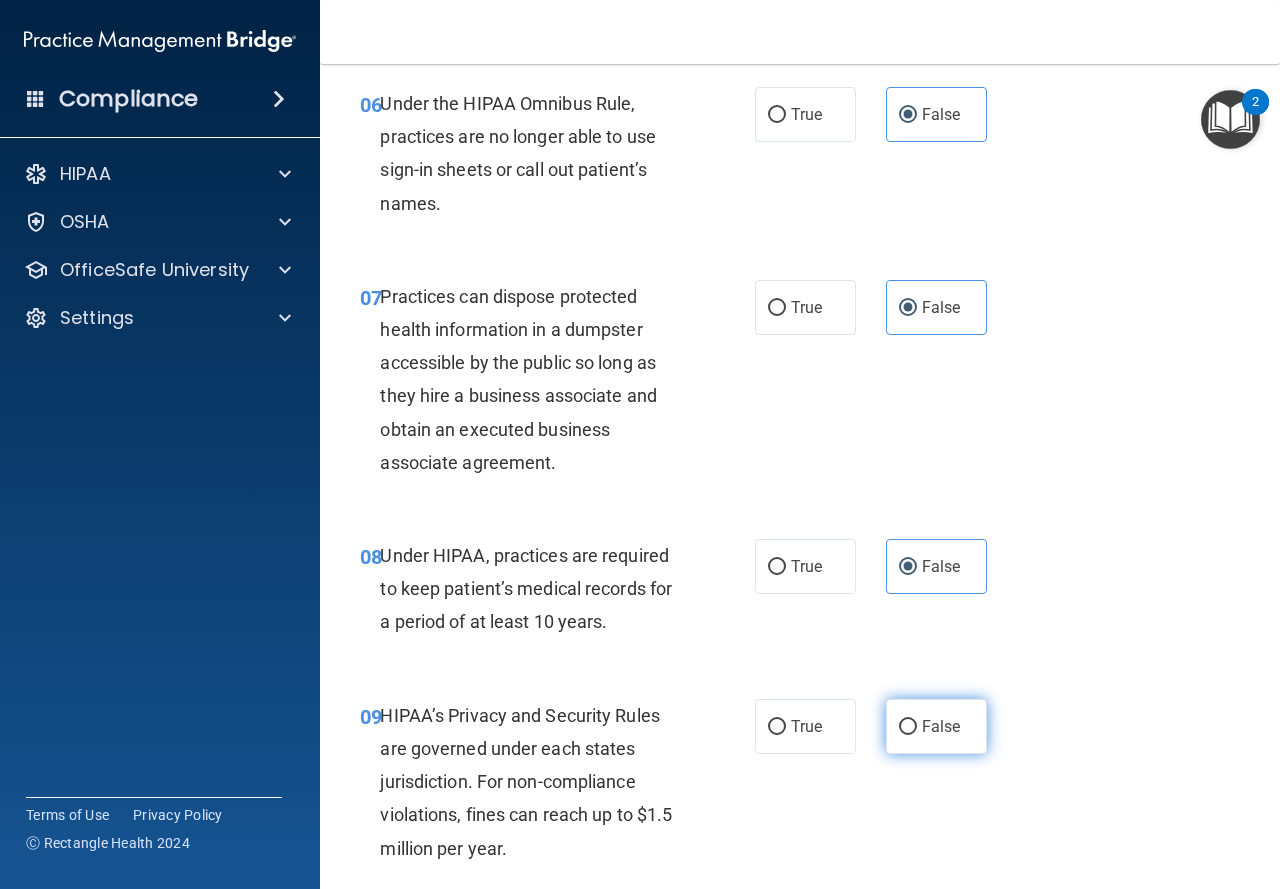 click on "False" at bounding box center [936, 726] 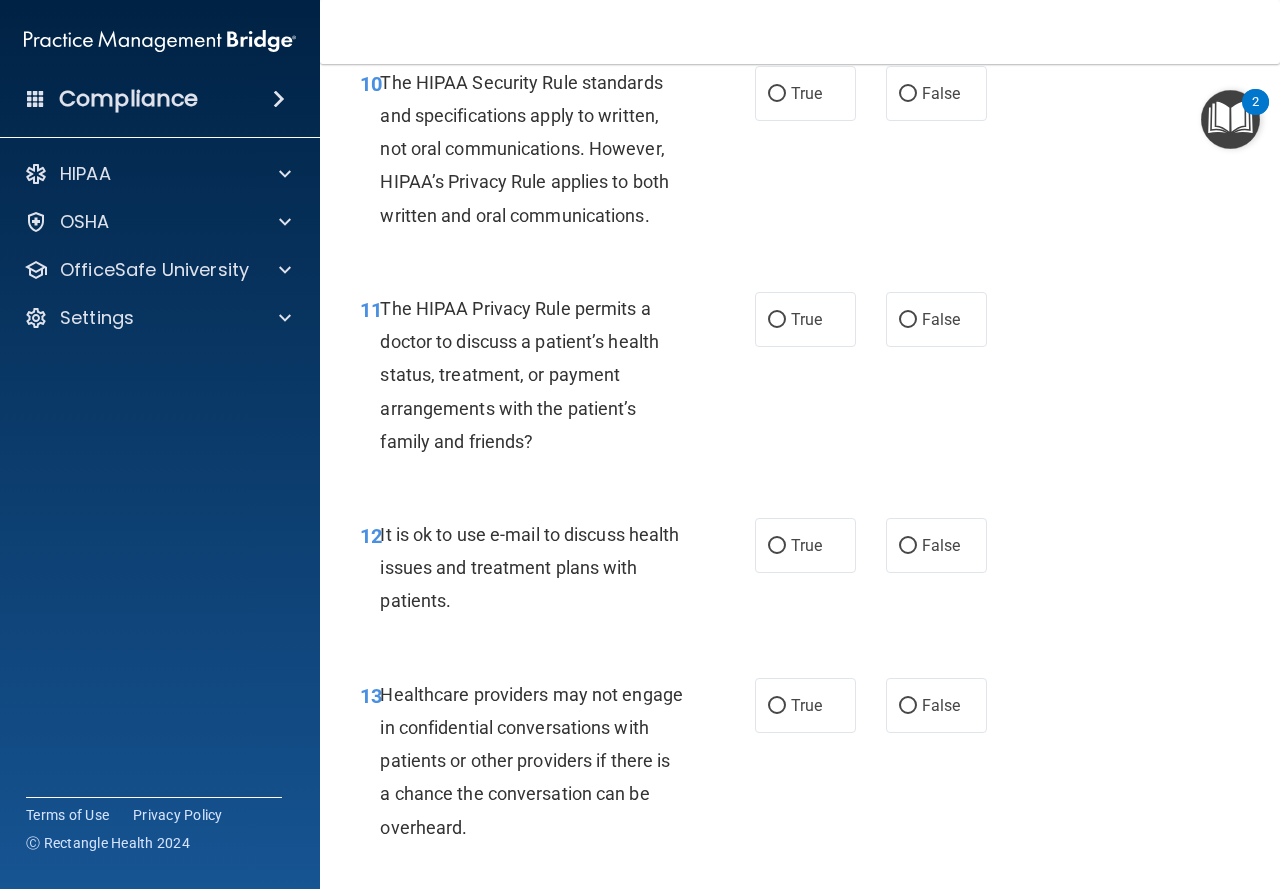 scroll, scrollTop: 2069, scrollLeft: 0, axis: vertical 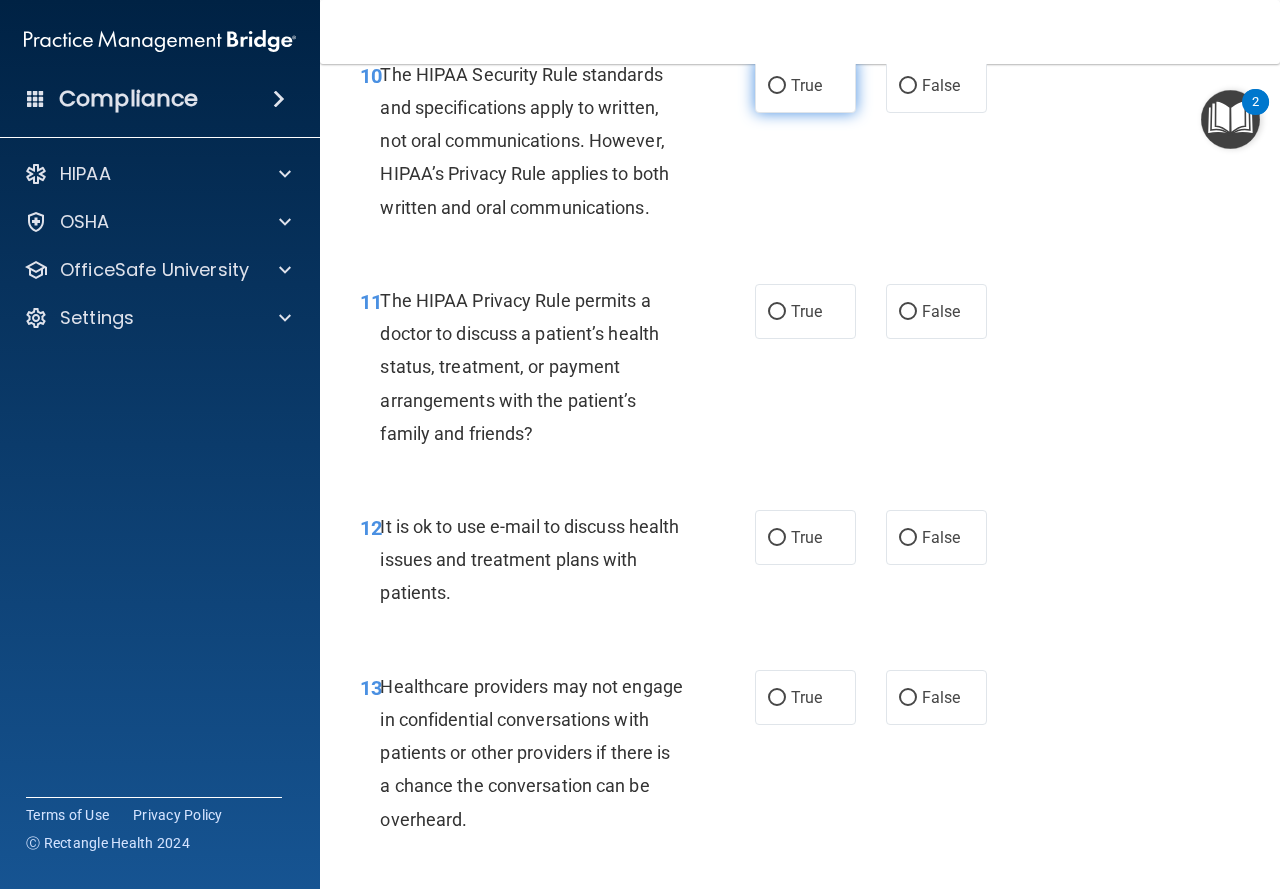 click on "True" at bounding box center [805, 85] 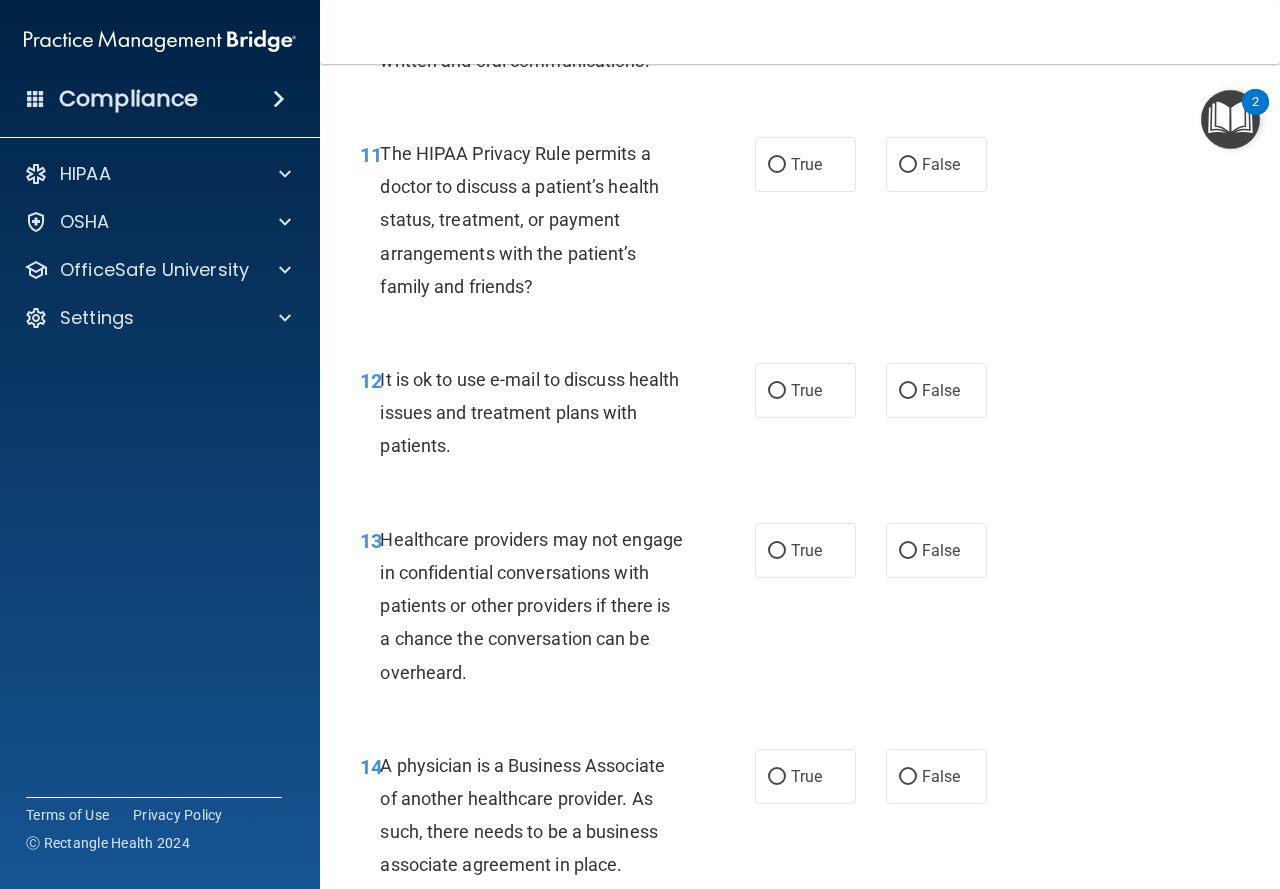 scroll, scrollTop: 2281, scrollLeft: 0, axis: vertical 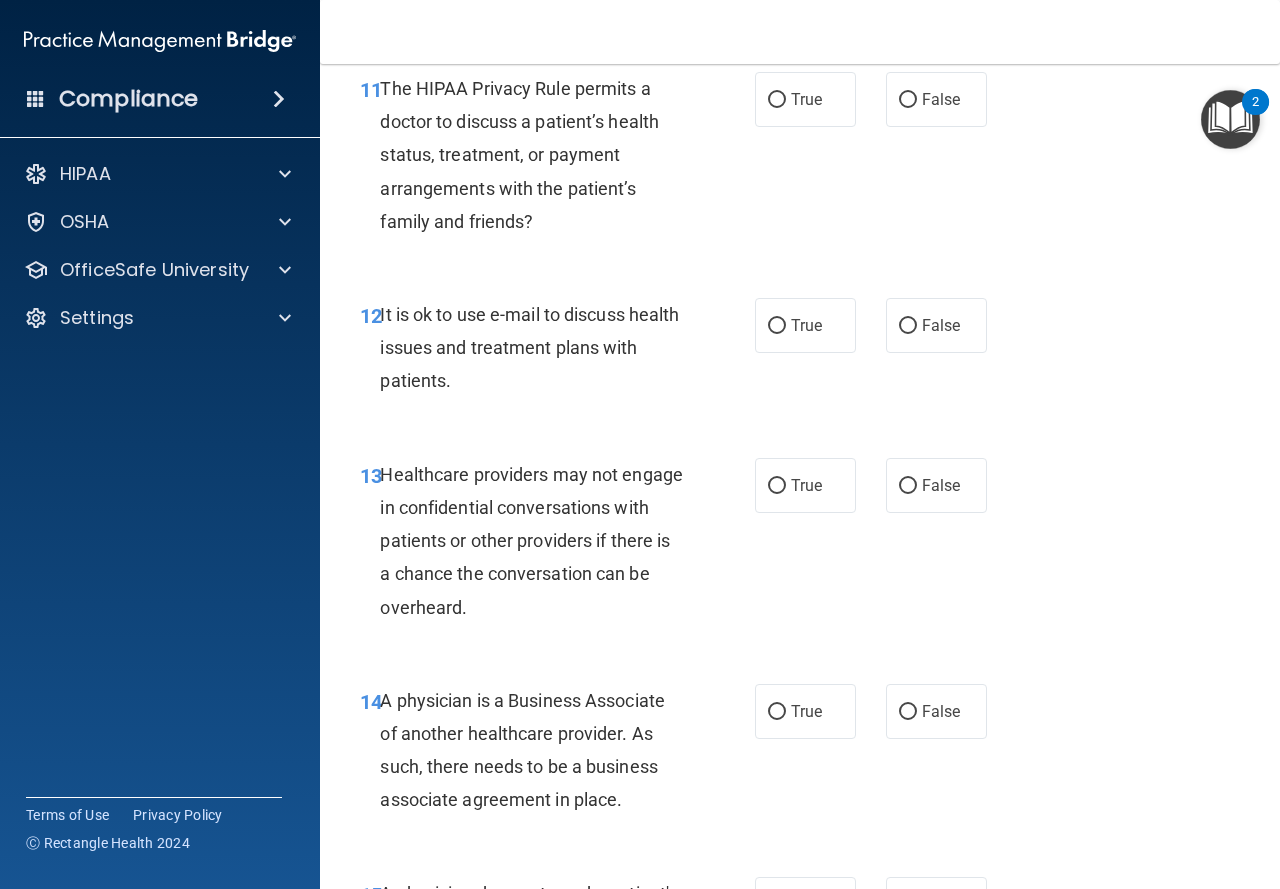 click on "True" at bounding box center (805, 99) 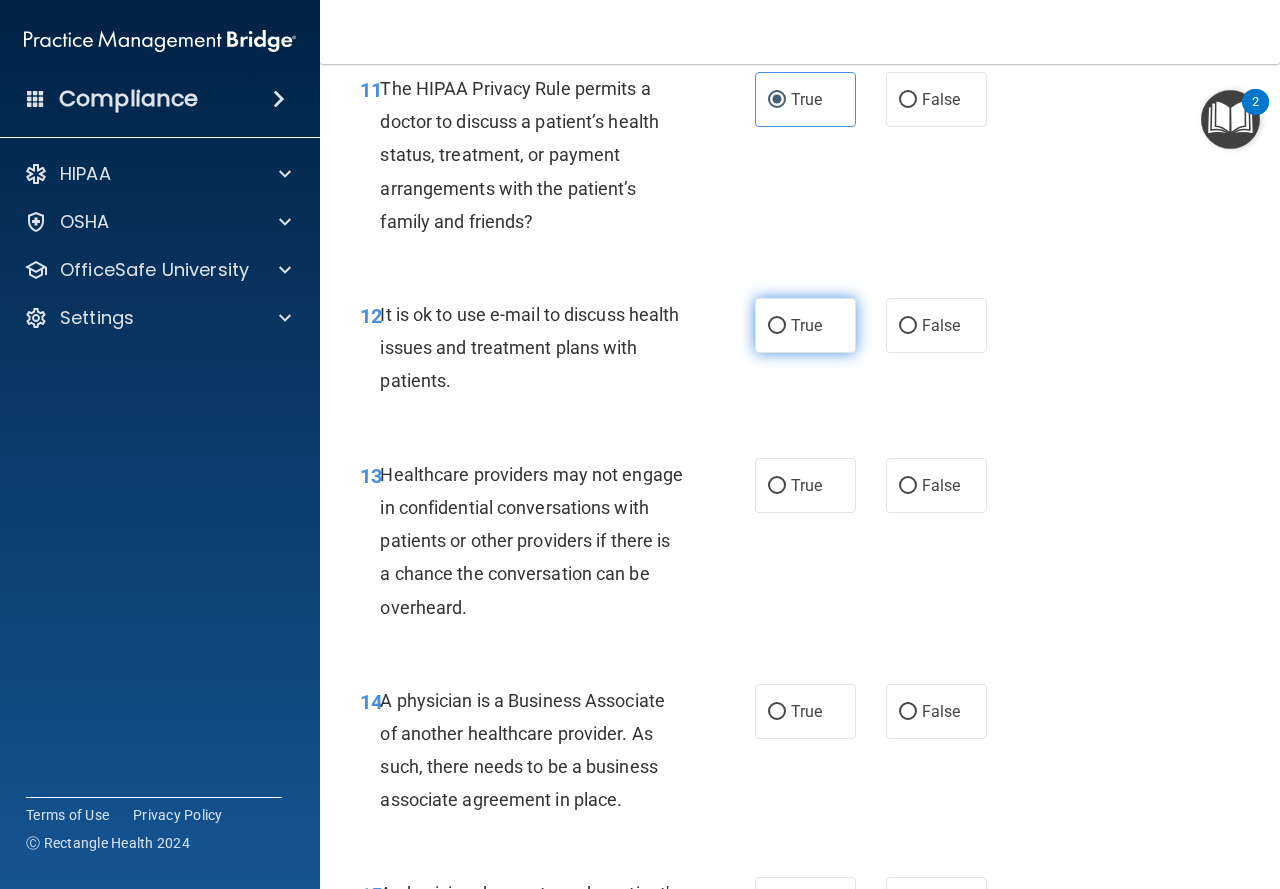 click on "True" at bounding box center [806, 325] 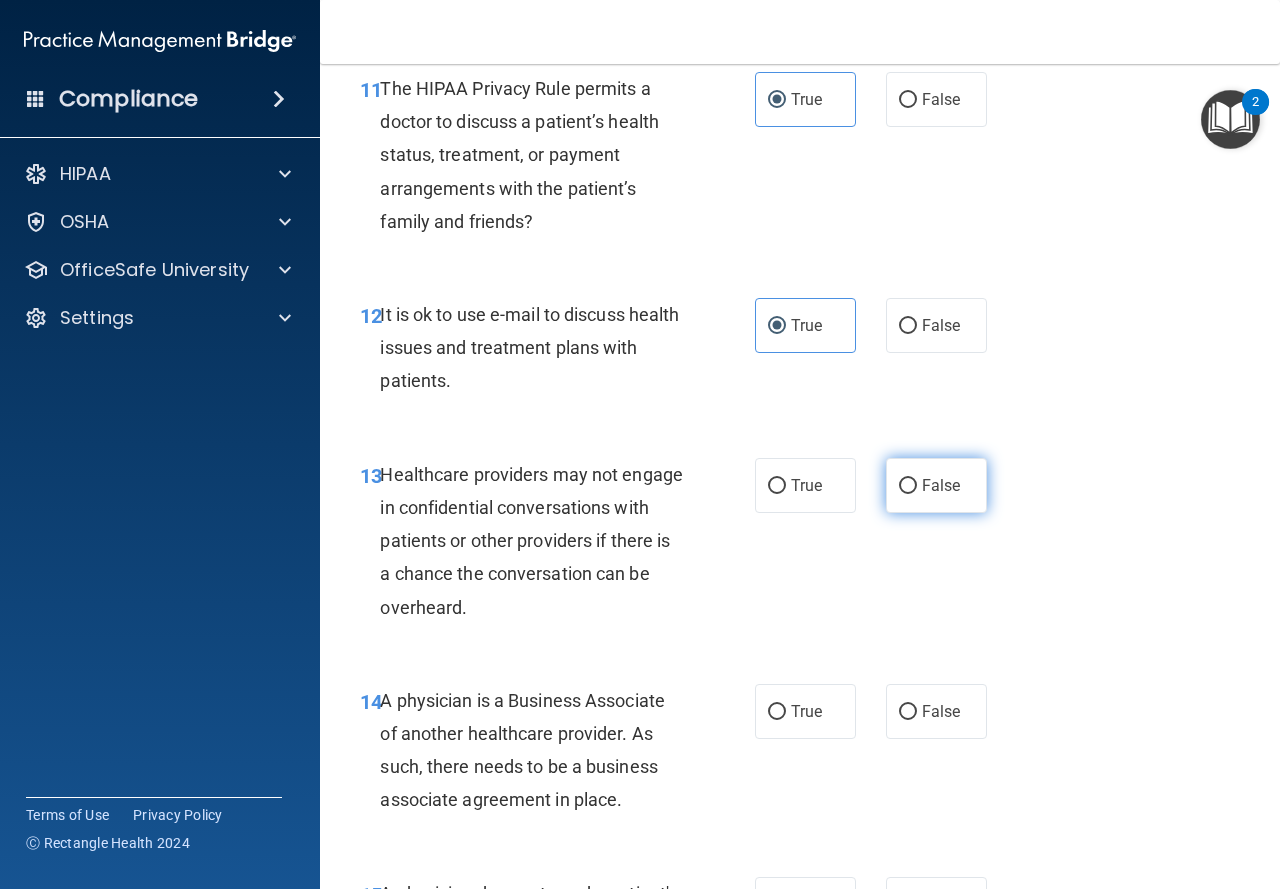 click on "False" at bounding box center [941, 485] 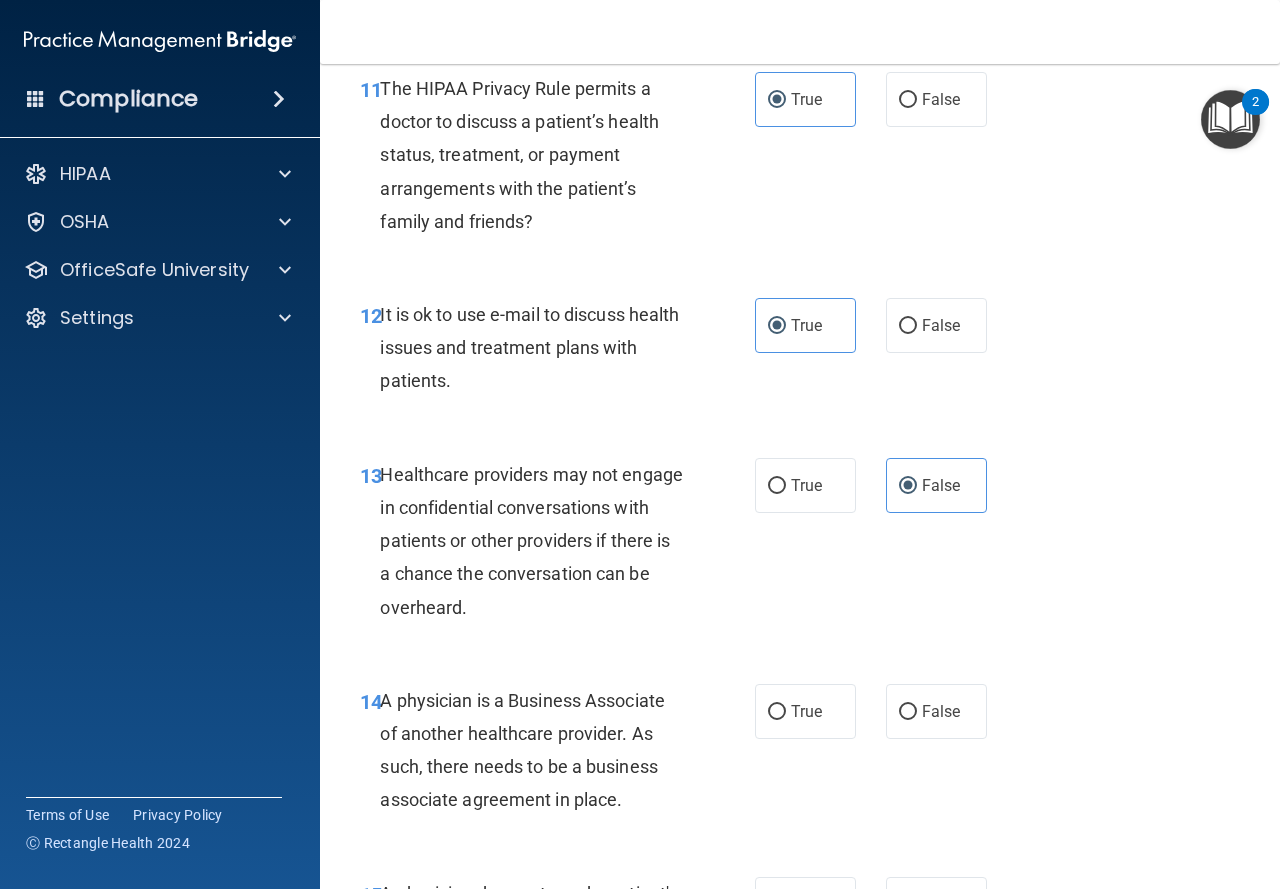 click on "14        A physician is a Business Associate of another healthcare provider.  As such, there needs to be a business associate agreement in place.                 True           False" at bounding box center [800, 755] 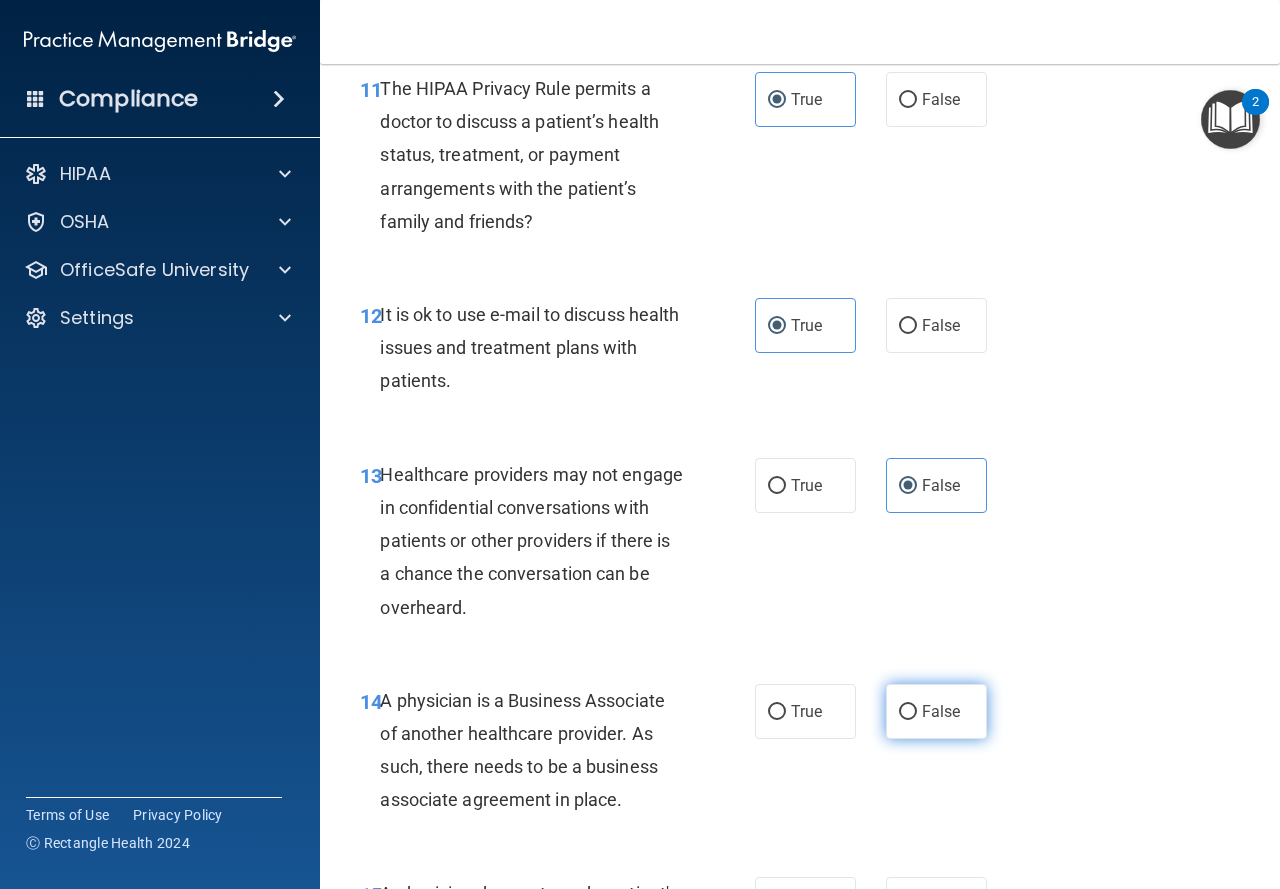 click on "False" at bounding box center (941, 711) 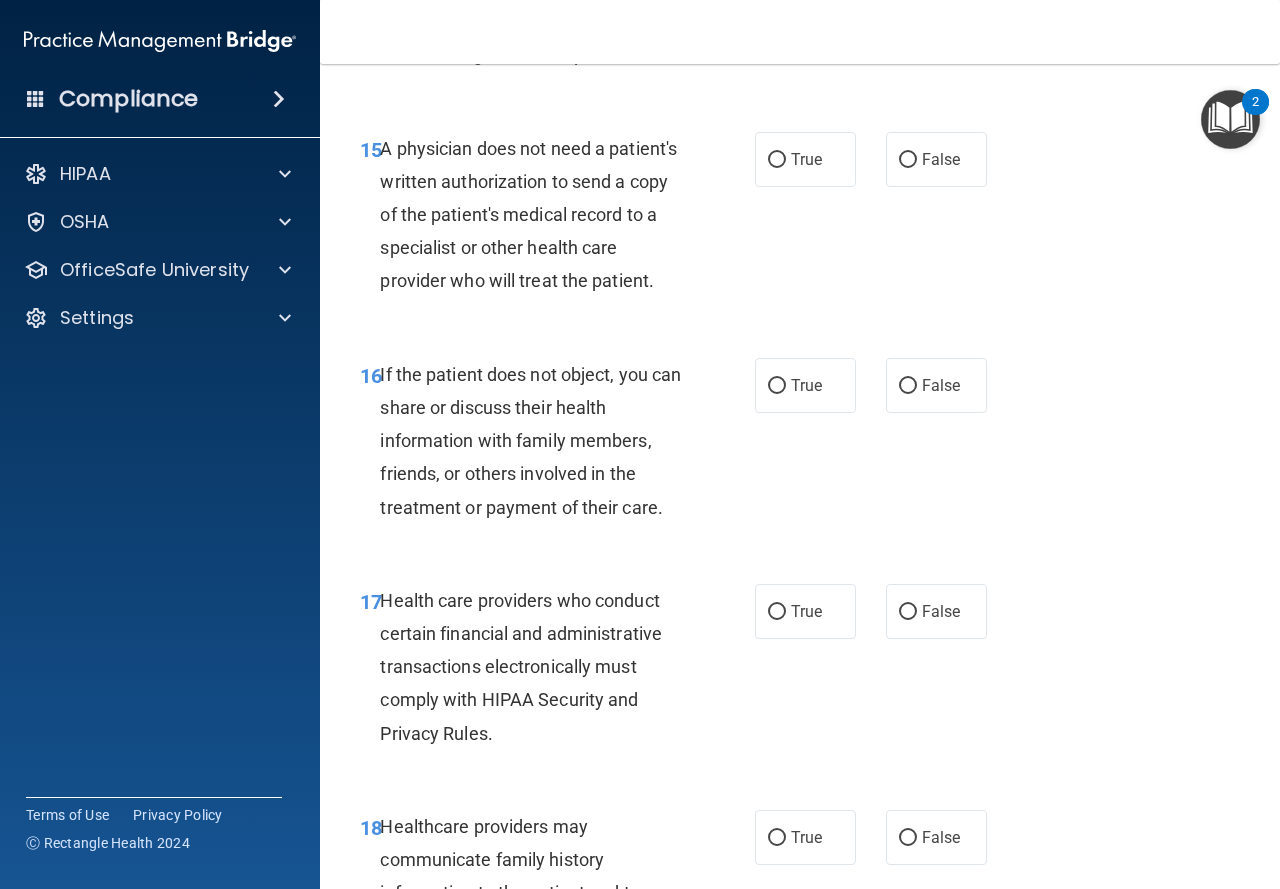 scroll, scrollTop: 3050, scrollLeft: 0, axis: vertical 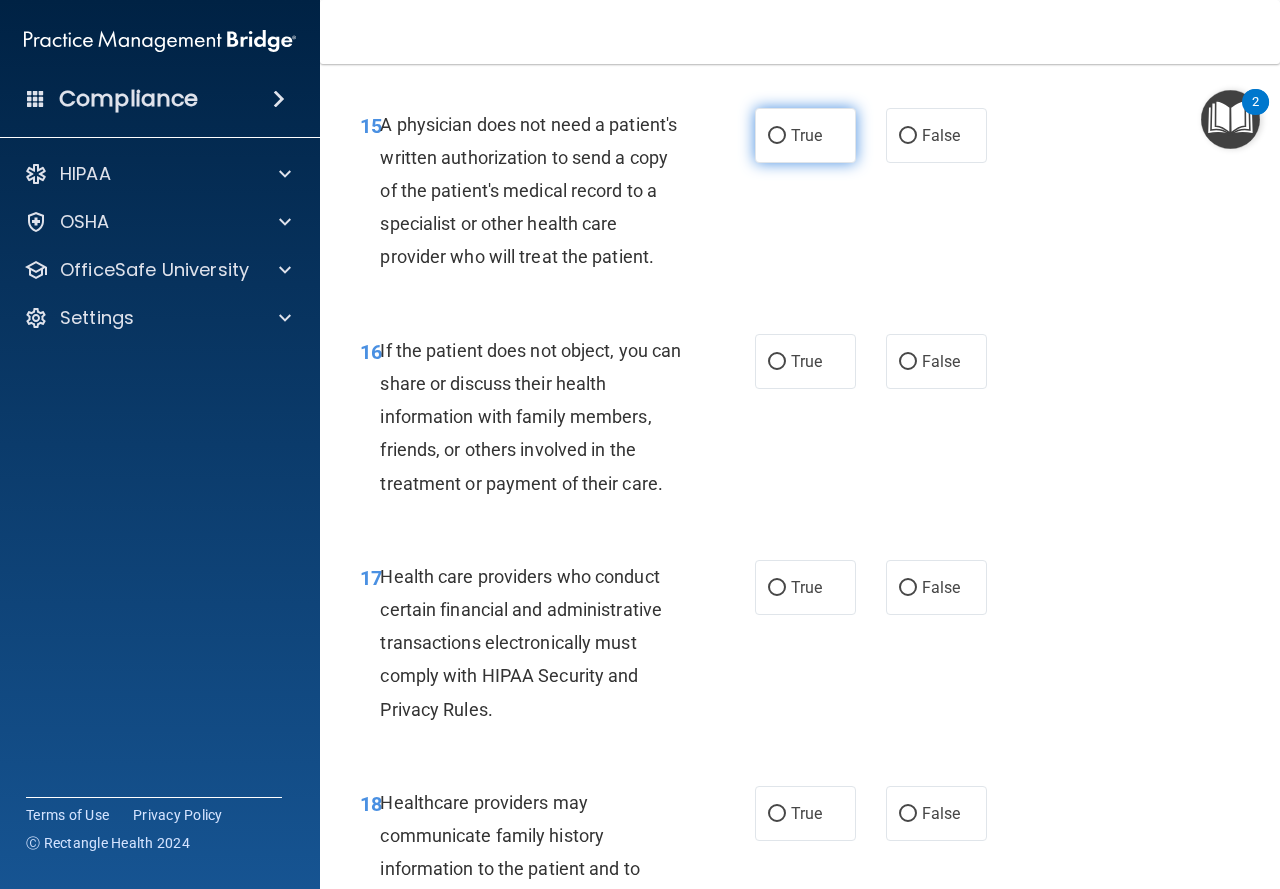 click on "True" at bounding box center [805, 135] 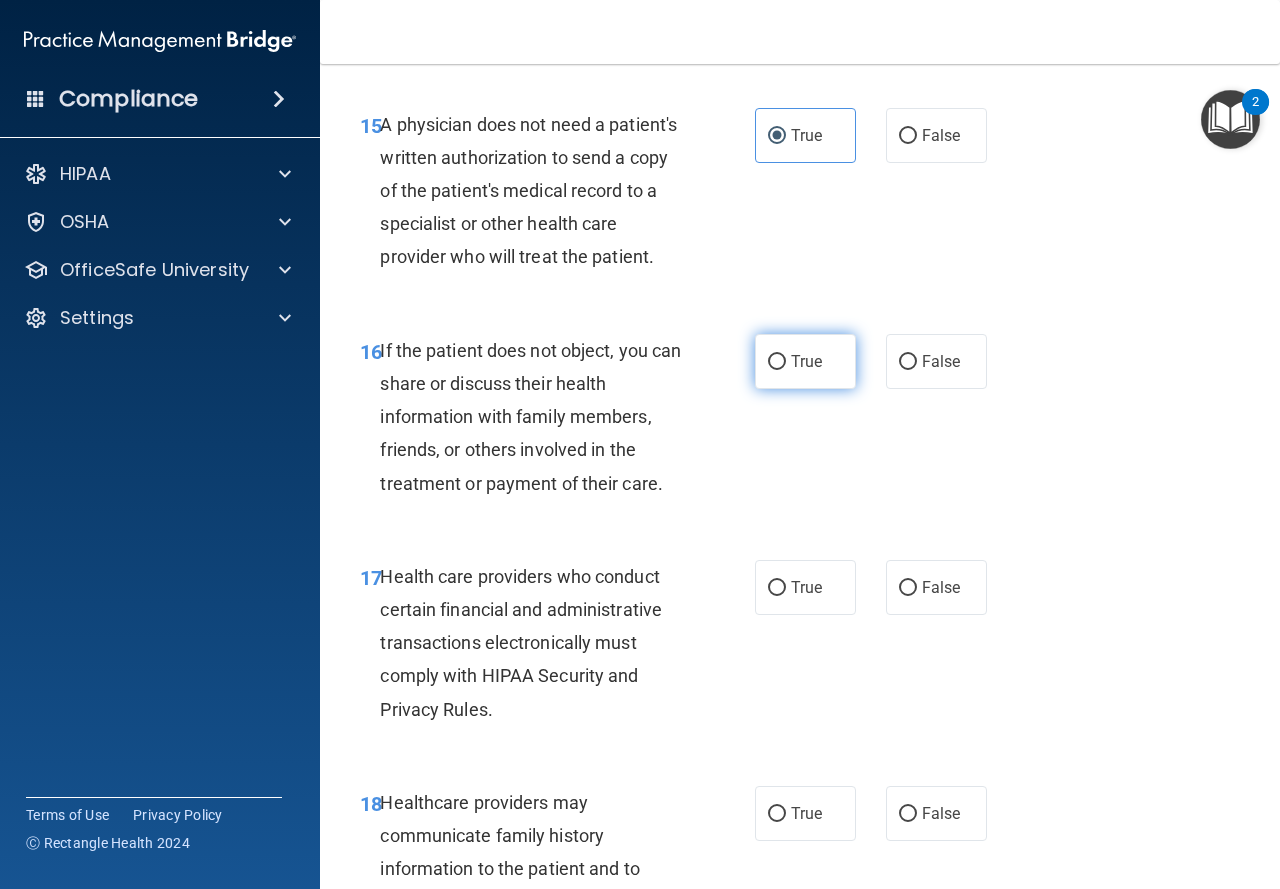 click on "True" at bounding box center (805, 361) 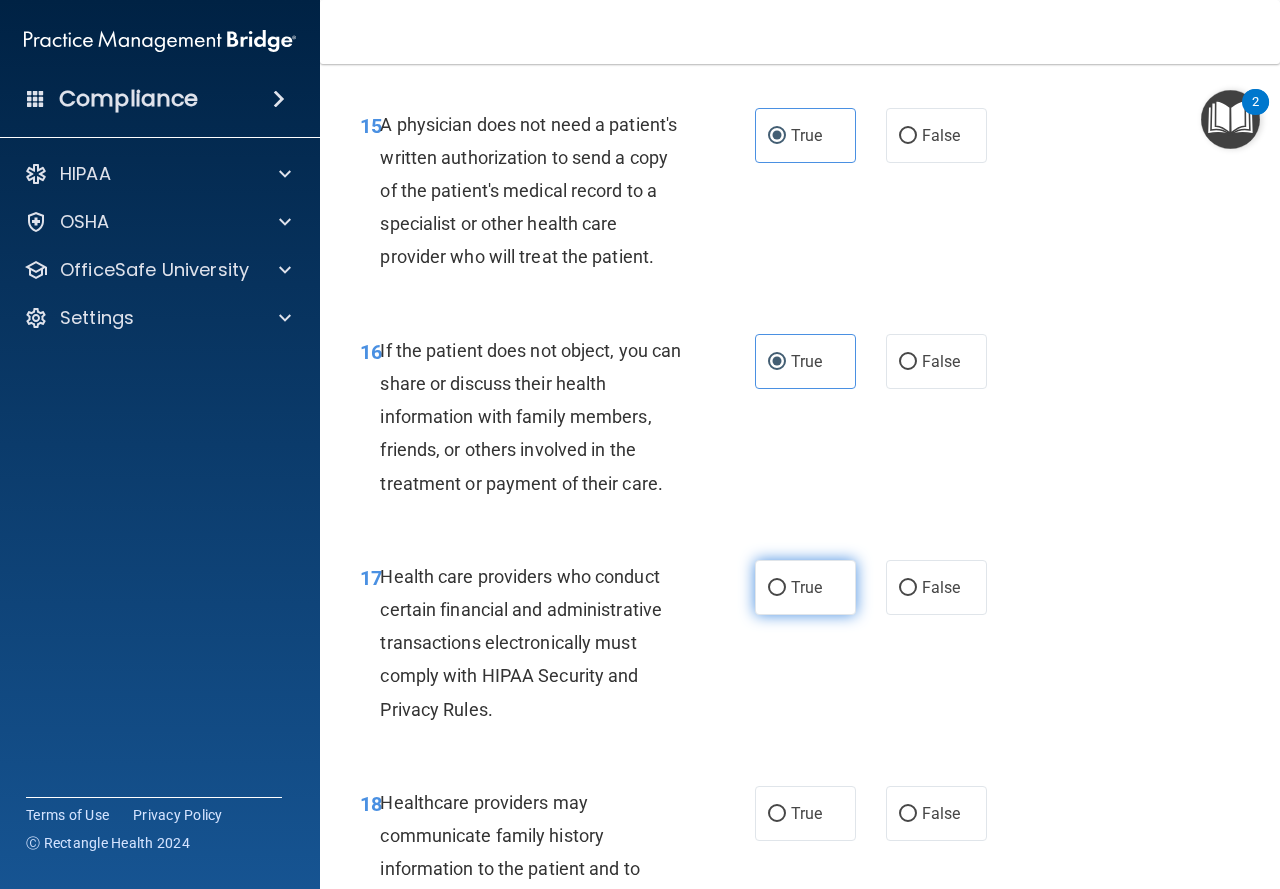 click on "True" at bounding box center [806, 587] 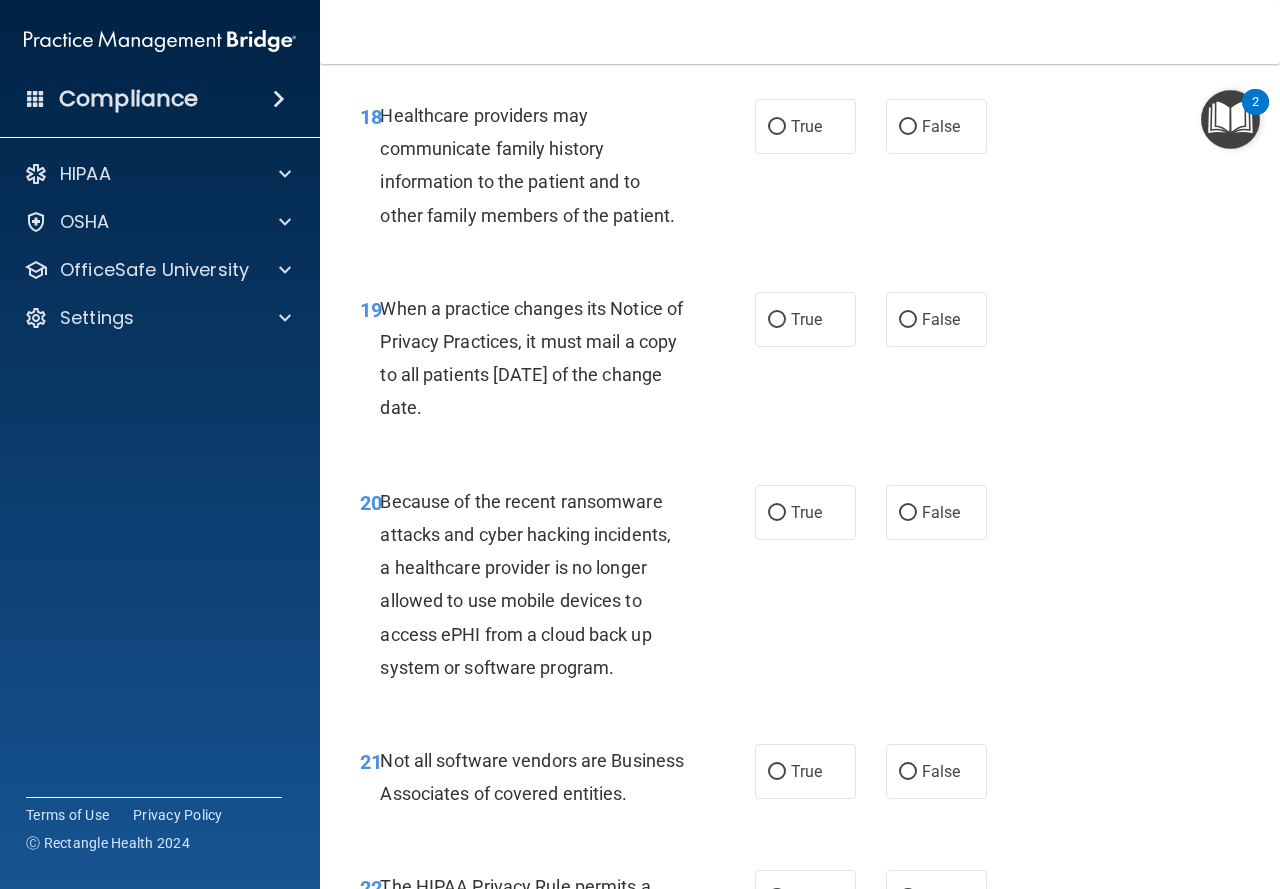 scroll, scrollTop: 3745, scrollLeft: 0, axis: vertical 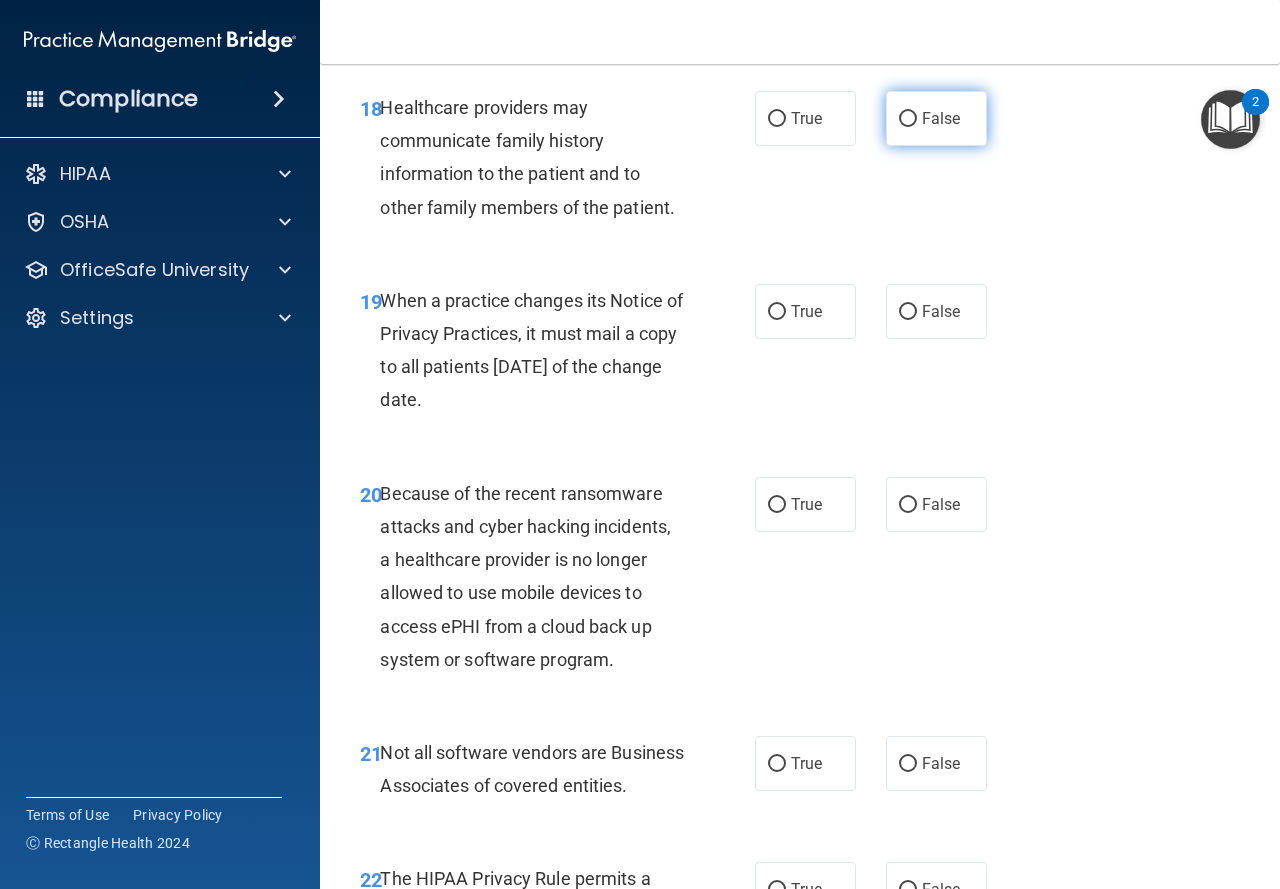 click on "False" at bounding box center [936, 118] 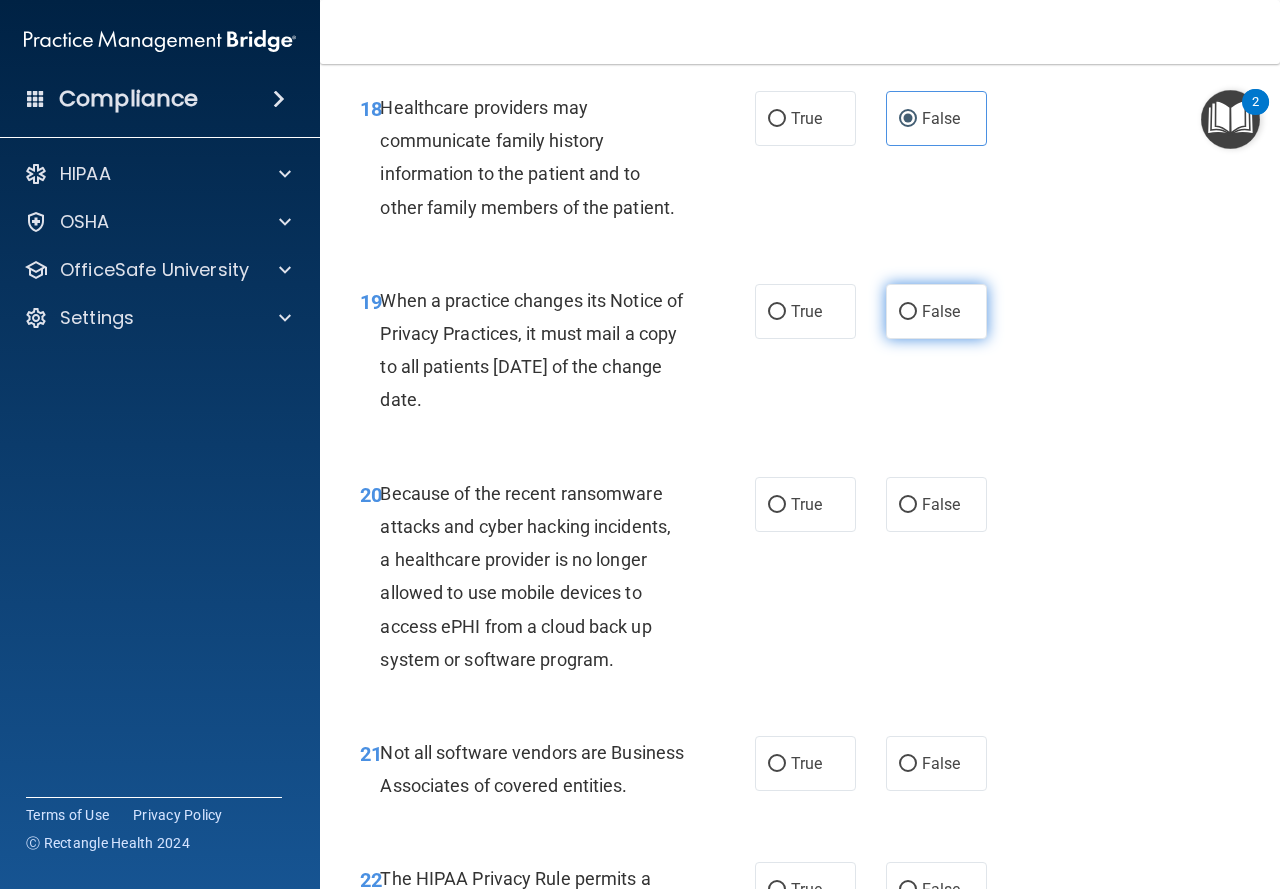 drag, startPoint x: 941, startPoint y: 293, endPoint x: 945, endPoint y: 324, distance: 31.257 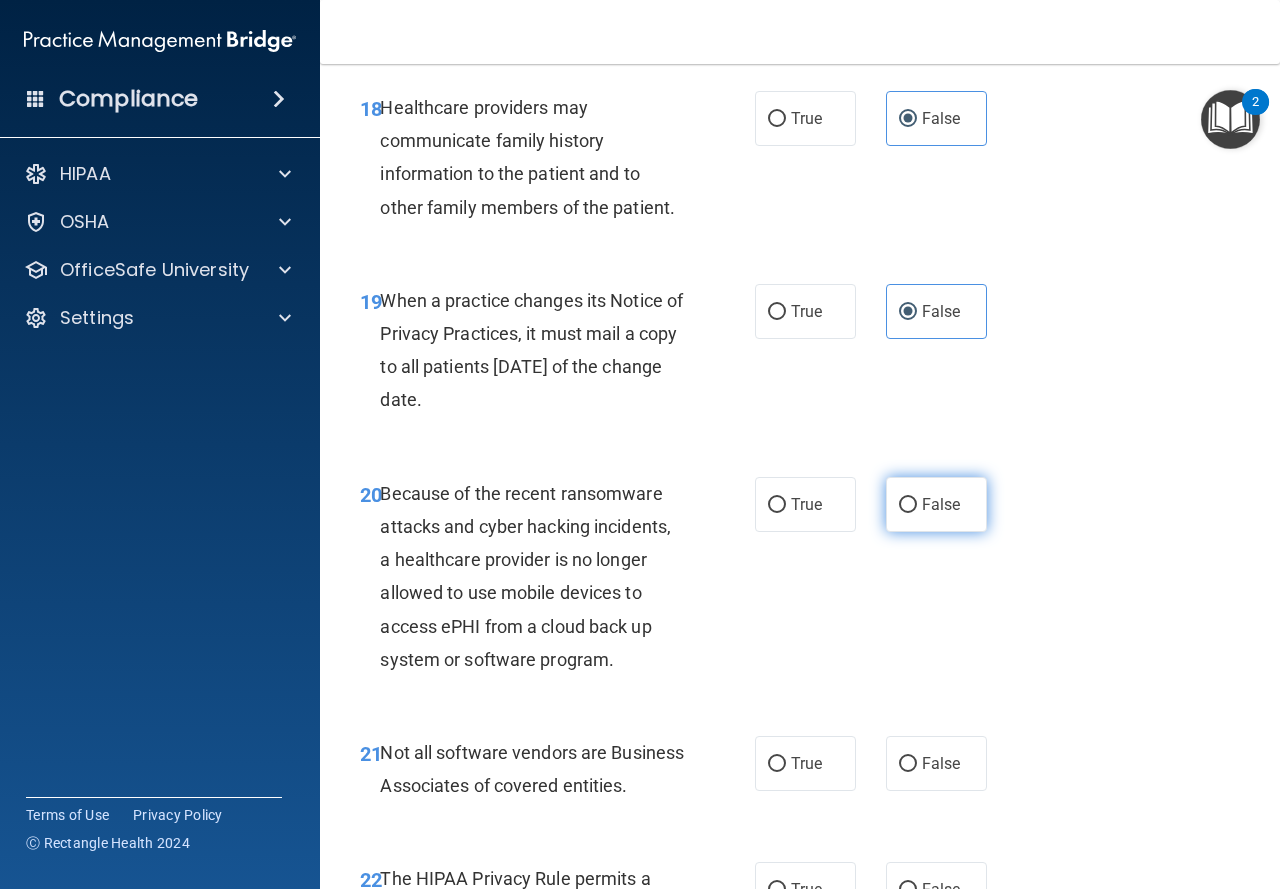 click on "False" at bounding box center (941, 504) 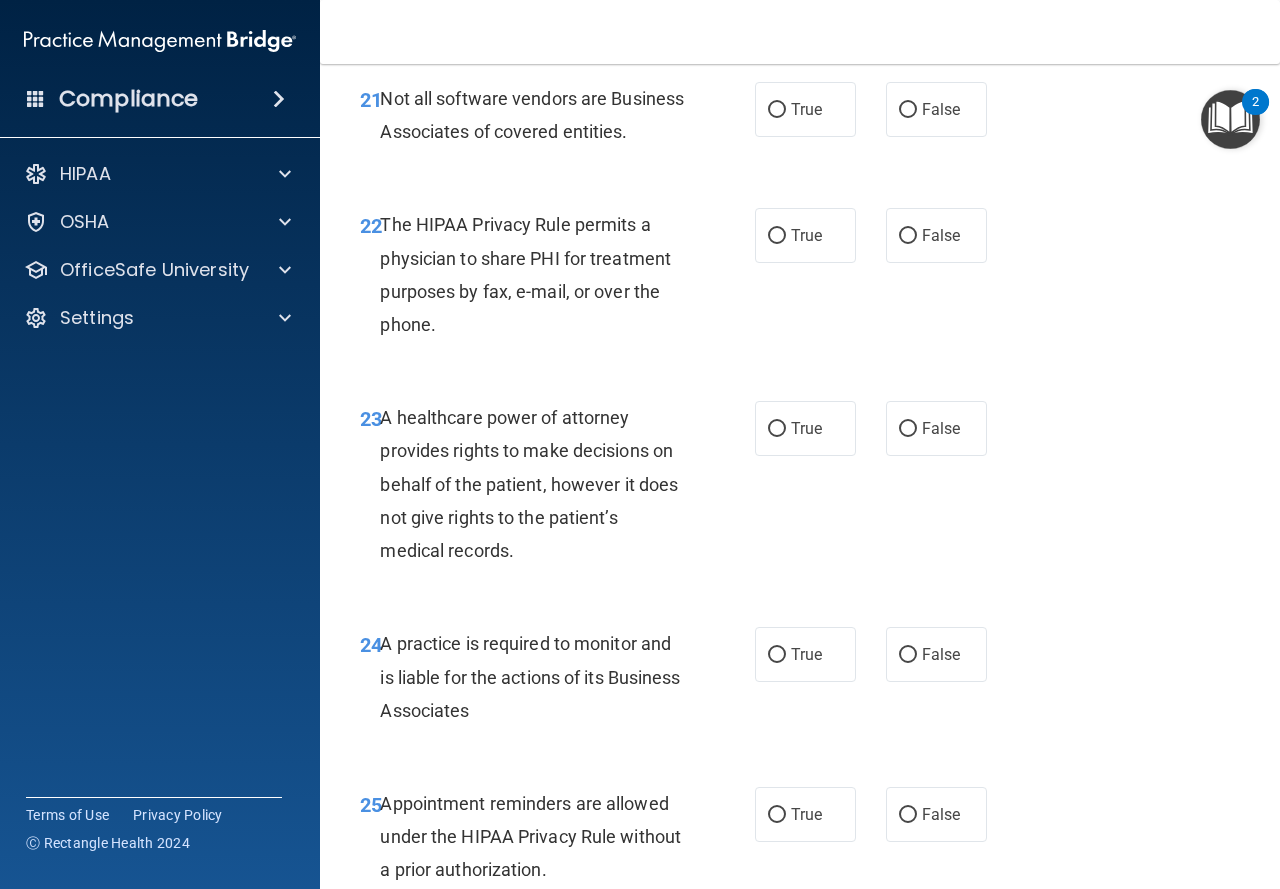 scroll, scrollTop: 4432, scrollLeft: 0, axis: vertical 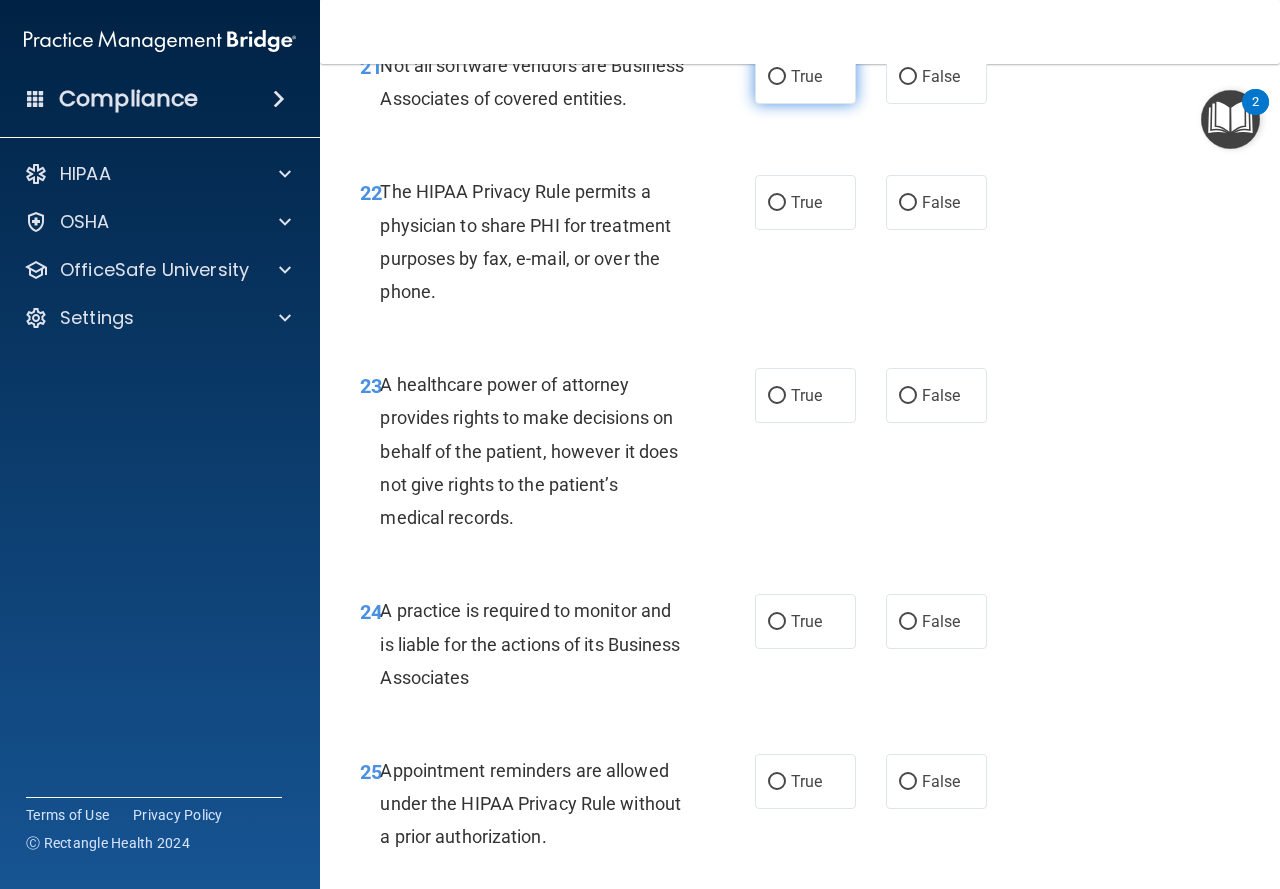 click on "True" at bounding box center [806, 76] 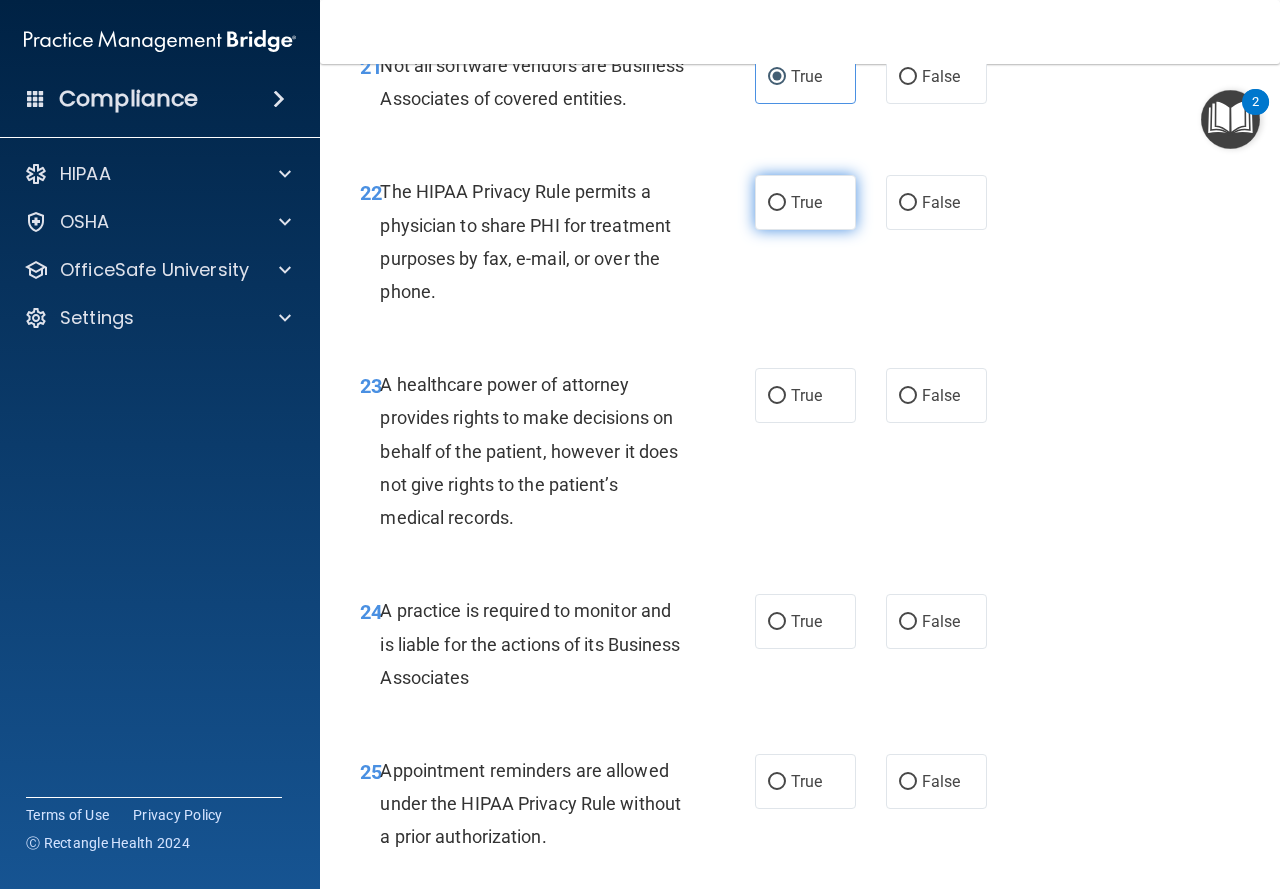 drag, startPoint x: 837, startPoint y: 221, endPoint x: 832, endPoint y: 259, distance: 38.327538 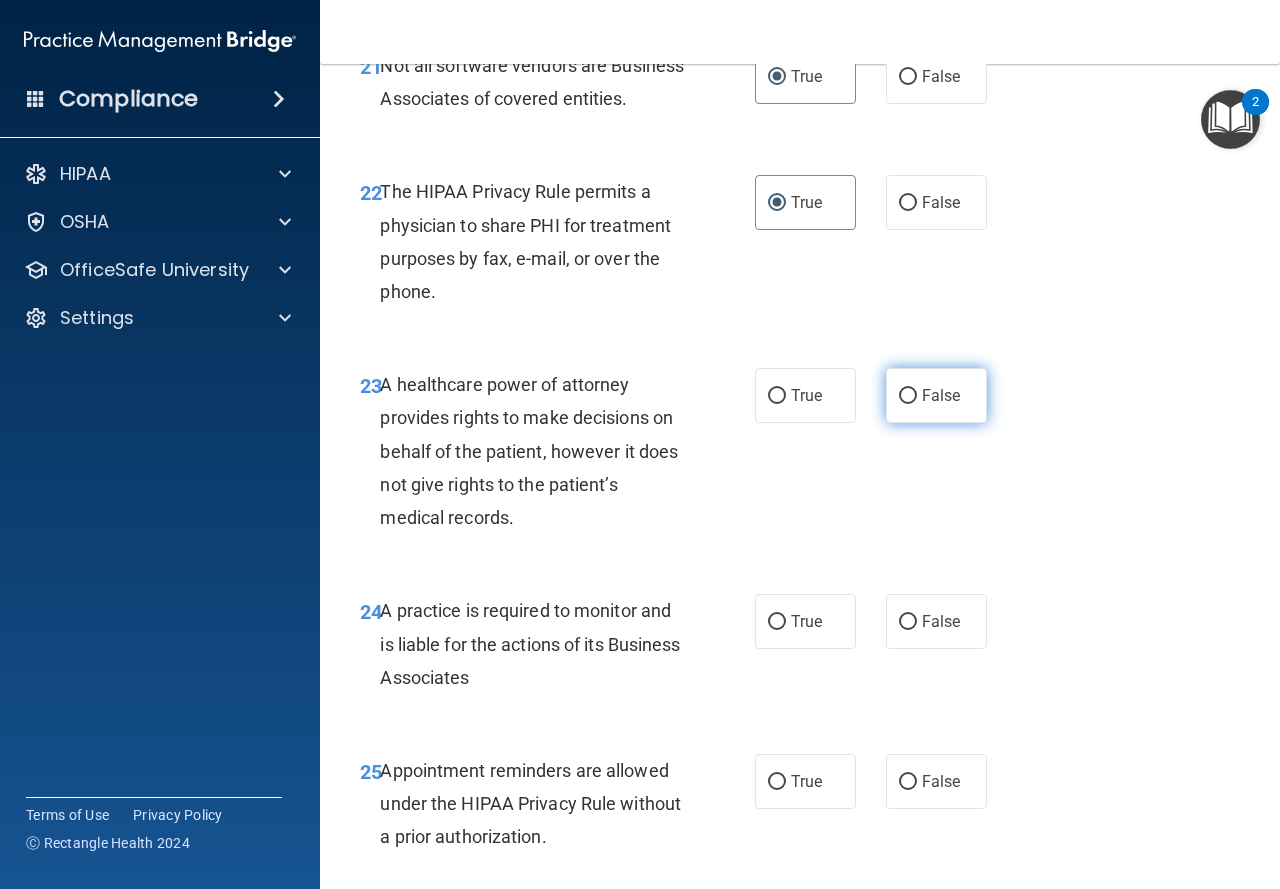 click on "False" at bounding box center (941, 395) 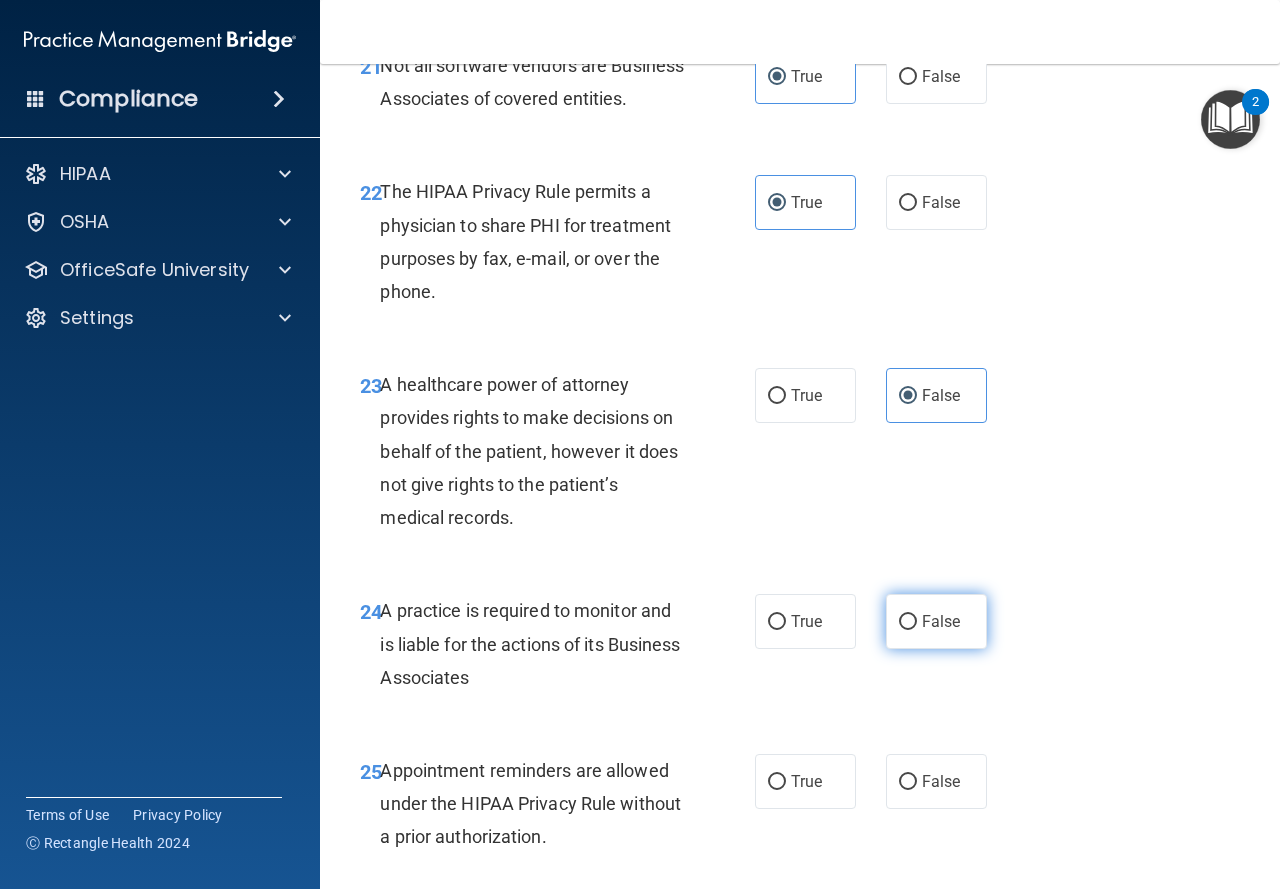 click on "False" at bounding box center (941, 621) 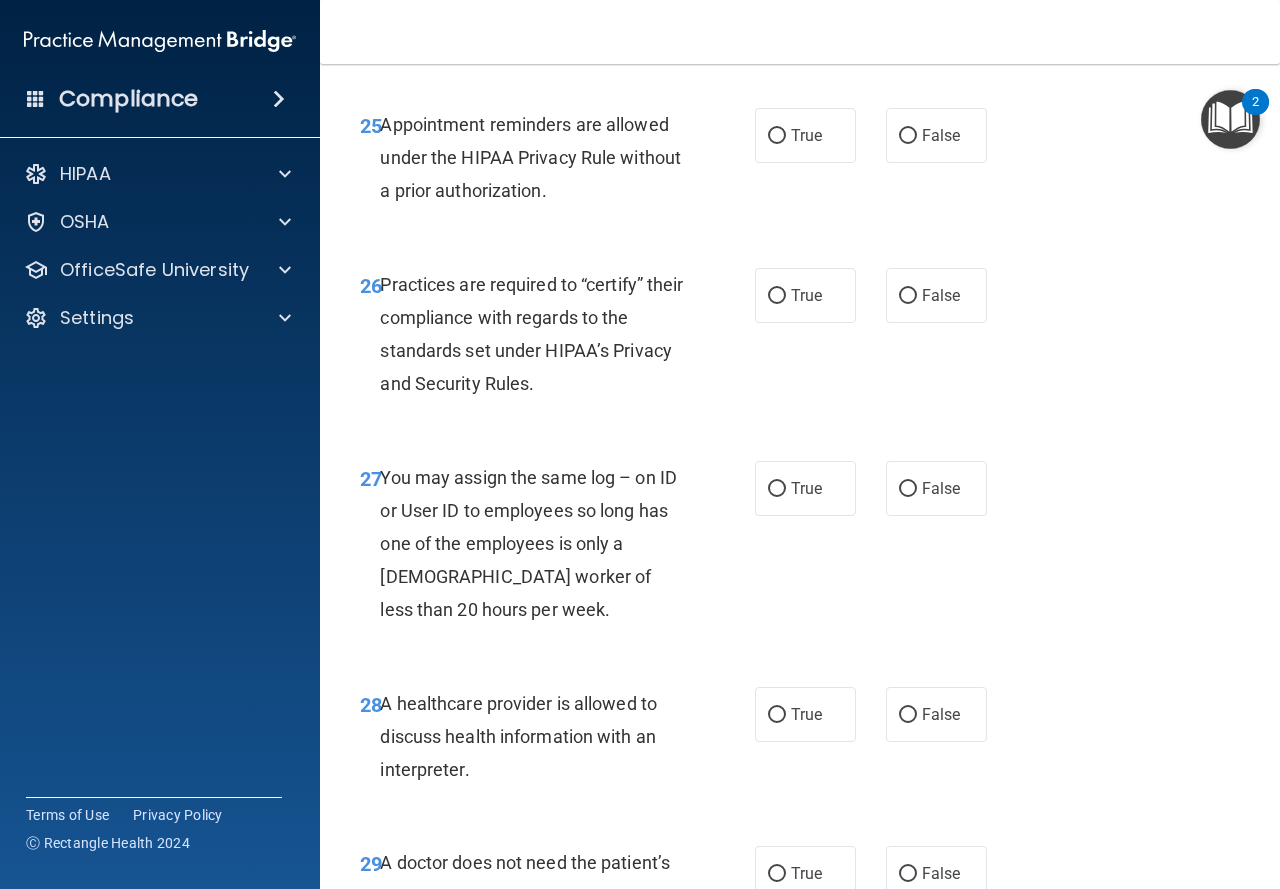 scroll, scrollTop: 5168, scrollLeft: 0, axis: vertical 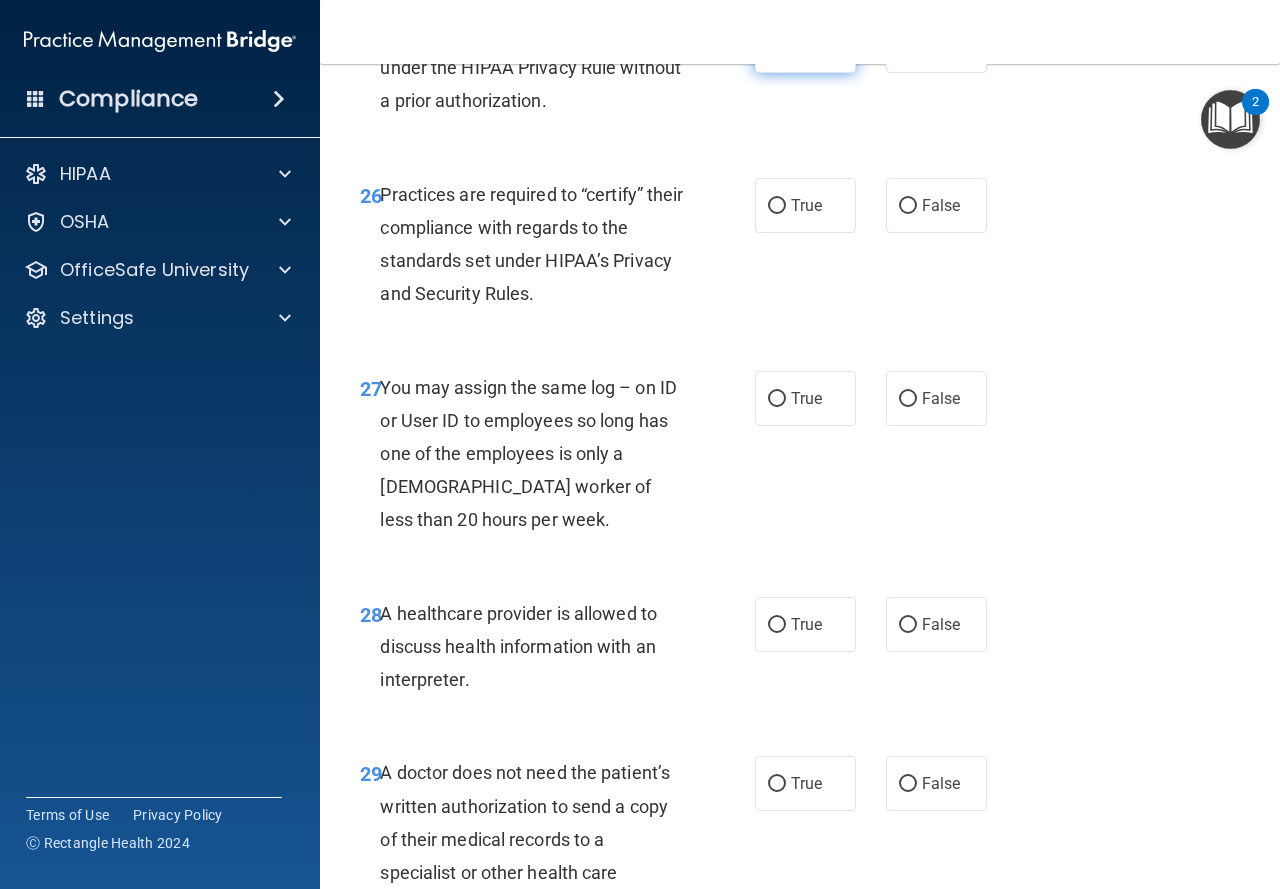 click on "True" at bounding box center [806, 45] 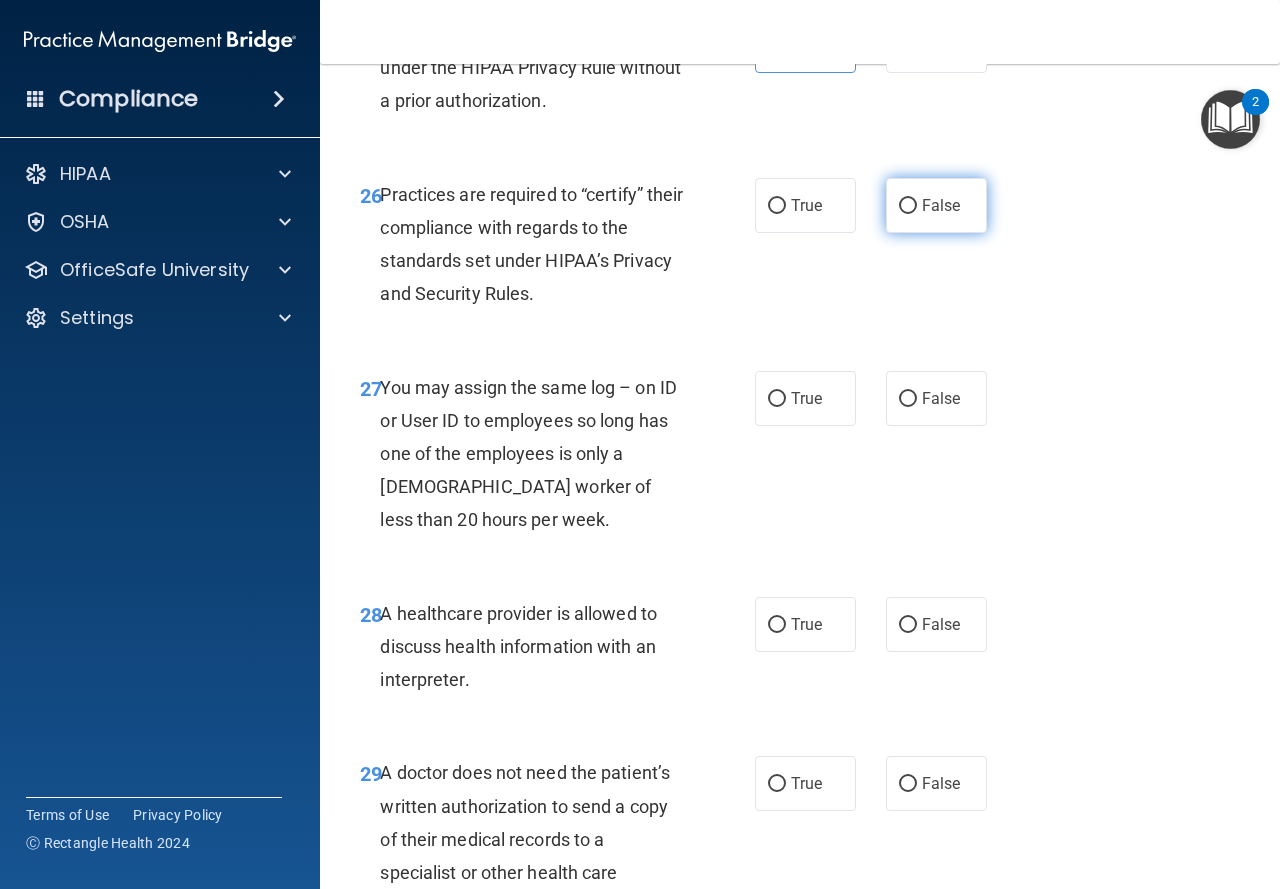 click on "False" at bounding box center (936, 205) 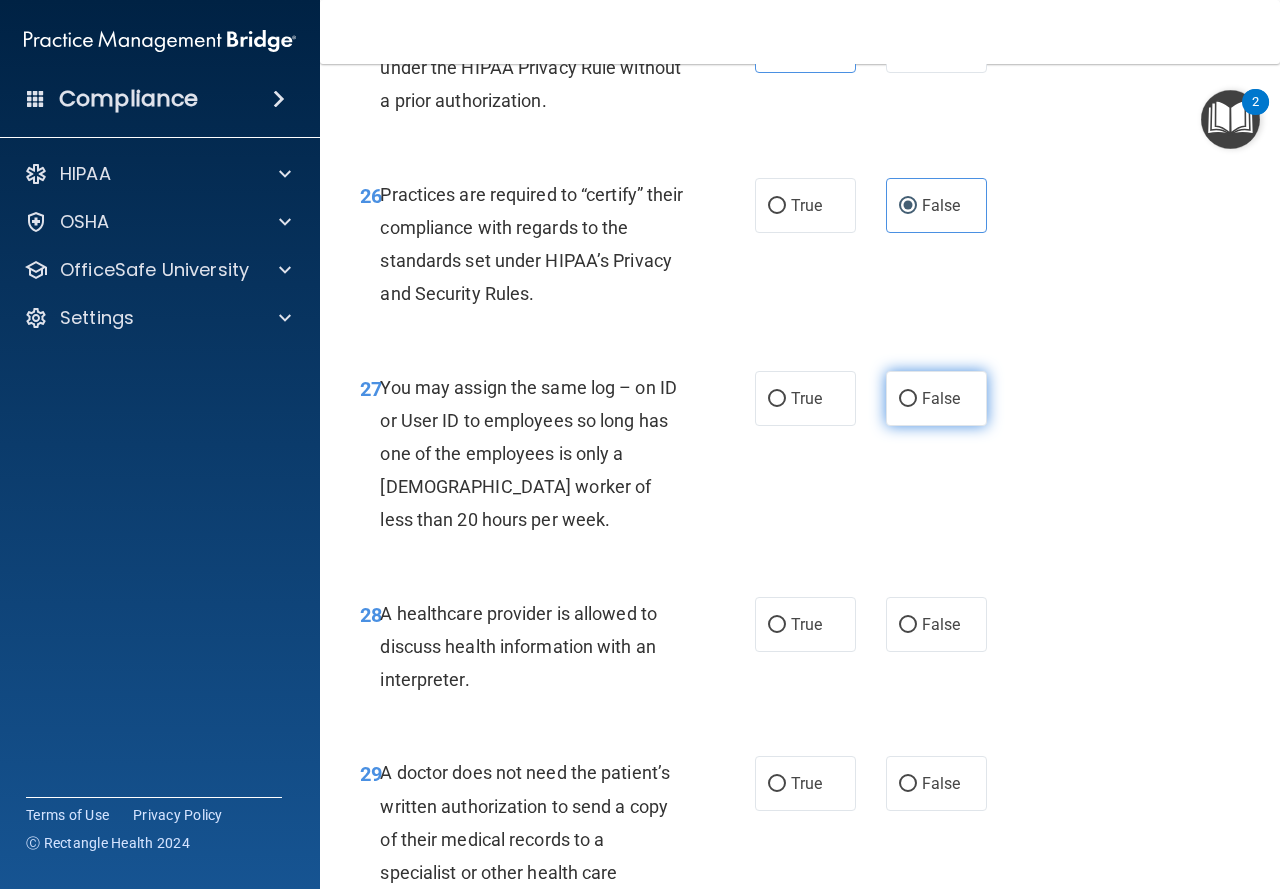 click on "False" at bounding box center (941, 398) 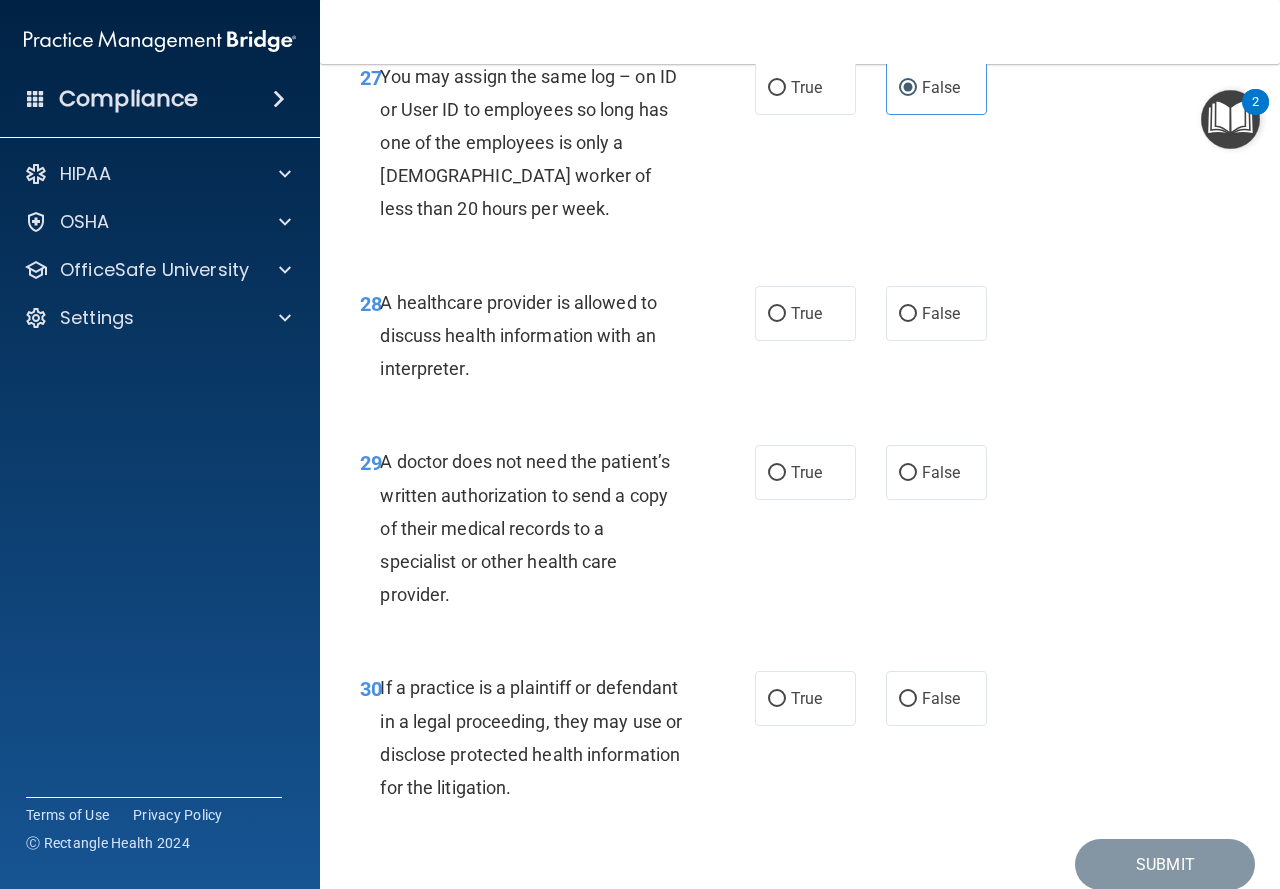 scroll, scrollTop: 5626, scrollLeft: 0, axis: vertical 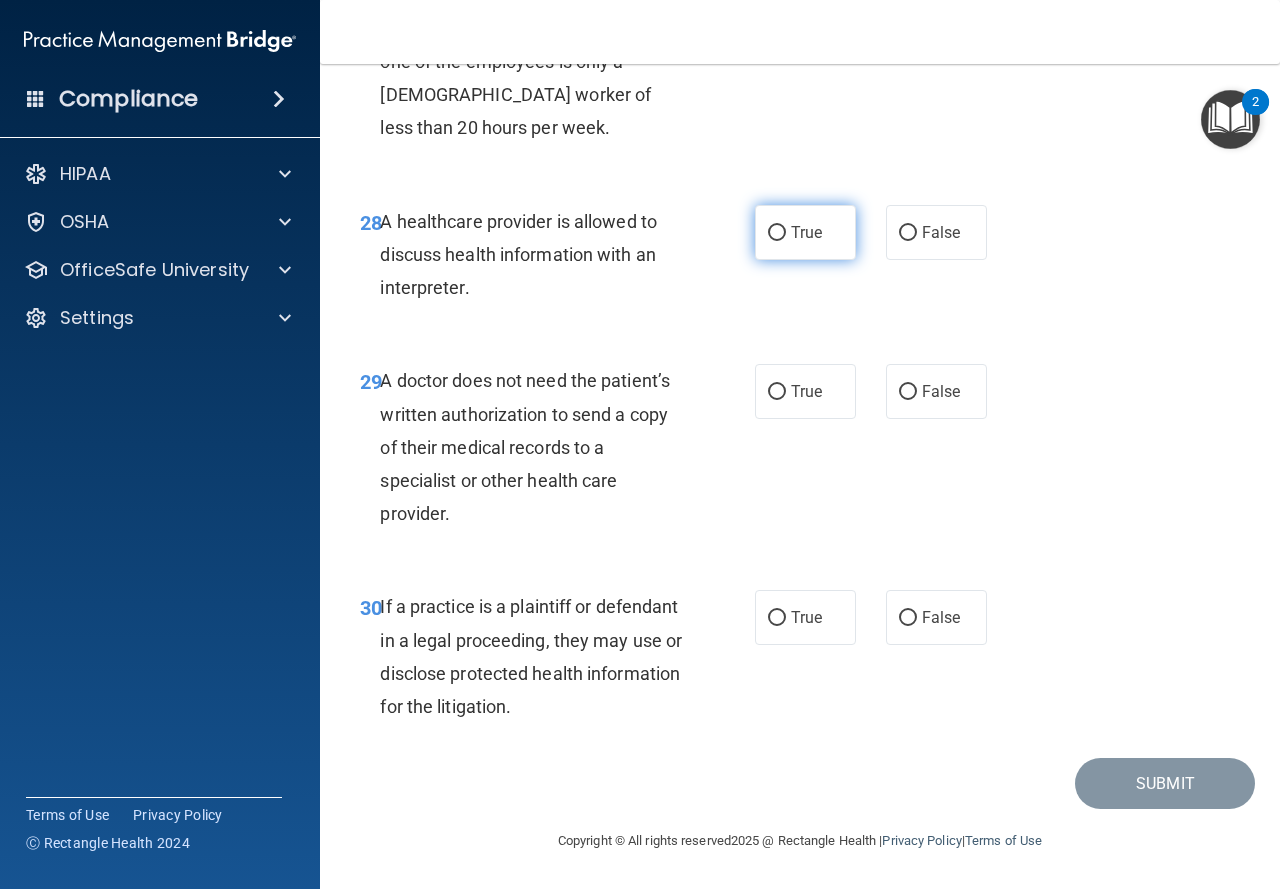 click on "True" at bounding box center (777, 233) 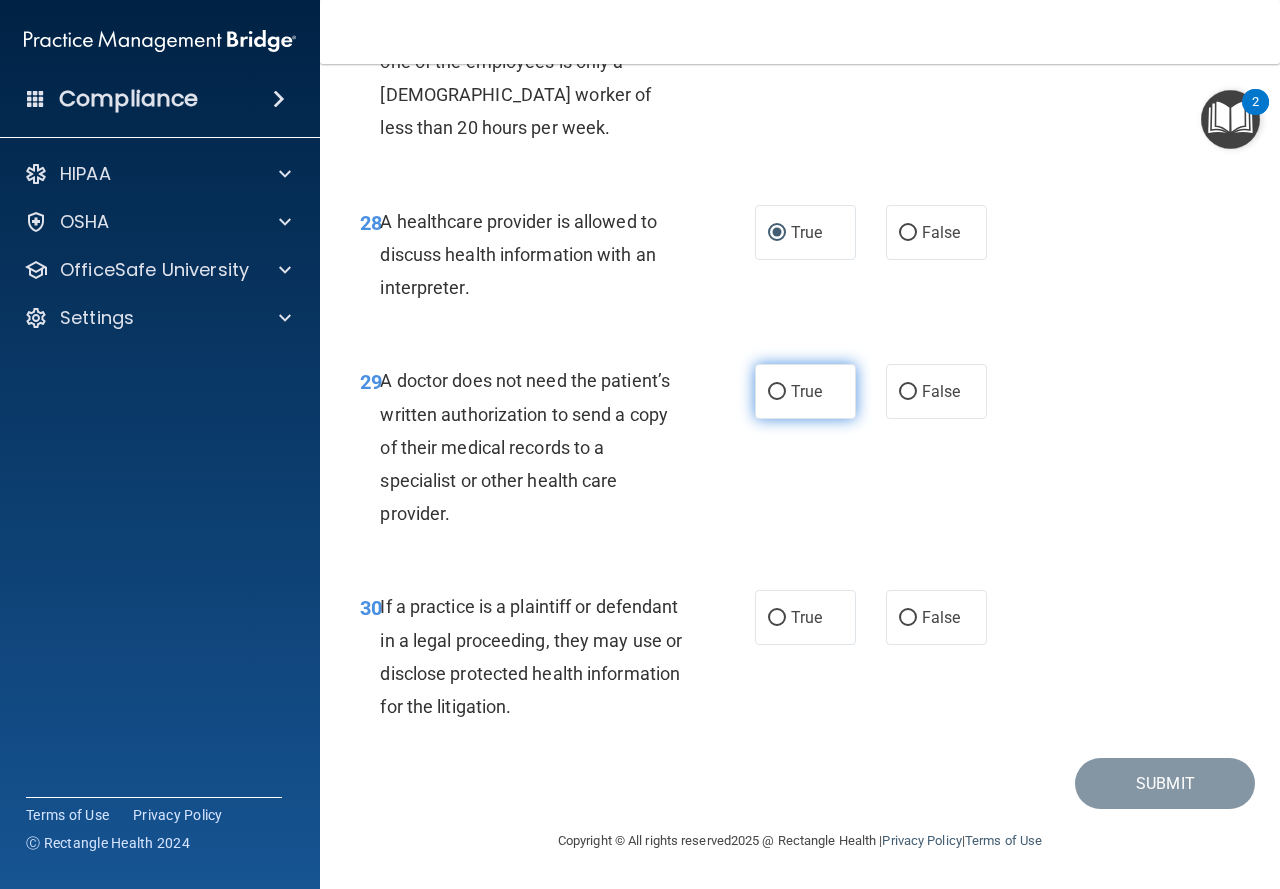 drag, startPoint x: 813, startPoint y: 331, endPoint x: 816, endPoint y: 368, distance: 37.12142 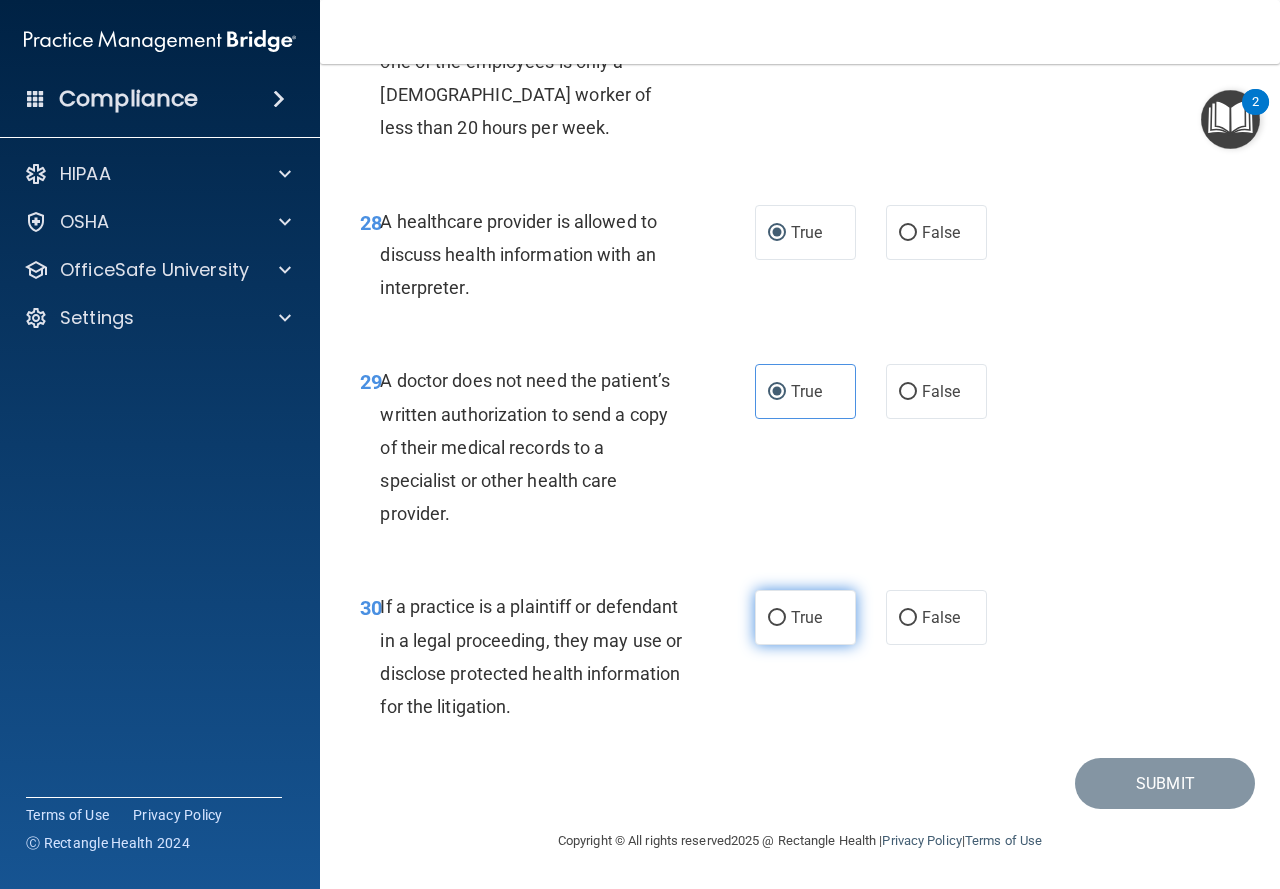 click on "True" at bounding box center [805, 617] 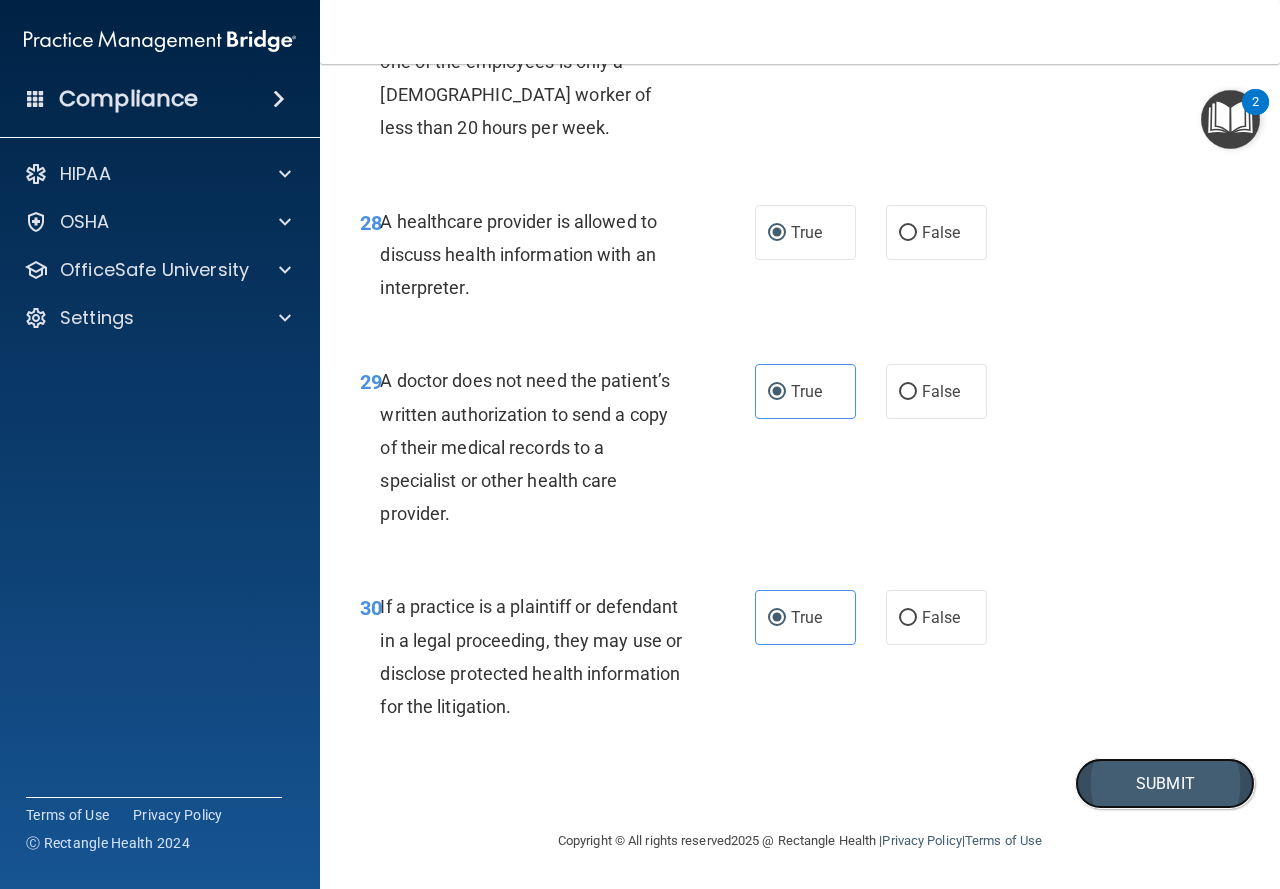 click on "Submit" at bounding box center [1165, 783] 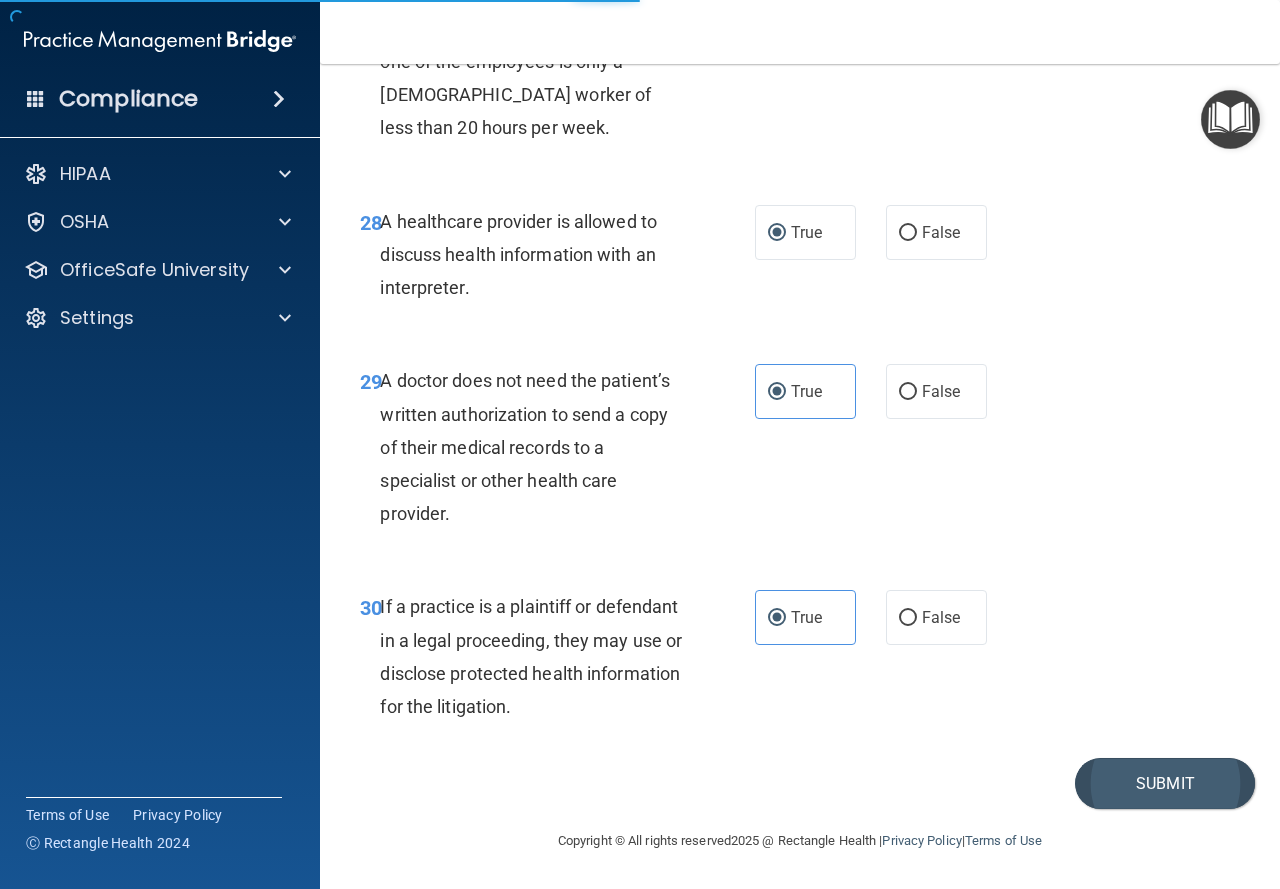 scroll, scrollTop: 0, scrollLeft: 0, axis: both 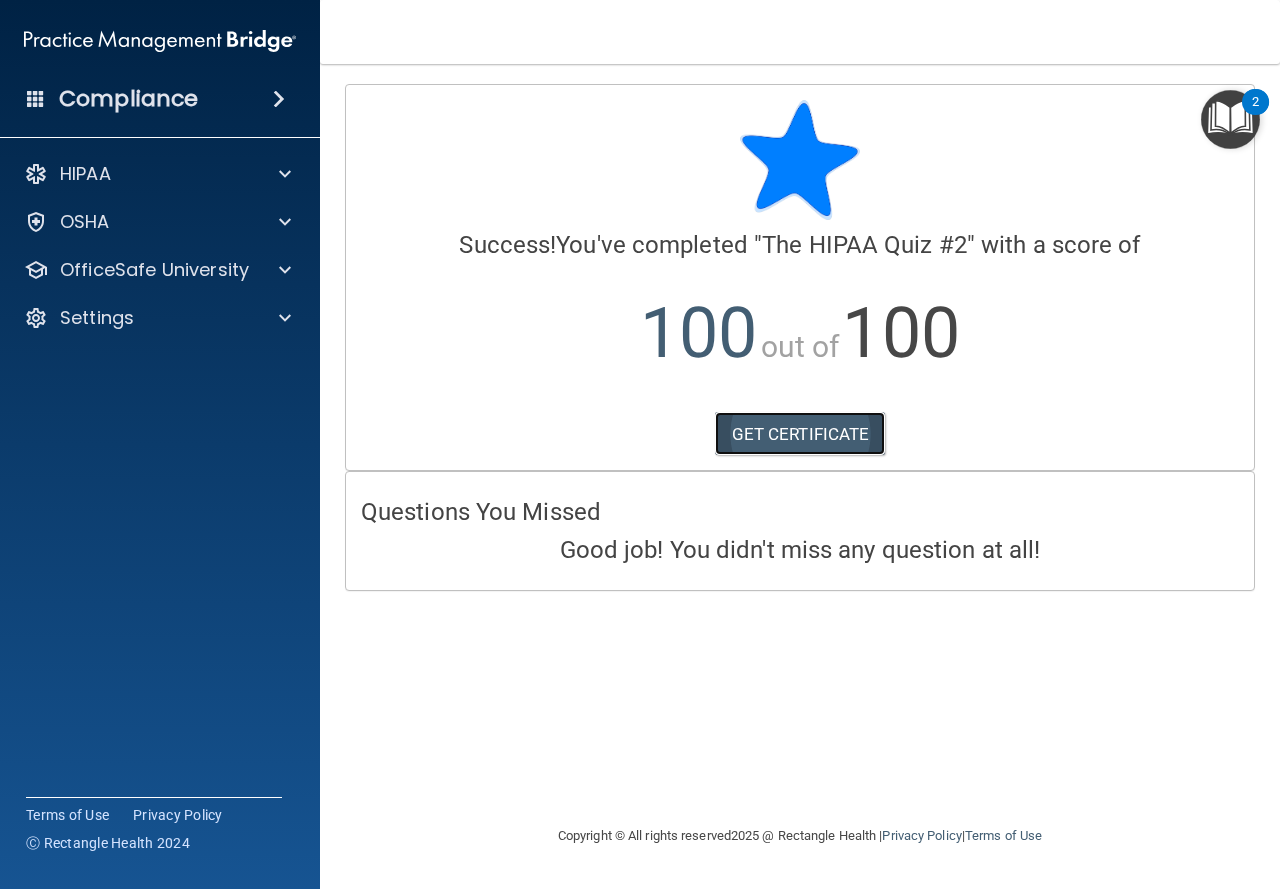 click on "GET CERTIFICATE" at bounding box center (800, 434) 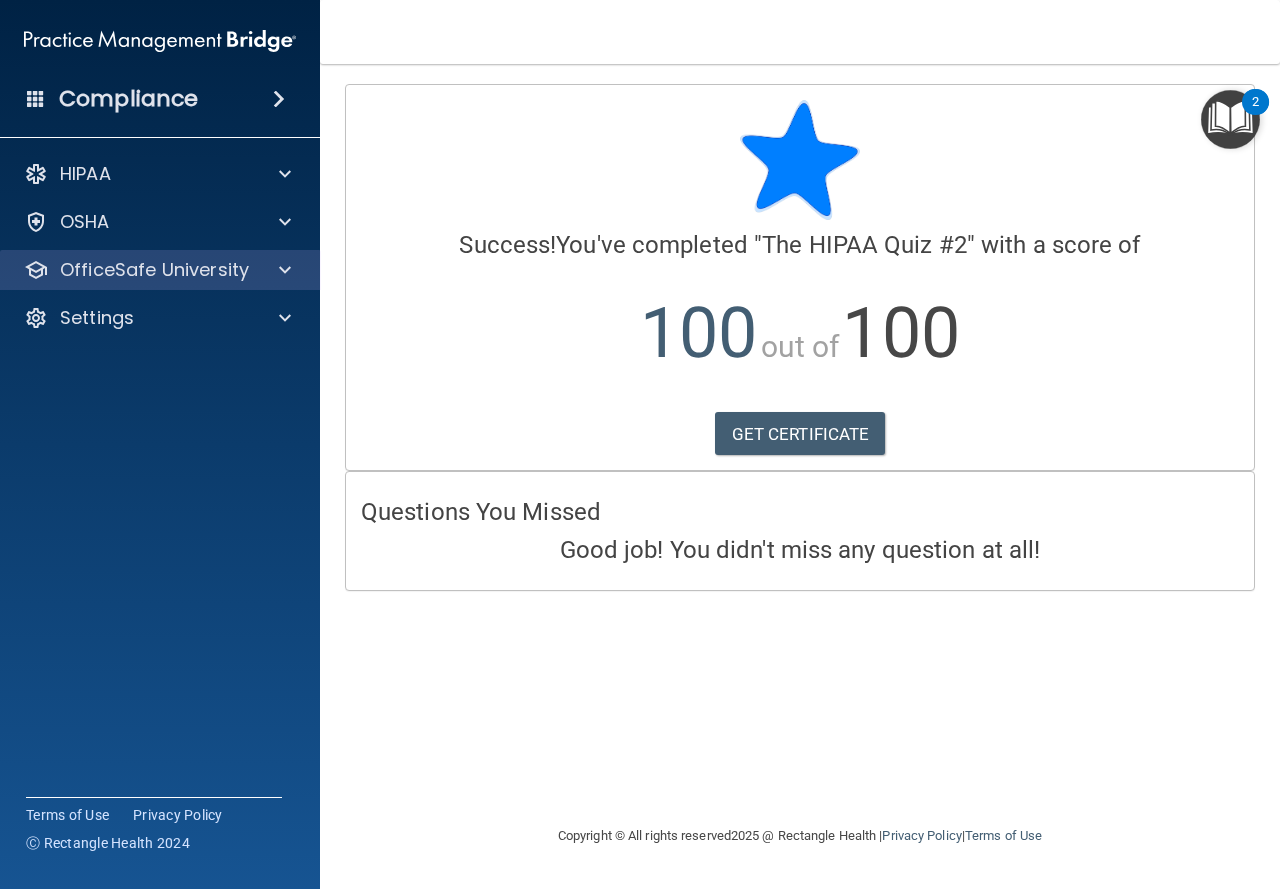 click on "OfficeSafe University" at bounding box center [160, 270] 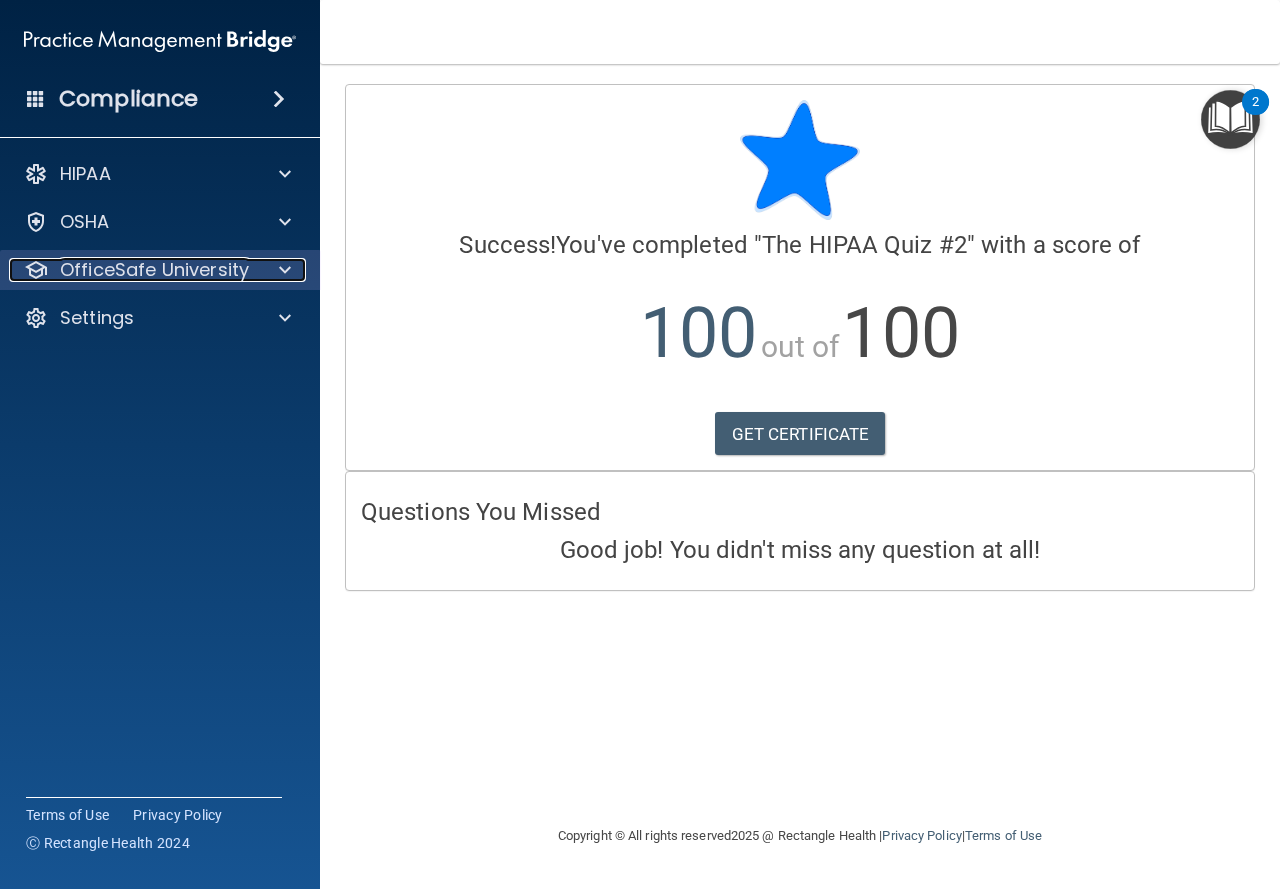 click at bounding box center (282, 270) 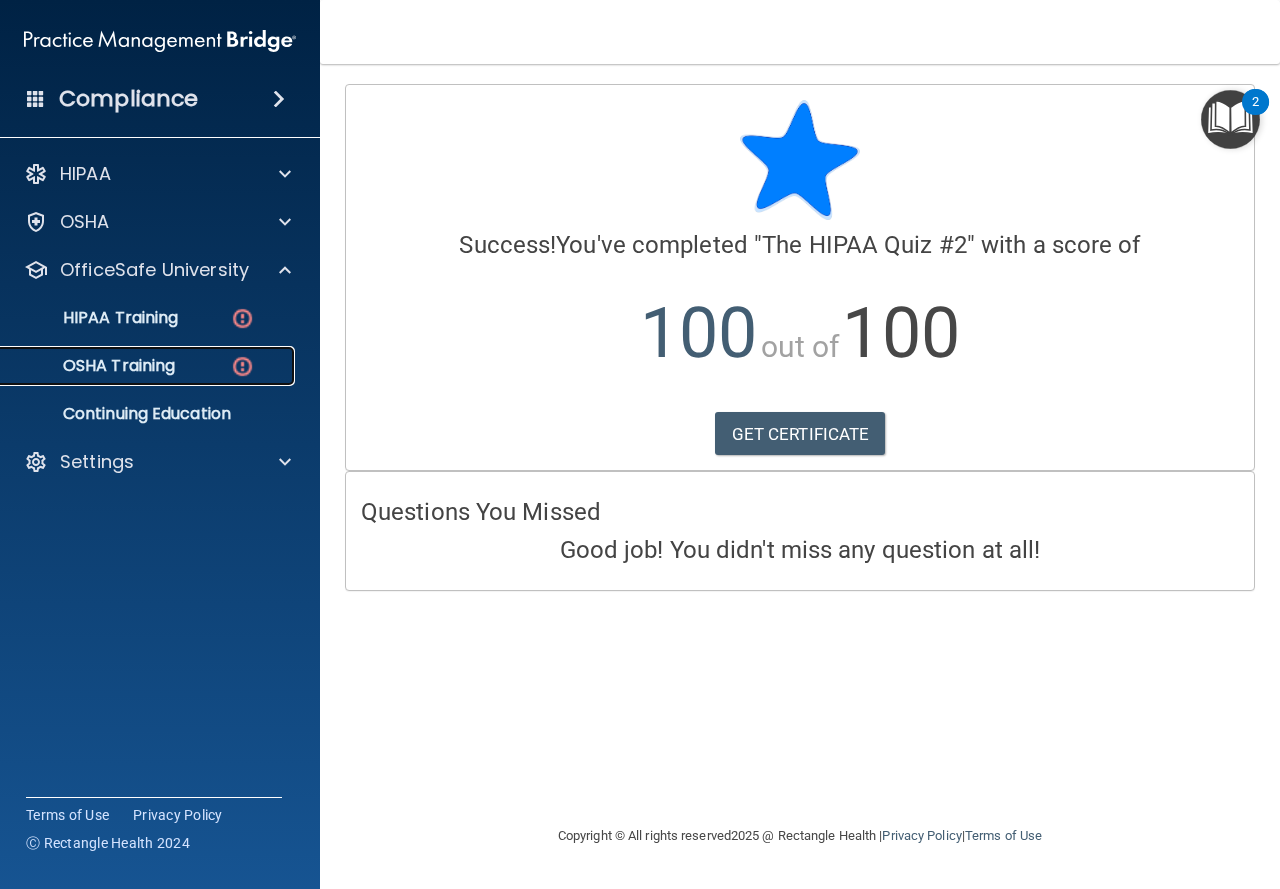 click at bounding box center [242, 366] 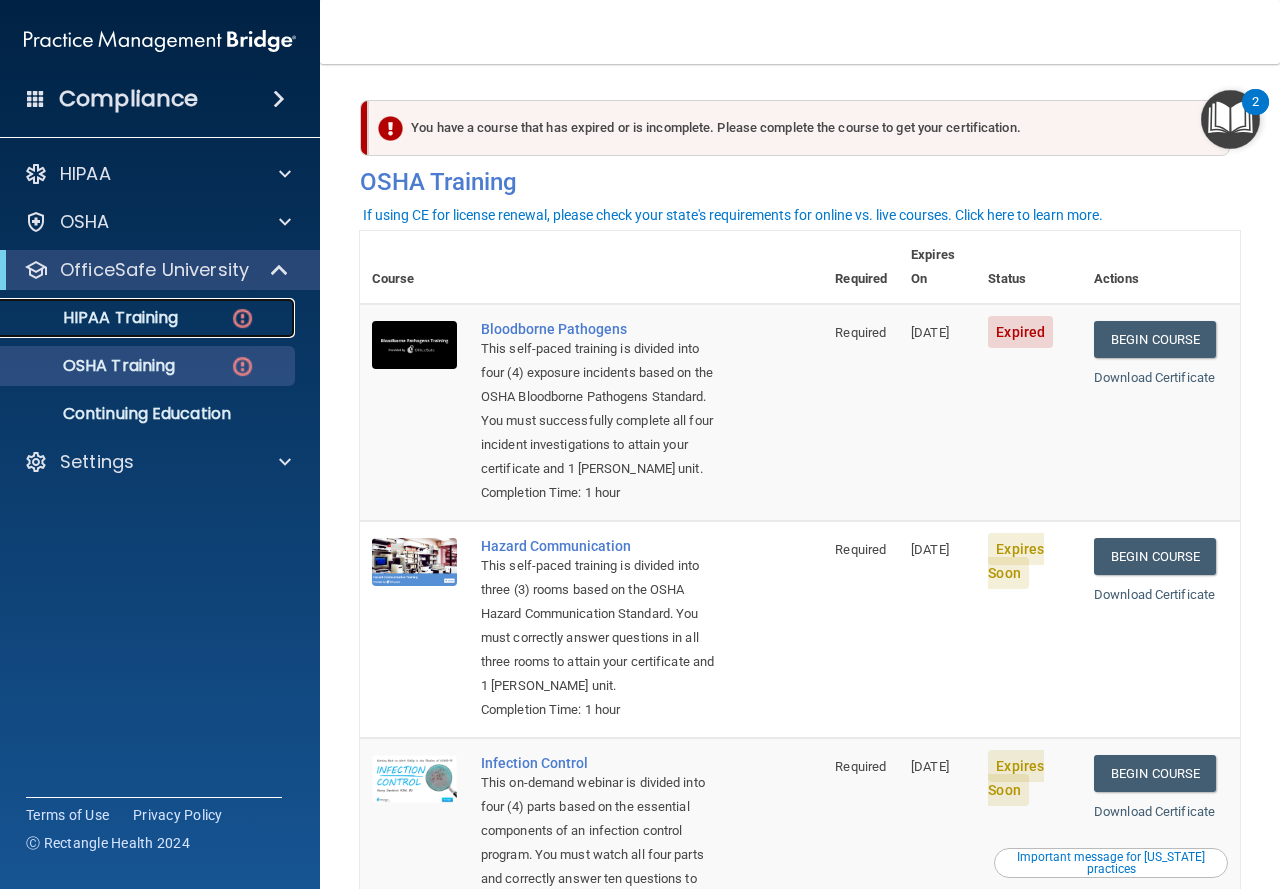 click on "HIPAA Training" at bounding box center (149, 318) 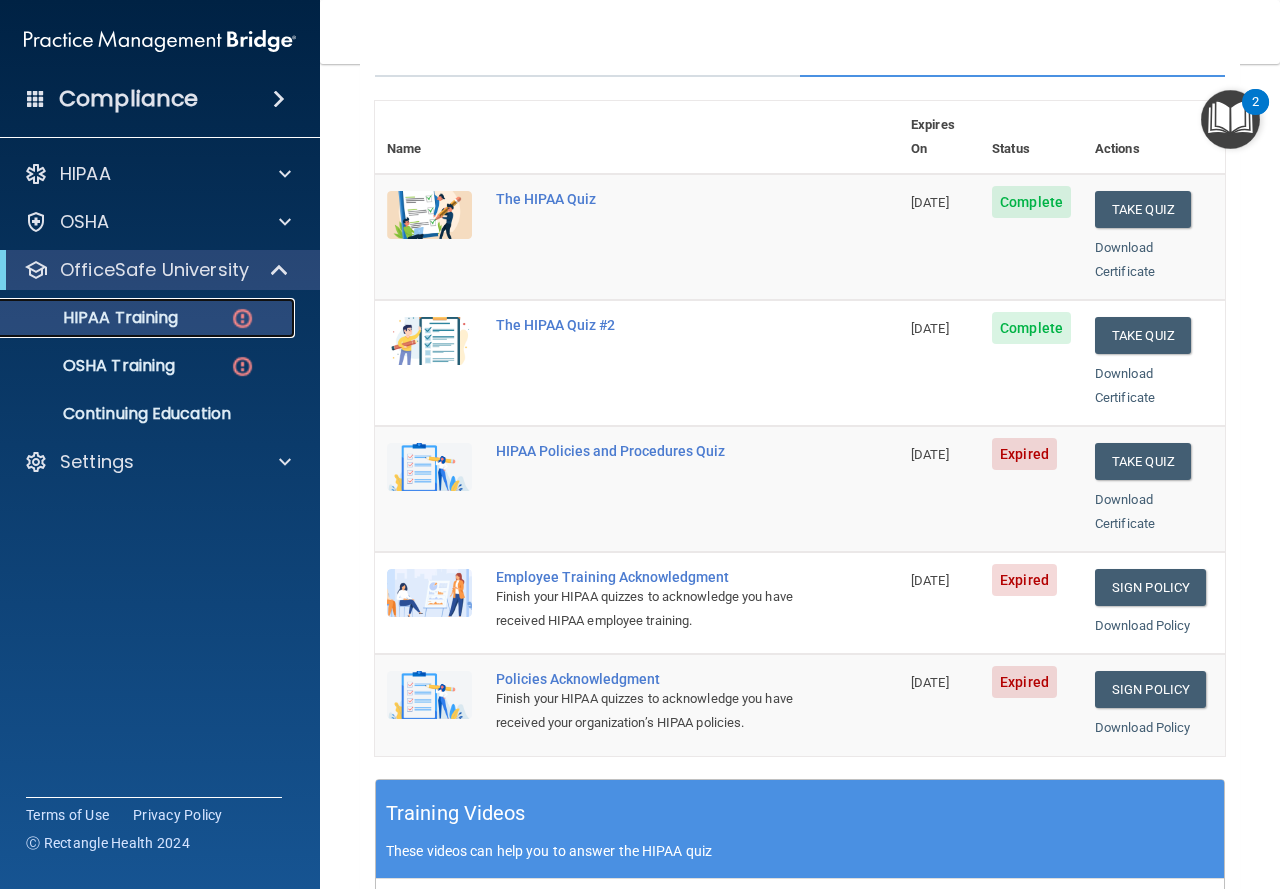 scroll, scrollTop: 258, scrollLeft: 0, axis: vertical 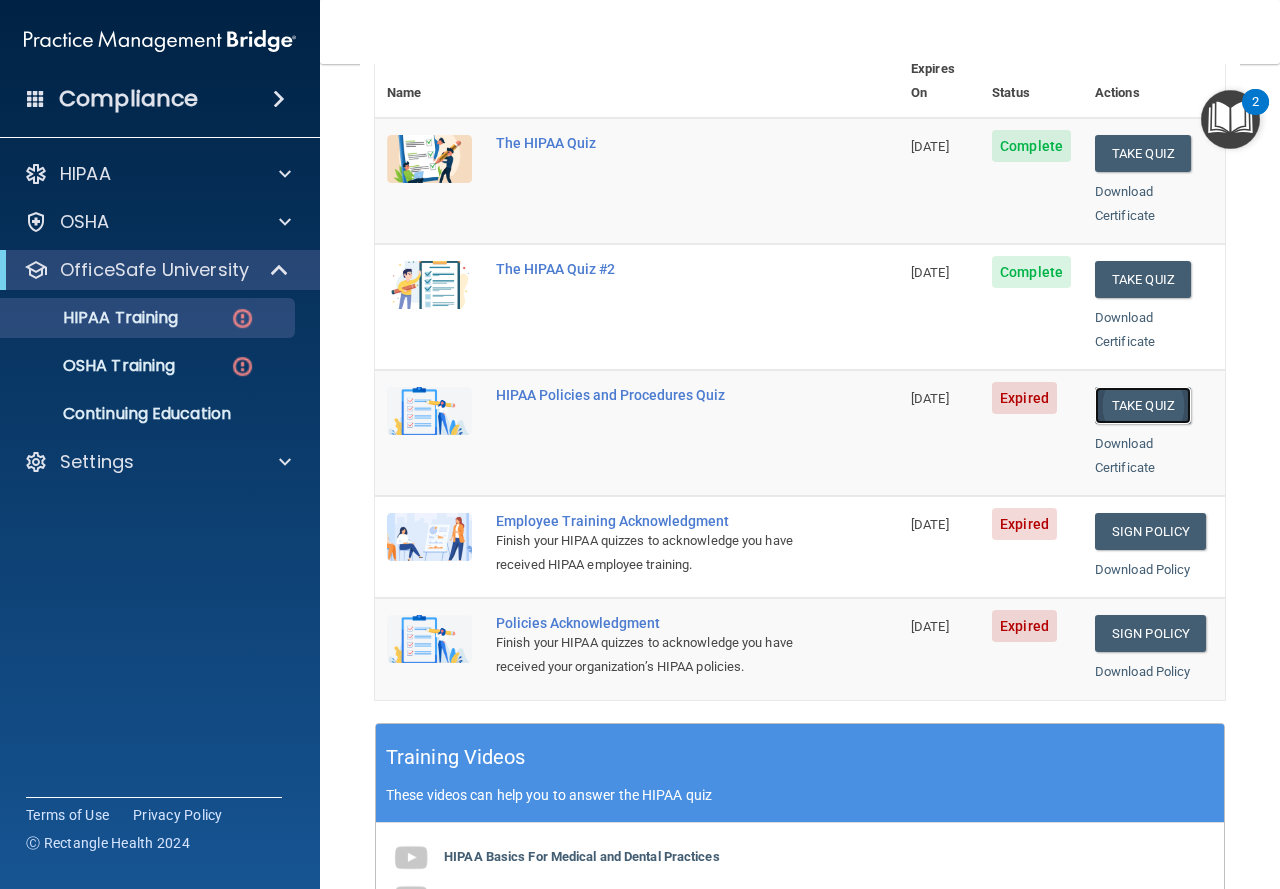 click on "Take Quiz" at bounding box center [1143, 405] 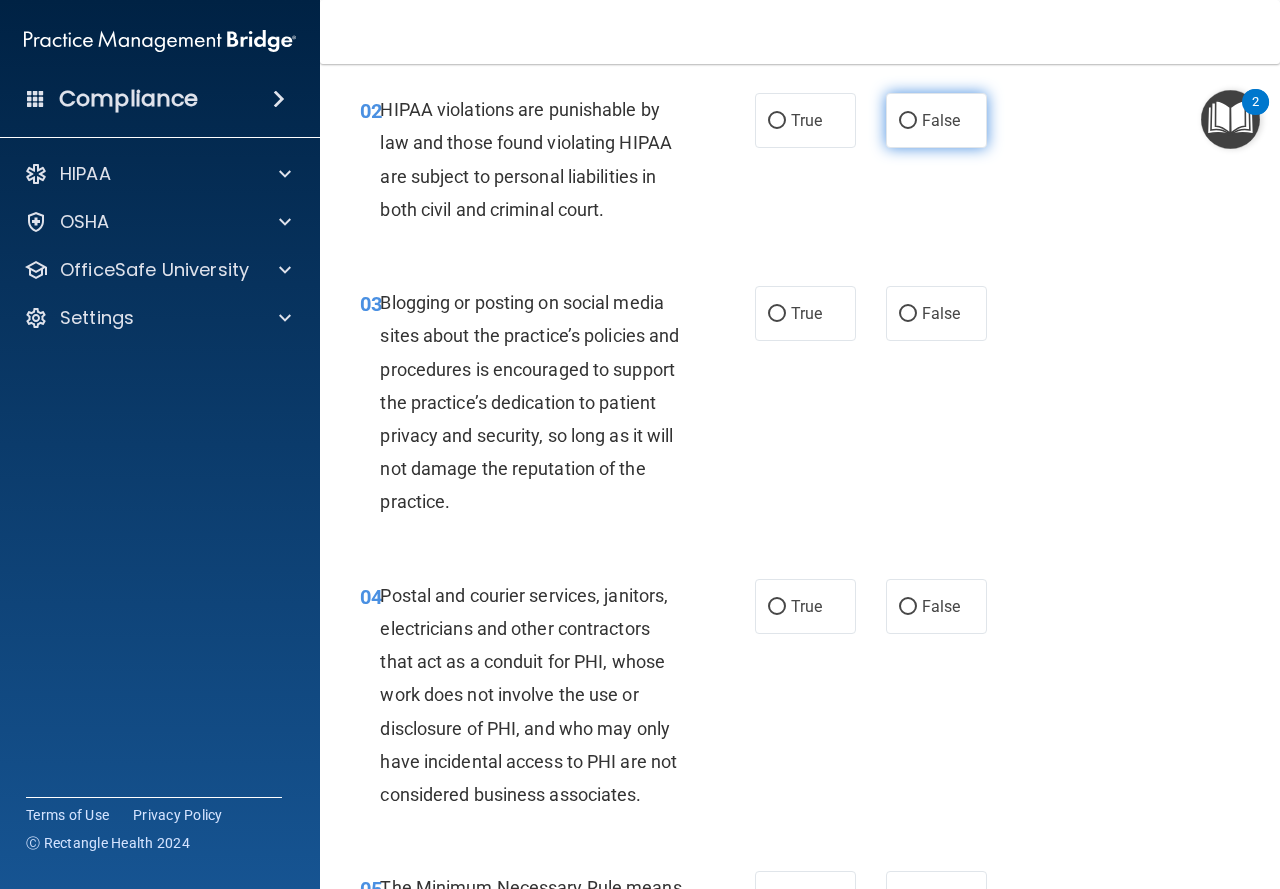 click on "False" at bounding box center (936, 120) 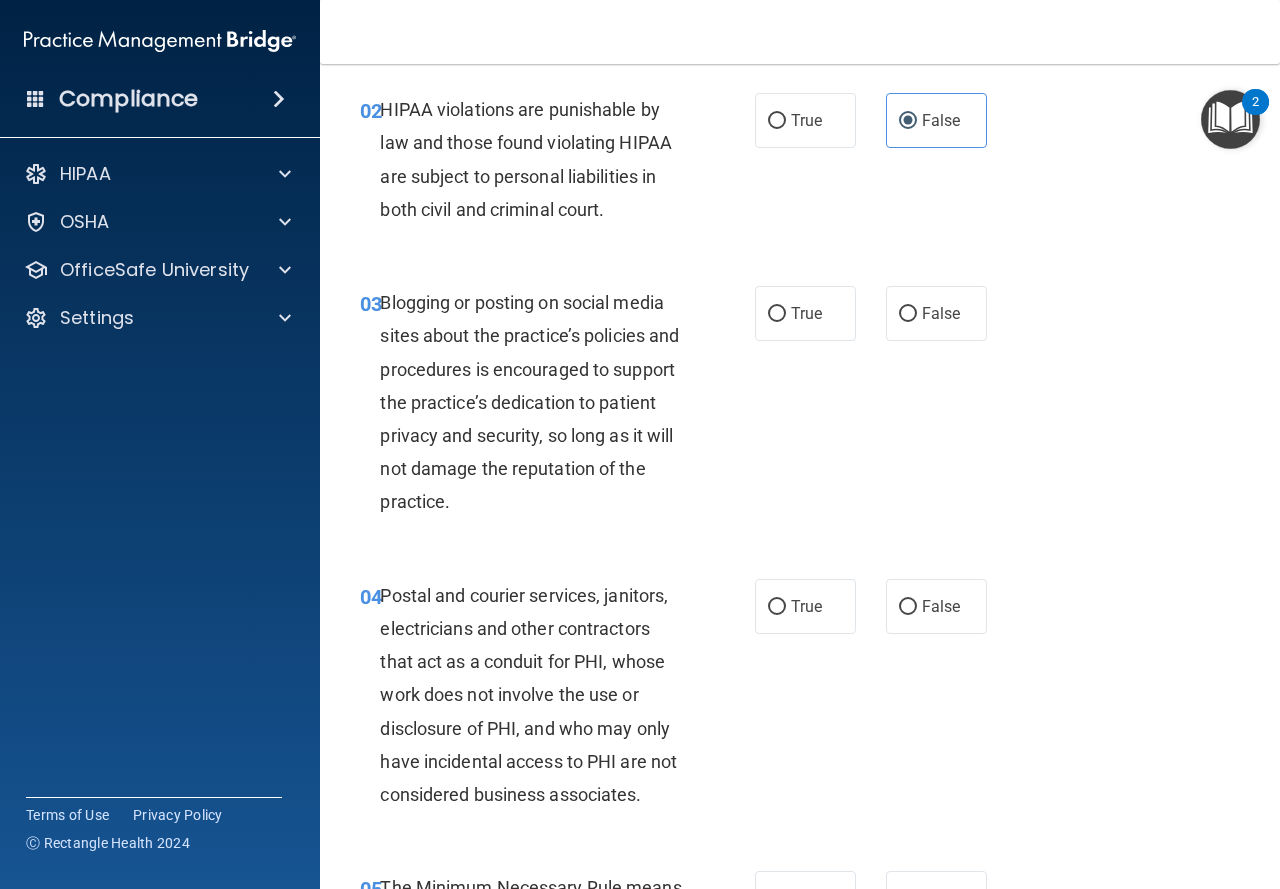 drag, startPoint x: 782, startPoint y: 310, endPoint x: 926, endPoint y: 508, distance: 244.82646 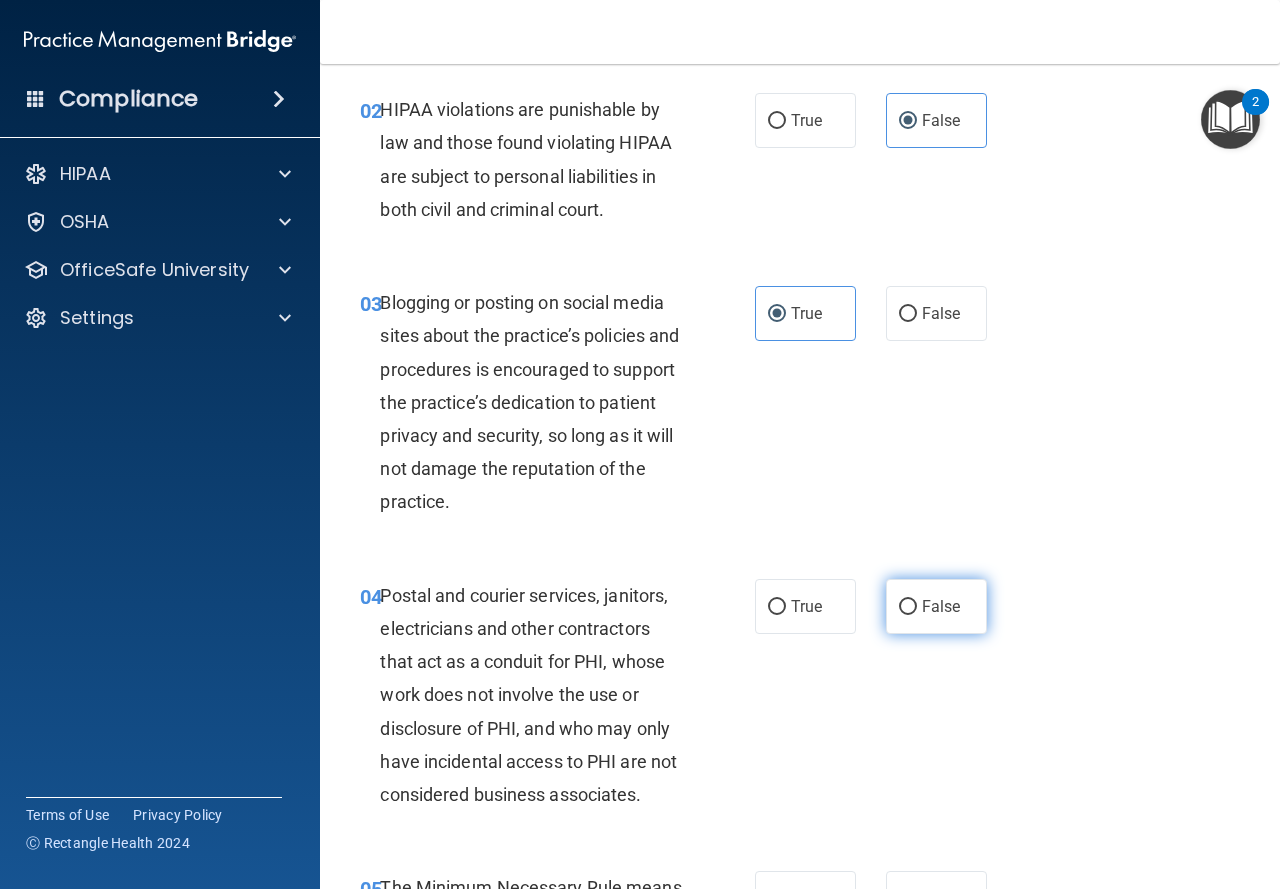 click on "False" at bounding box center (936, 606) 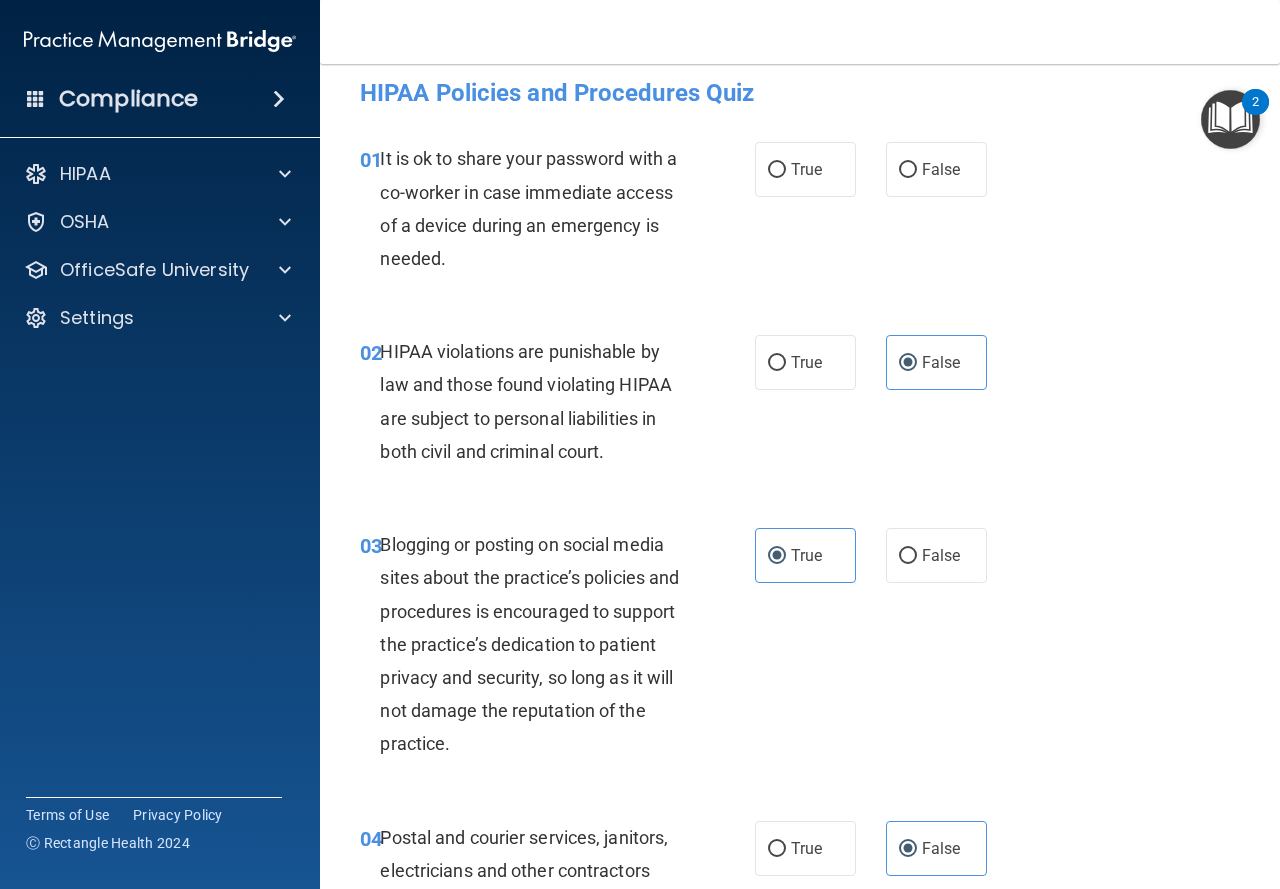 scroll, scrollTop: 0, scrollLeft: 0, axis: both 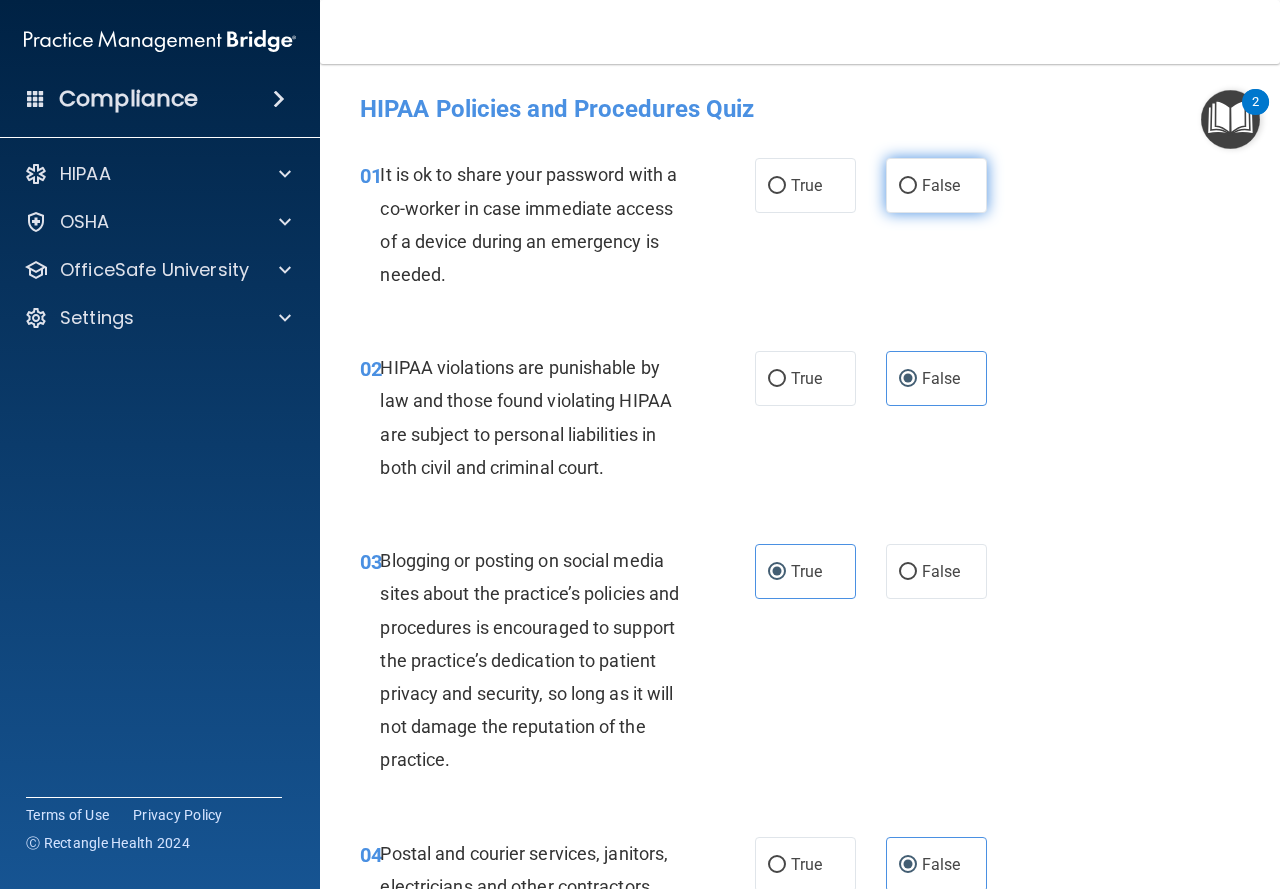 click on "False" at bounding box center (936, 185) 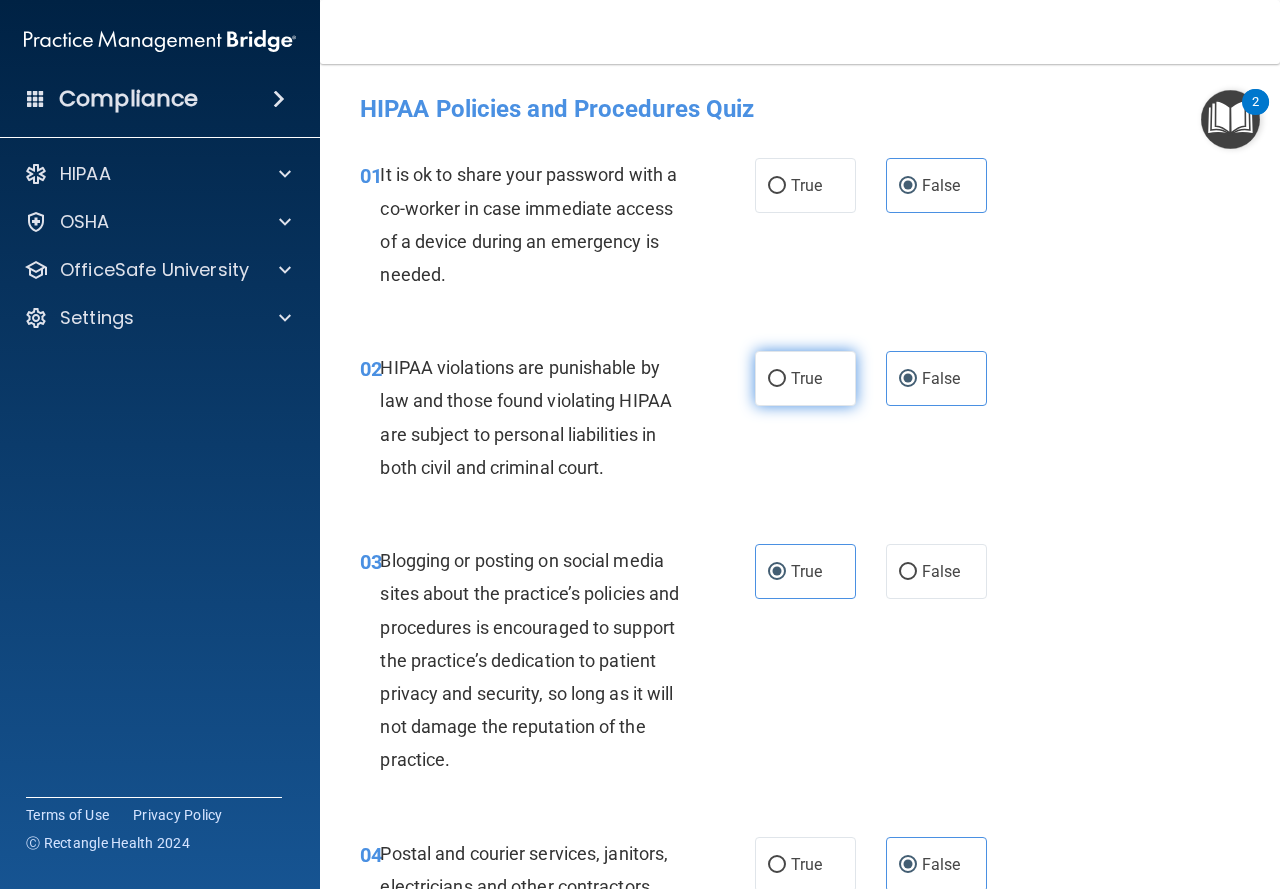 click on "True" at bounding box center (806, 378) 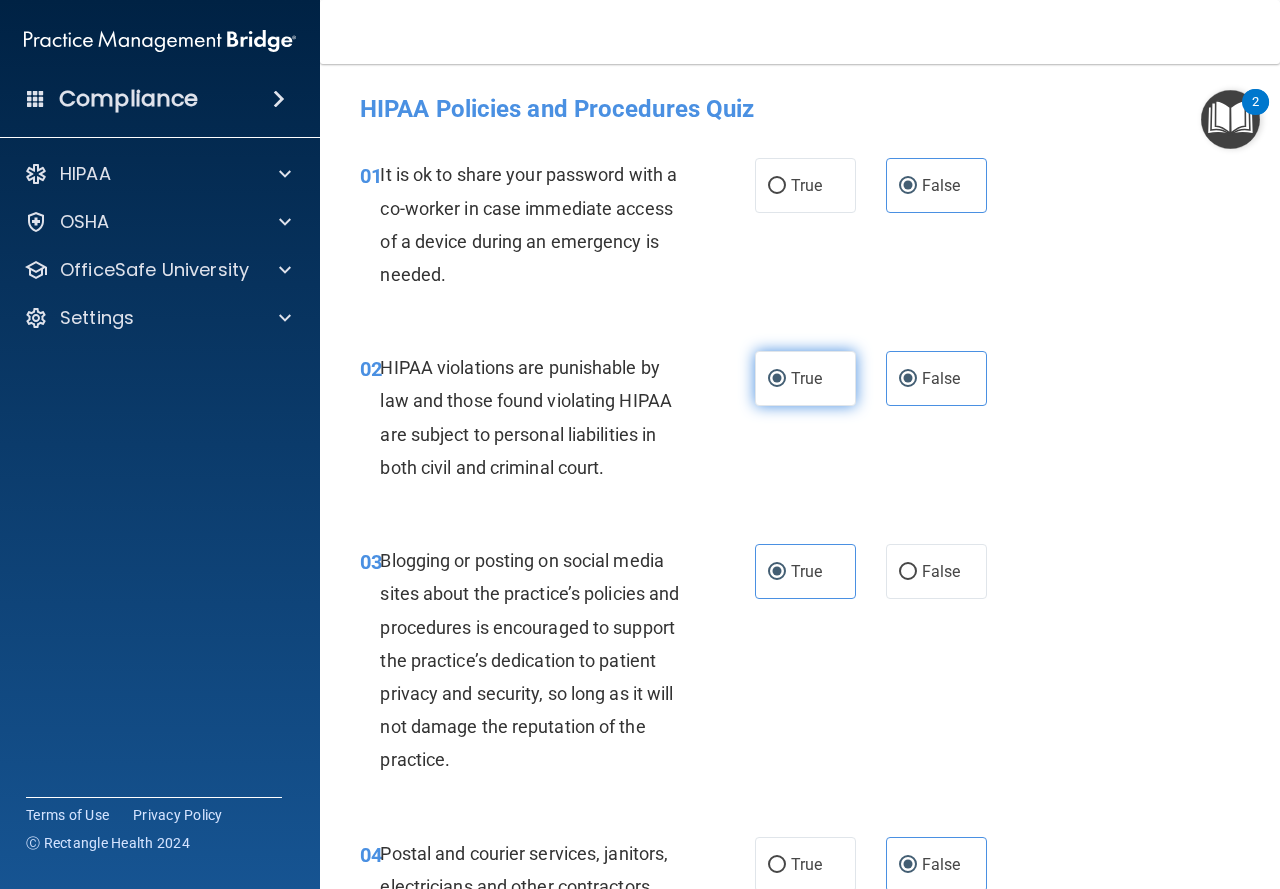 radio on "false" 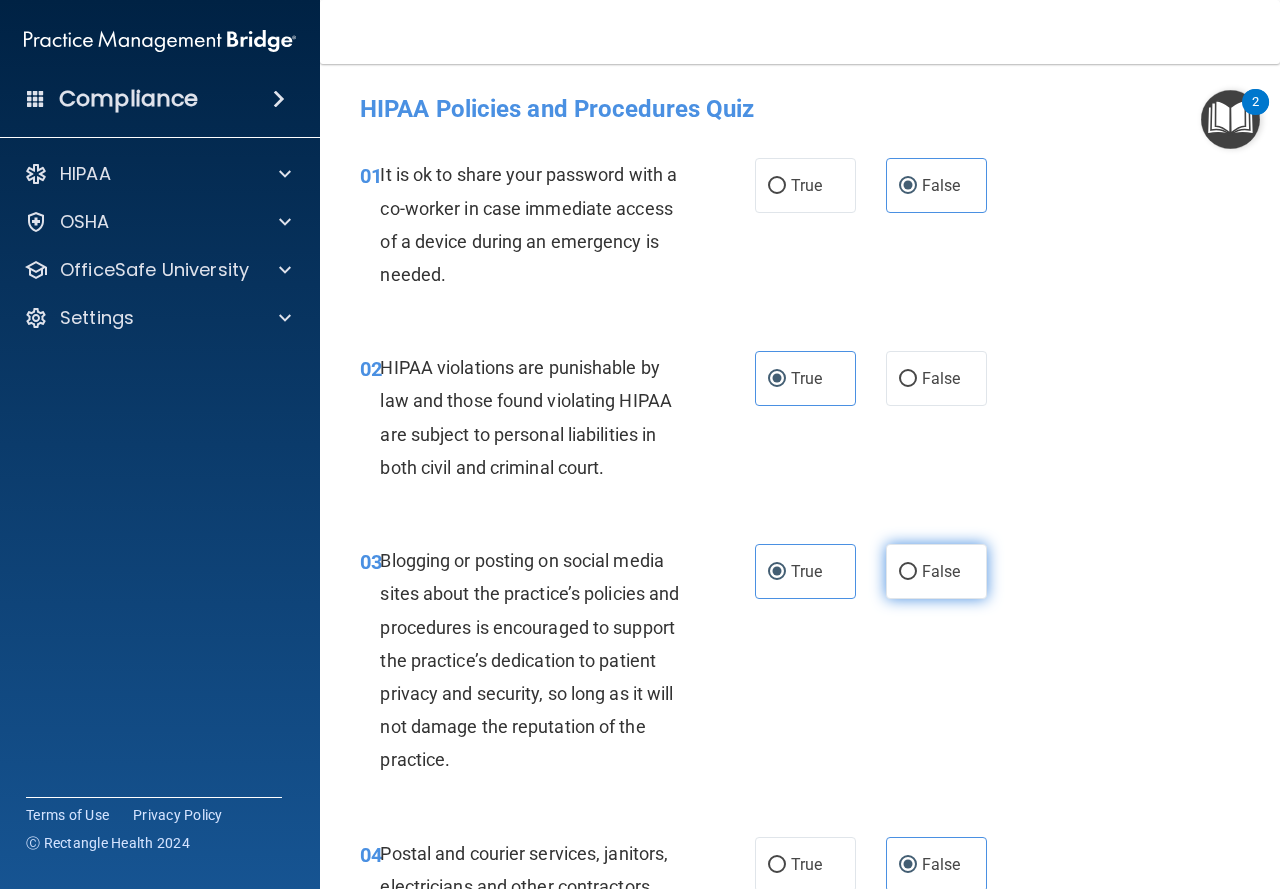 click on "False" at bounding box center (941, 571) 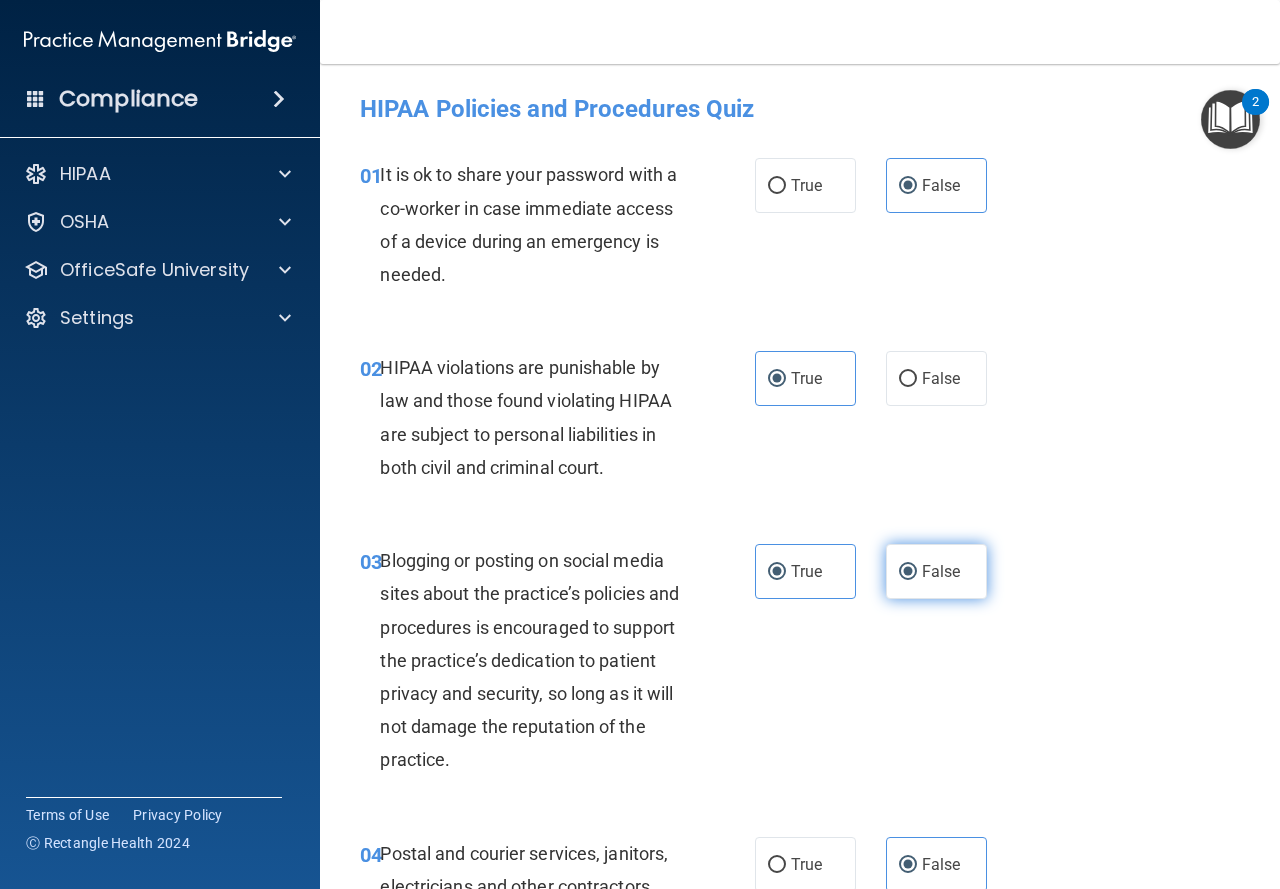 radio on "false" 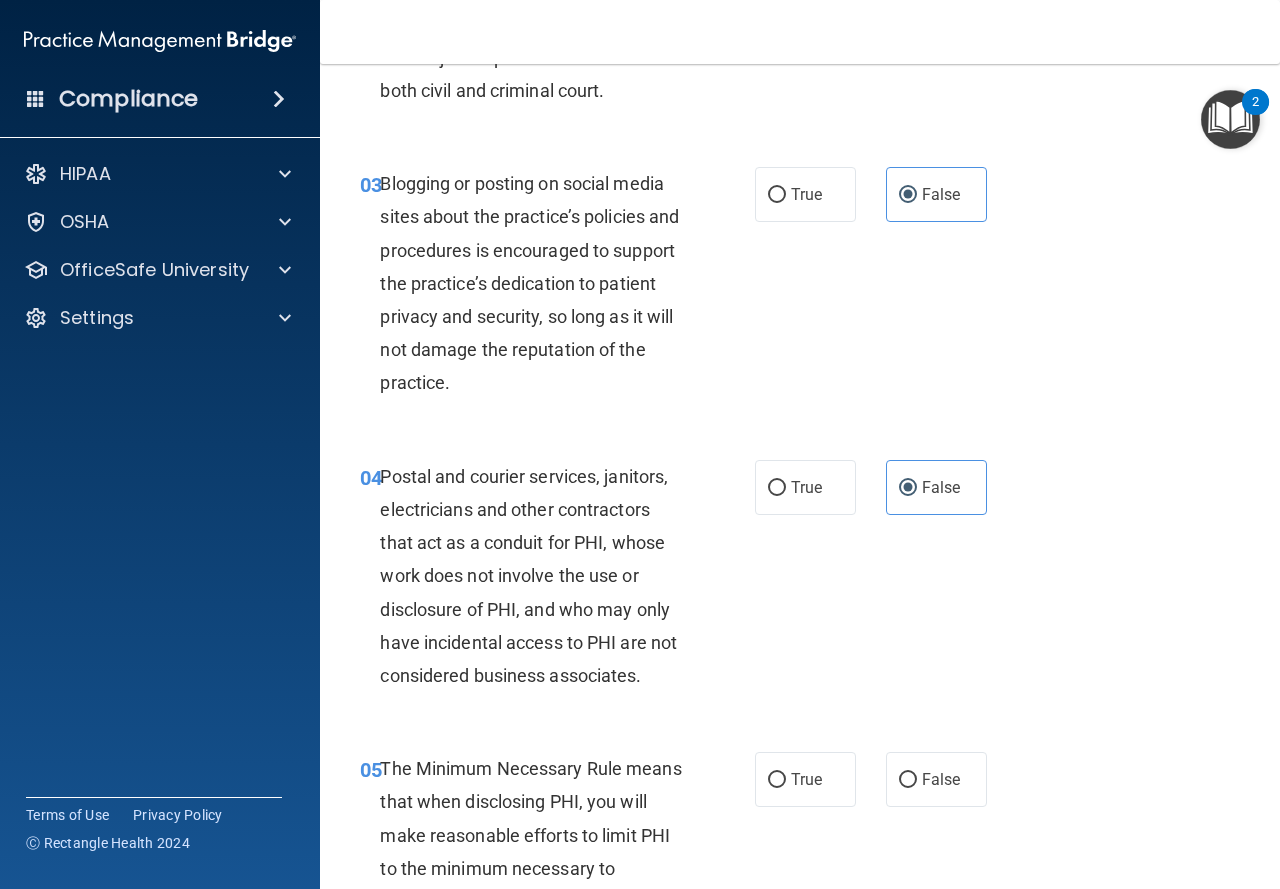 scroll, scrollTop: 395, scrollLeft: 0, axis: vertical 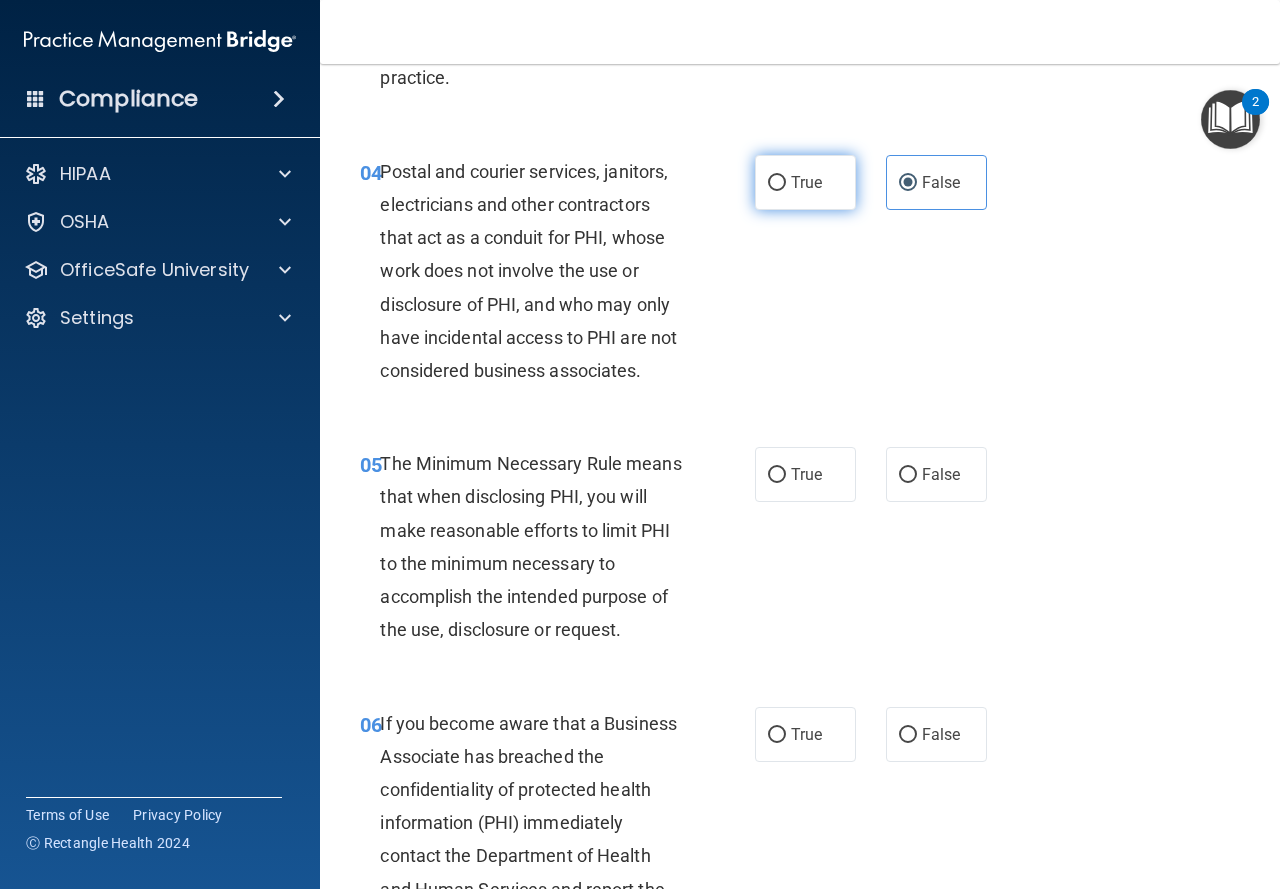 click on "True" at bounding box center (805, 182) 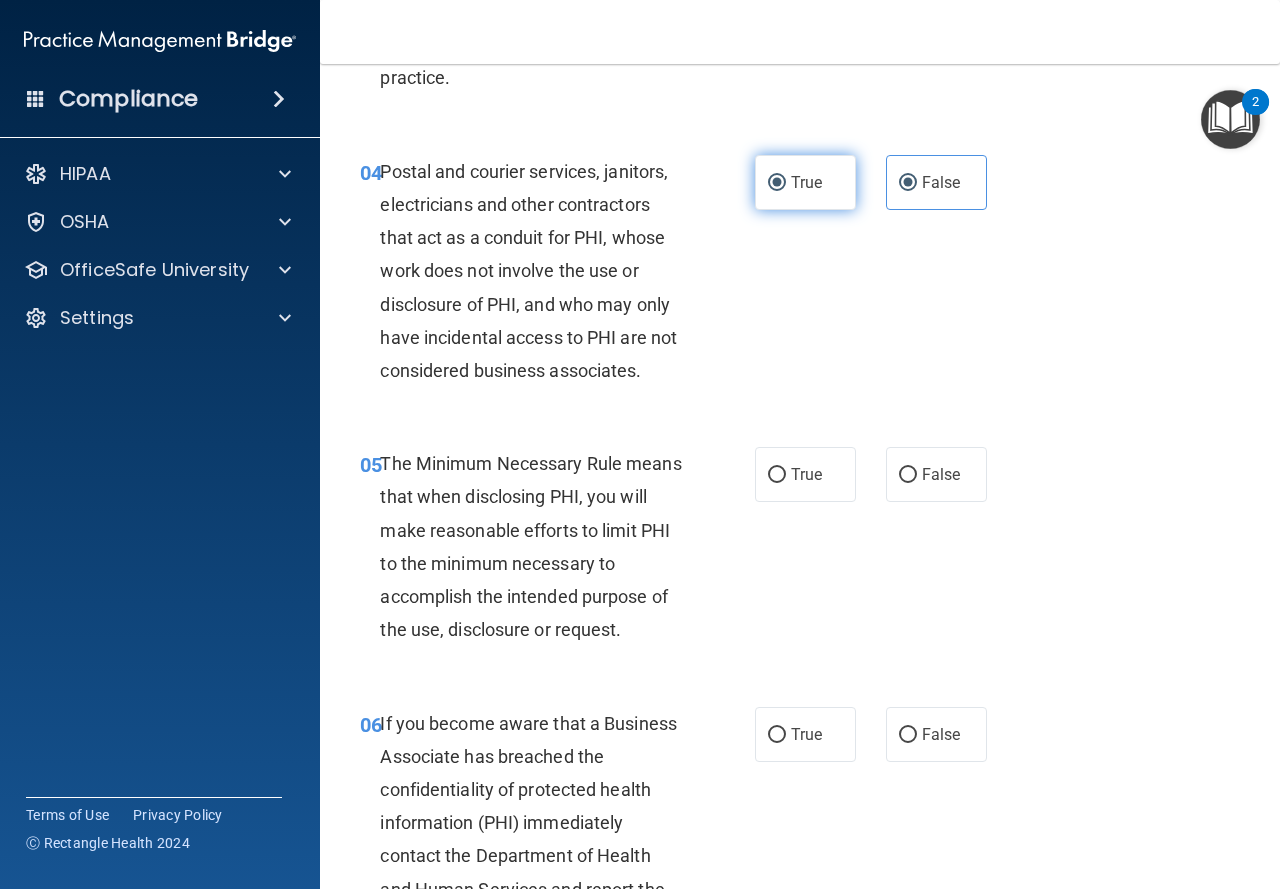 radio on "false" 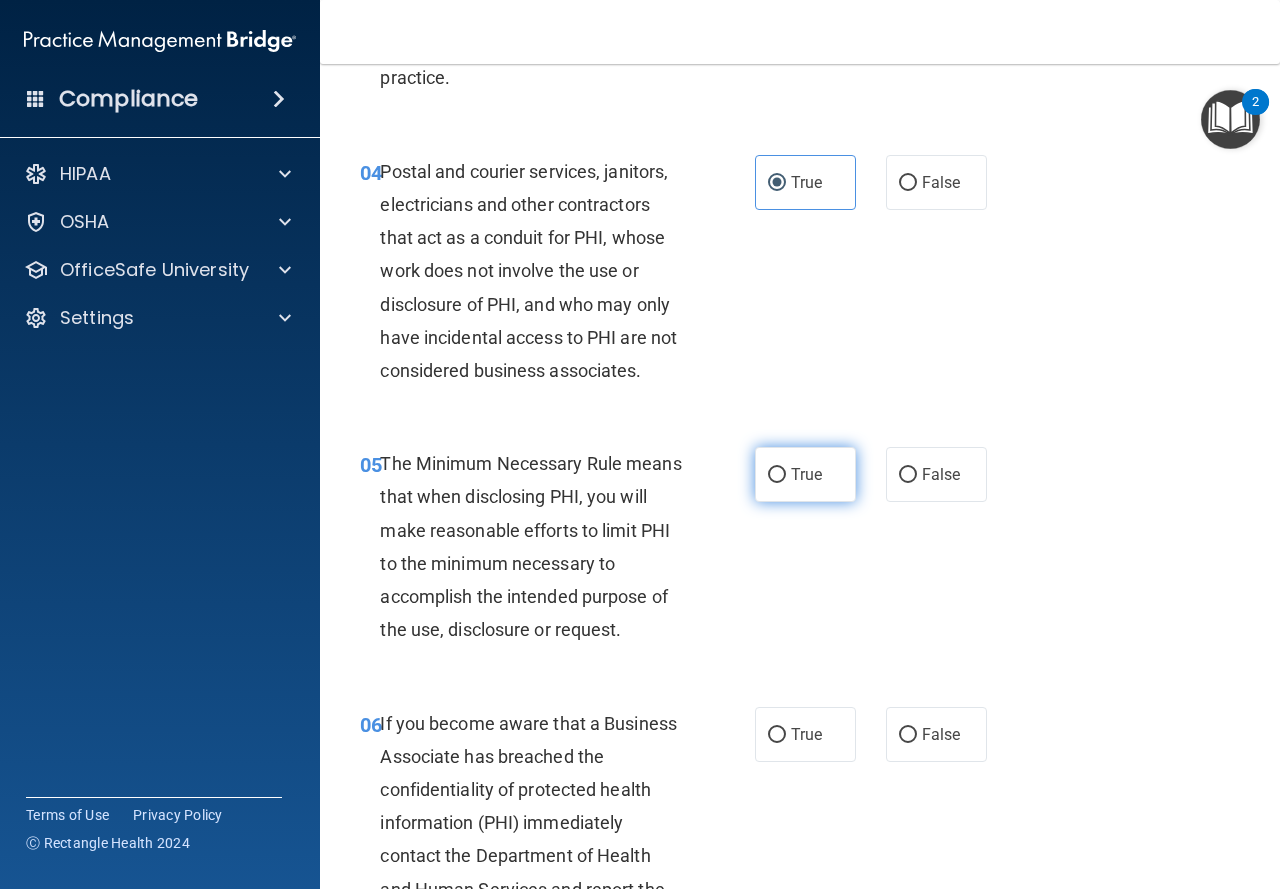 click on "True" at bounding box center (805, 474) 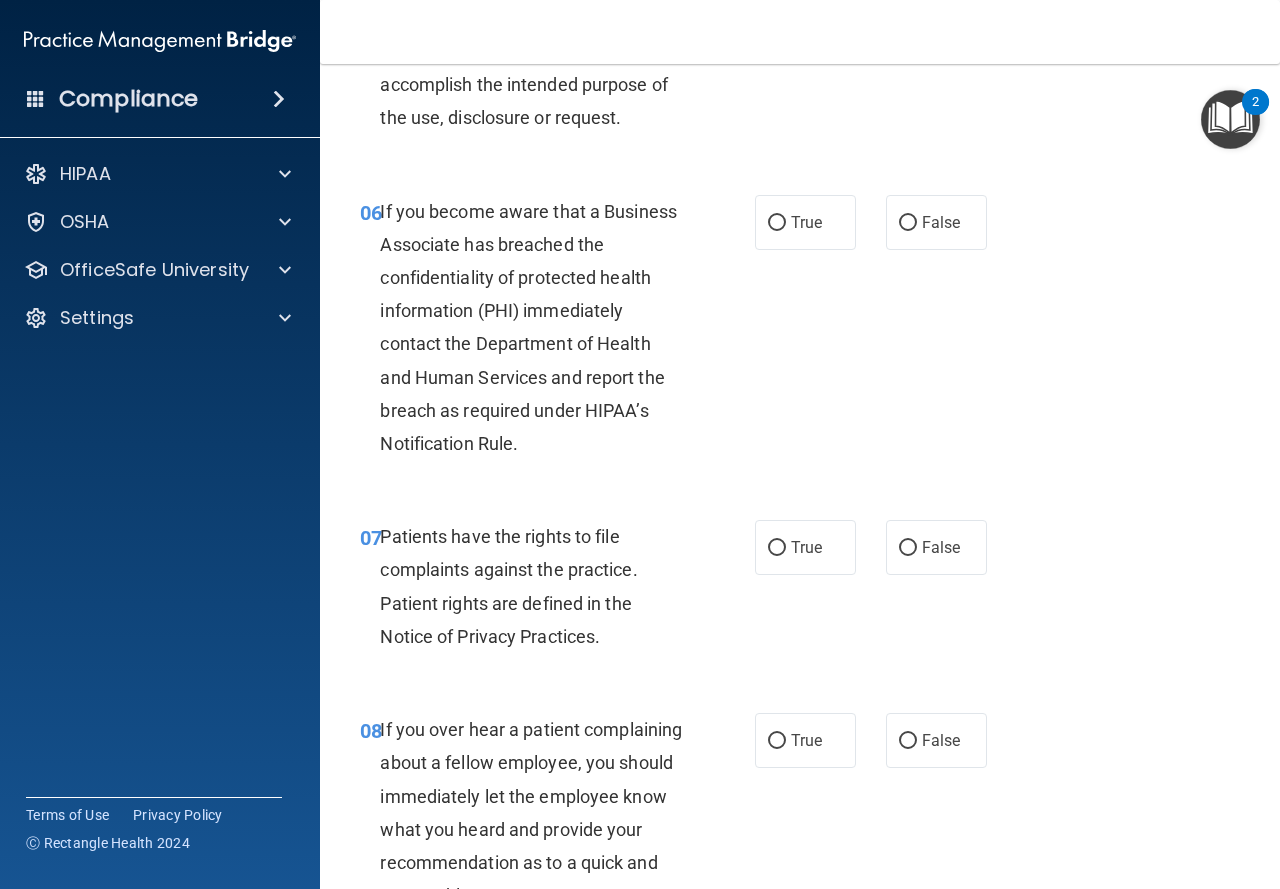 scroll, scrollTop: 1302, scrollLeft: 0, axis: vertical 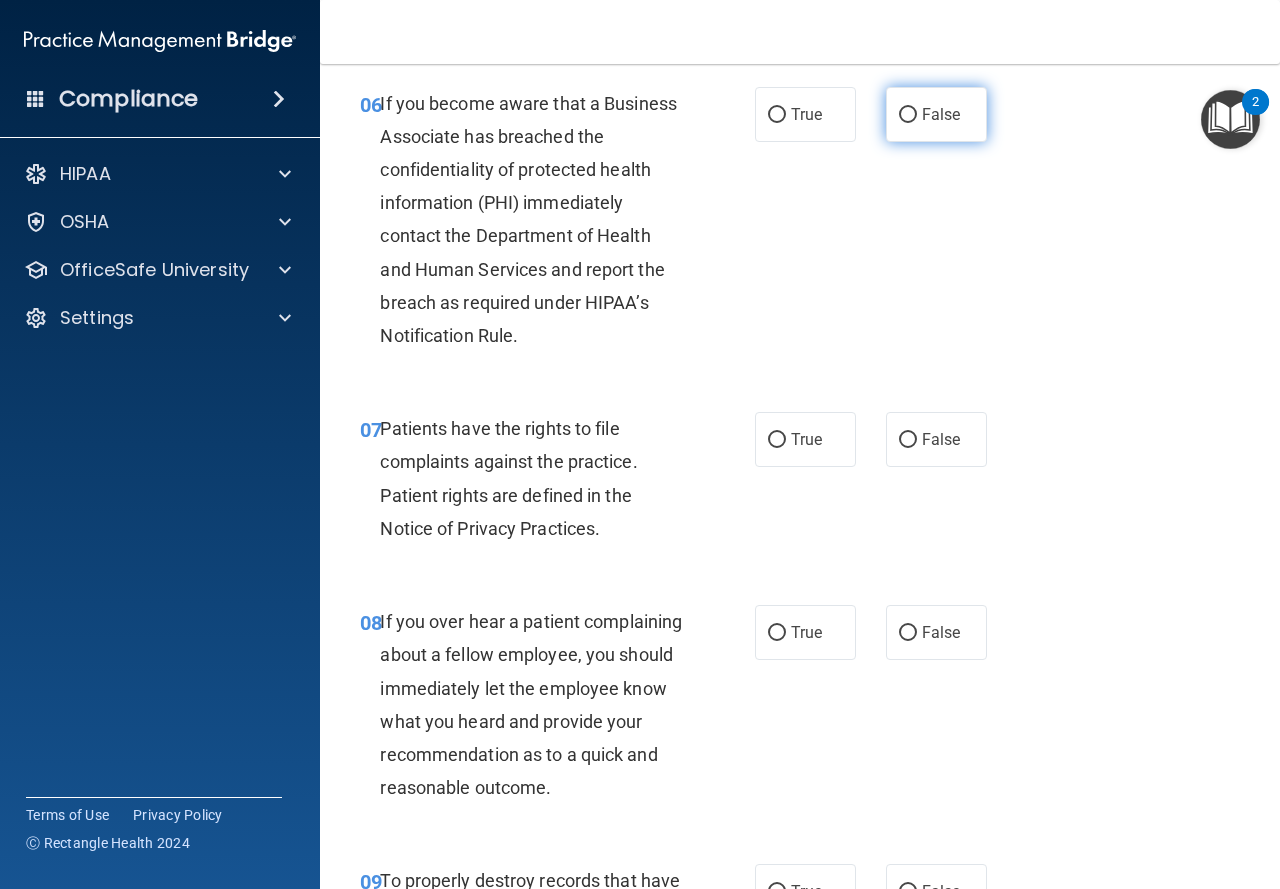click on "False" at bounding box center (936, 114) 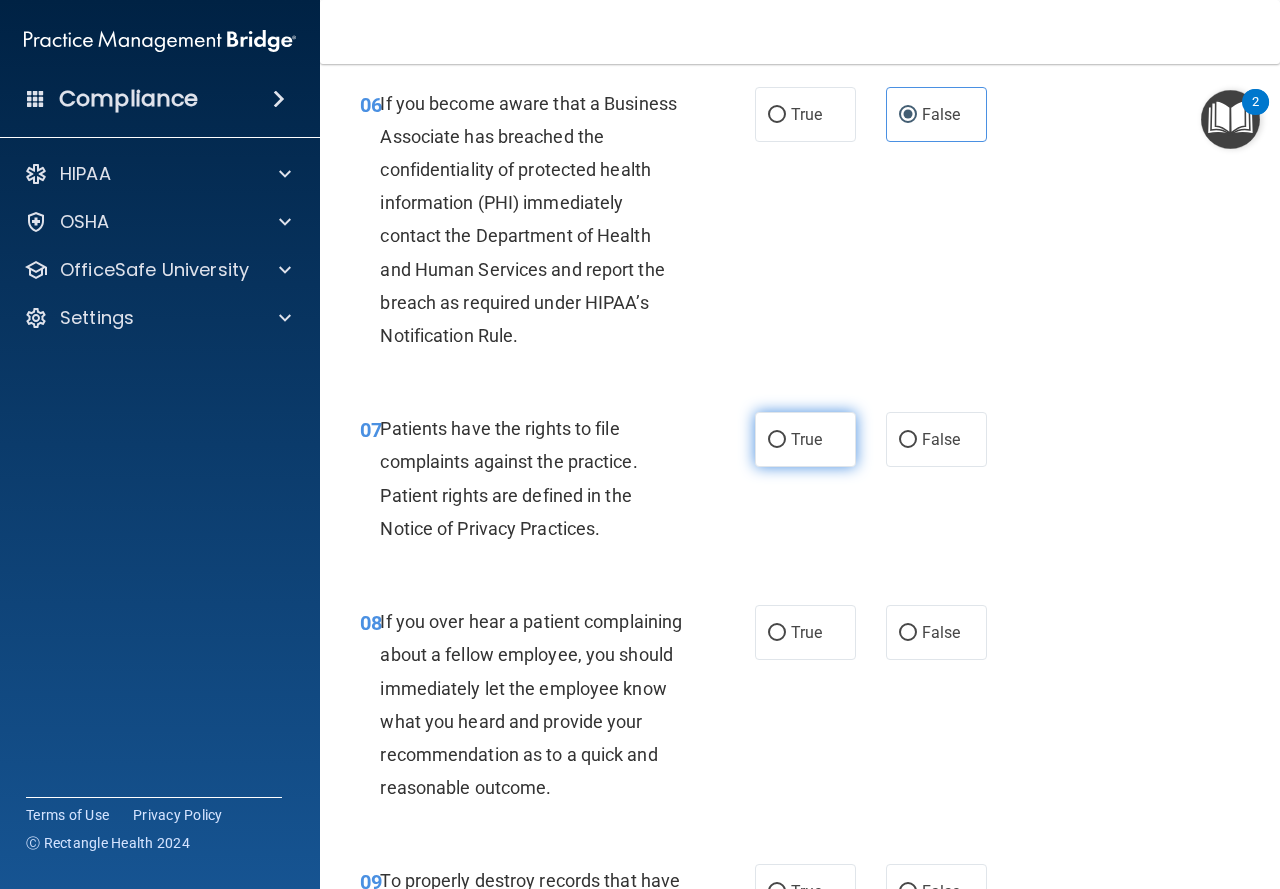 click on "True" at bounding box center (805, 439) 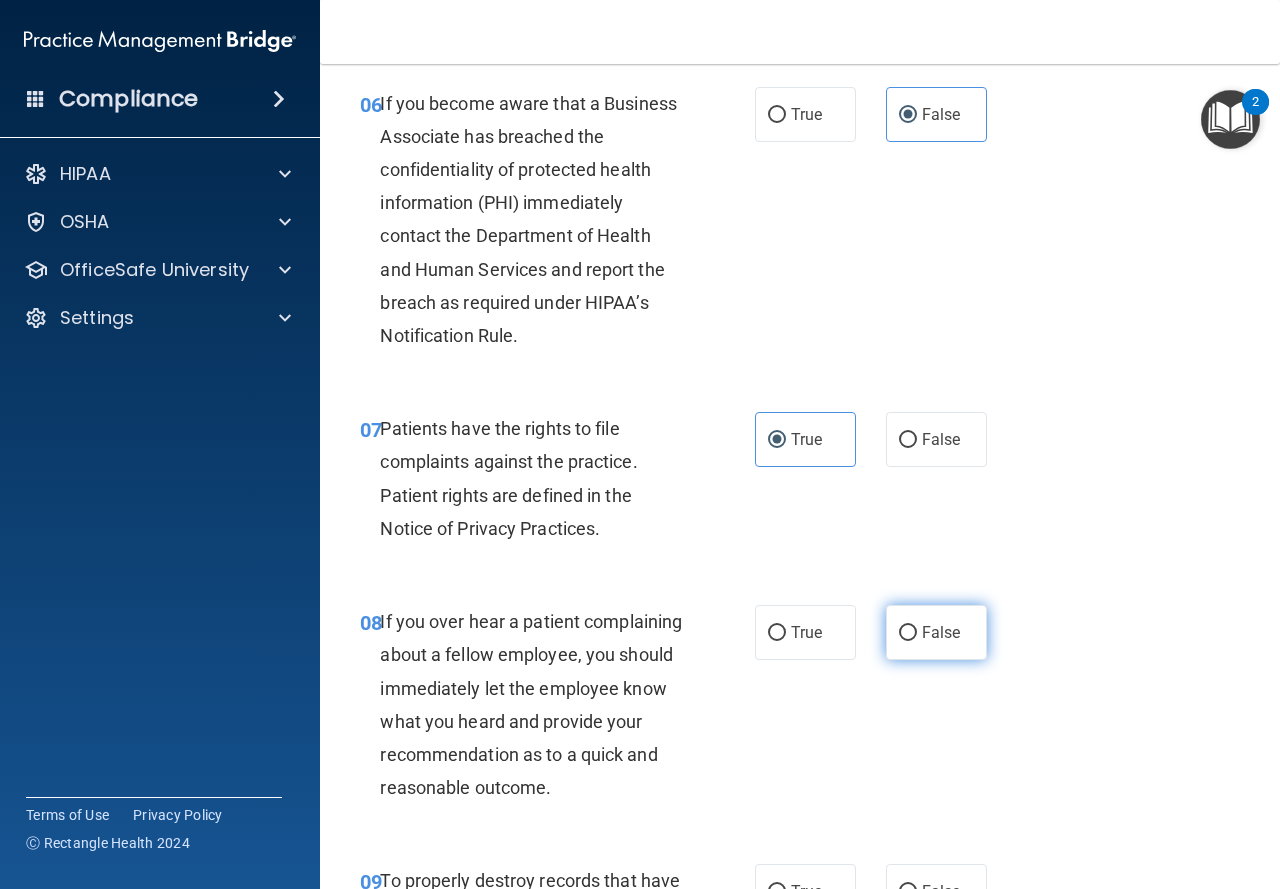 click on "False" at bounding box center [941, 632] 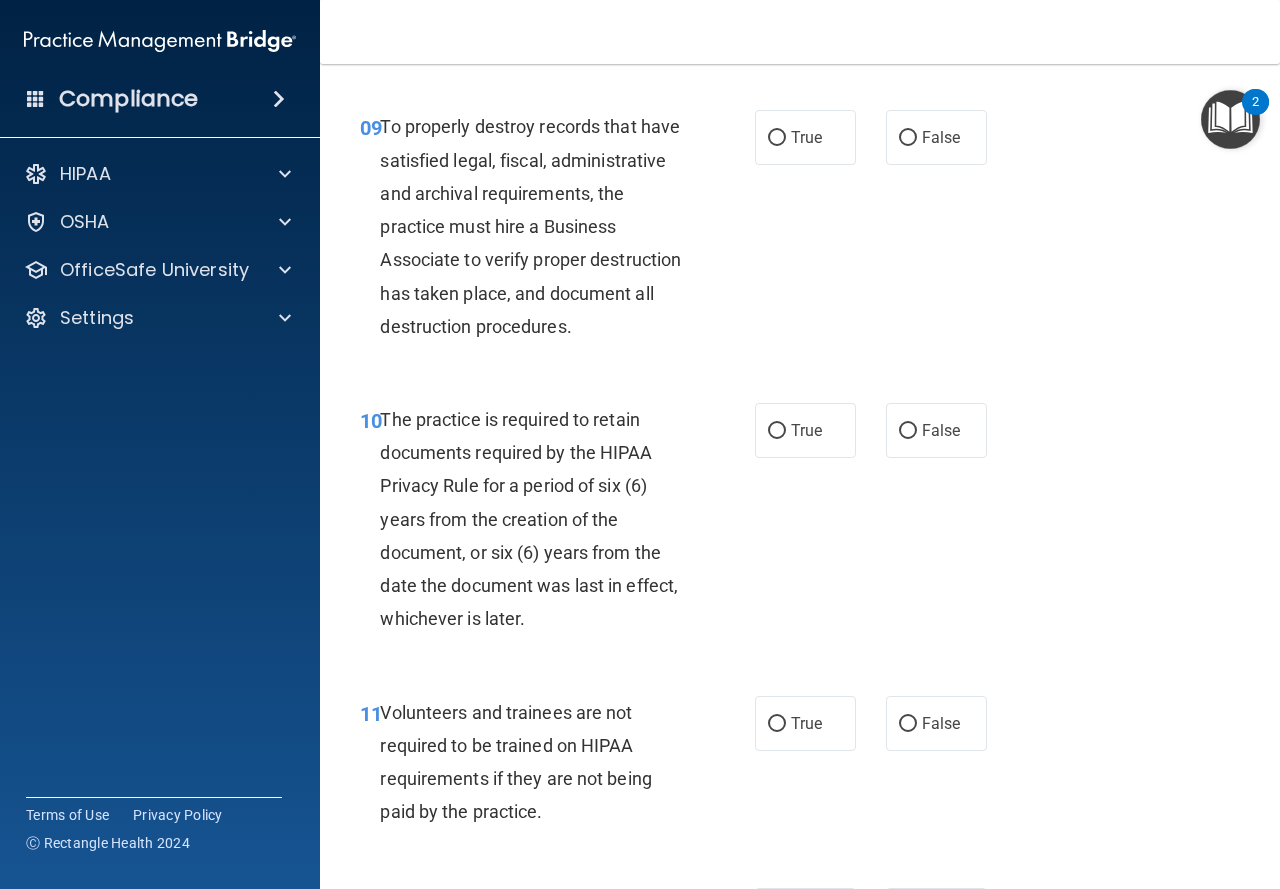 scroll, scrollTop: 2092, scrollLeft: 0, axis: vertical 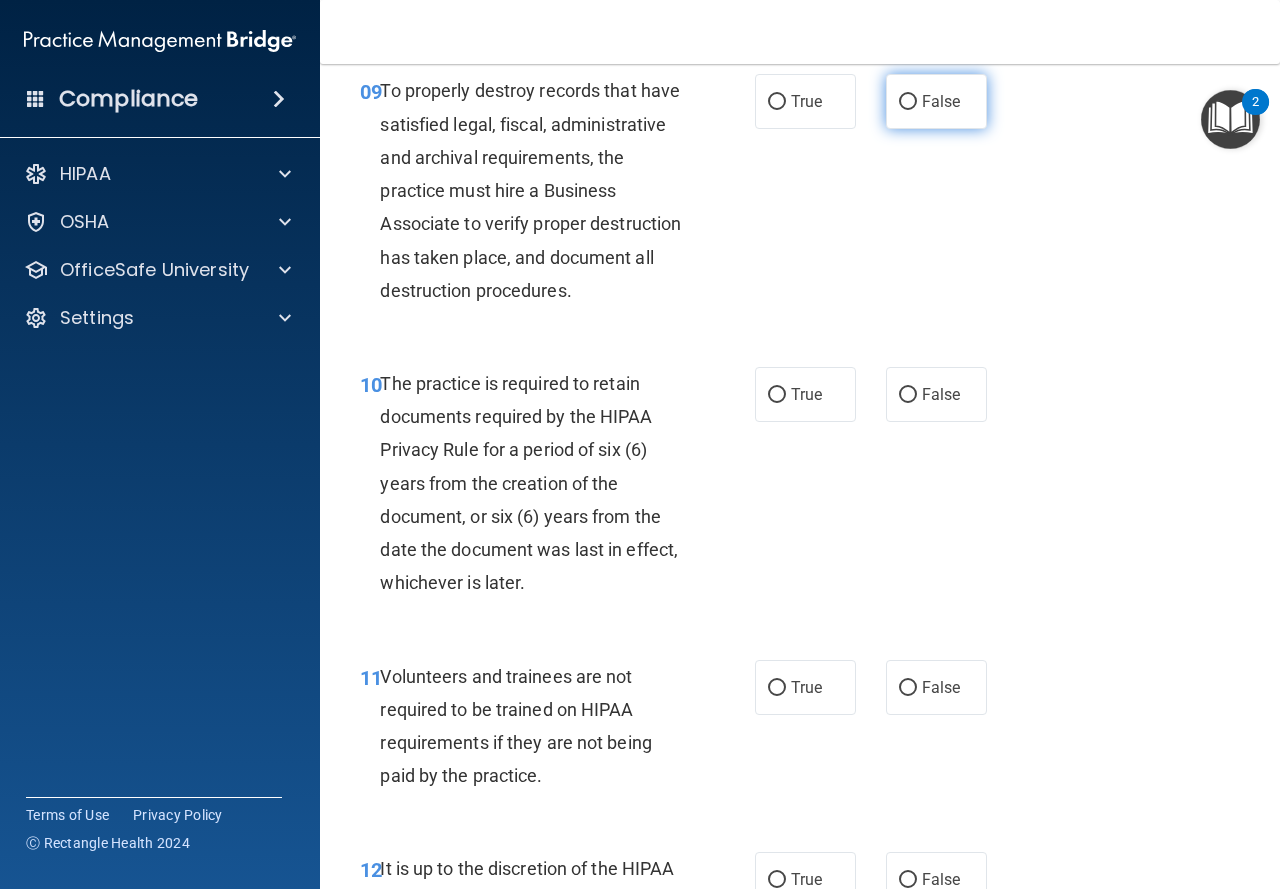 click on "False" at bounding box center (936, 101) 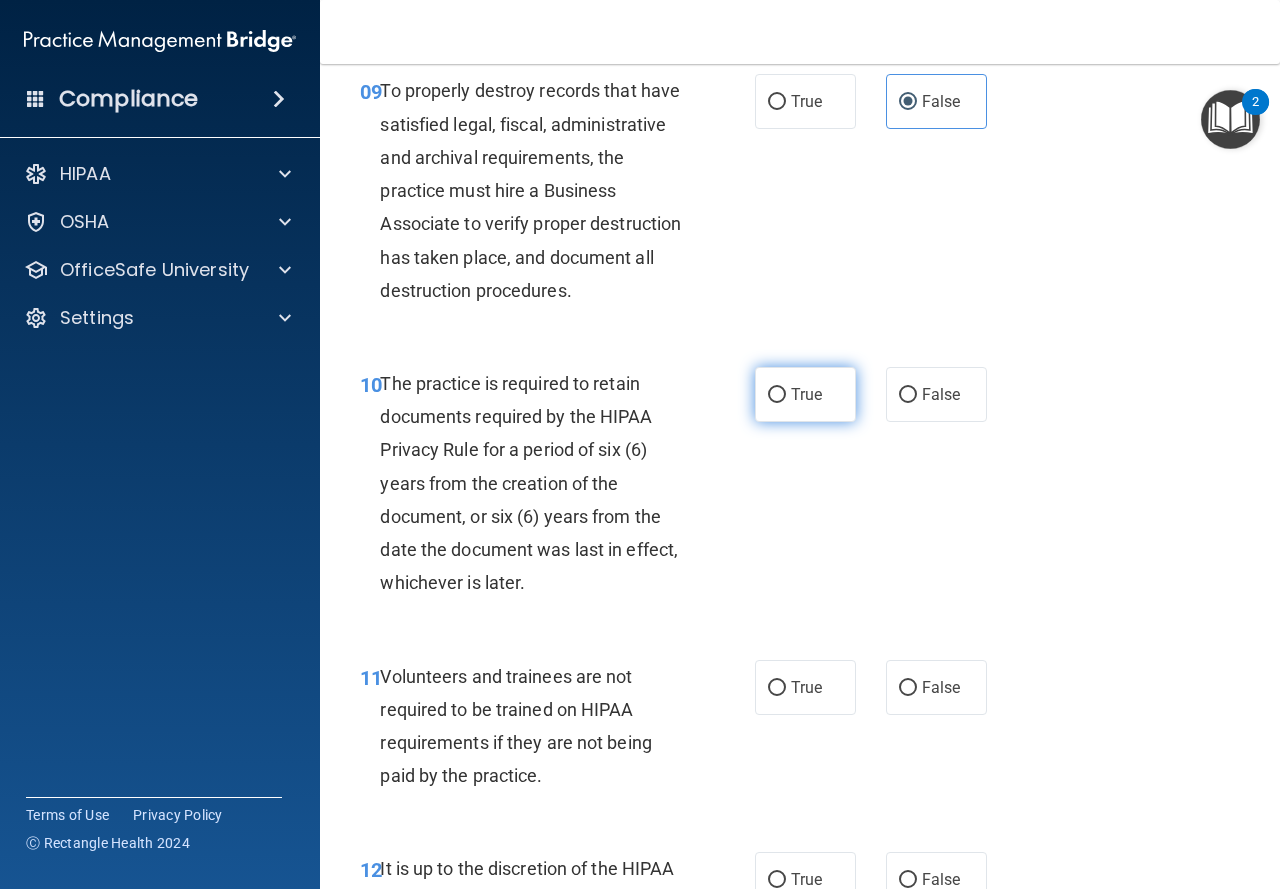 click on "True" at bounding box center [805, 394] 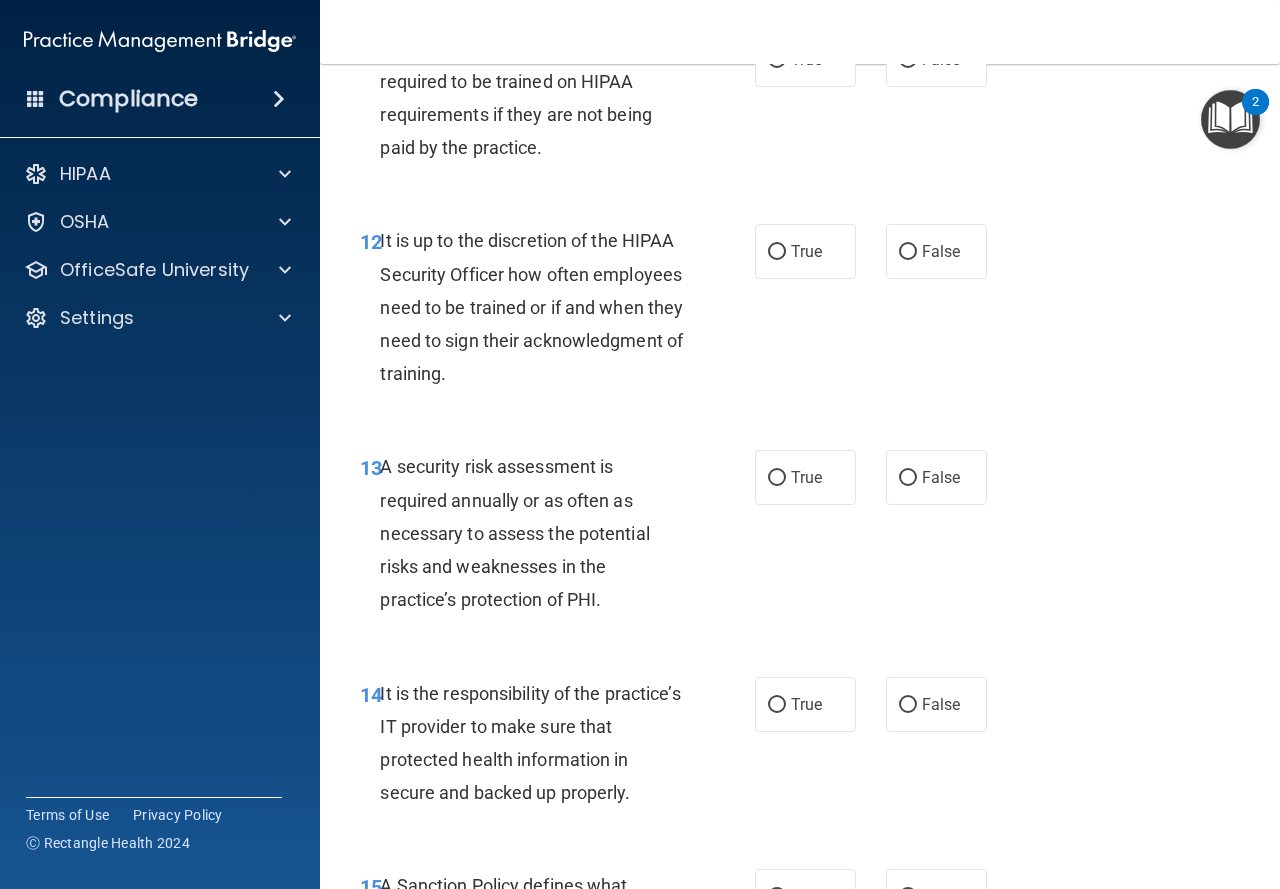 scroll, scrollTop: 2729, scrollLeft: 0, axis: vertical 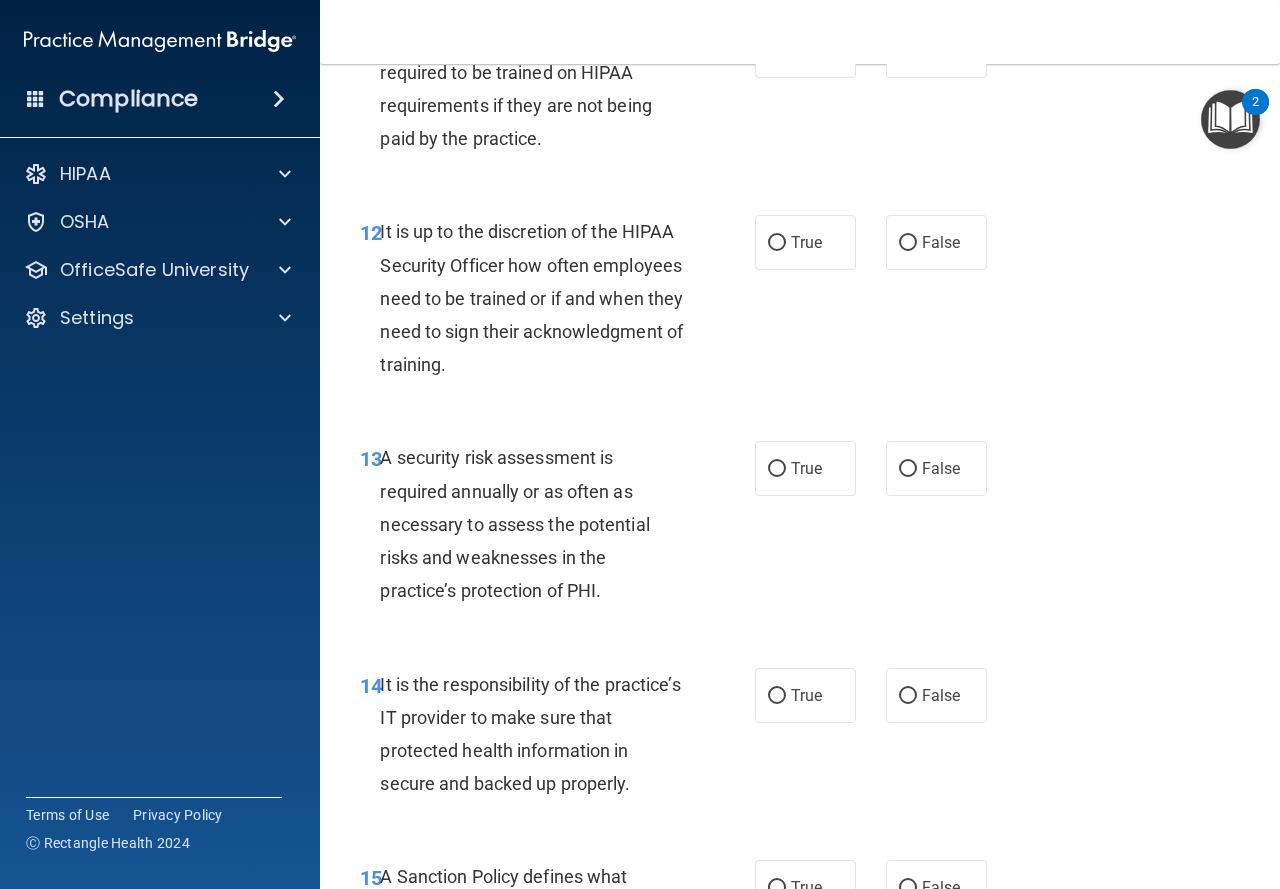 click on "False" at bounding box center (941, 50) 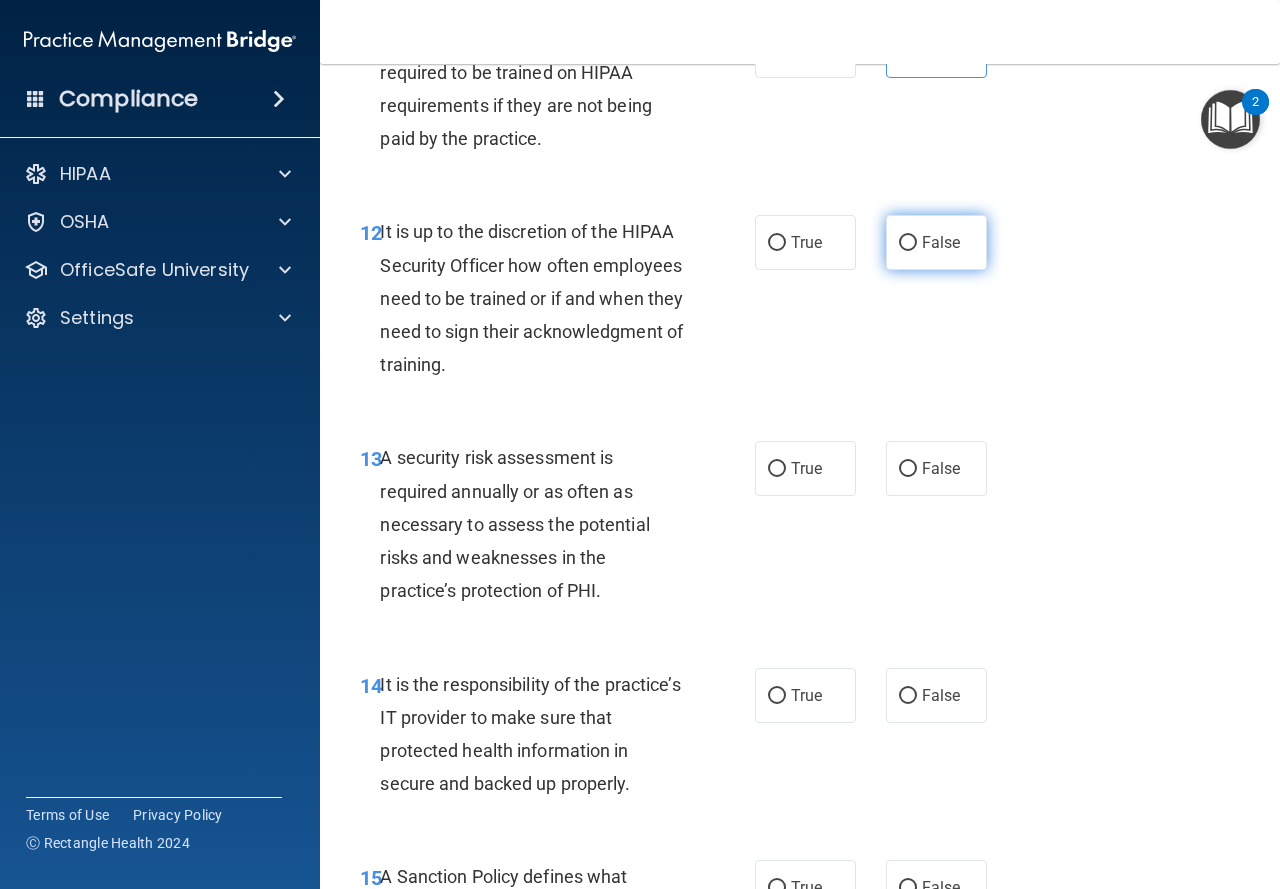 click on "False" at bounding box center [936, 242] 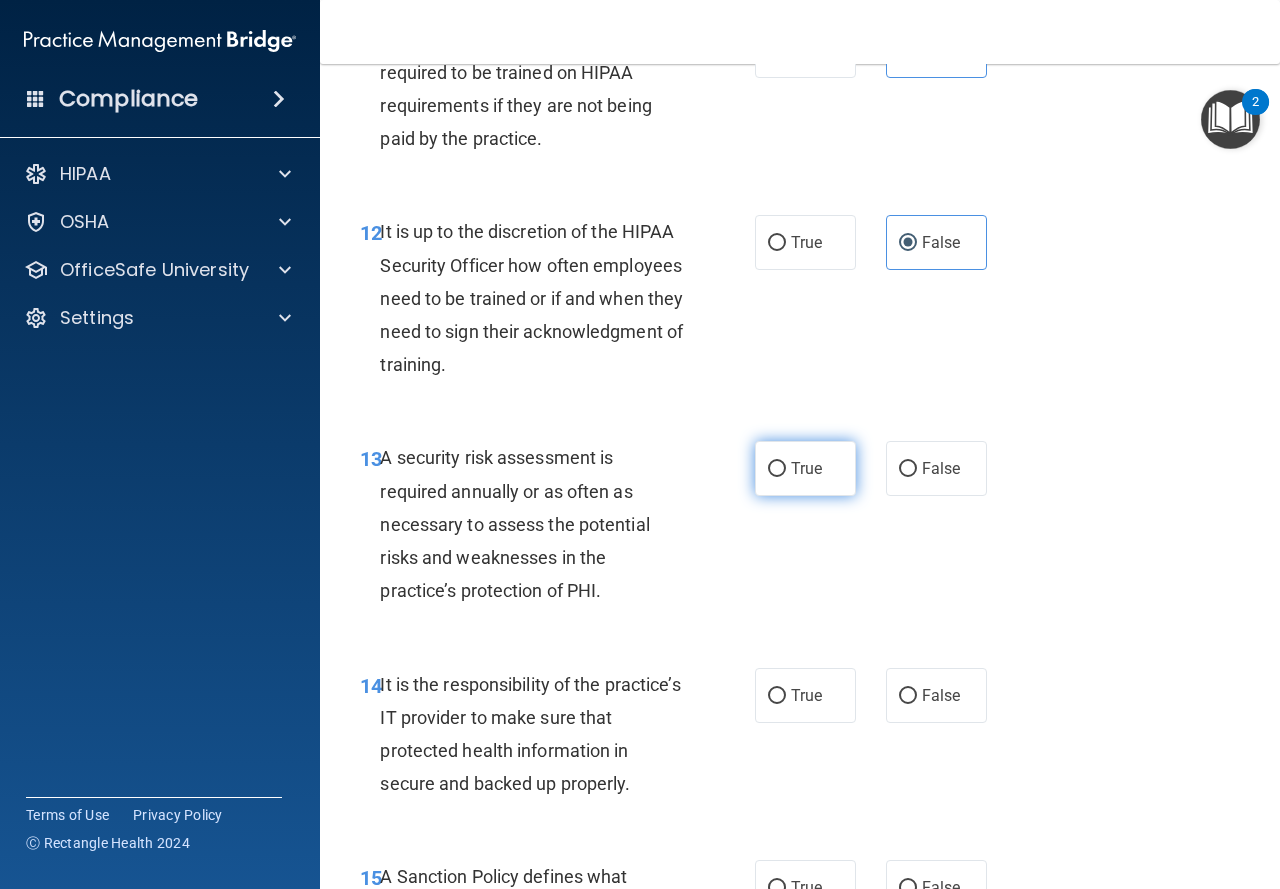 click on "True" at bounding box center [805, 468] 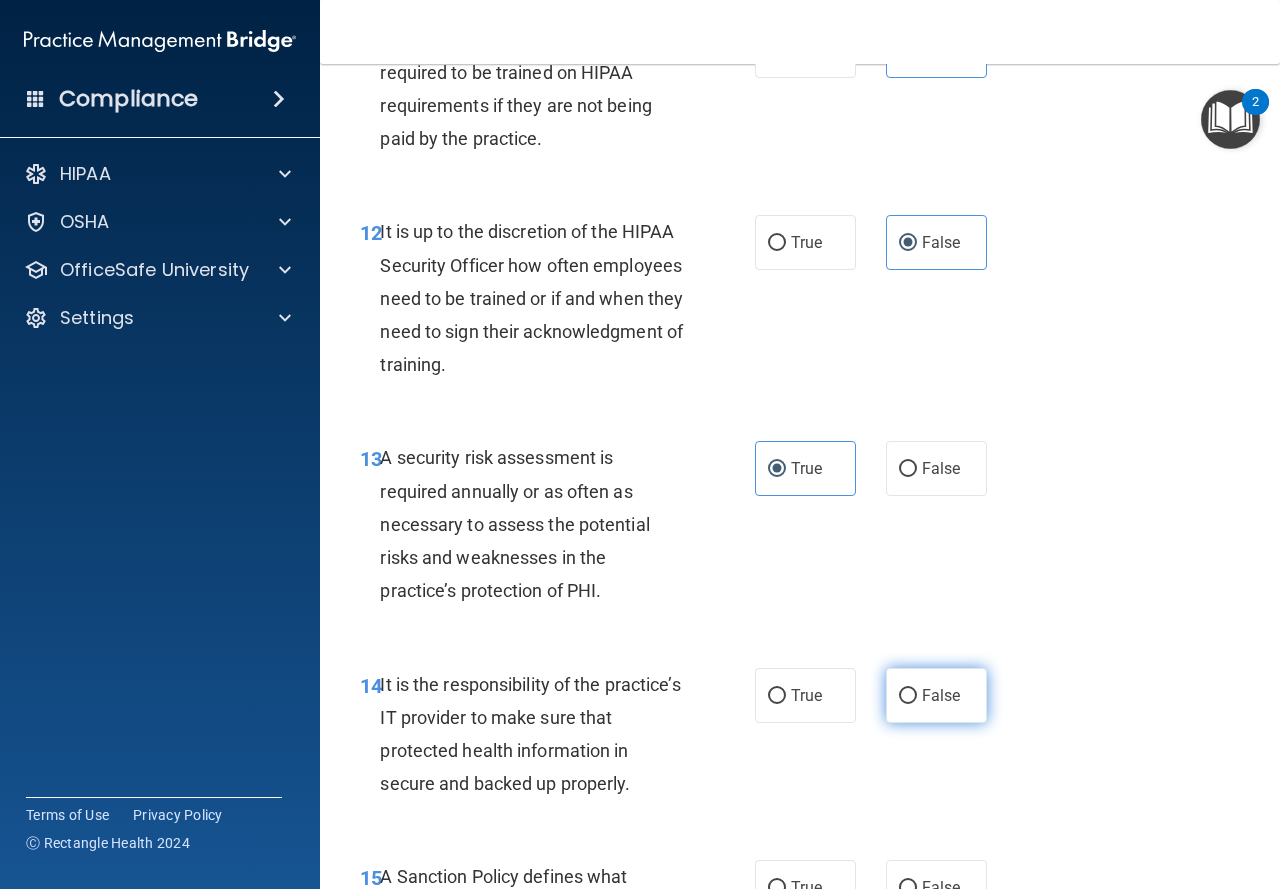 click on "False" at bounding box center [941, 695] 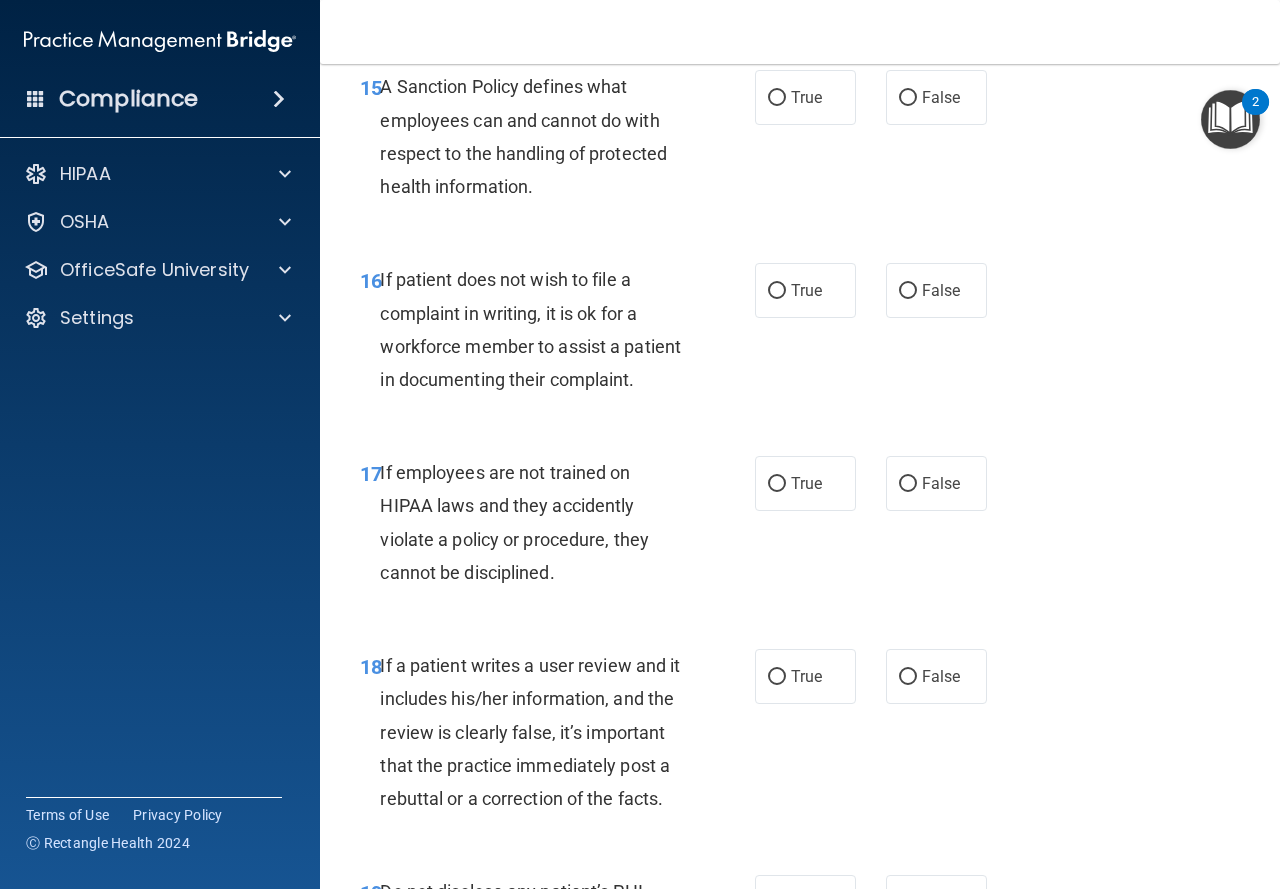 scroll, scrollTop: 3546, scrollLeft: 0, axis: vertical 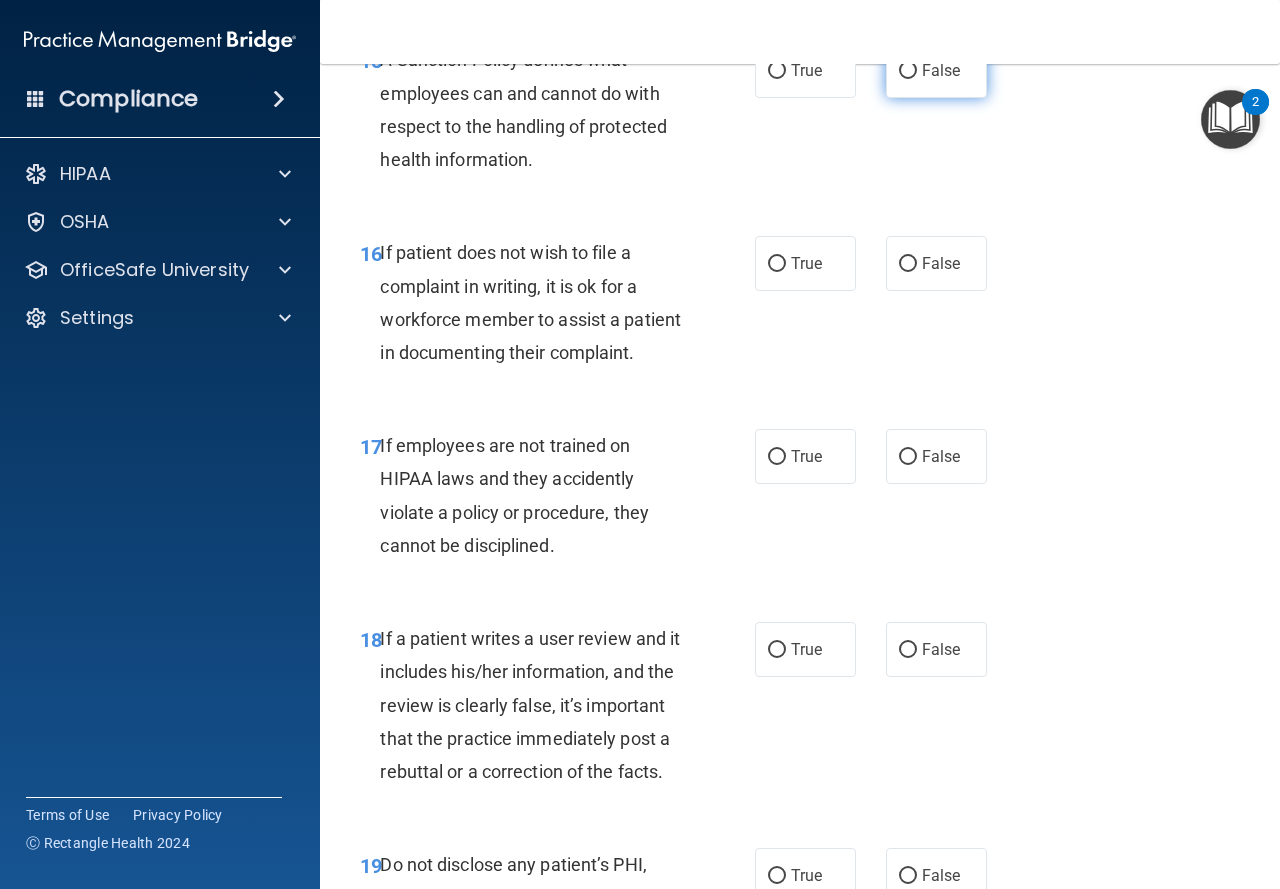 click on "False" at bounding box center (936, 70) 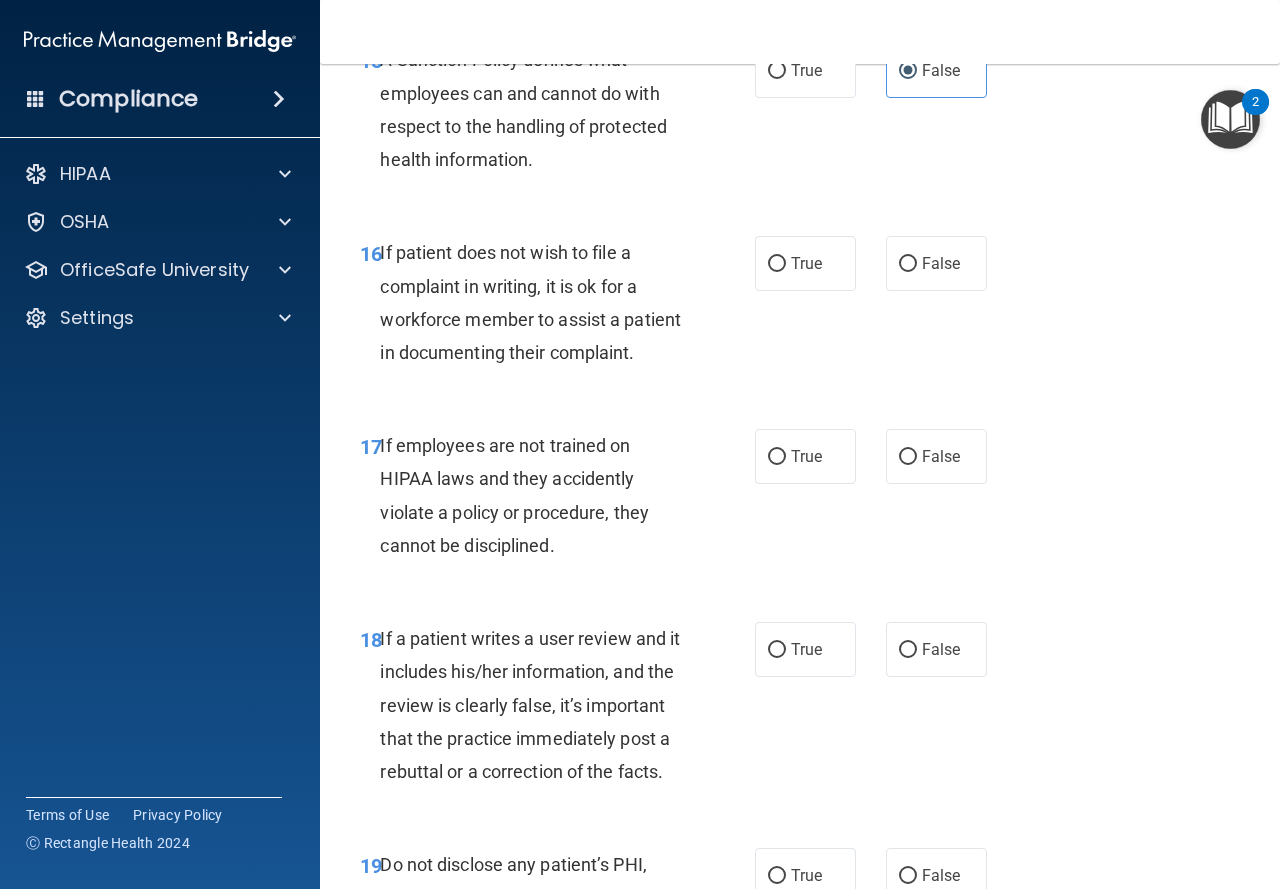 click on "16       If patient does not wish to file a complaint in writing, it is ok for a workforce member to assist a patient in documenting their complaint.                  True           False" at bounding box center (800, 307) 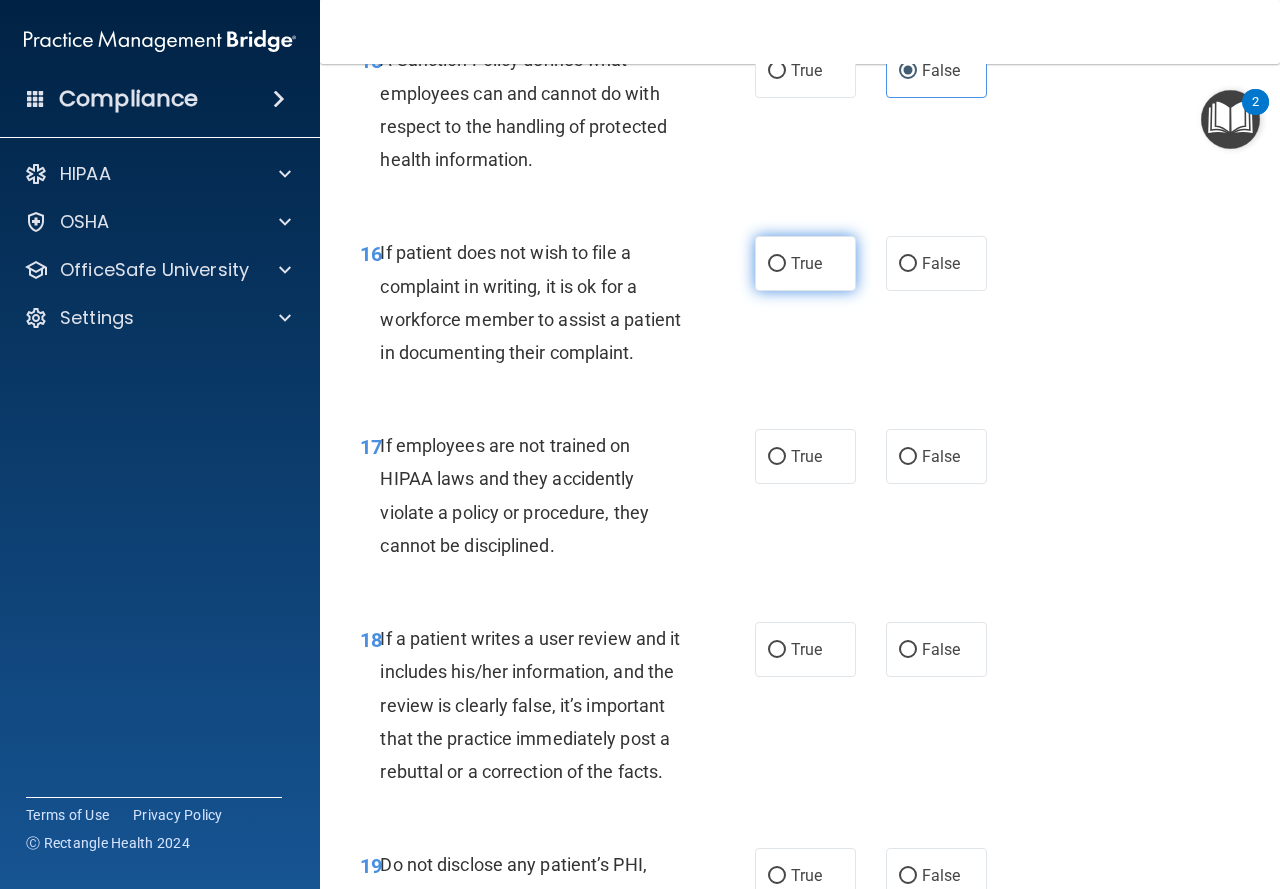 click on "True" at bounding box center (806, 263) 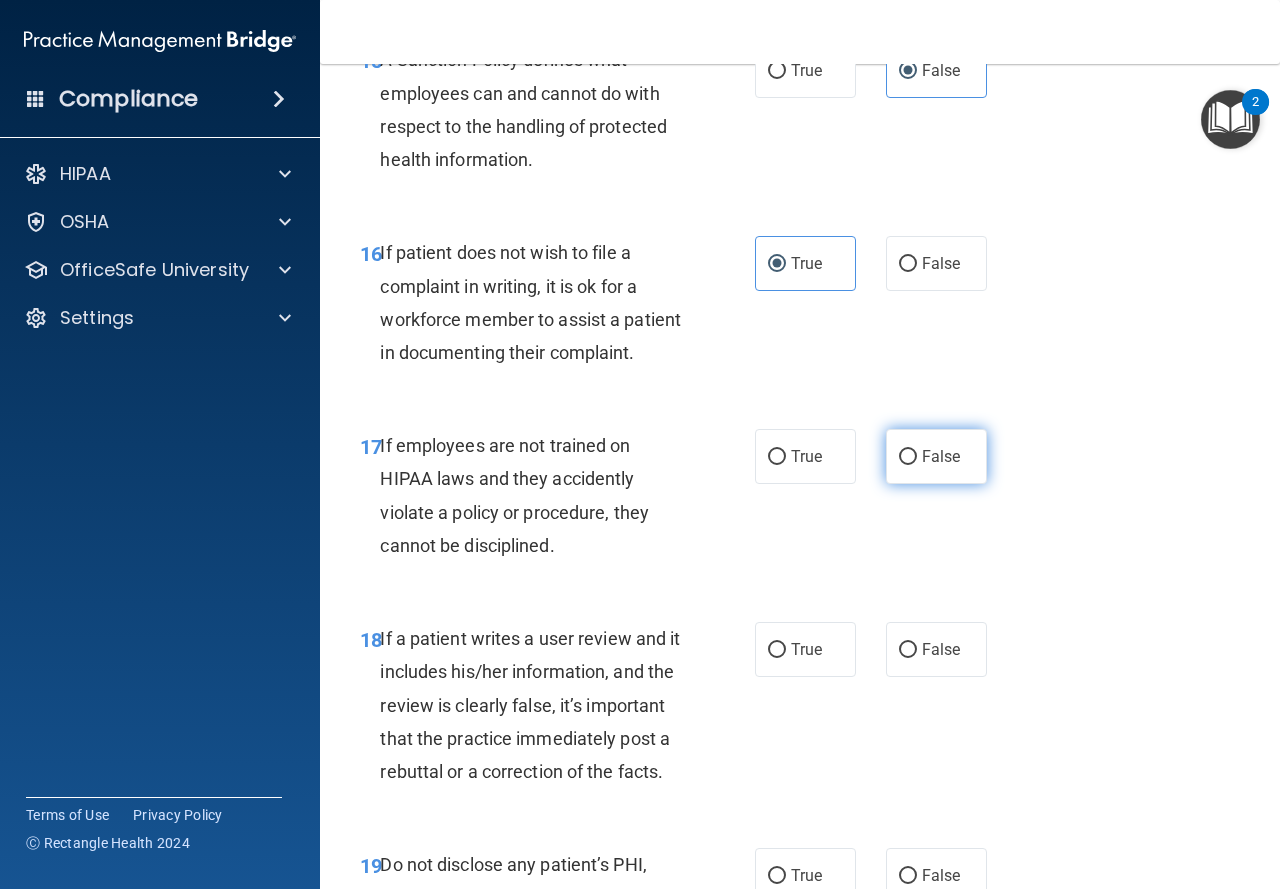 click on "False" at bounding box center [936, 456] 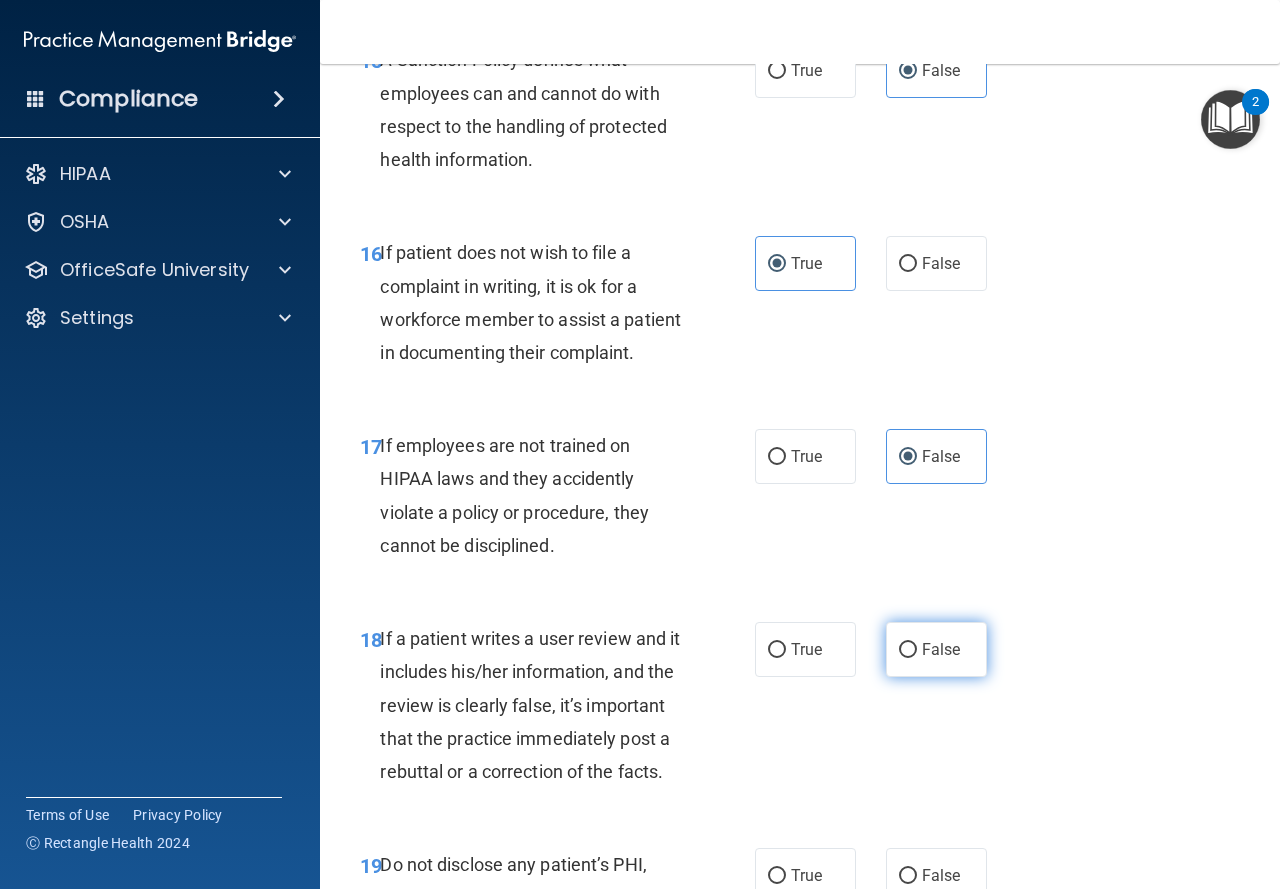 click on "False" at bounding box center (936, 649) 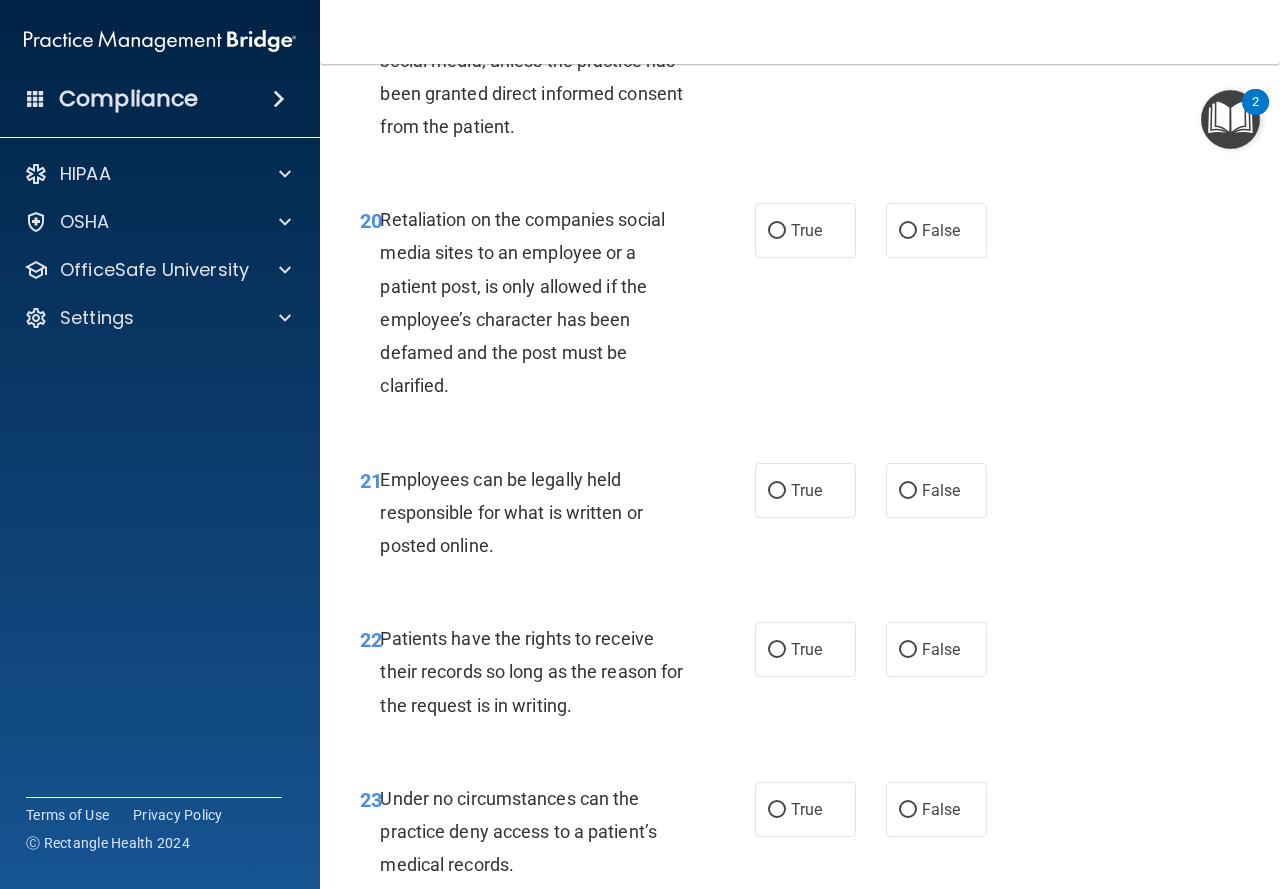 scroll, scrollTop: 4426, scrollLeft: 0, axis: vertical 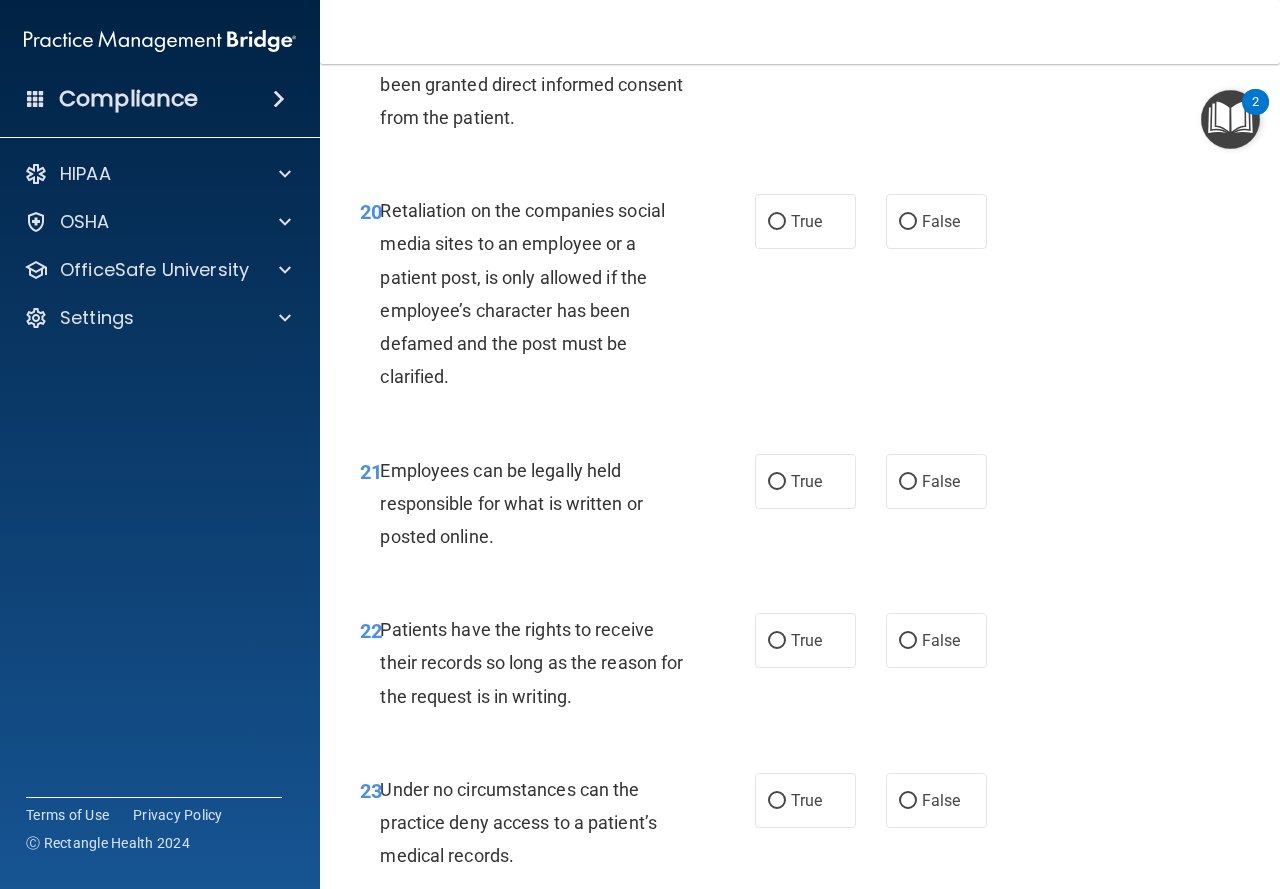 click on "True" at bounding box center (805, -5) 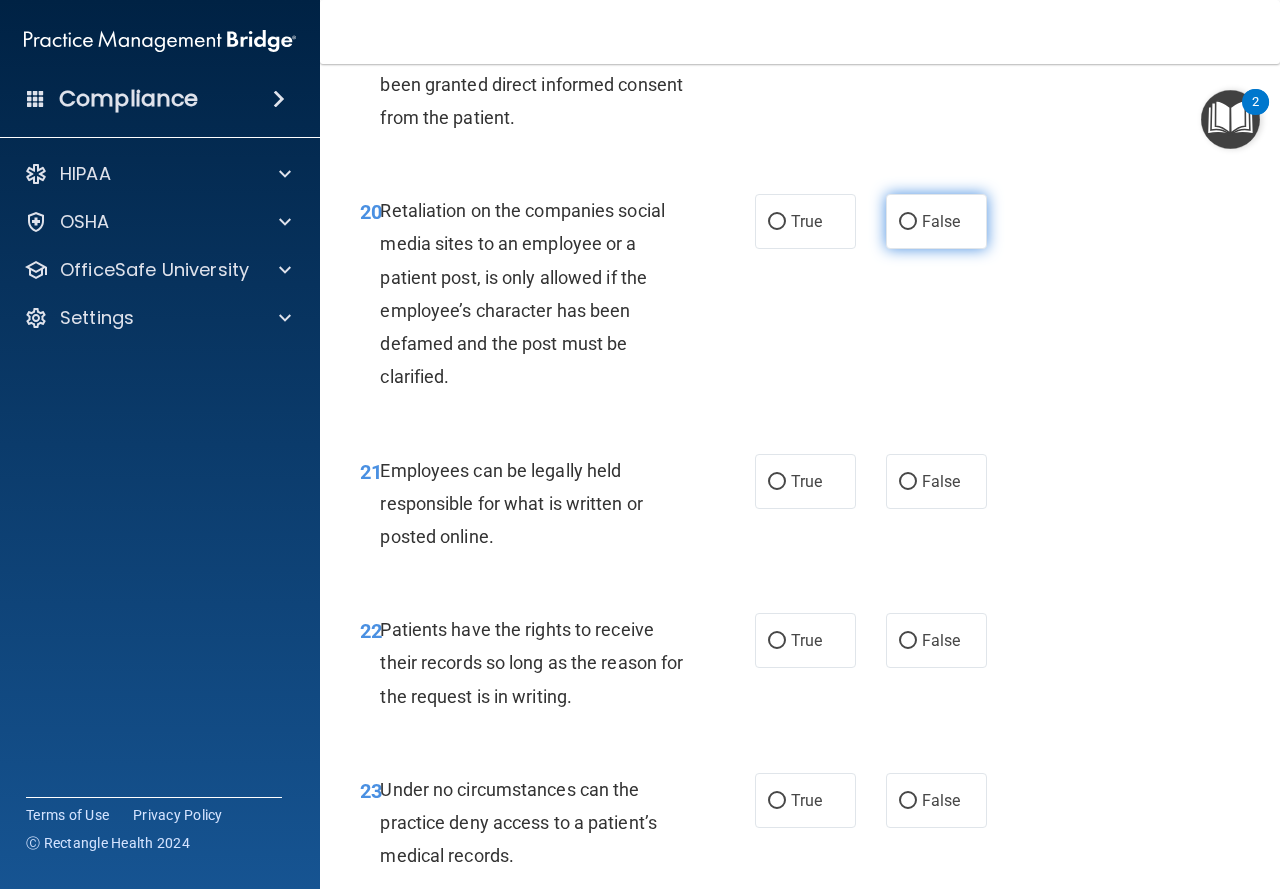 click on "False" at bounding box center [936, 221] 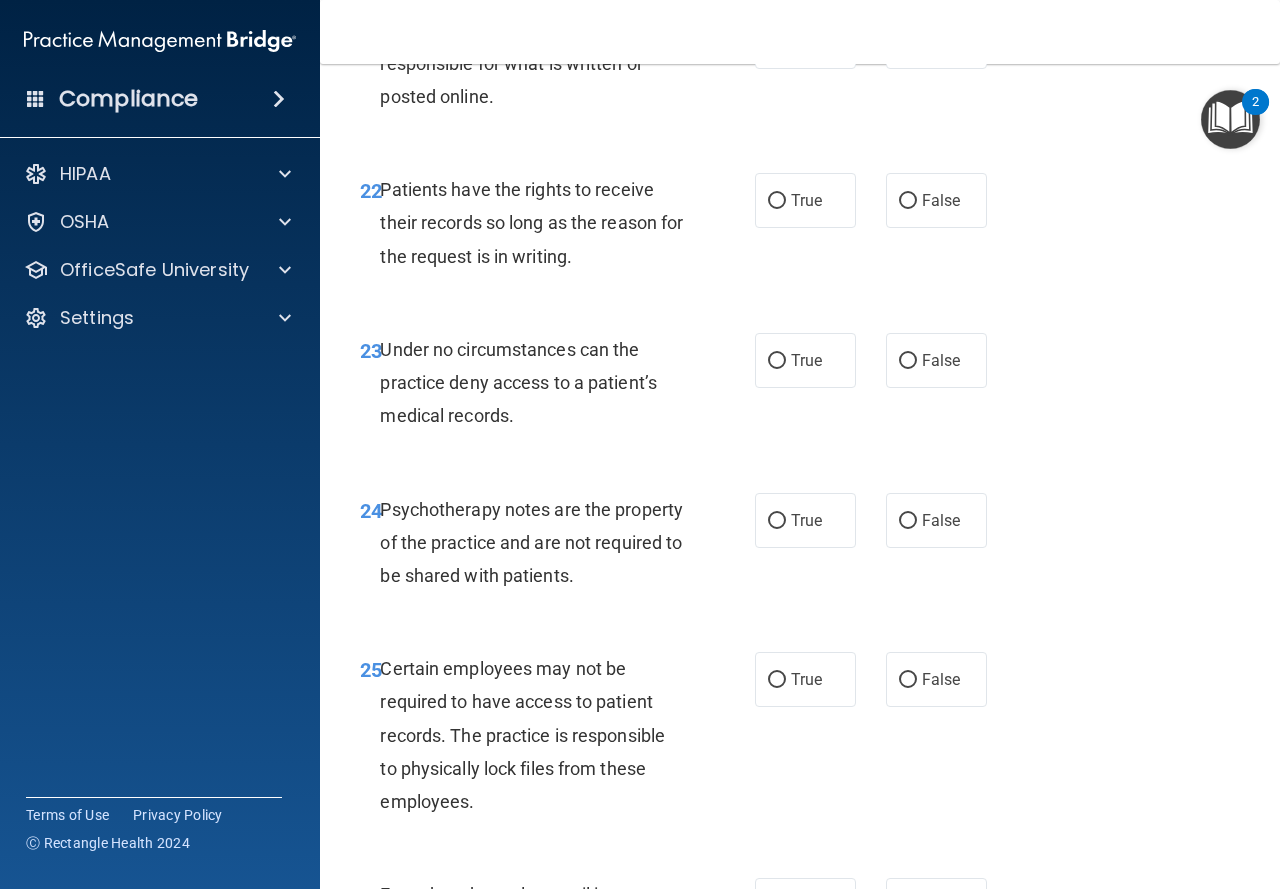 scroll, scrollTop: 4830, scrollLeft: 0, axis: vertical 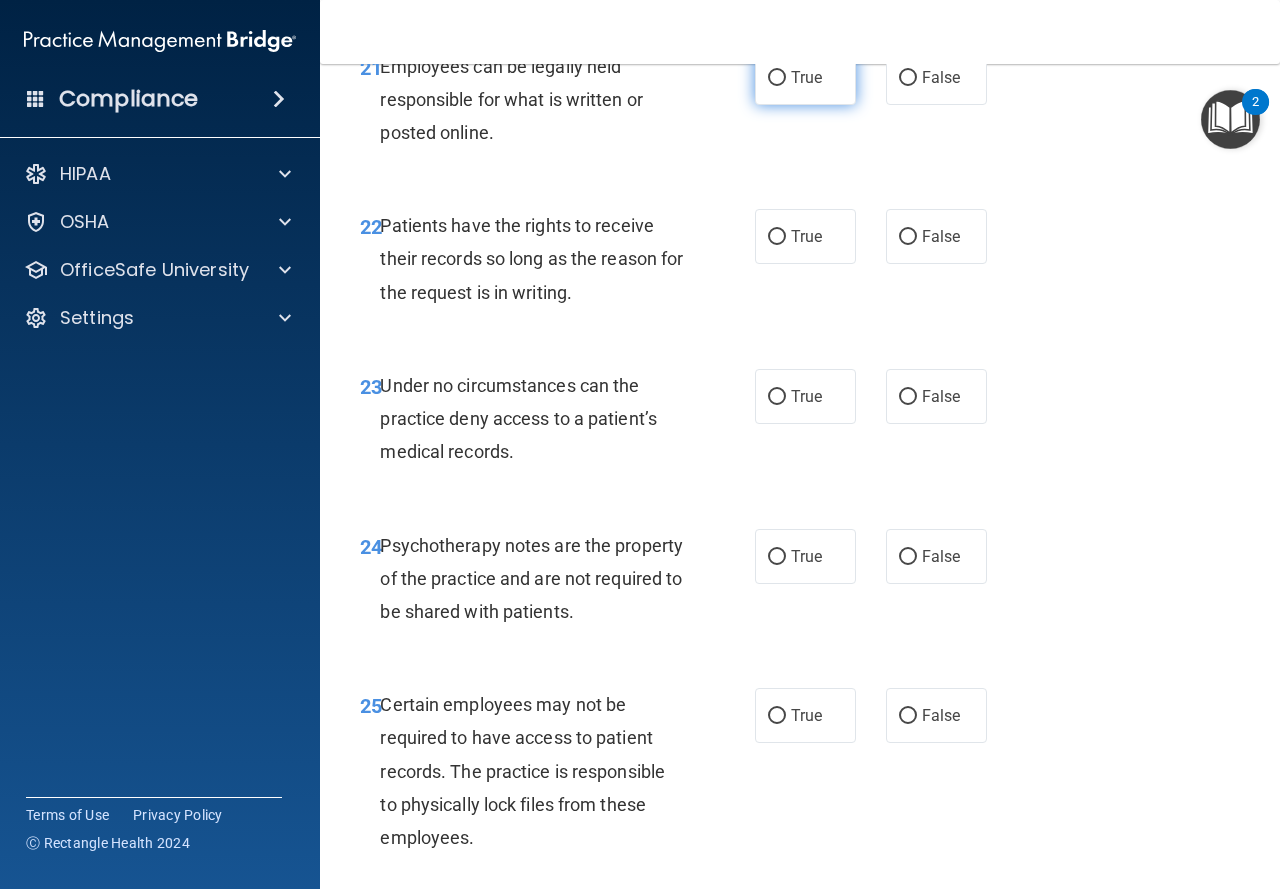 click on "True" at bounding box center [805, 77] 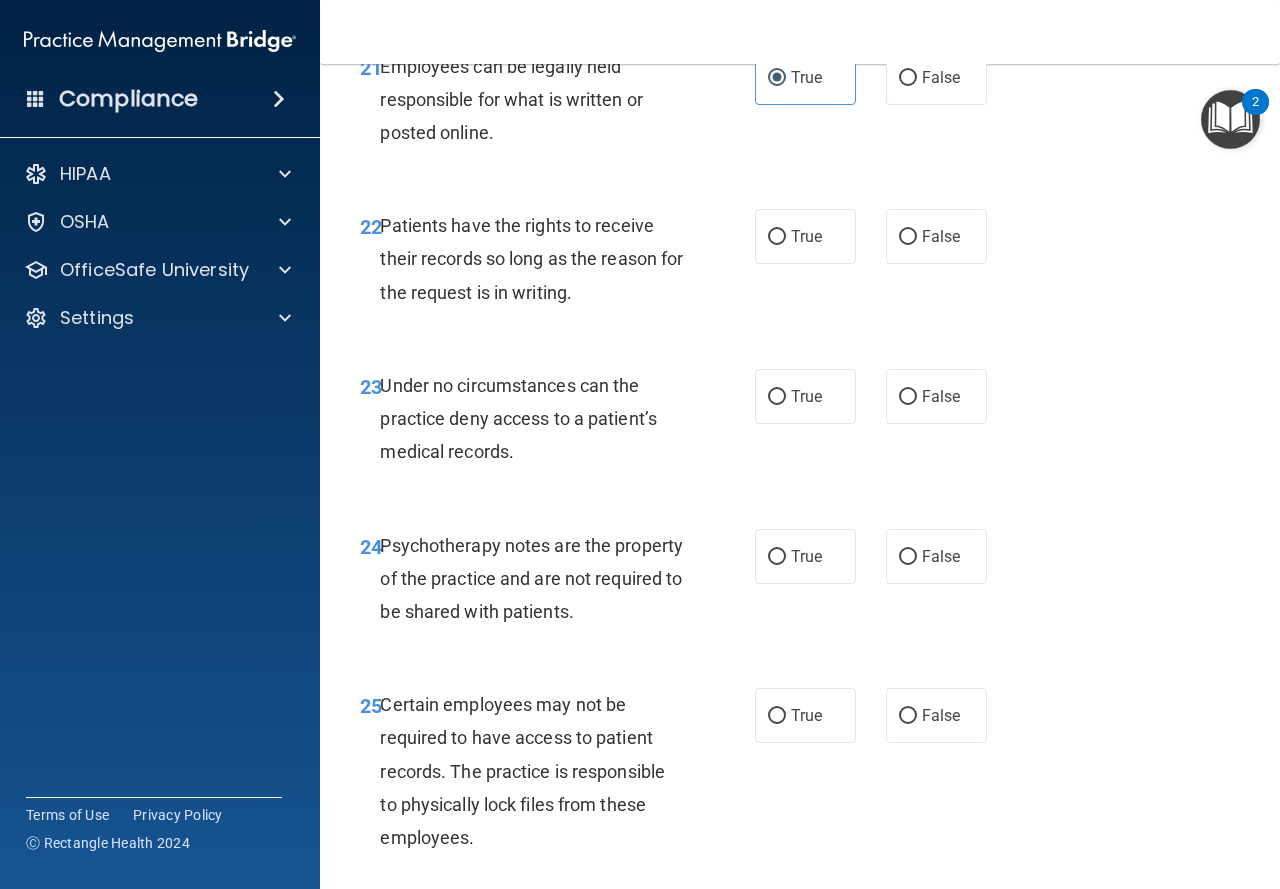 drag, startPoint x: 926, startPoint y: 371, endPoint x: 941, endPoint y: 469, distance: 99.14131 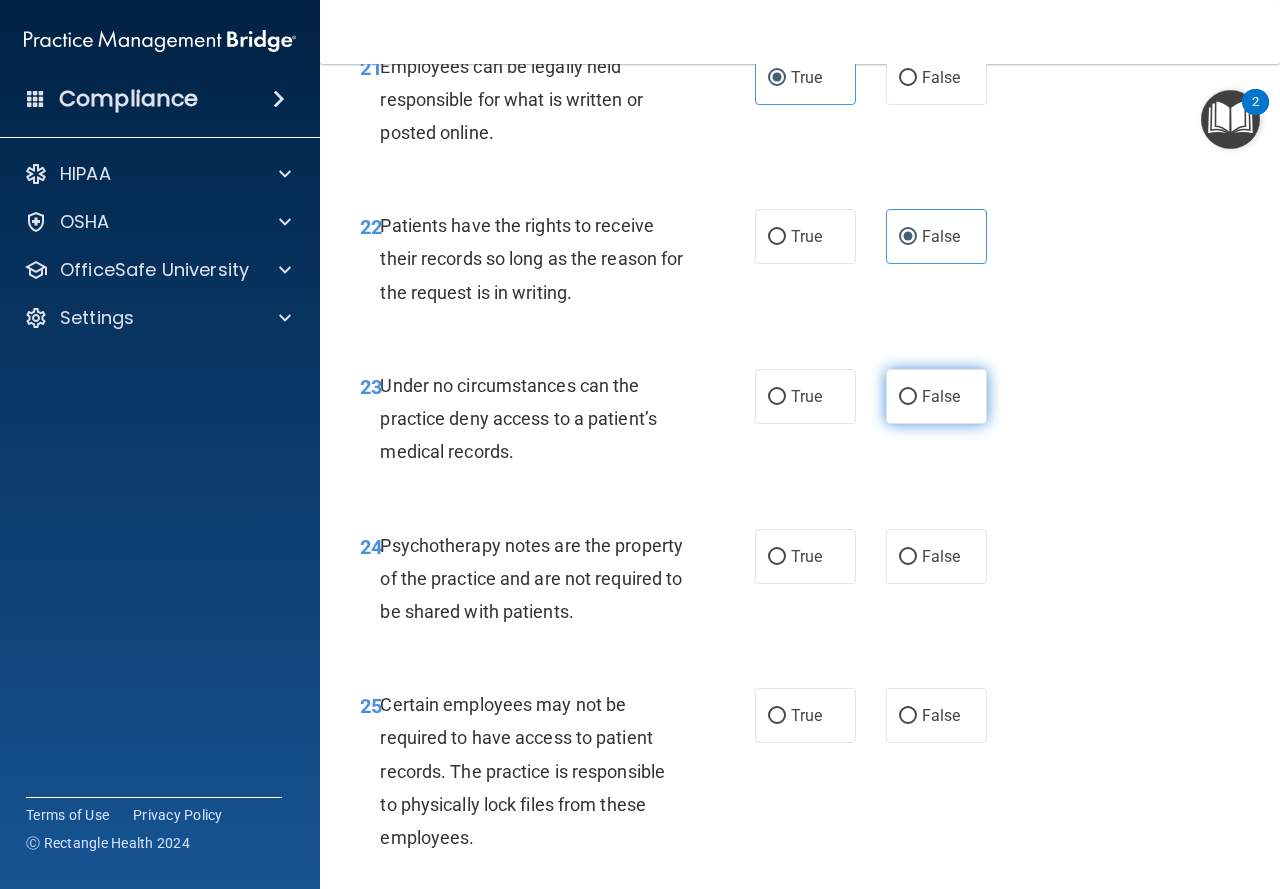 click on "False" at bounding box center (936, 396) 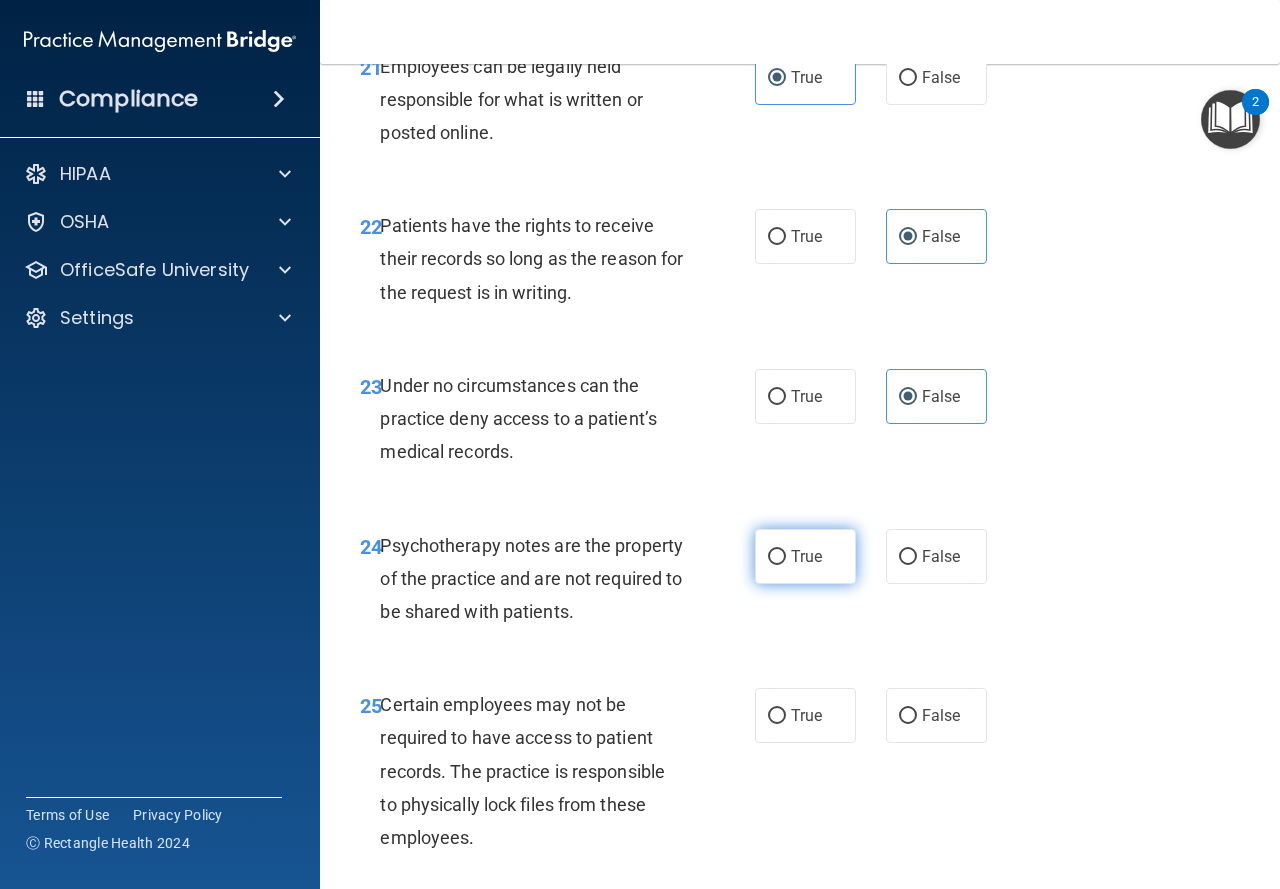 click on "True" at bounding box center (806, 556) 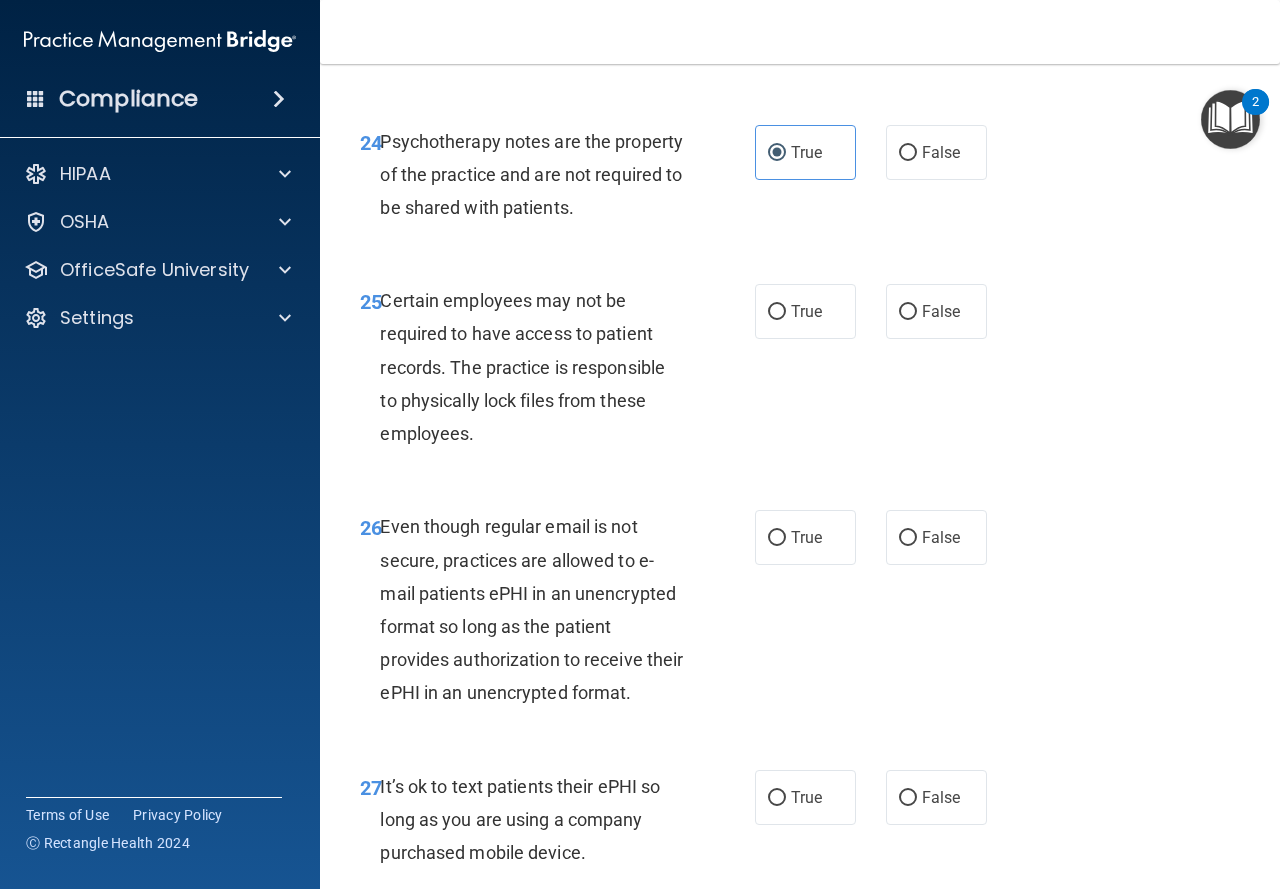 scroll, scrollTop: 5261, scrollLeft: 0, axis: vertical 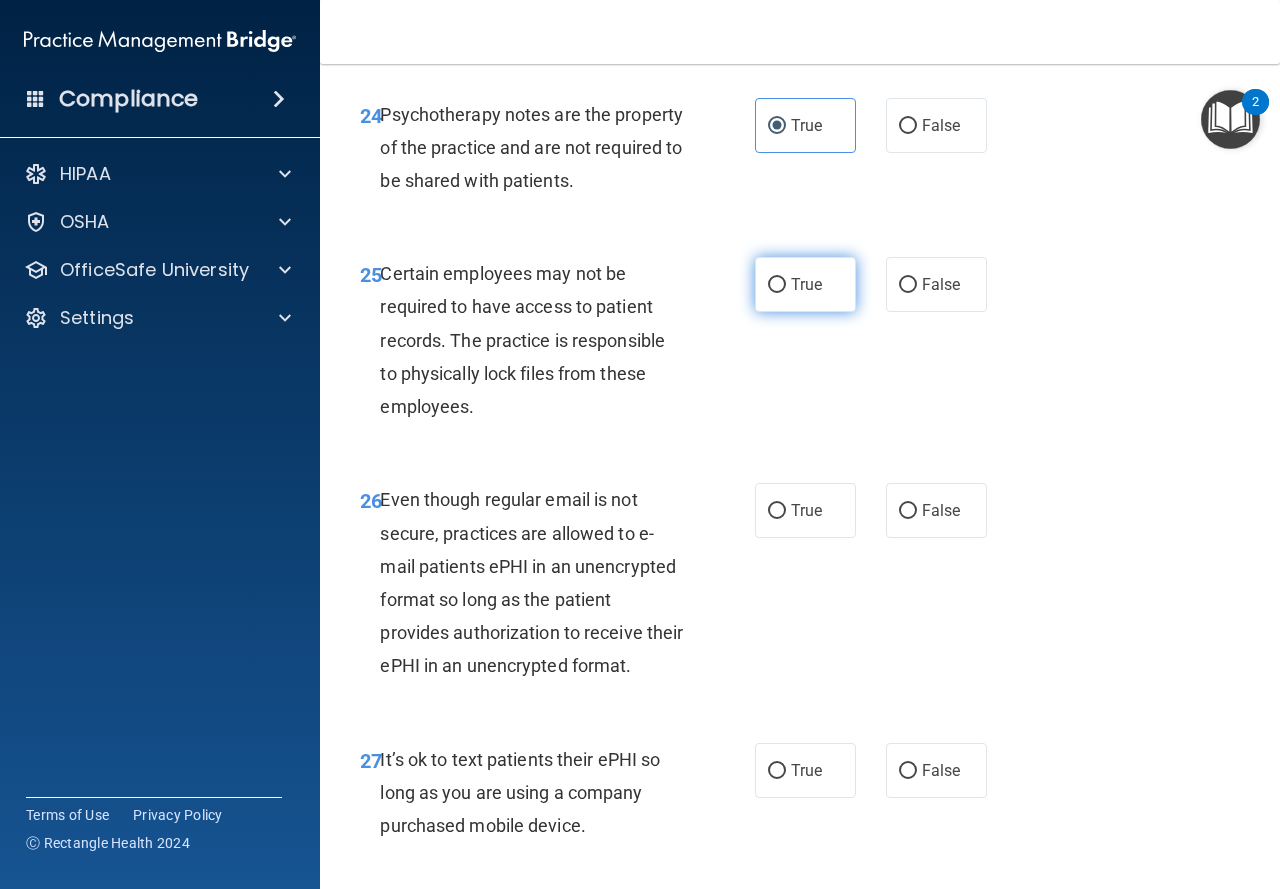 click on "True" at bounding box center [805, 284] 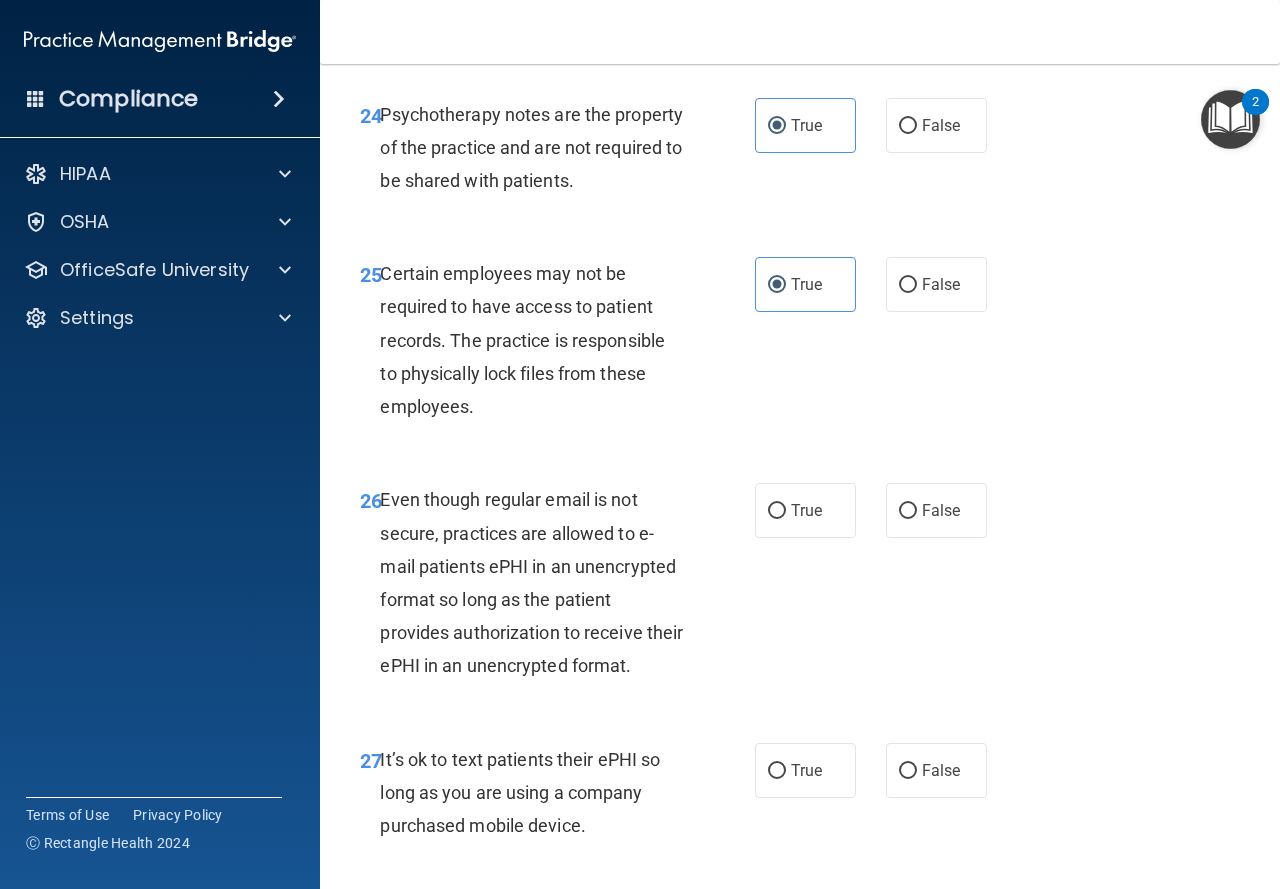 drag, startPoint x: 815, startPoint y: 647, endPoint x: 886, endPoint y: 674, distance: 75.96052 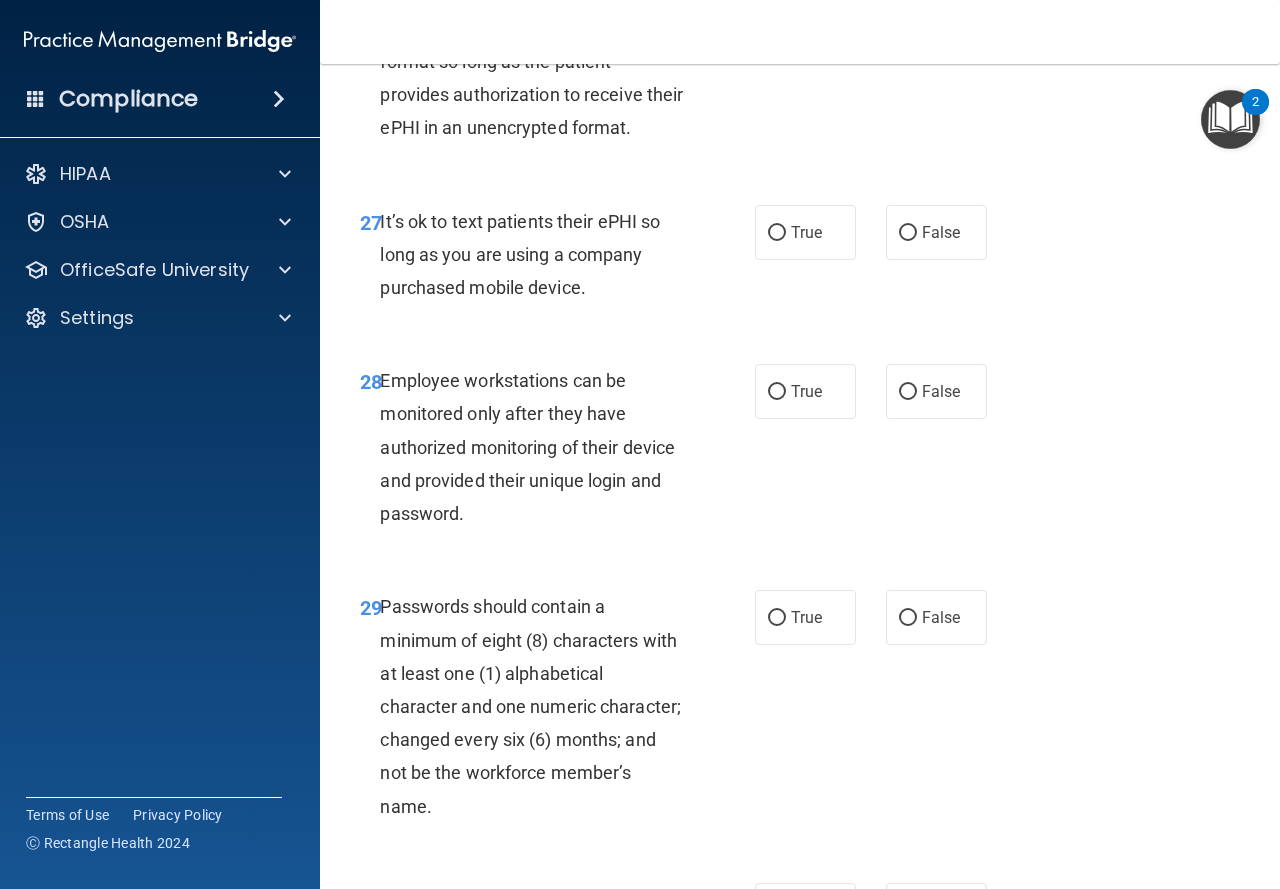 scroll, scrollTop: 5808, scrollLeft: 0, axis: vertical 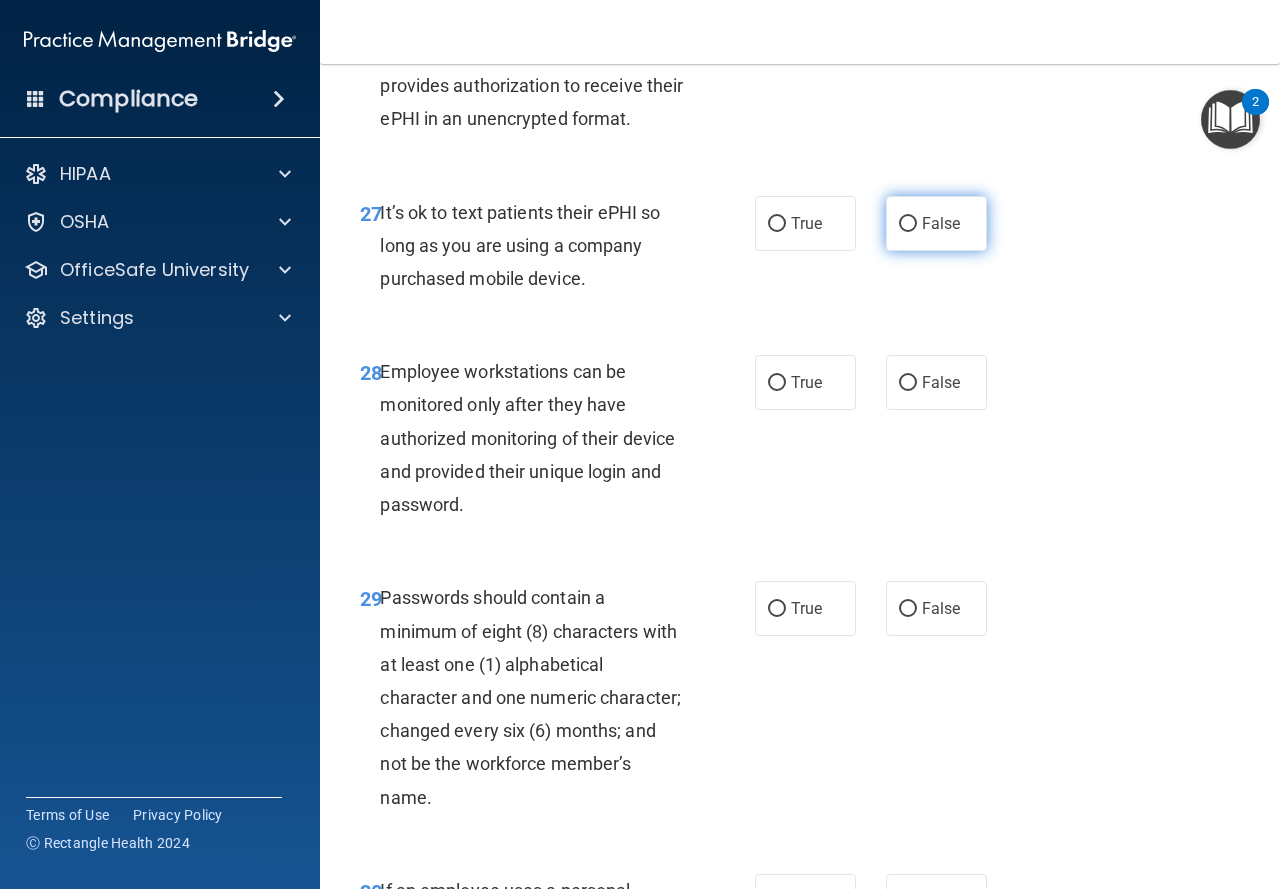 click on "False" at bounding box center [936, 223] 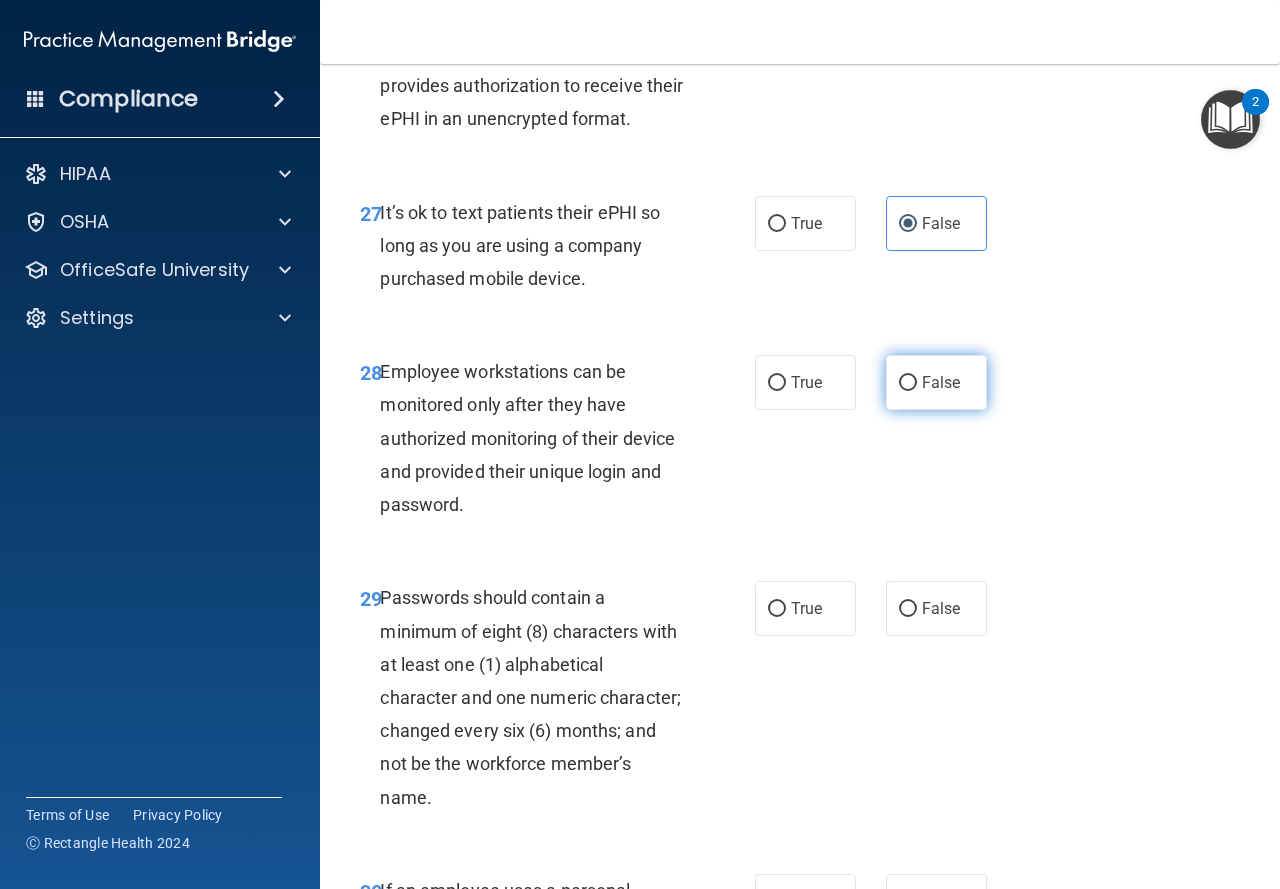 click on "False" at bounding box center [936, 382] 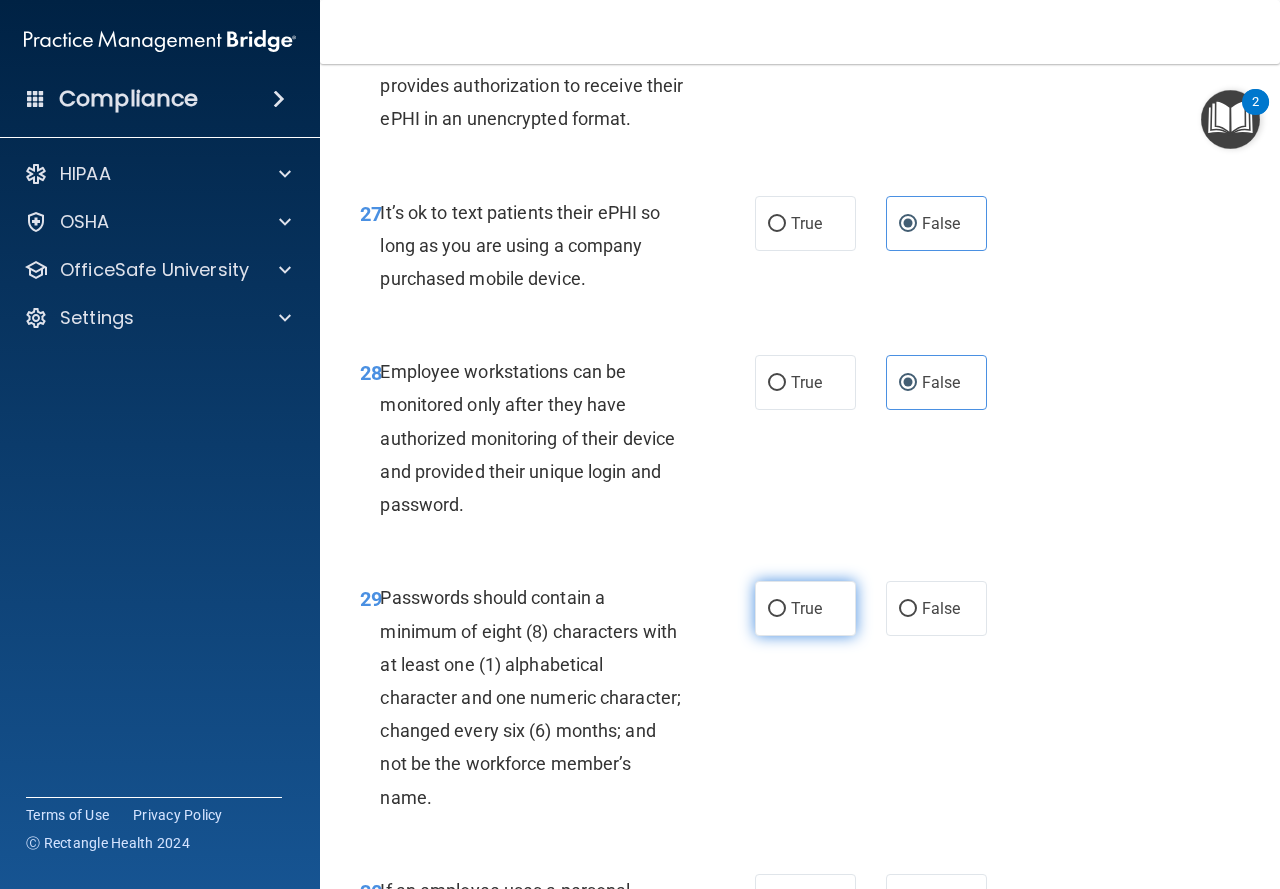 click on "True" at bounding box center [805, 608] 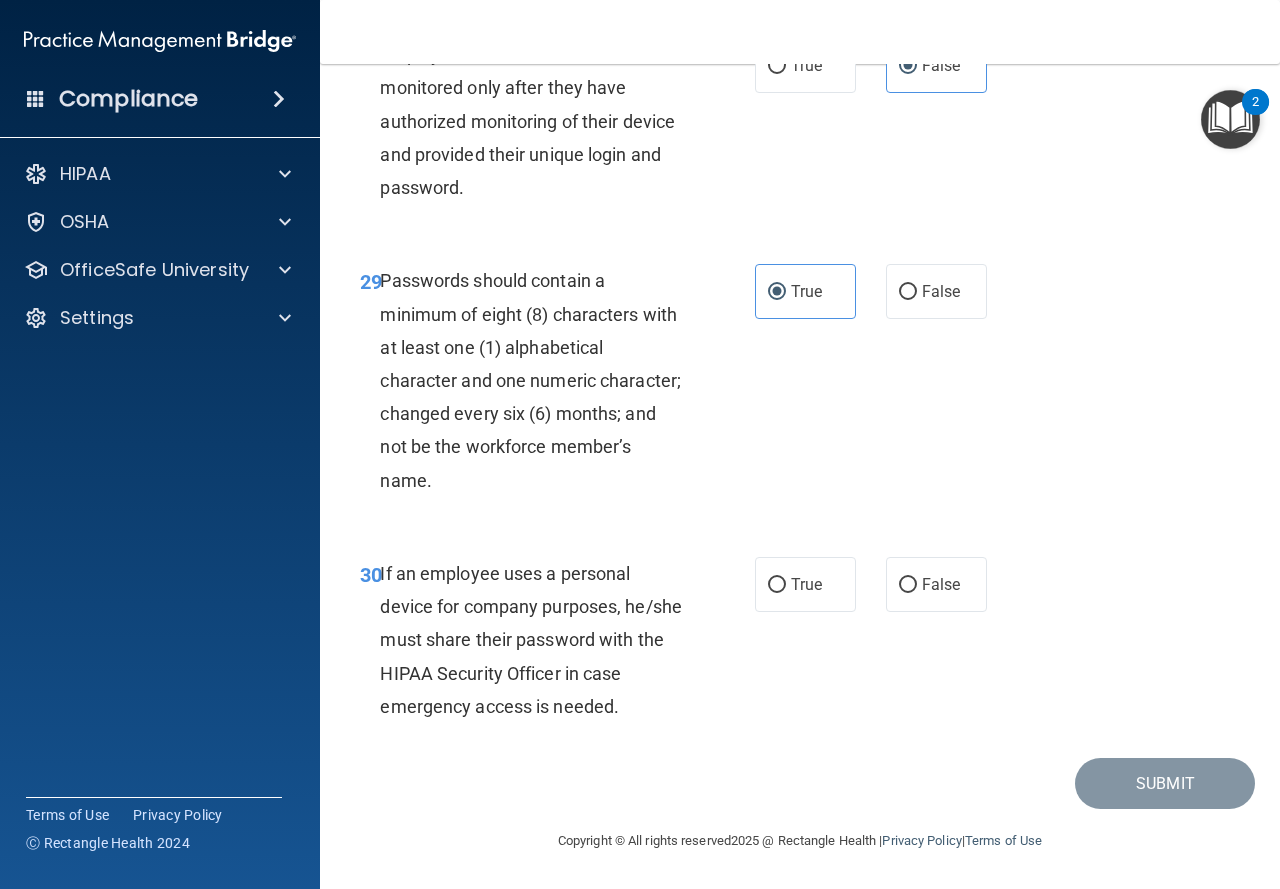 scroll, scrollTop: 6257, scrollLeft: 0, axis: vertical 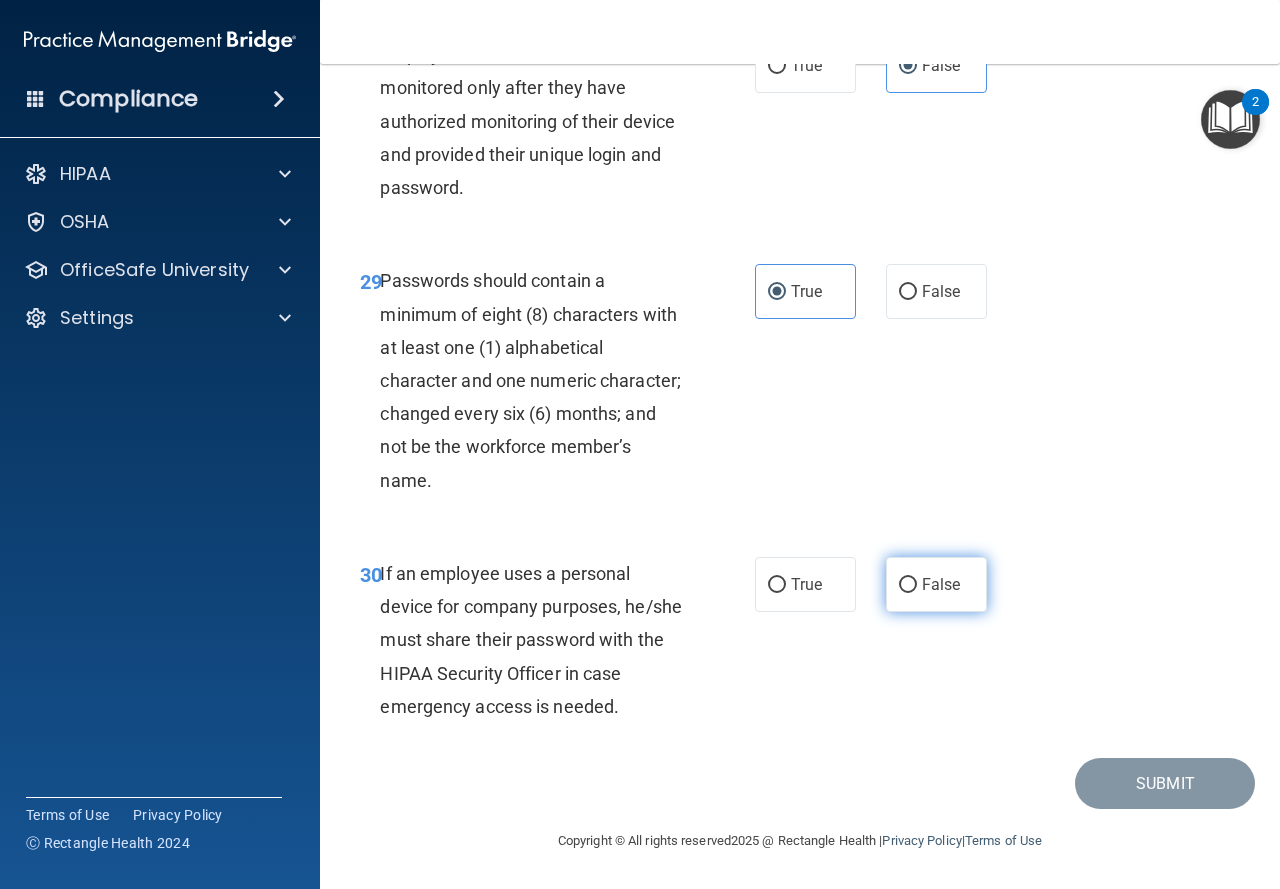 click on "False" at bounding box center [936, 584] 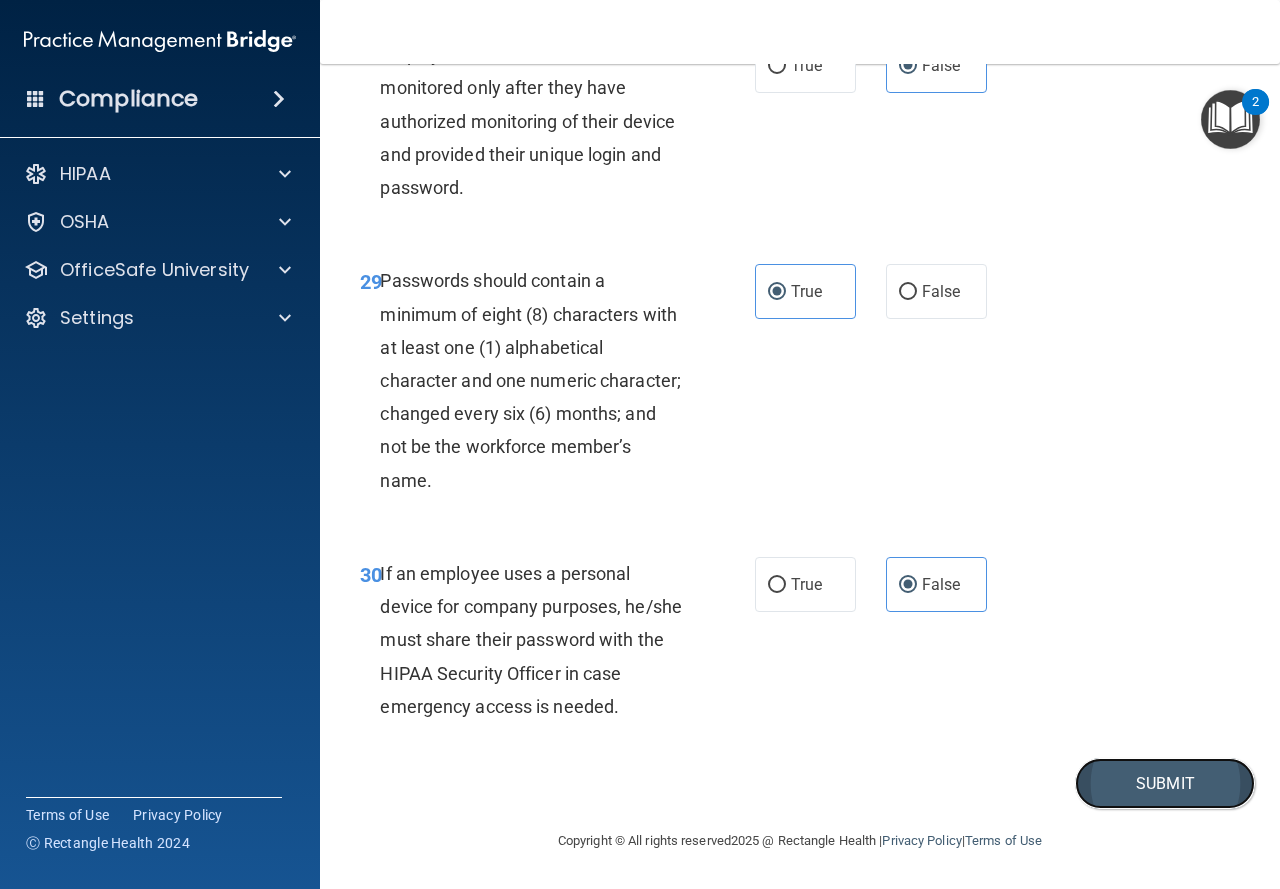 click on "Submit" at bounding box center [1165, 783] 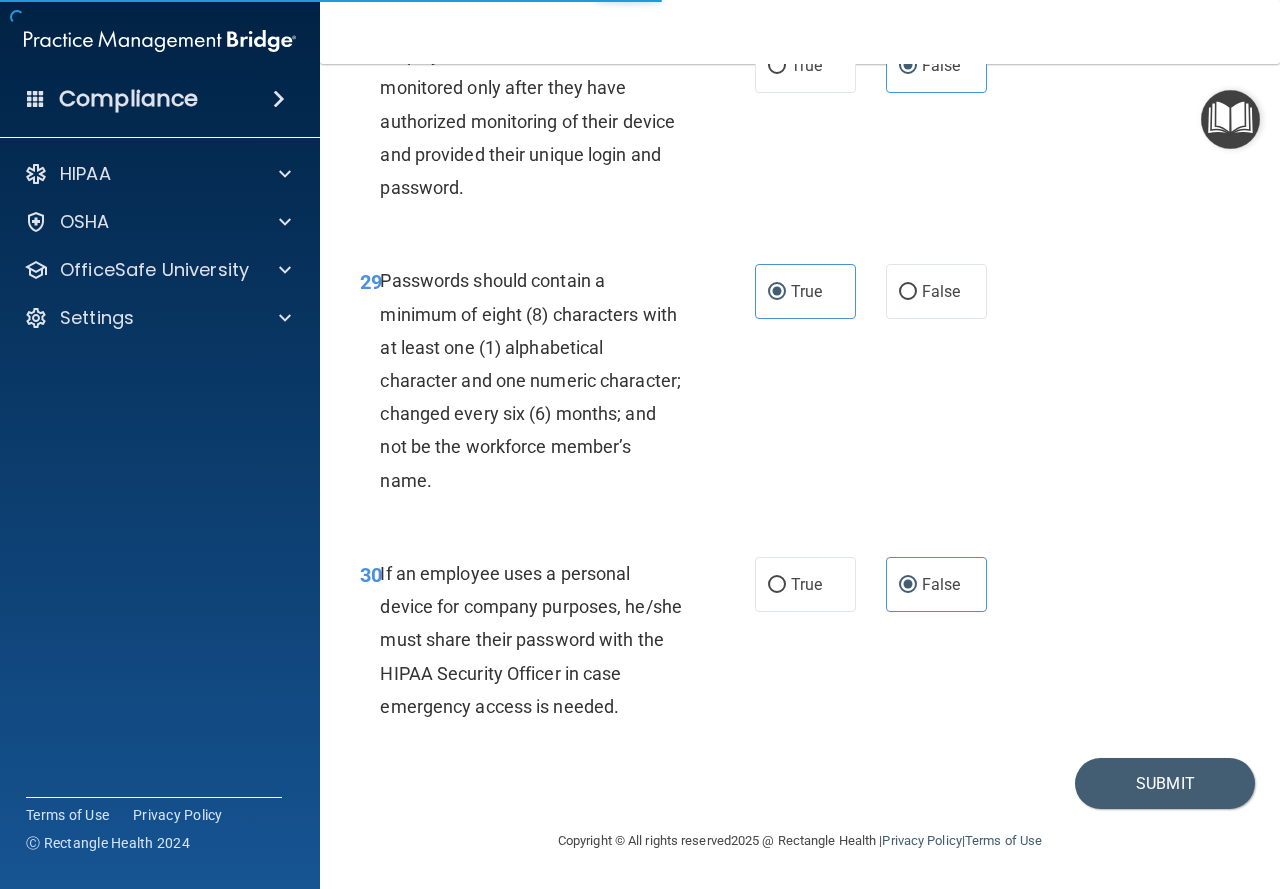 scroll, scrollTop: 0, scrollLeft: 0, axis: both 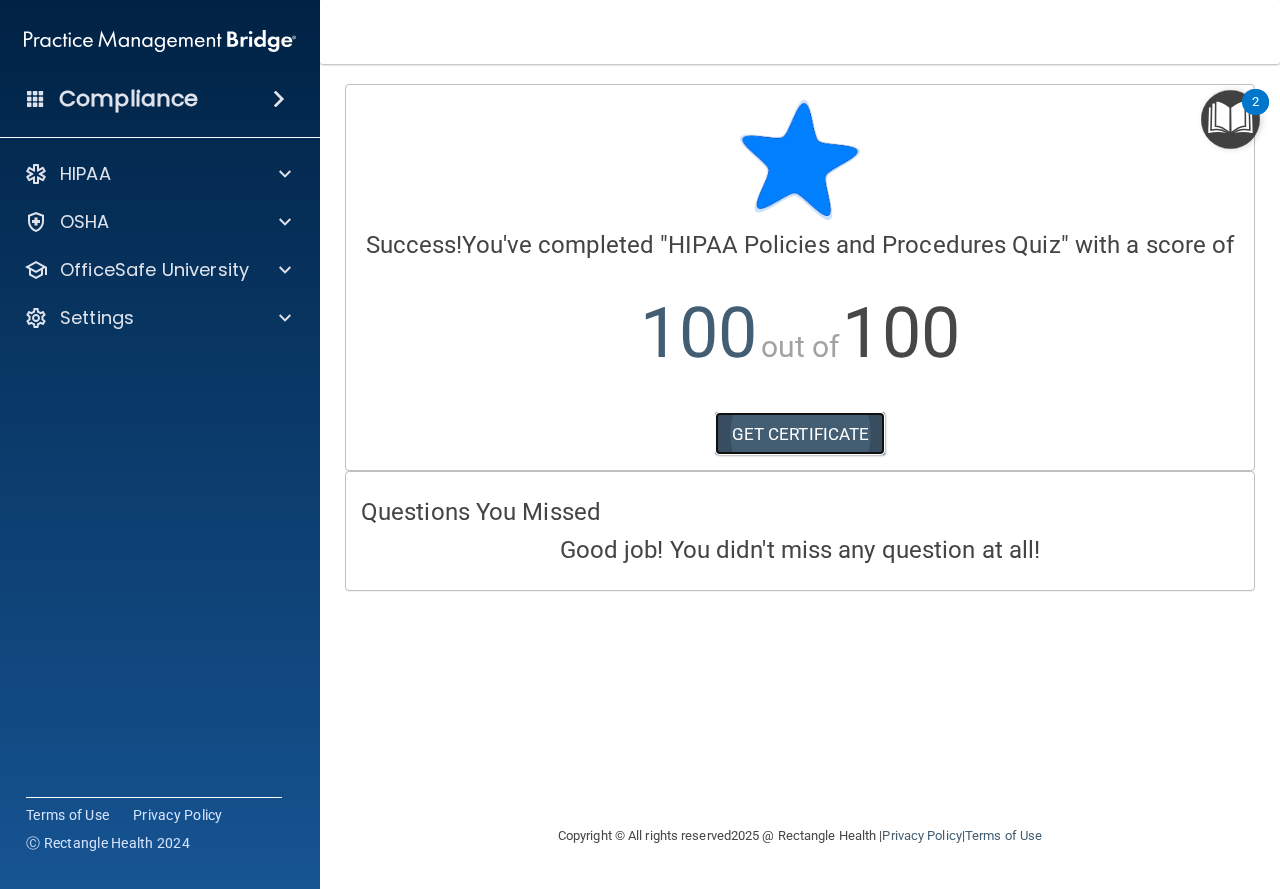click on "GET CERTIFICATE" at bounding box center (800, 434) 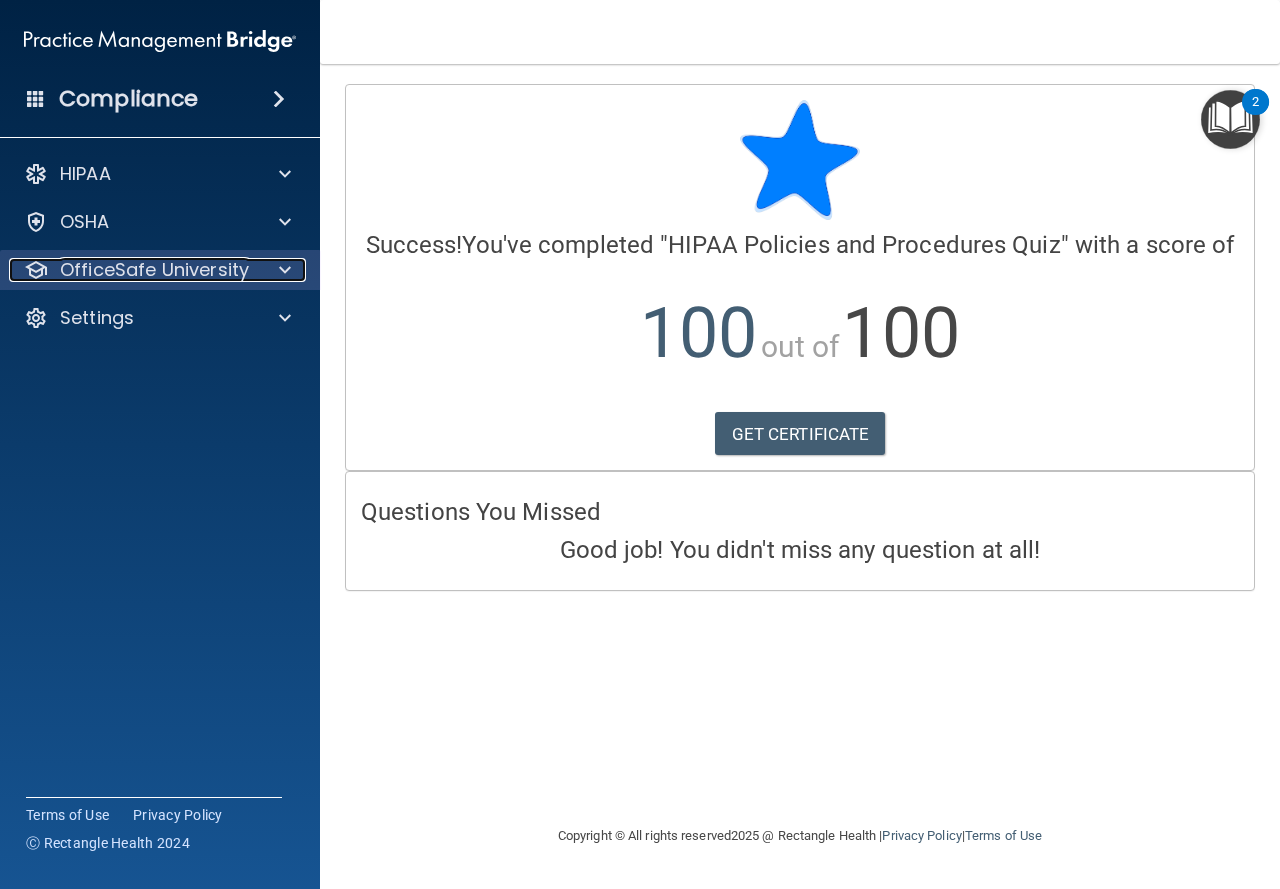 click on "OfficeSafe University" at bounding box center (154, 270) 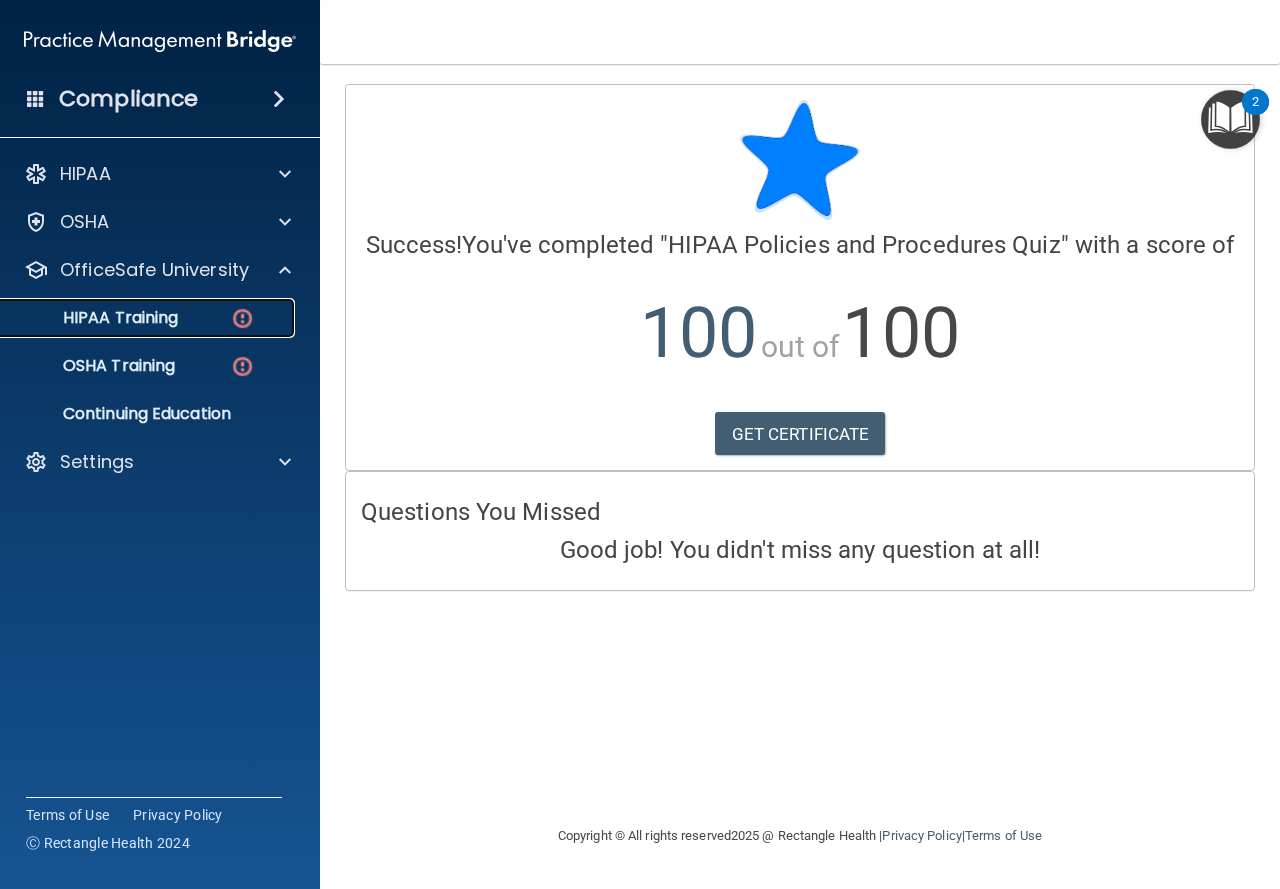 click at bounding box center [242, 318] 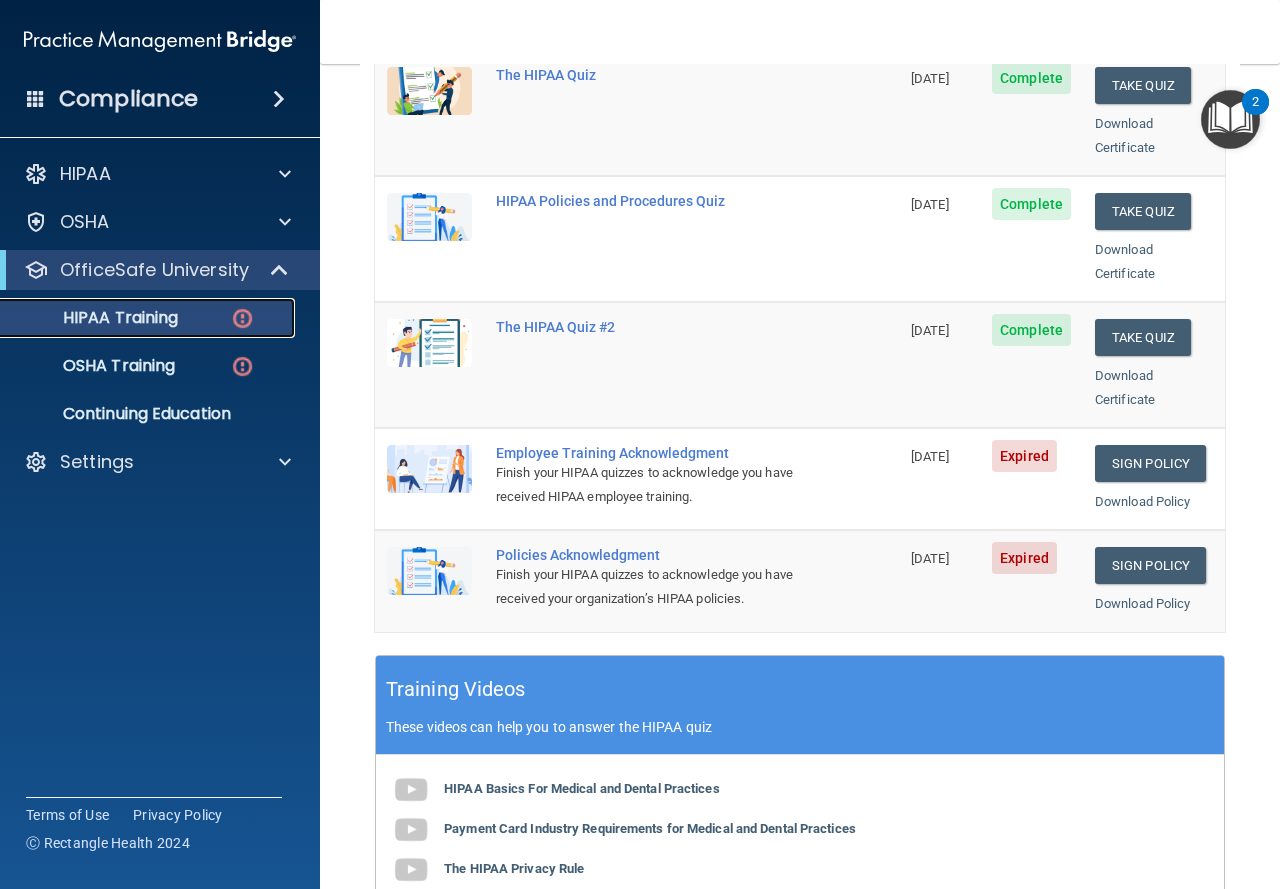 scroll, scrollTop: 336, scrollLeft: 0, axis: vertical 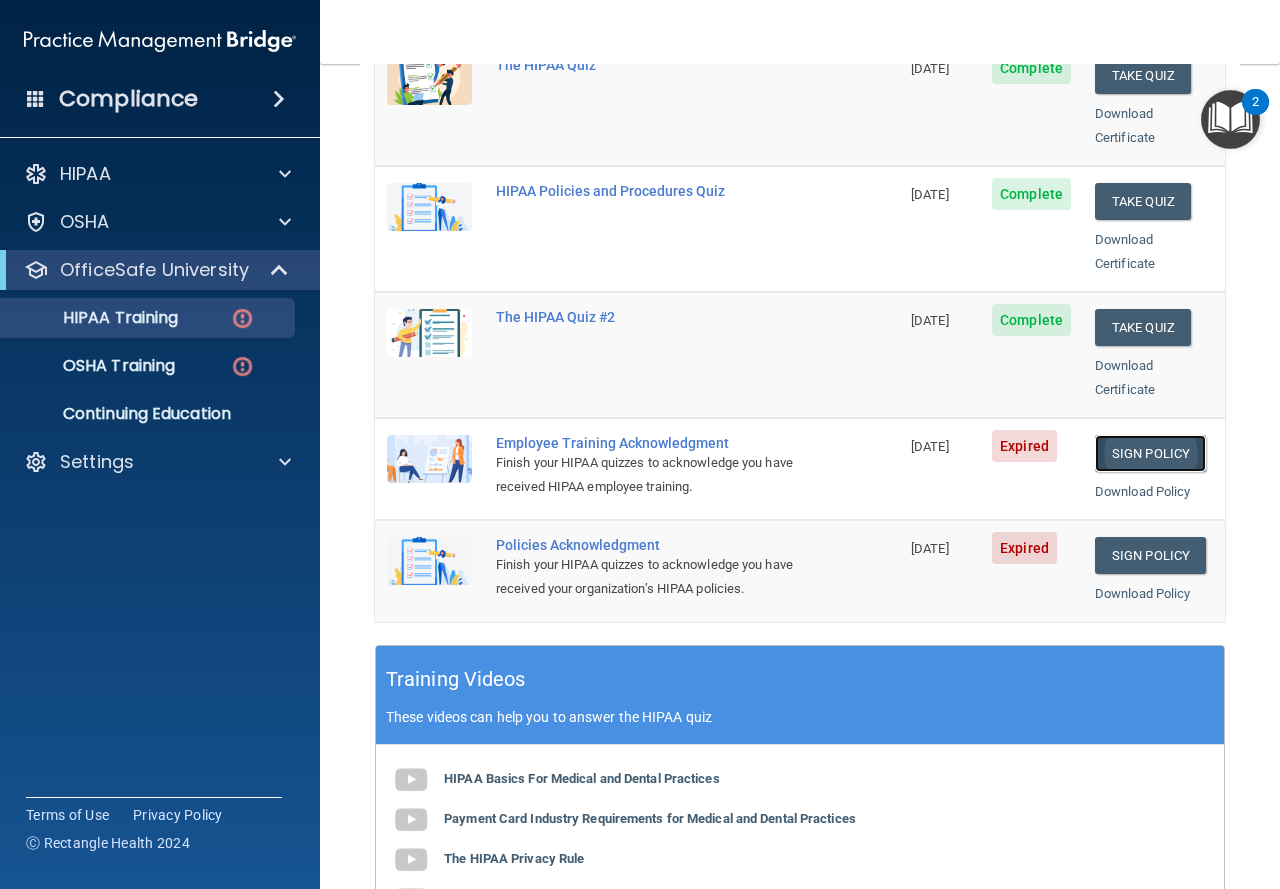 click on "Sign Policy" at bounding box center (1150, 453) 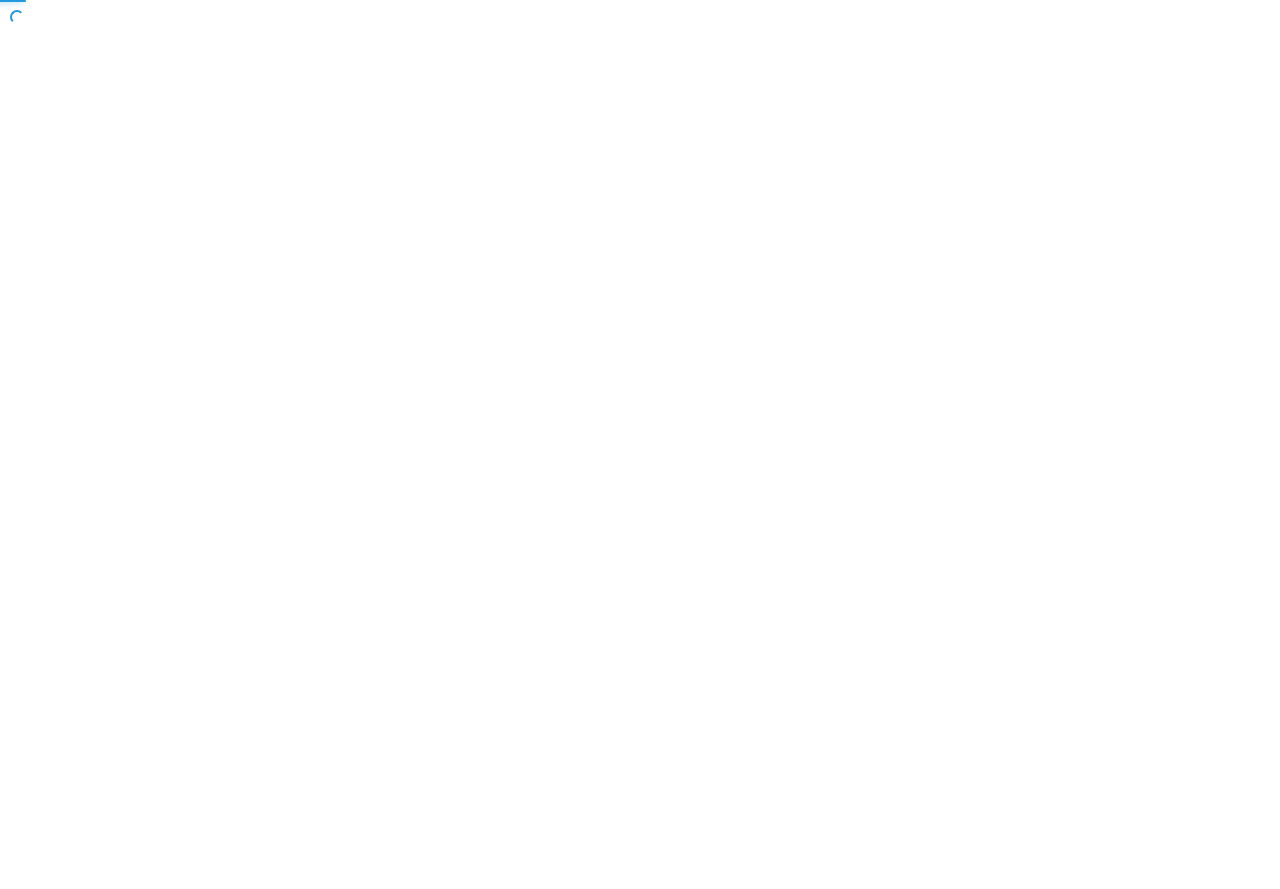 scroll, scrollTop: 0, scrollLeft: 0, axis: both 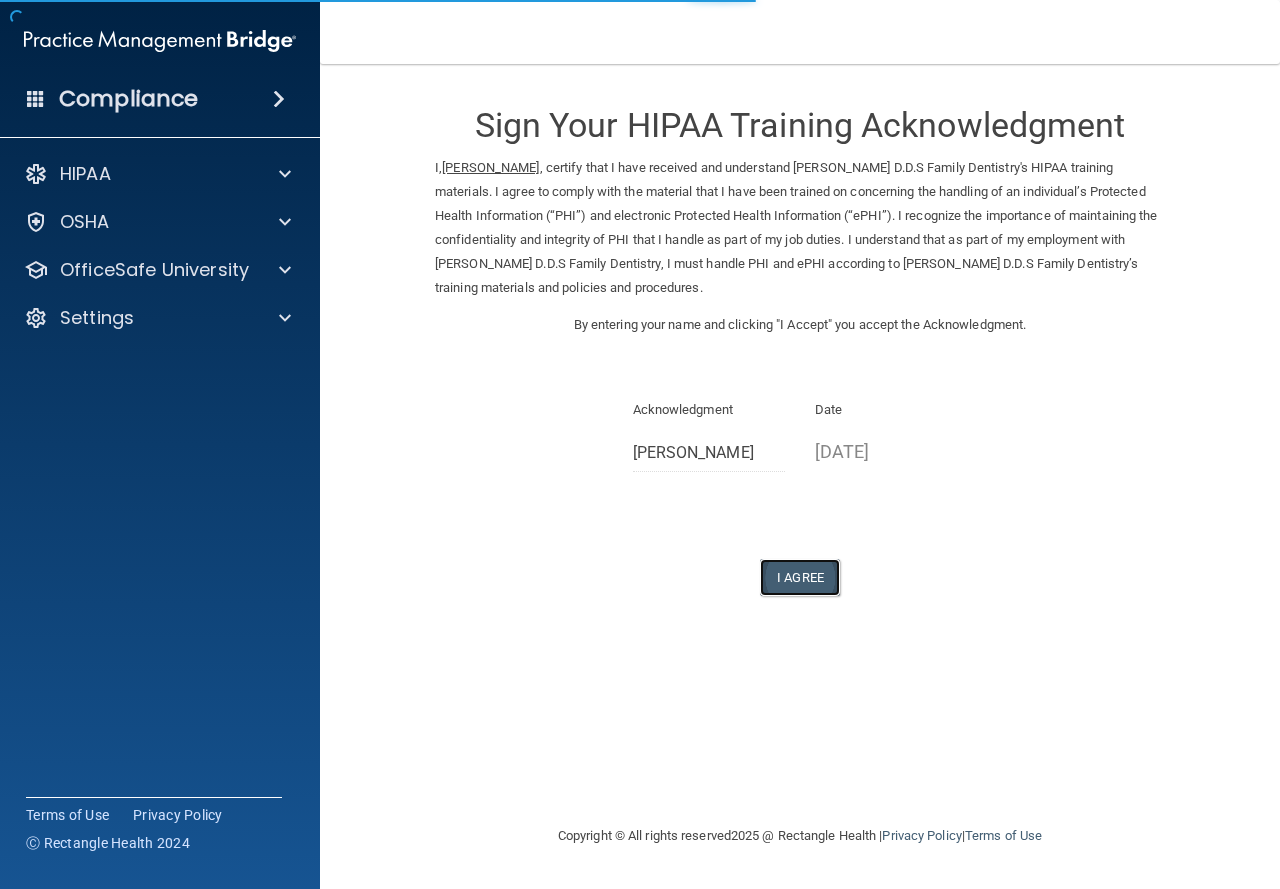 click on "I Agree" at bounding box center [800, 577] 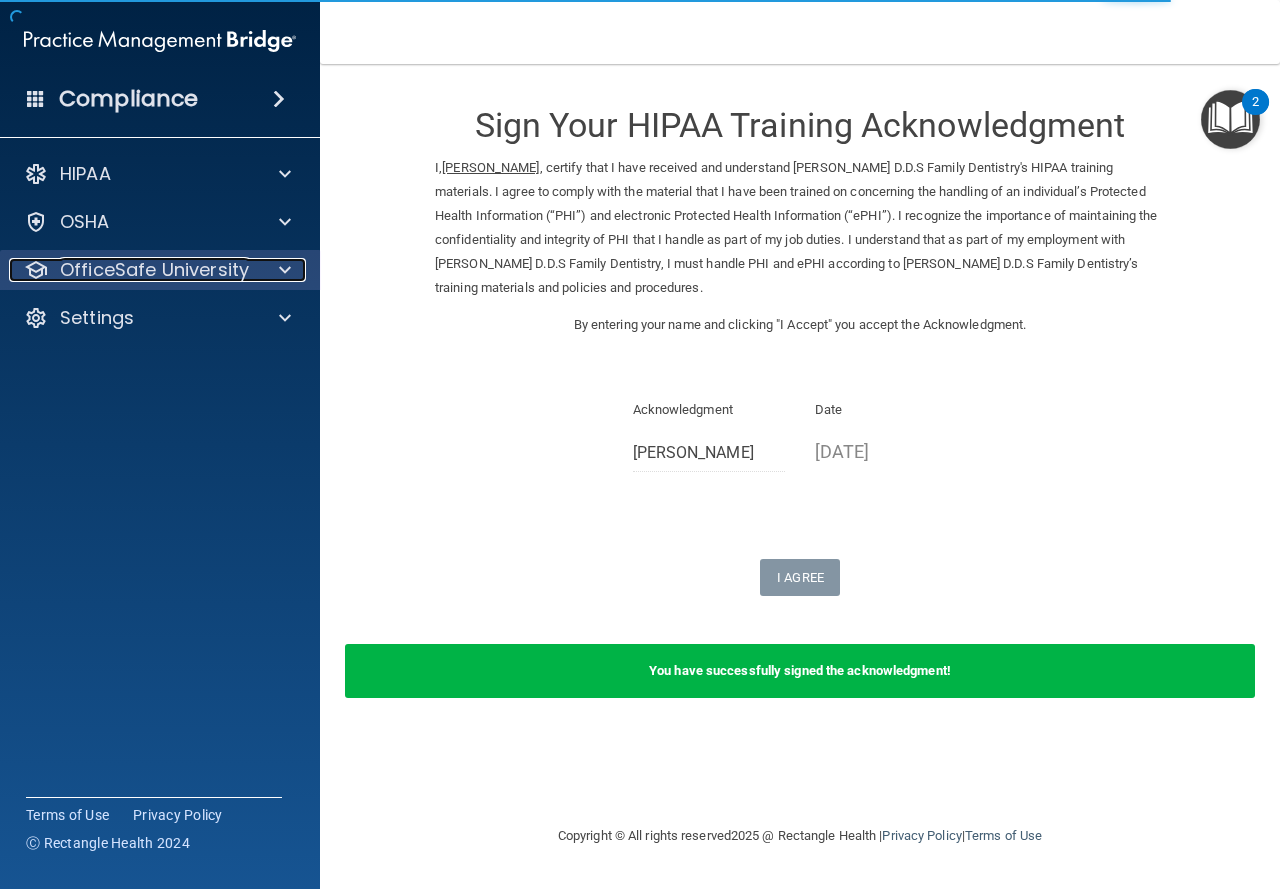 click on "OfficeSafe University" at bounding box center [154, 270] 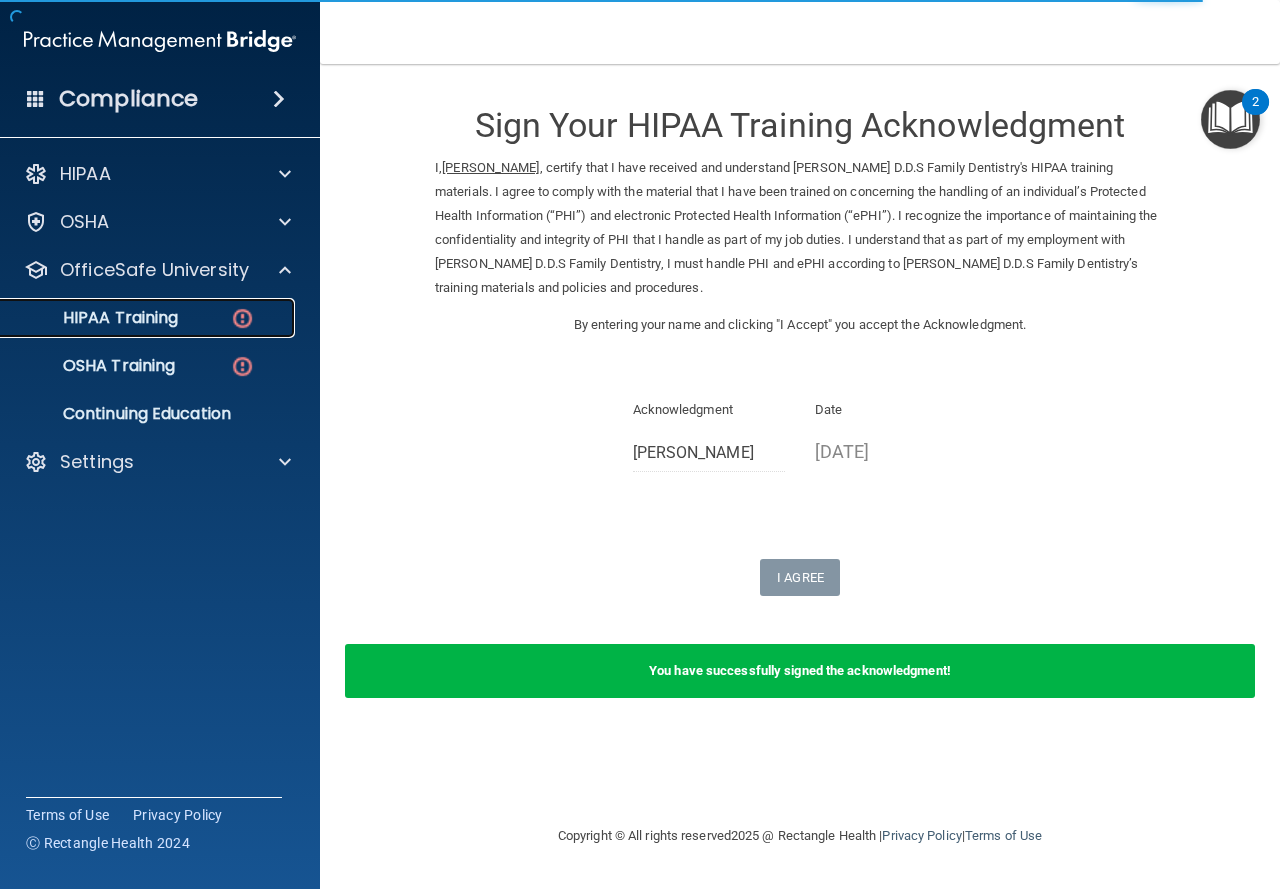 click at bounding box center [242, 318] 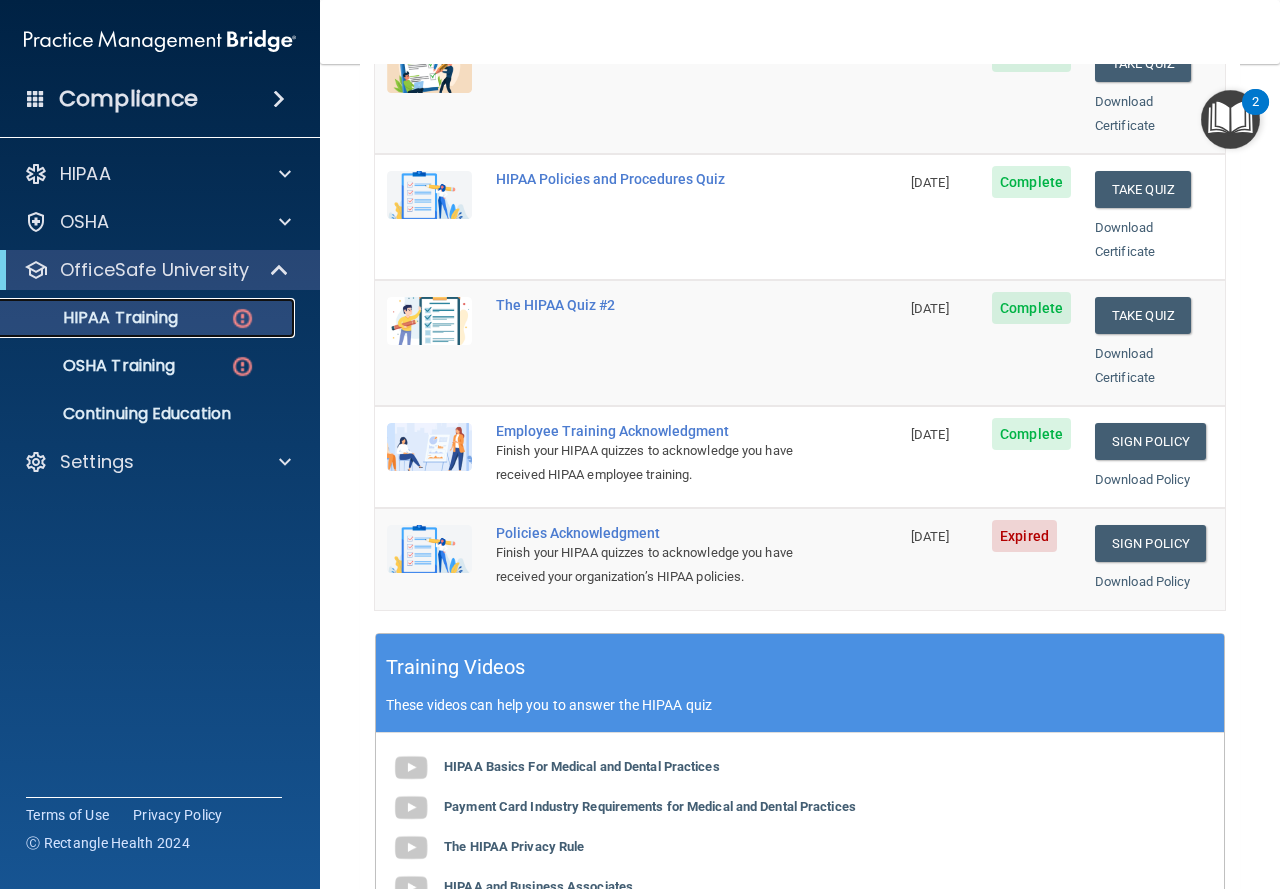 scroll, scrollTop: 383, scrollLeft: 0, axis: vertical 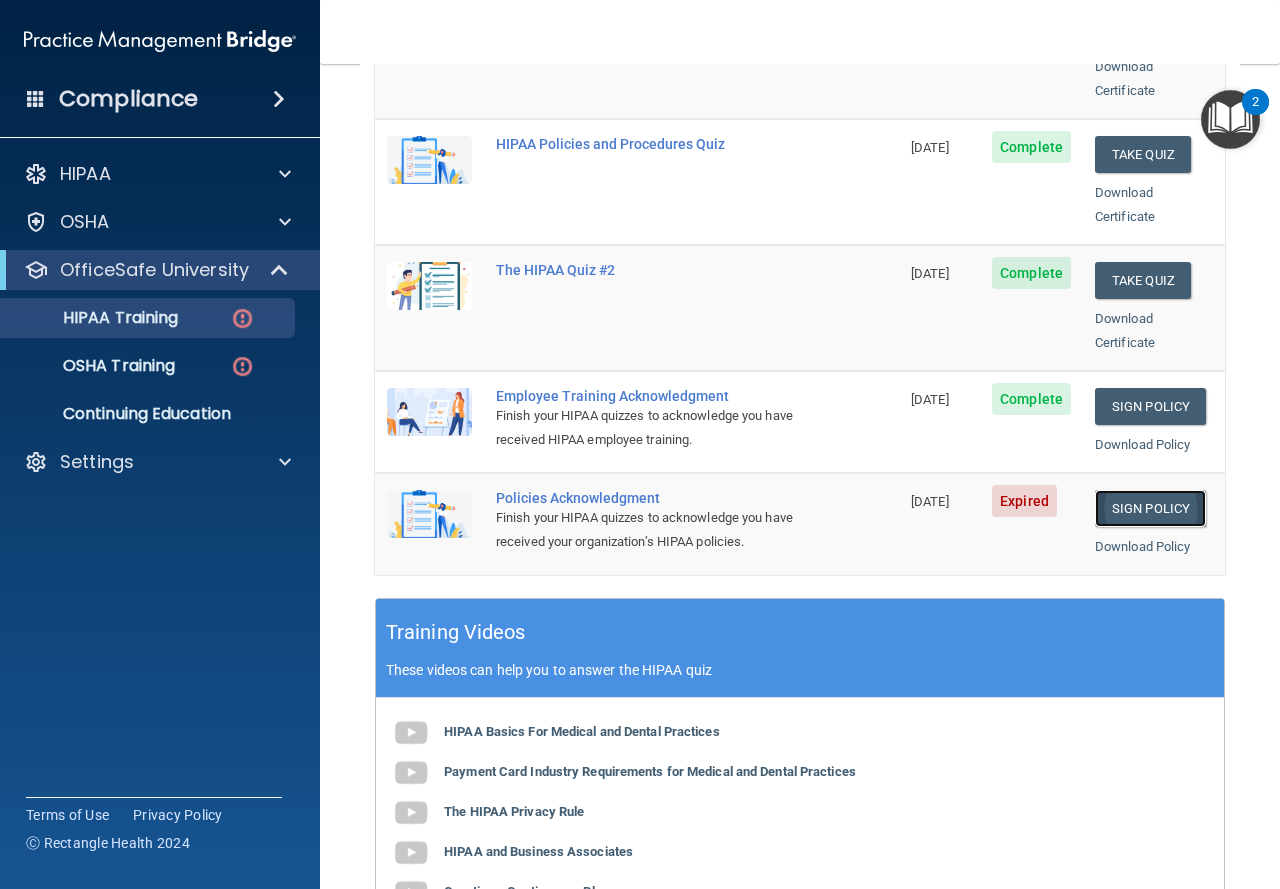click on "Sign Policy" at bounding box center (1150, 508) 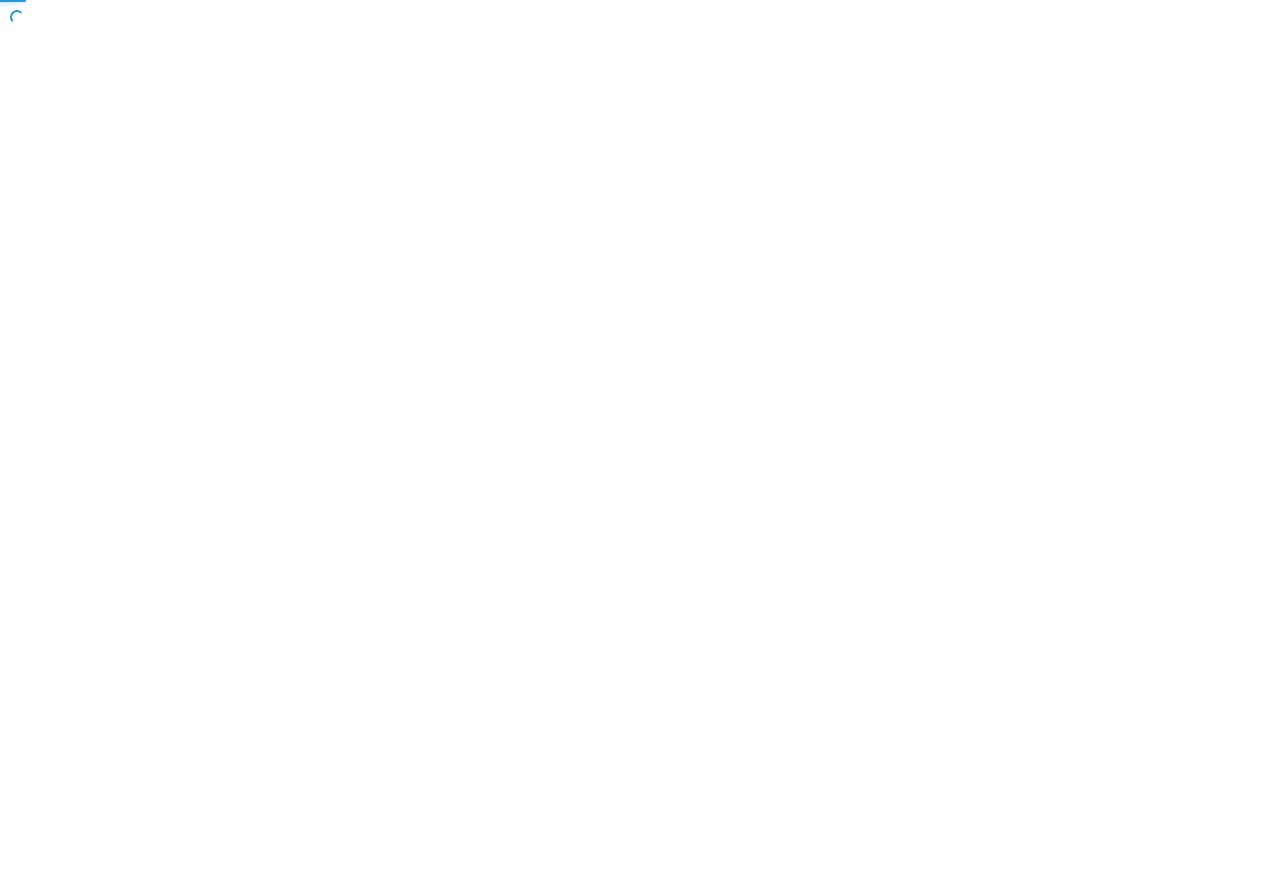 scroll, scrollTop: 0, scrollLeft: 0, axis: both 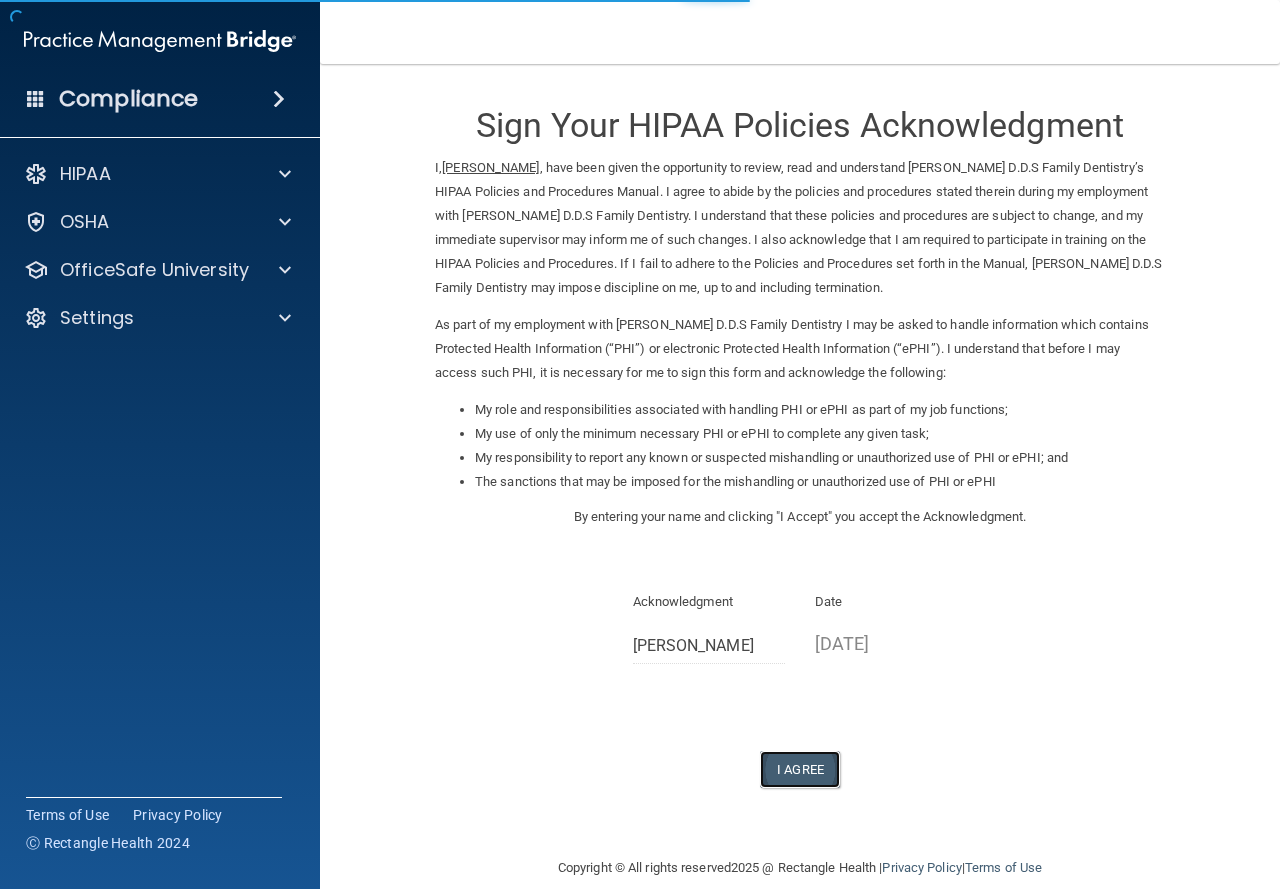 click on "I Agree" at bounding box center (800, 769) 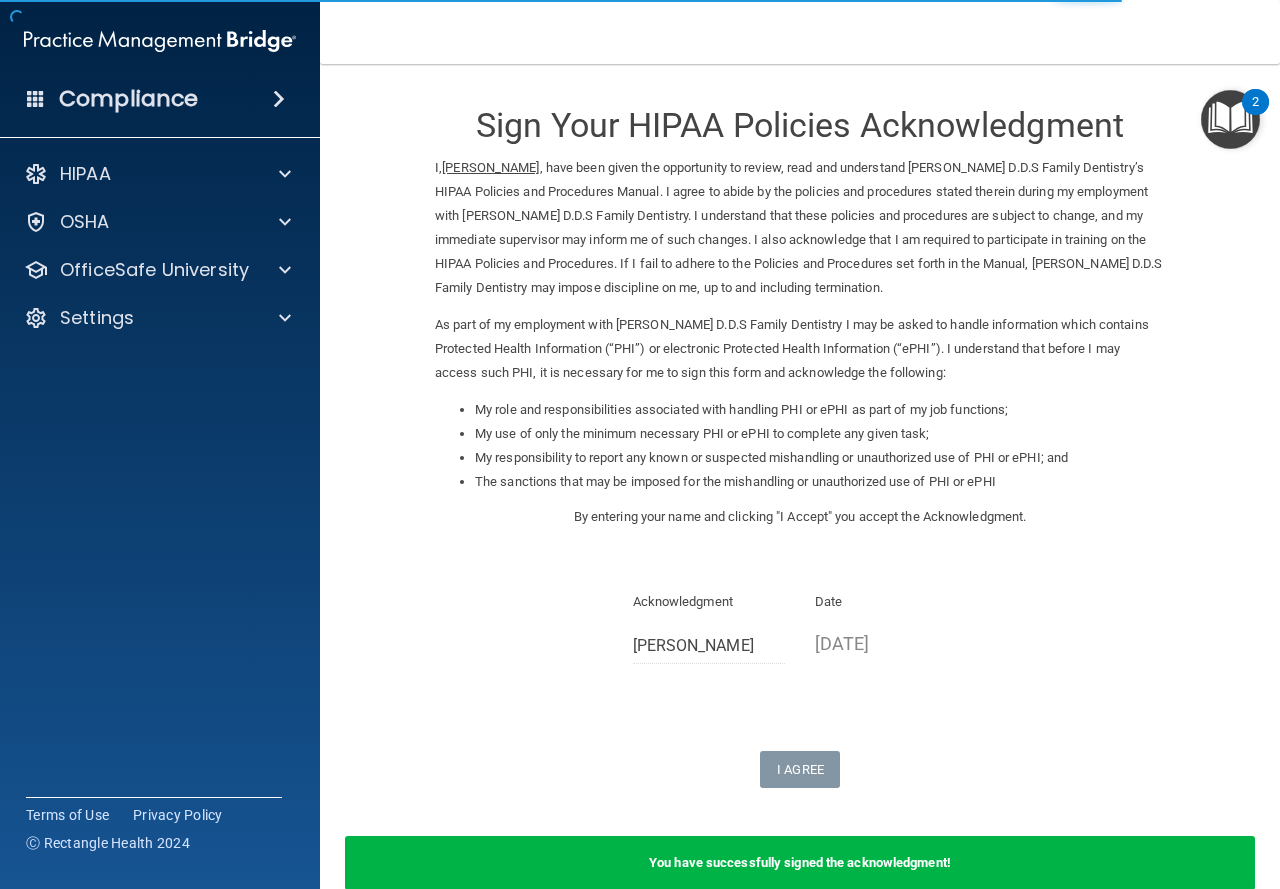 click on "HIPAA
Documents and Policies                 Report an Incident               Business Associates               Emergency Planning               Resources                 HIPAA Risk Assessment
OSHA
Documents               Safety Data Sheets               Self-Assessment                Injury and Illness Report                Resources
PCI
PCI Compliance                Merchant Savings Calculator
OfficeSafe University
HIPAA Training                   OSHA Training                   Continuing Education
Settings
My Account               My Users               Services                 Sign Out" at bounding box center (160, 250) 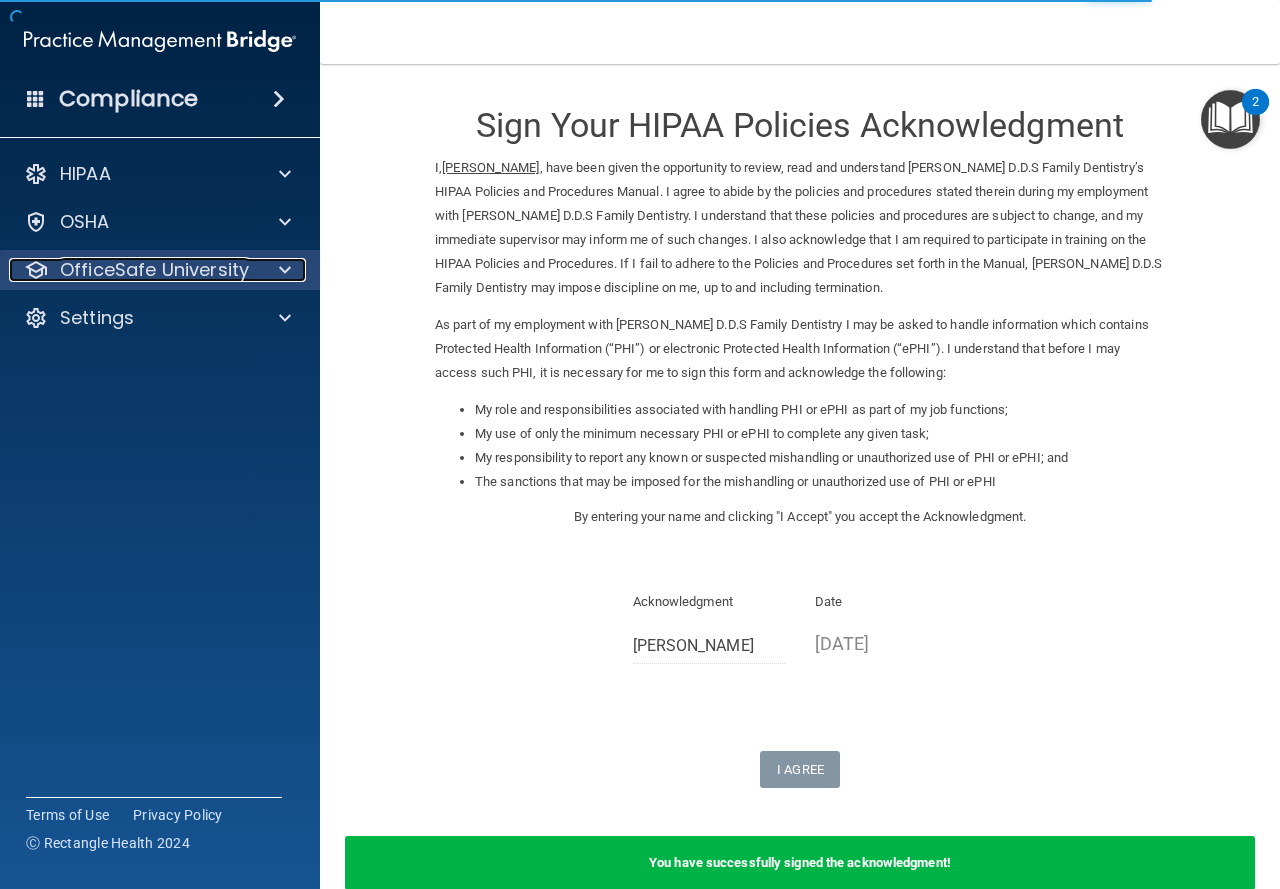 click on "OfficeSafe University" at bounding box center [154, 270] 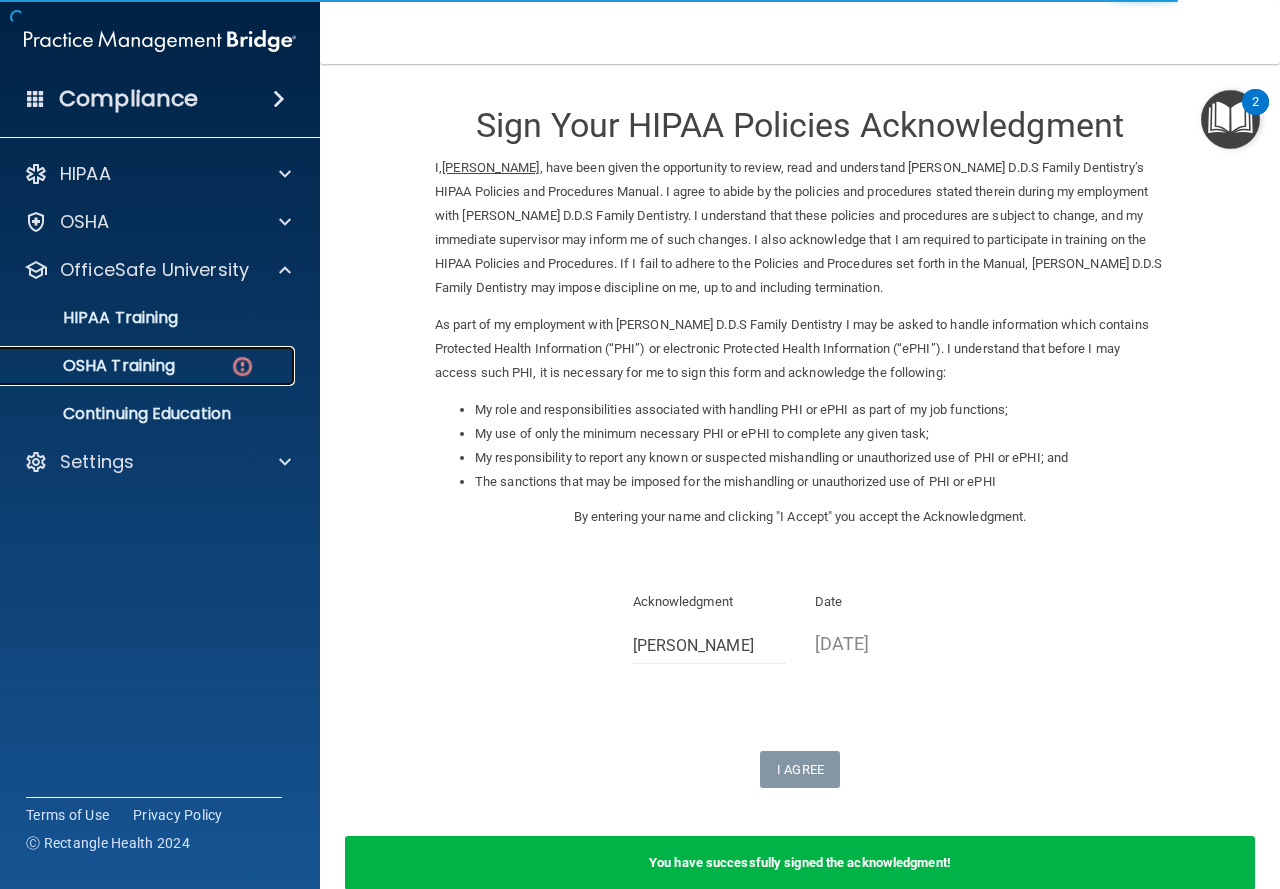 click on "OSHA Training" at bounding box center [137, 366] 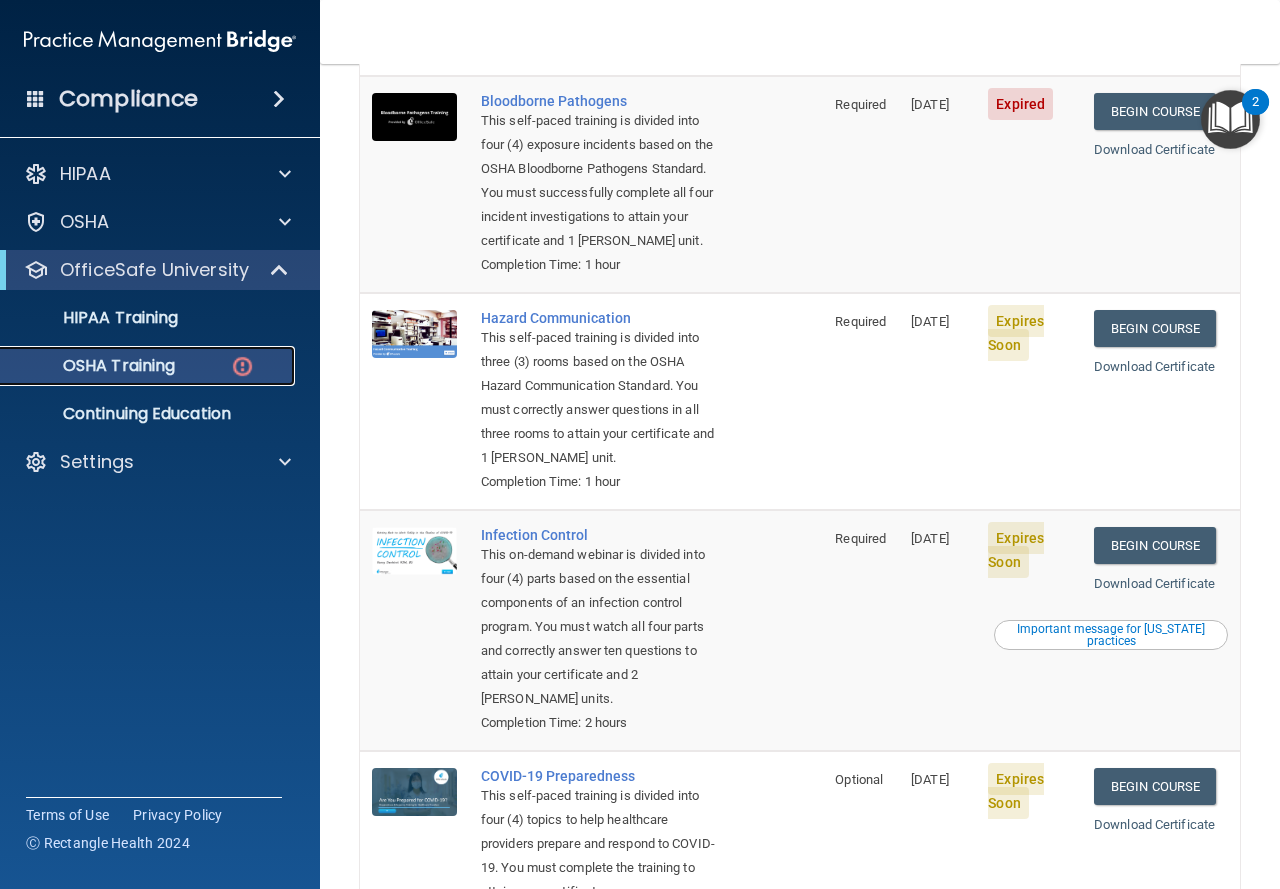 scroll, scrollTop: 391, scrollLeft: 0, axis: vertical 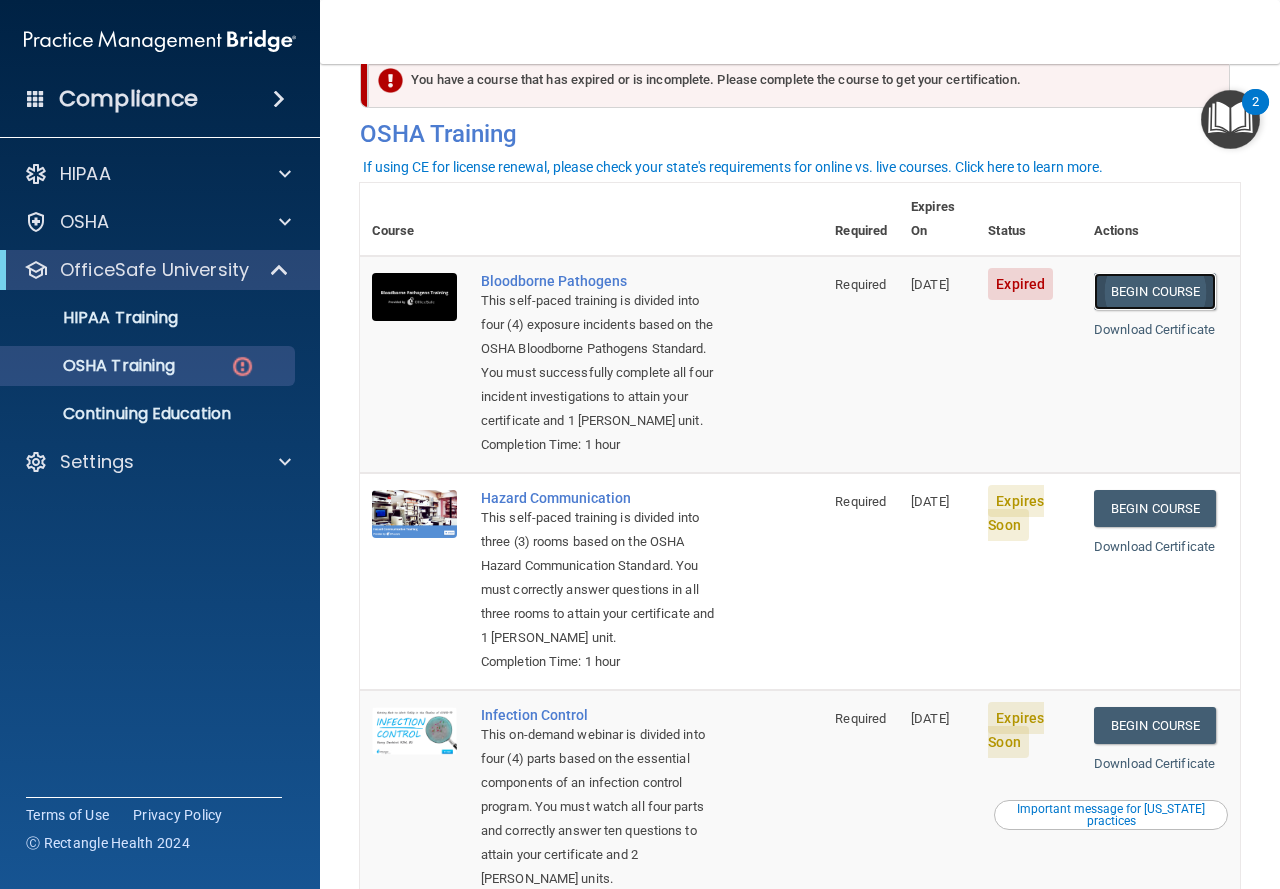 click on "Begin Course" at bounding box center [1155, 291] 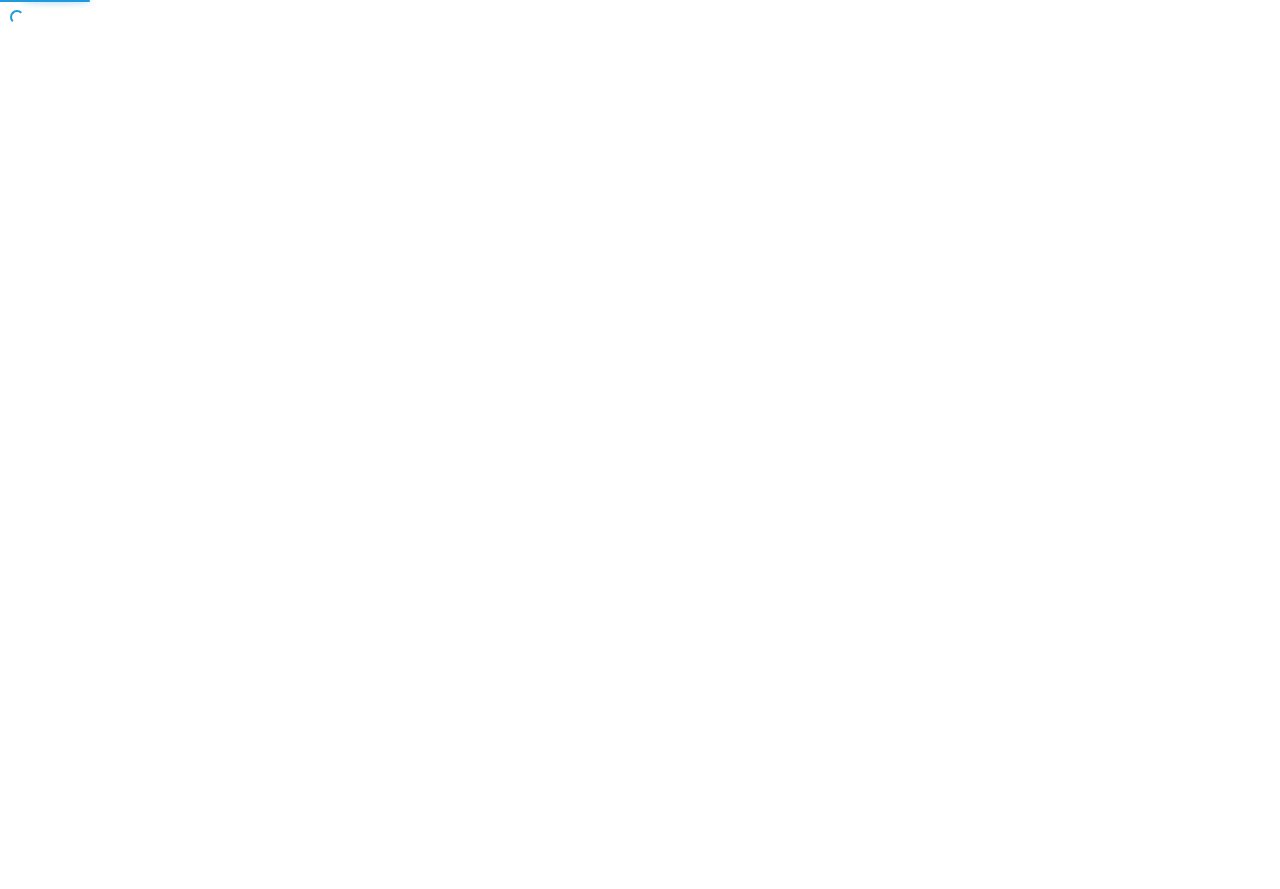 scroll, scrollTop: 0, scrollLeft: 0, axis: both 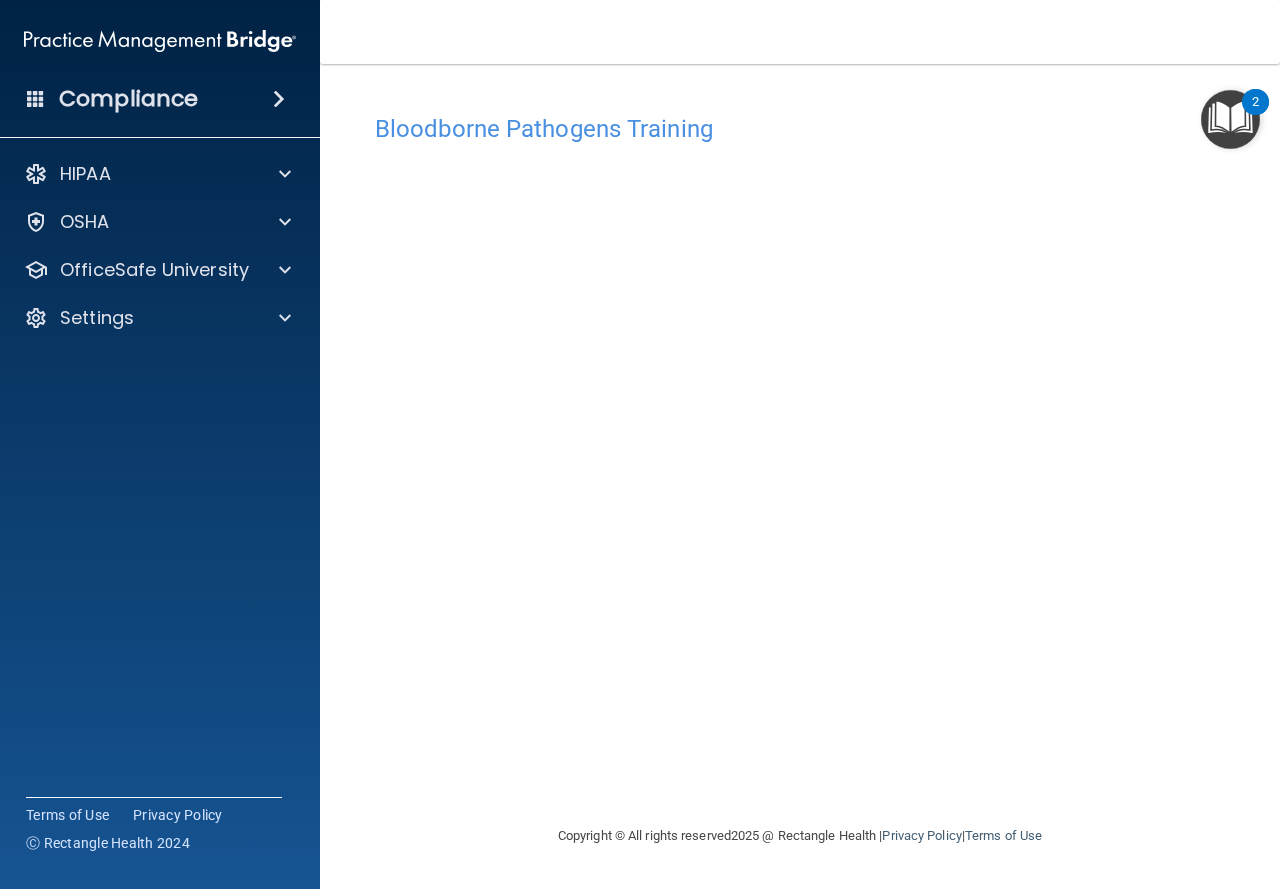 click on "Bloodborne Pathogens Training         This course doesn’t expire until 07/16/2025. Are you sure you want to take this course now?   Take the course anyway!" at bounding box center (800, 464) 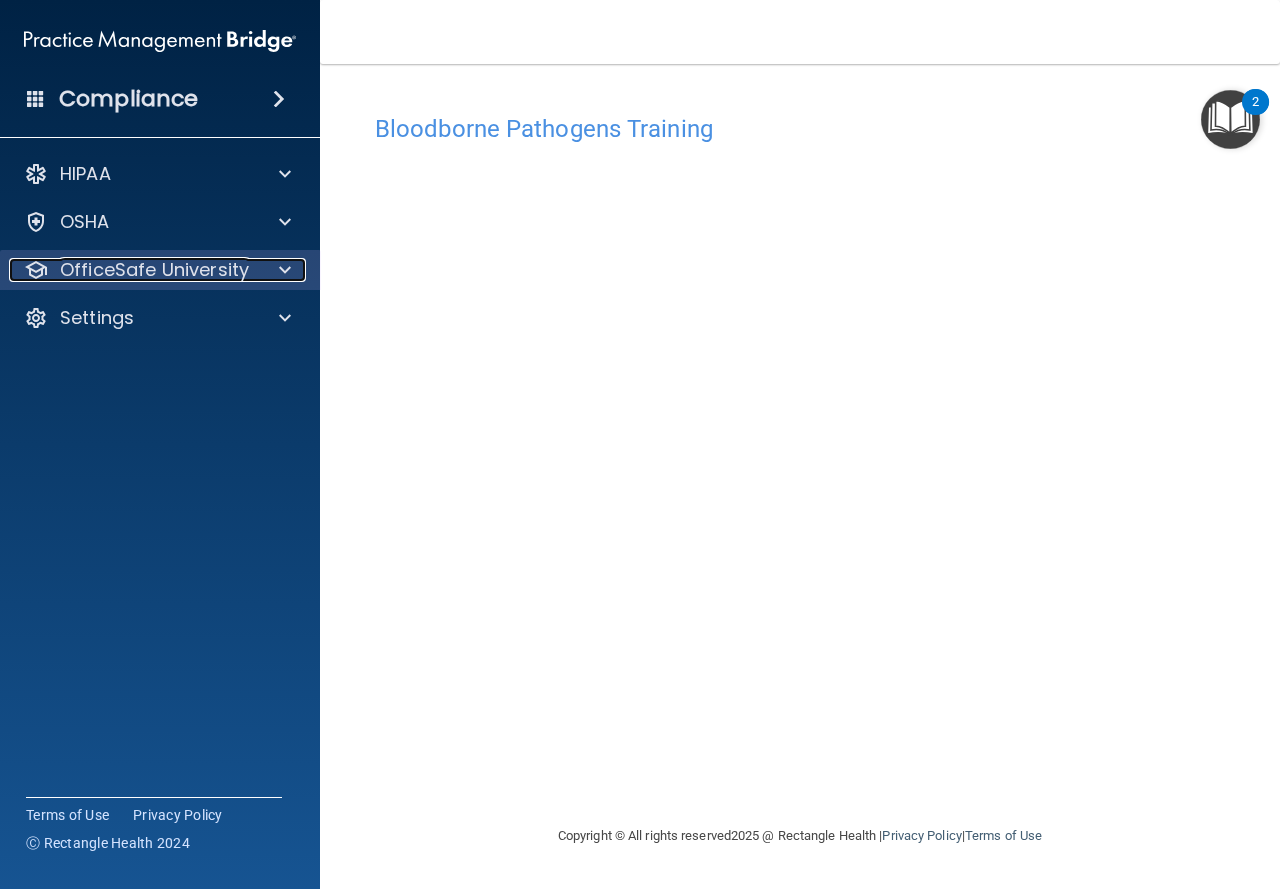 click on "OfficeSafe University" at bounding box center (154, 270) 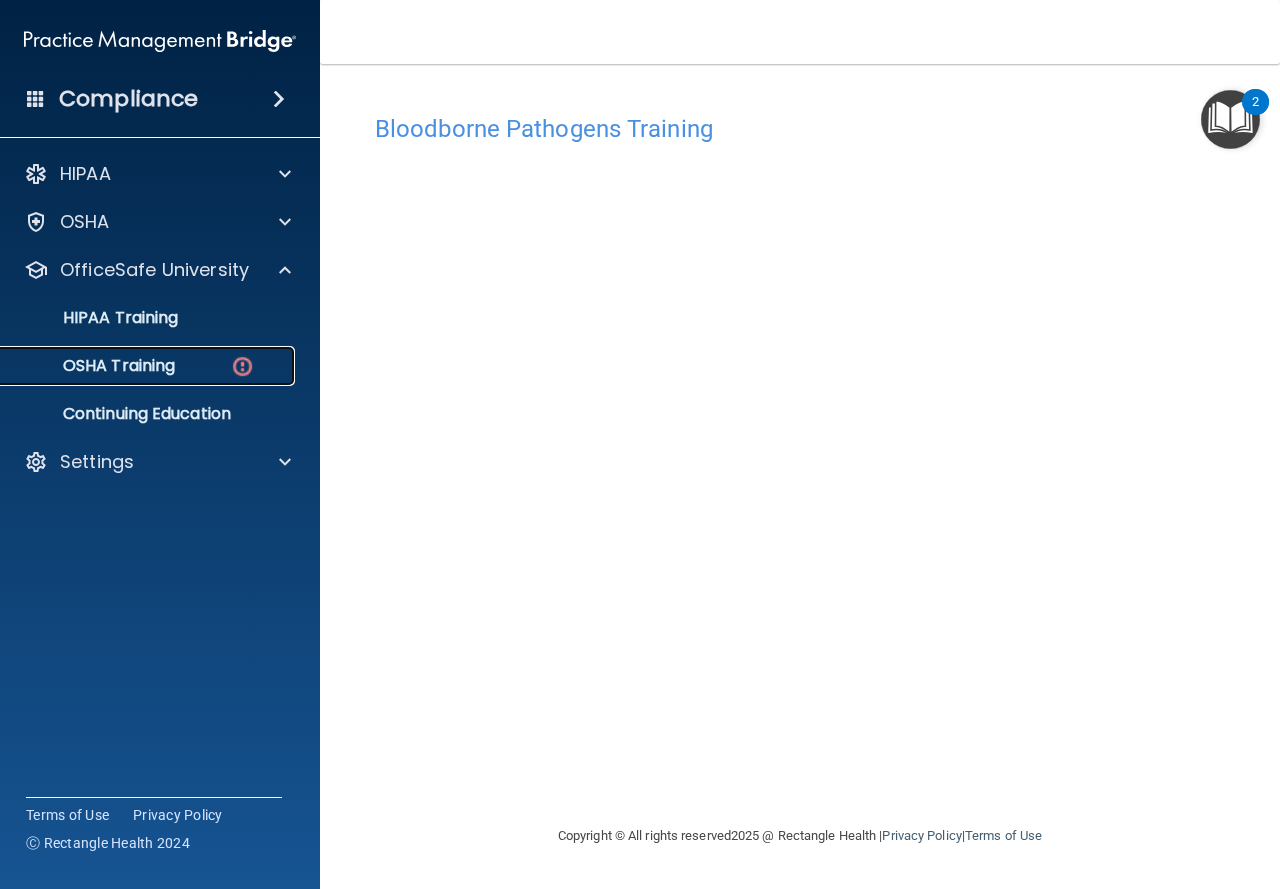 click on "OSHA Training" at bounding box center (149, 366) 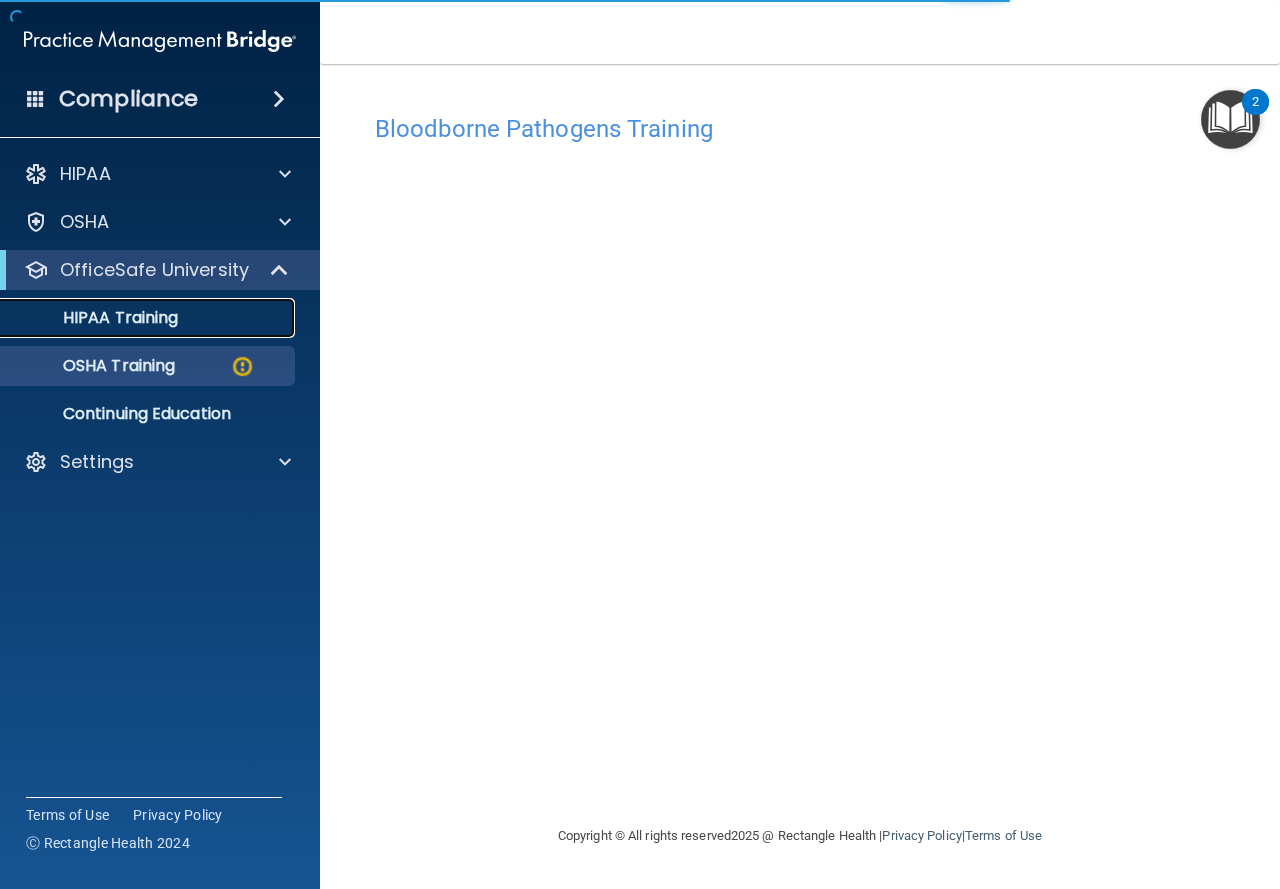 click on "HIPAA Training" at bounding box center [149, 318] 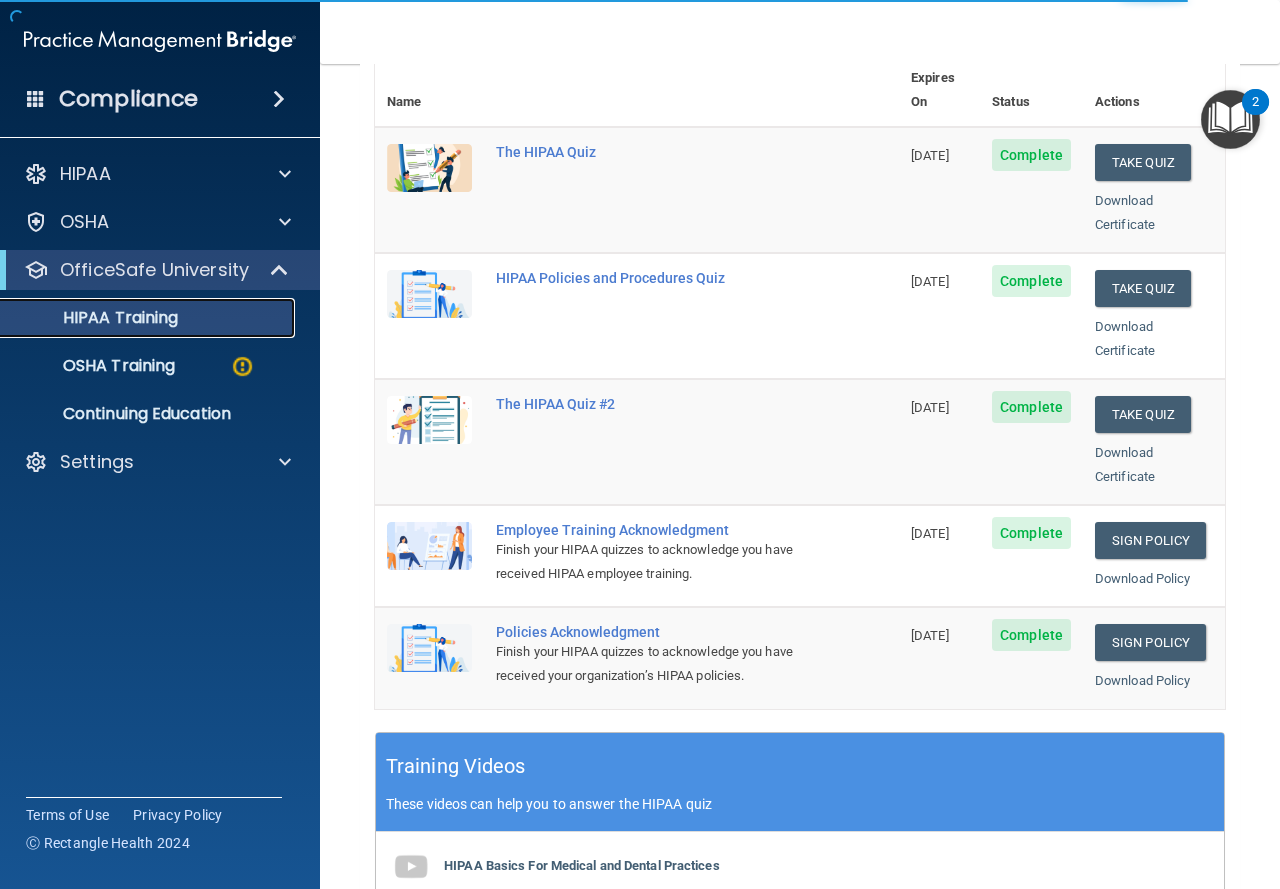 scroll, scrollTop: 317, scrollLeft: 0, axis: vertical 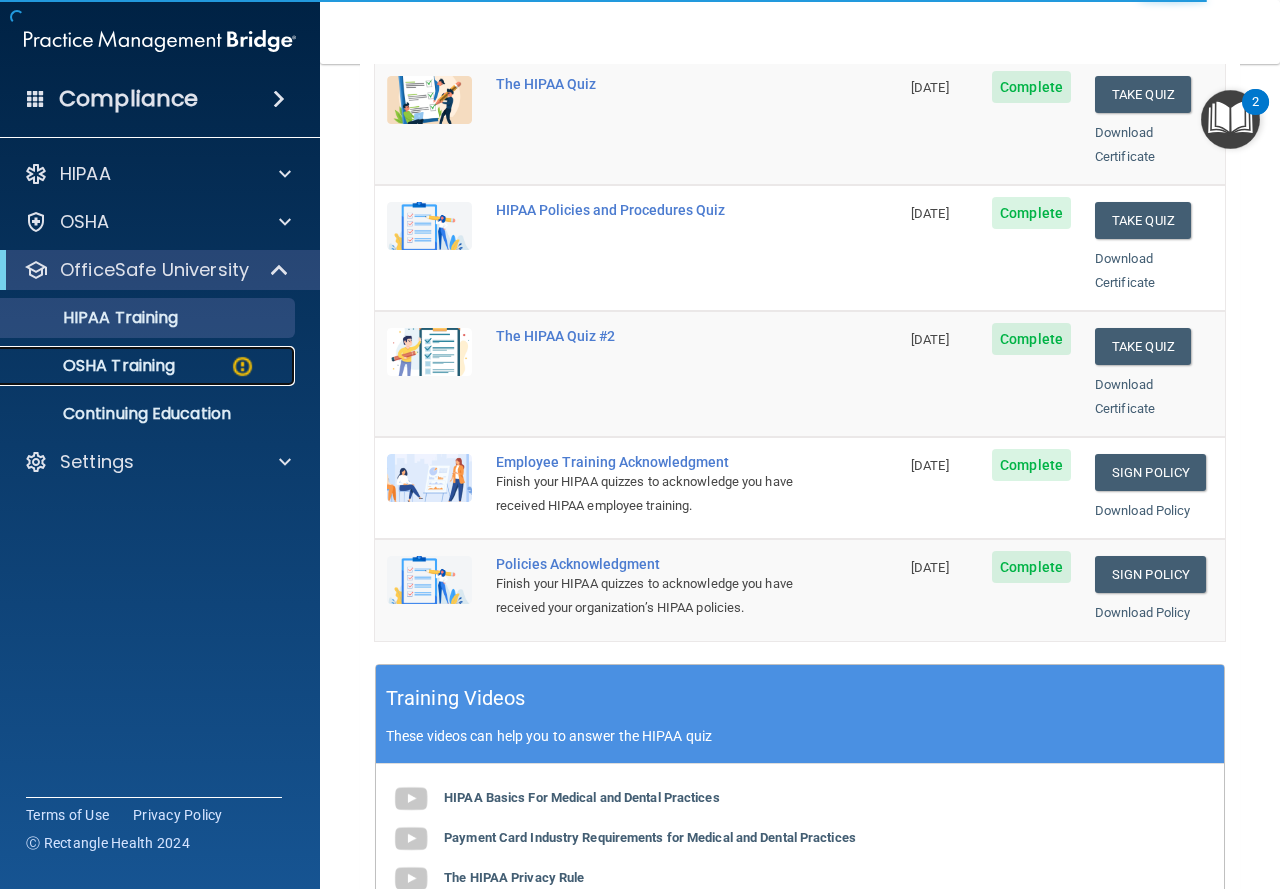 click at bounding box center (242, 366) 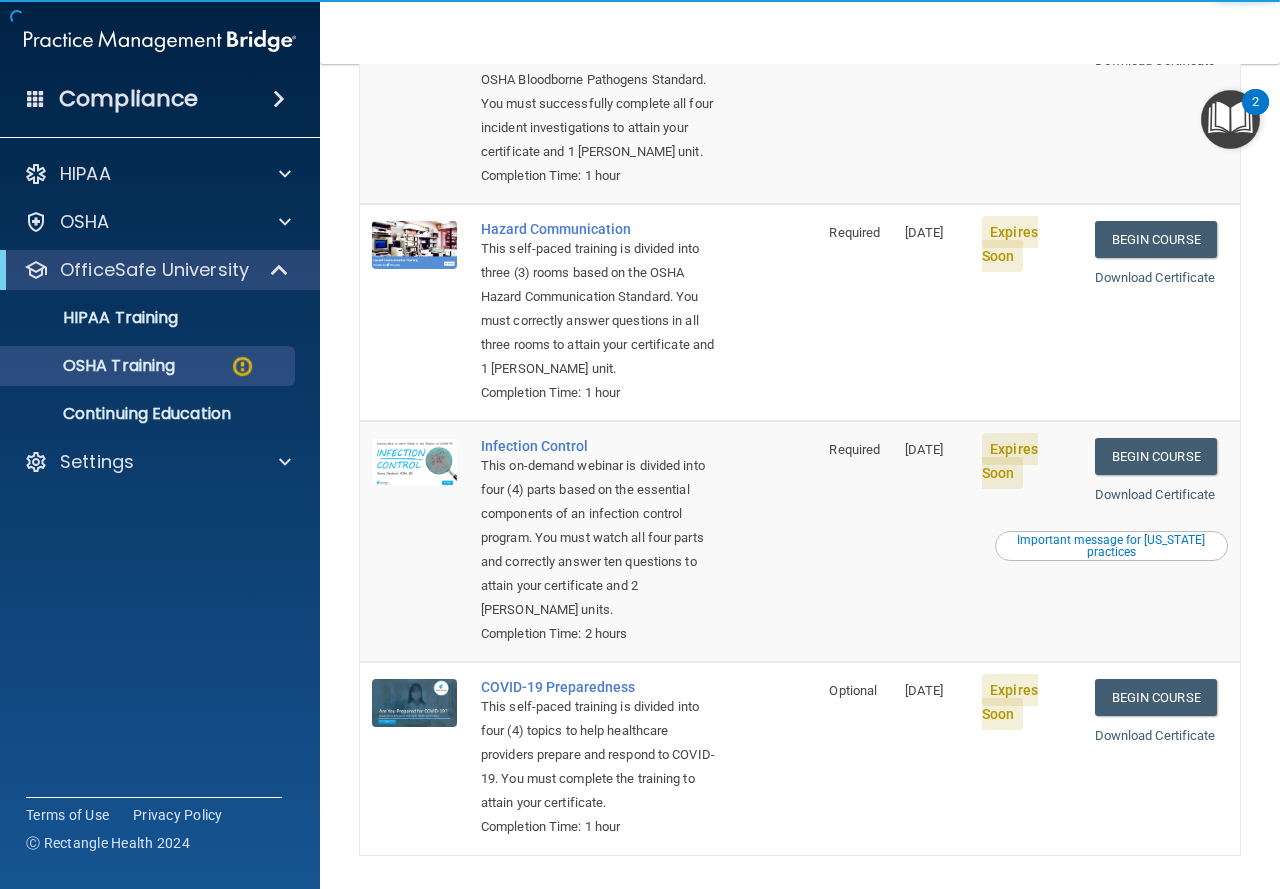drag, startPoint x: 1264, startPoint y: 315, endPoint x: 1279, endPoint y: 207, distance: 109.03669 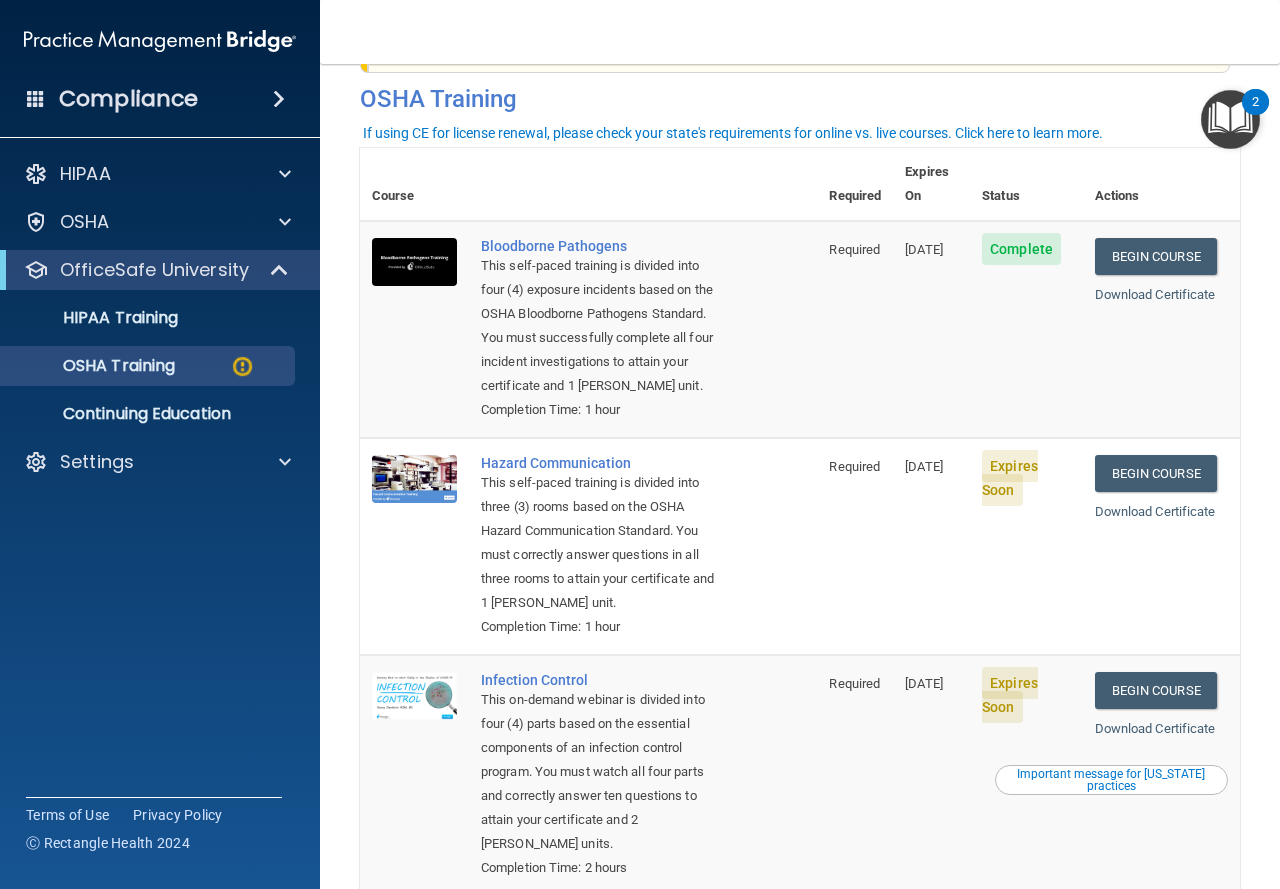 scroll, scrollTop: 82, scrollLeft: 0, axis: vertical 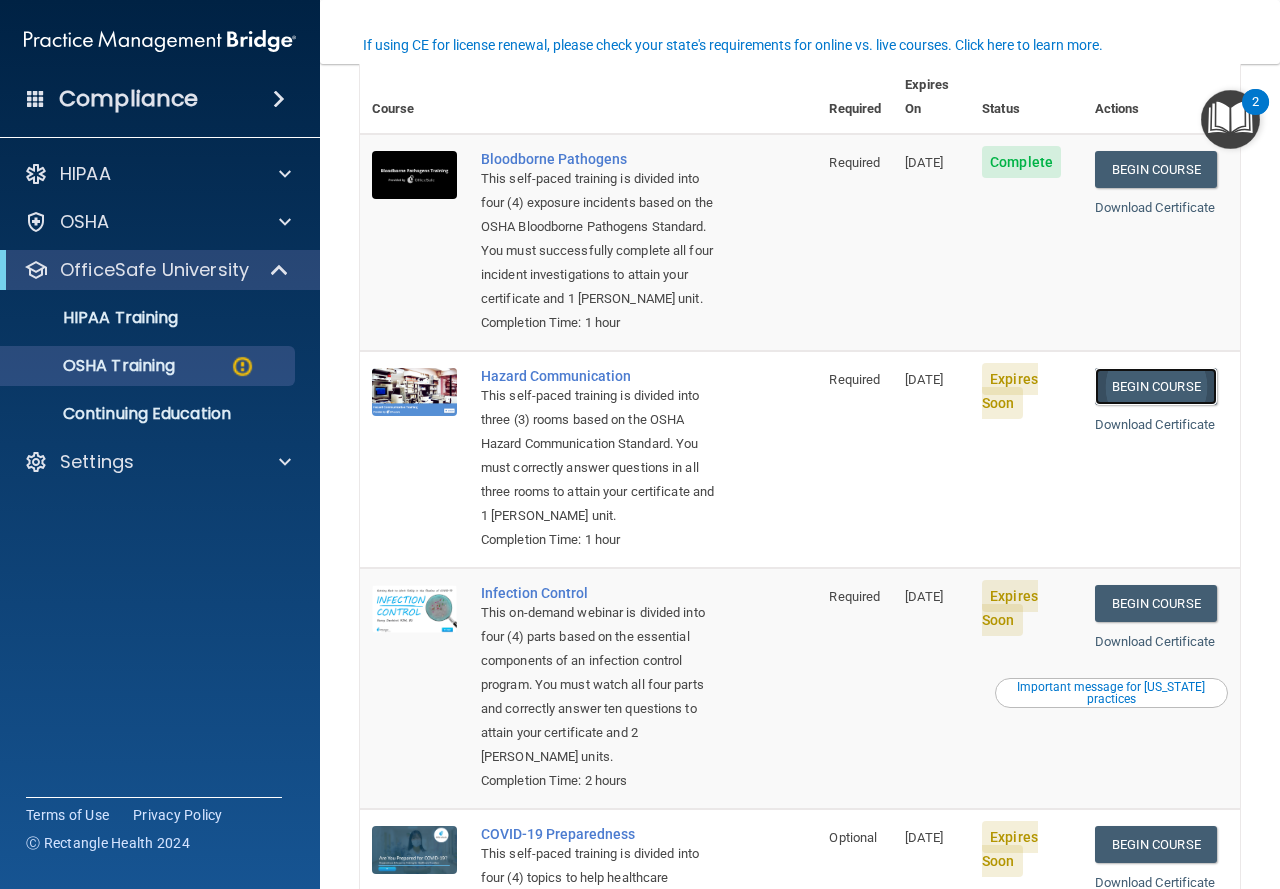click on "Begin Course" at bounding box center (1156, 386) 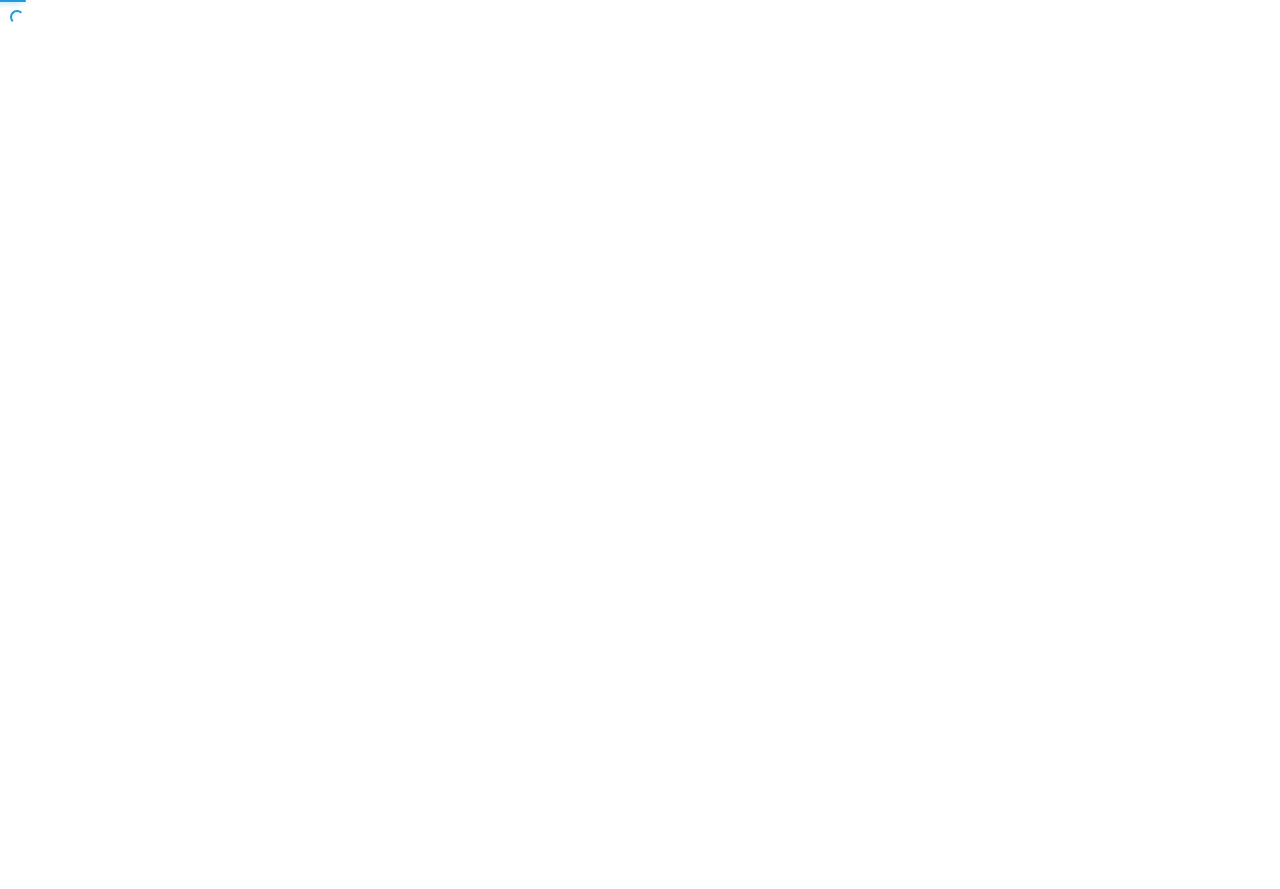 scroll, scrollTop: 0, scrollLeft: 0, axis: both 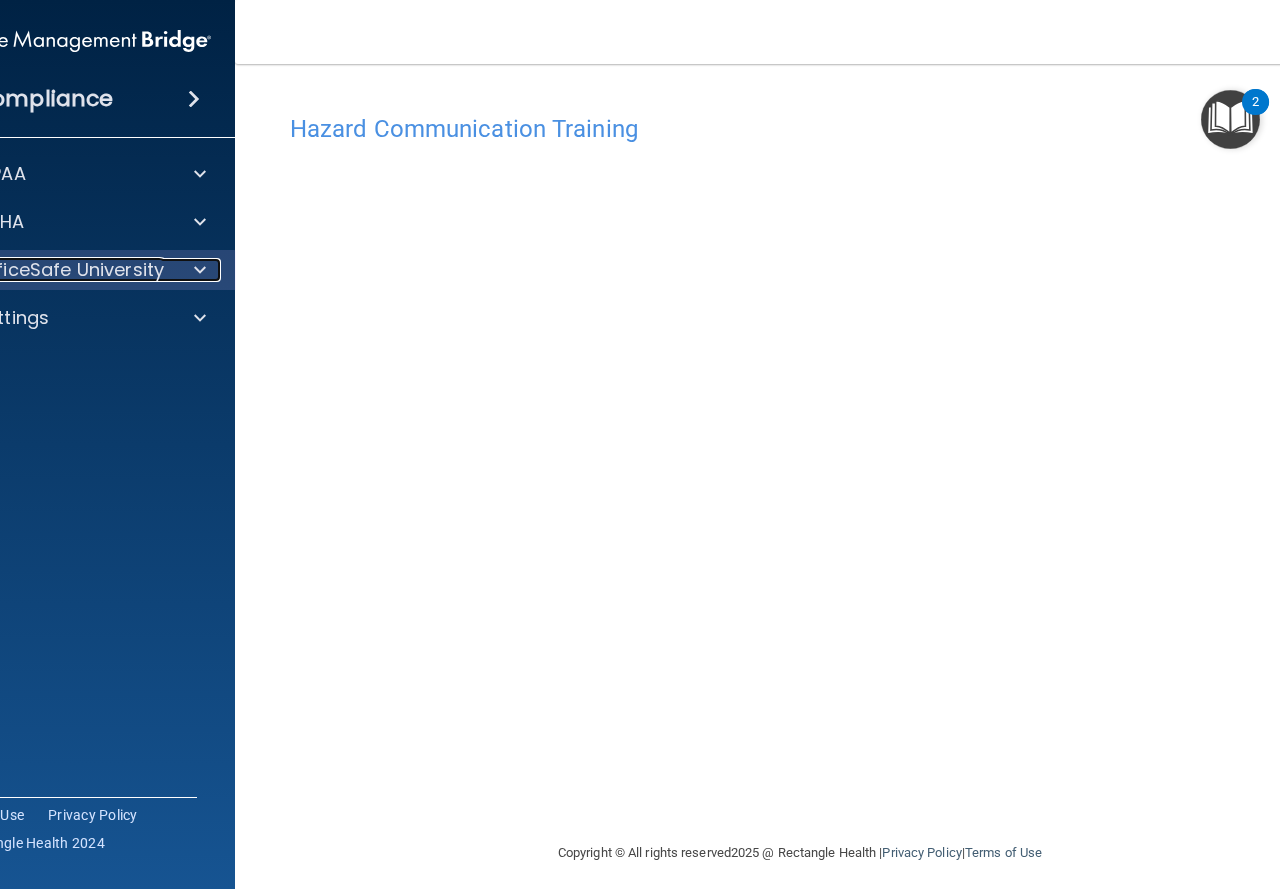 click at bounding box center [197, 270] 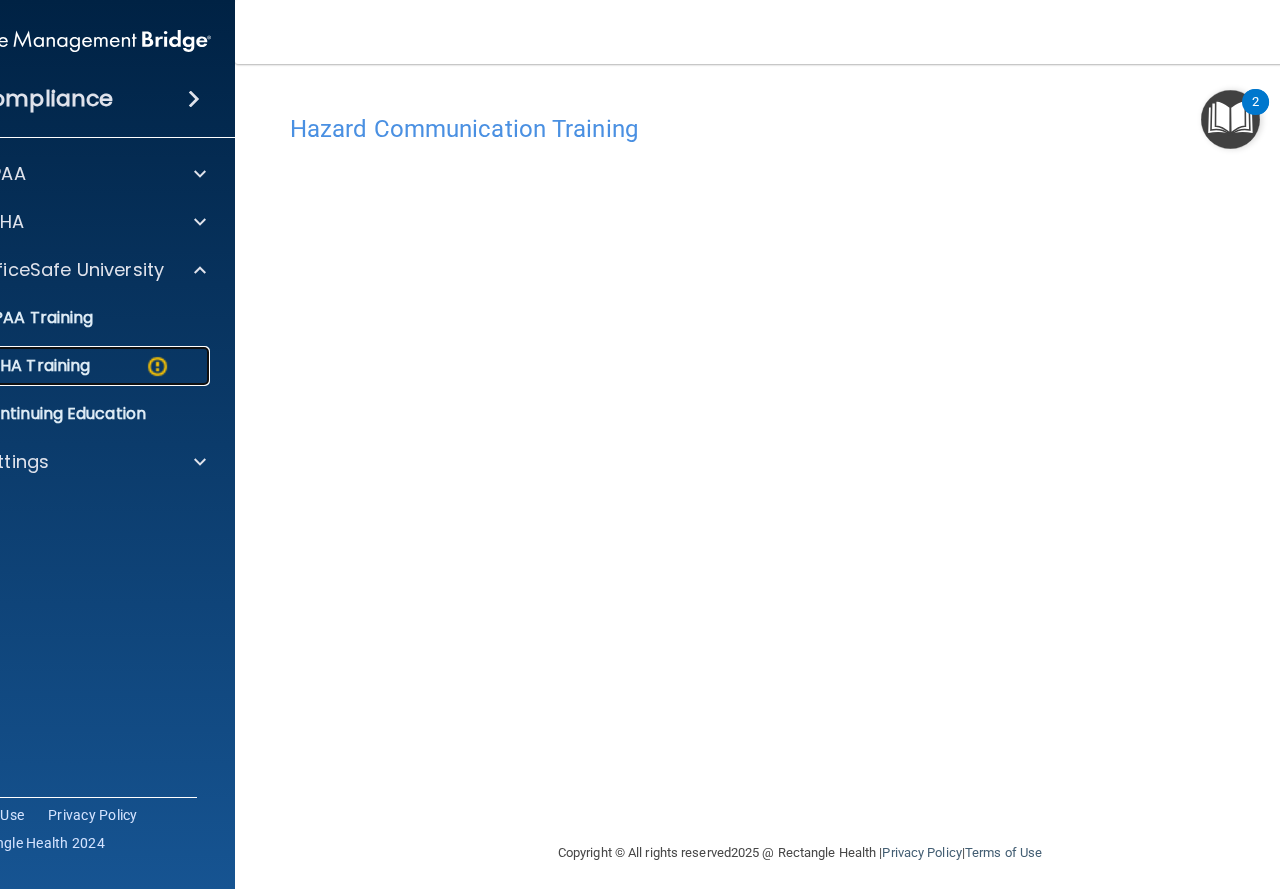click on "OSHA Training" at bounding box center (64, 366) 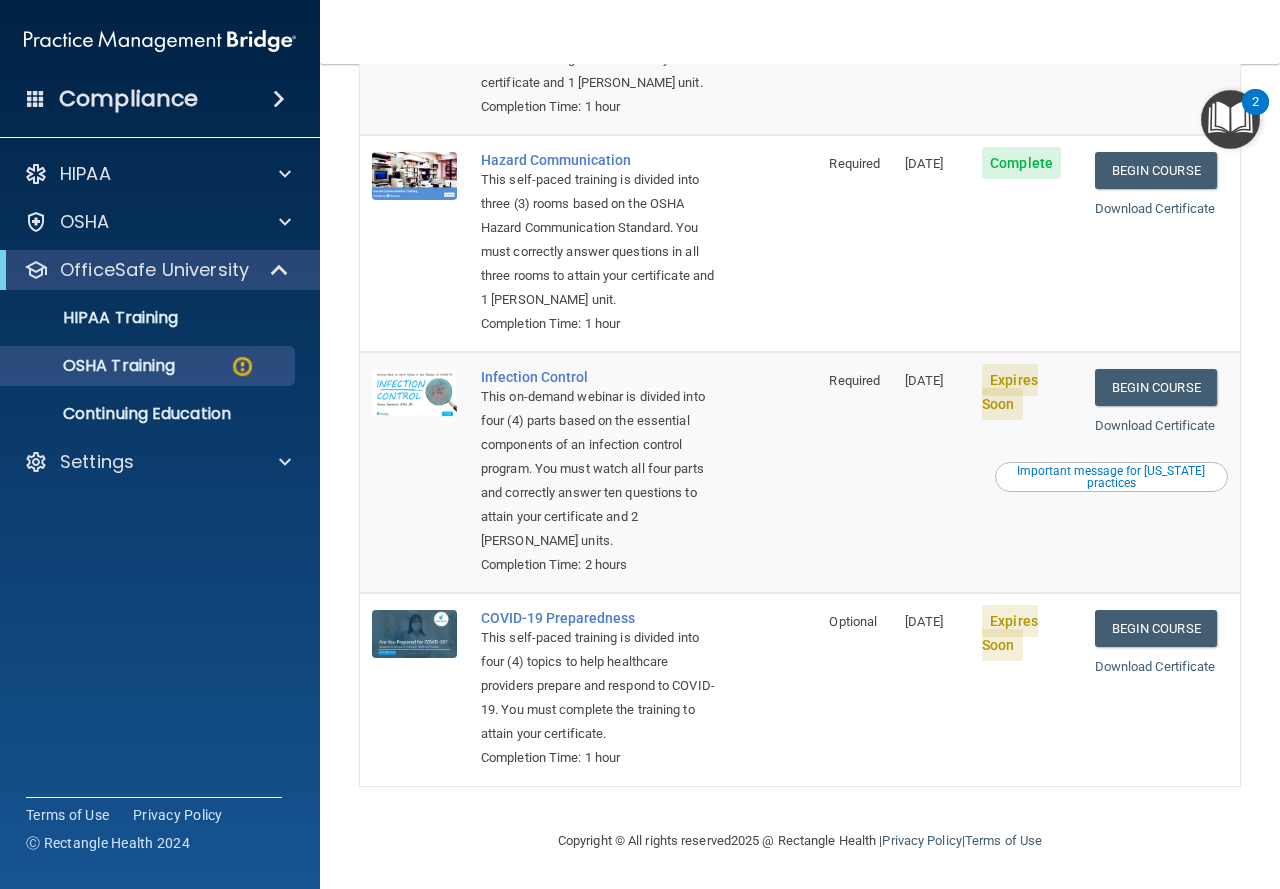 scroll, scrollTop: 462, scrollLeft: 0, axis: vertical 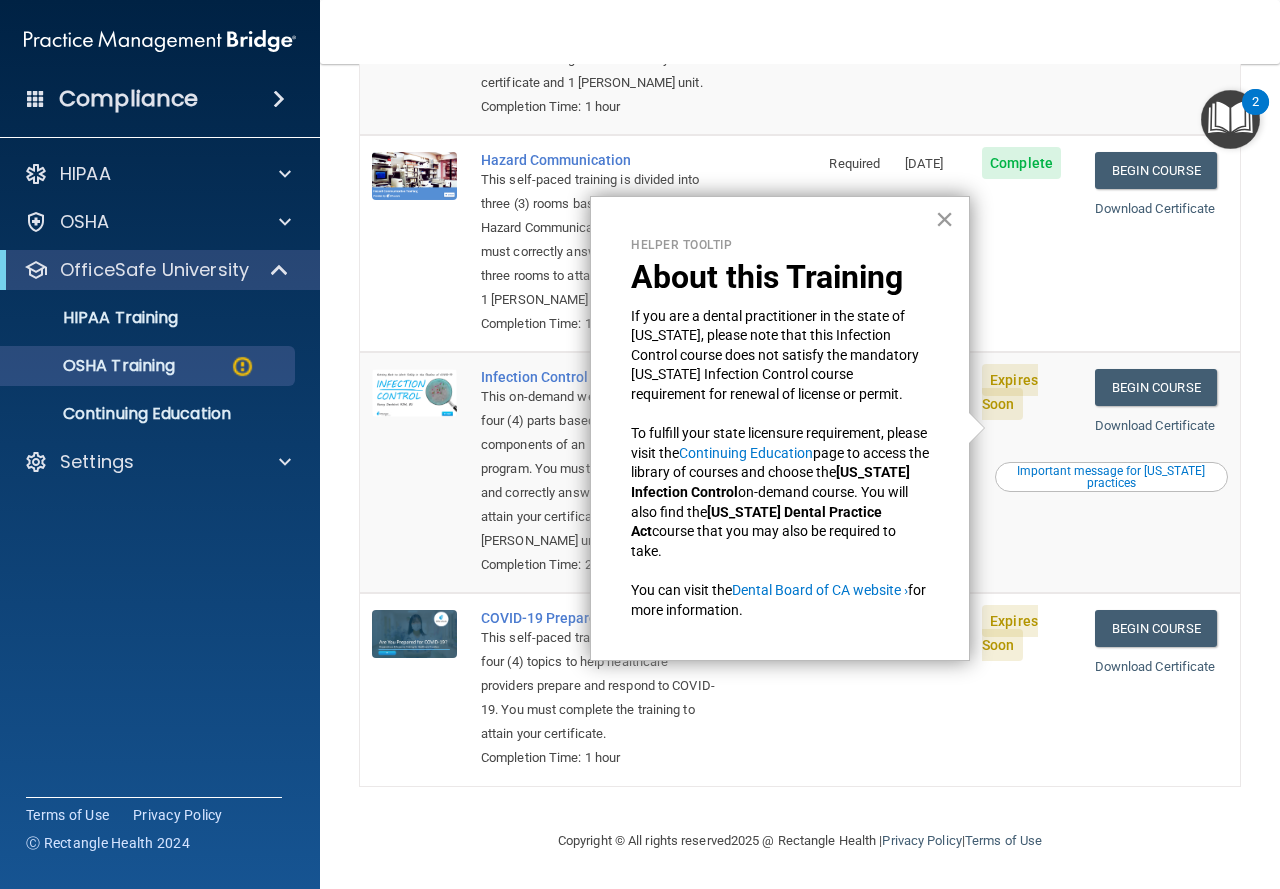 click on "×" at bounding box center (944, 219) 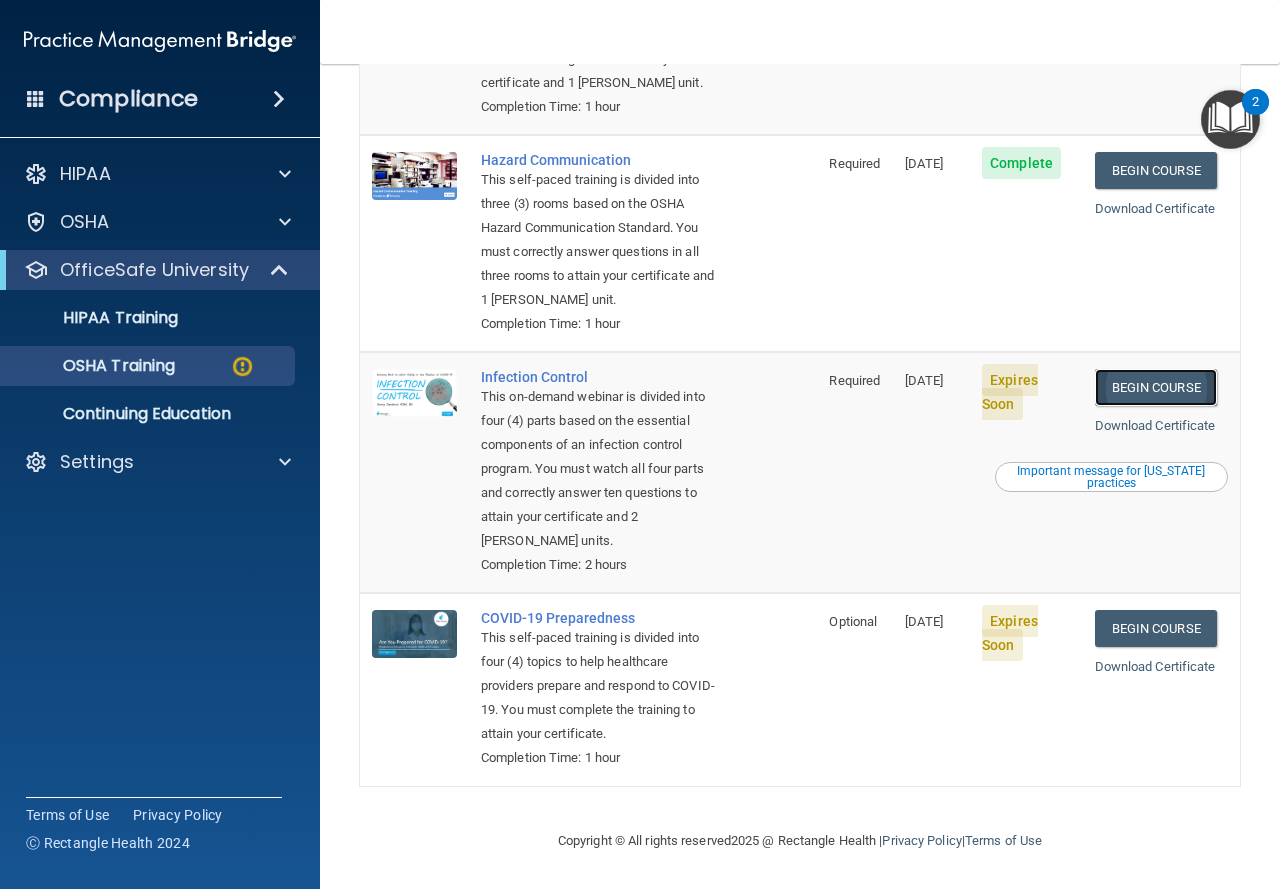 click on "Begin Course" at bounding box center [1156, 387] 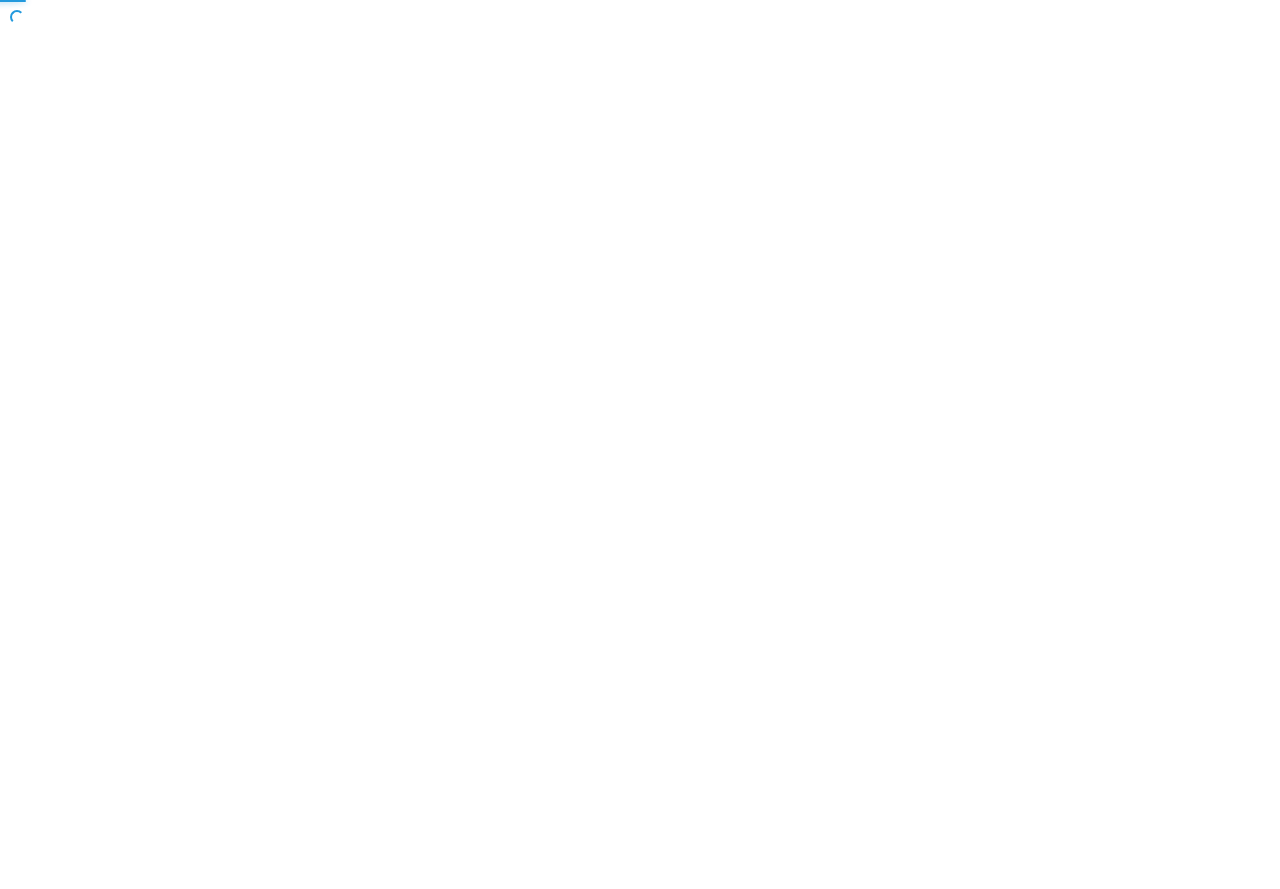 scroll, scrollTop: 0, scrollLeft: 0, axis: both 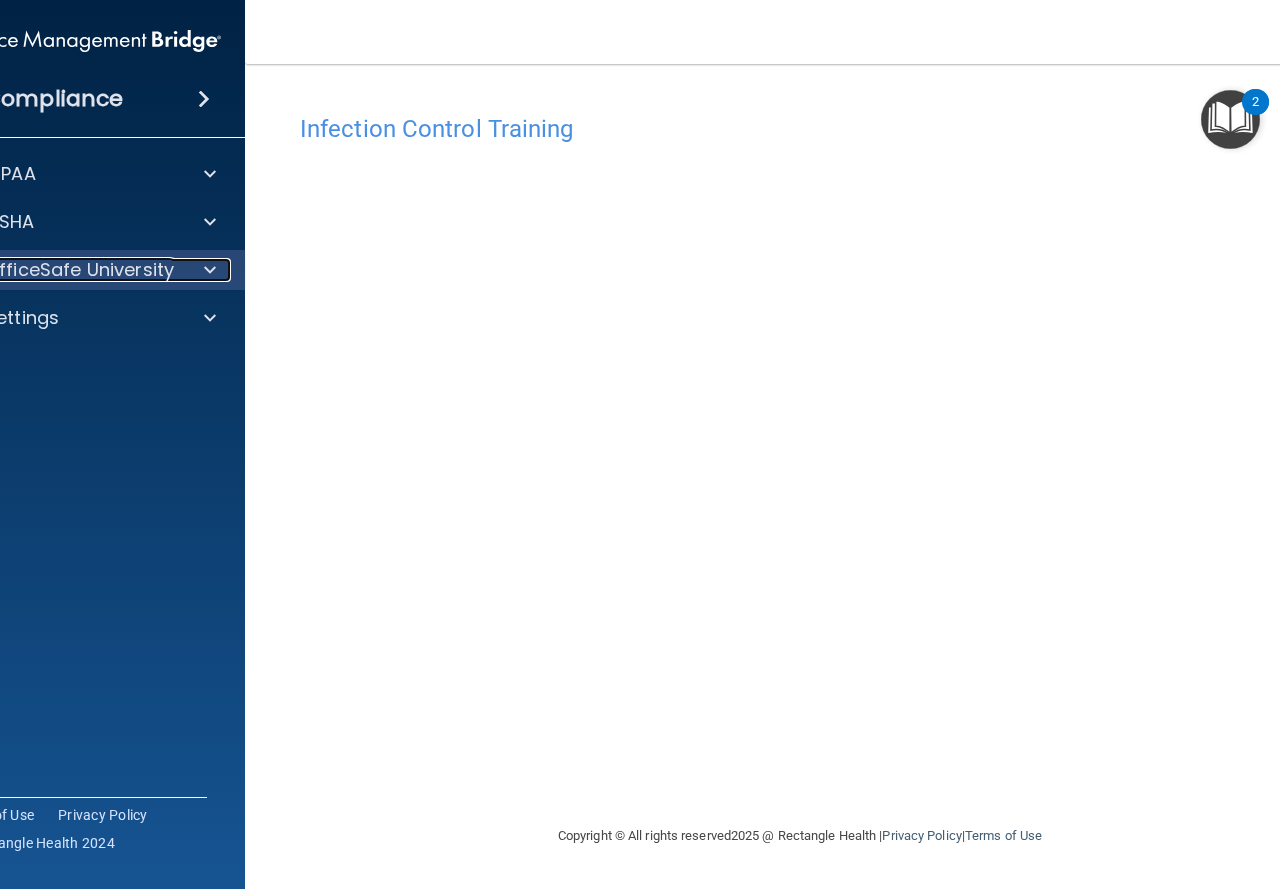 click on "OfficeSafe University" at bounding box center (79, 270) 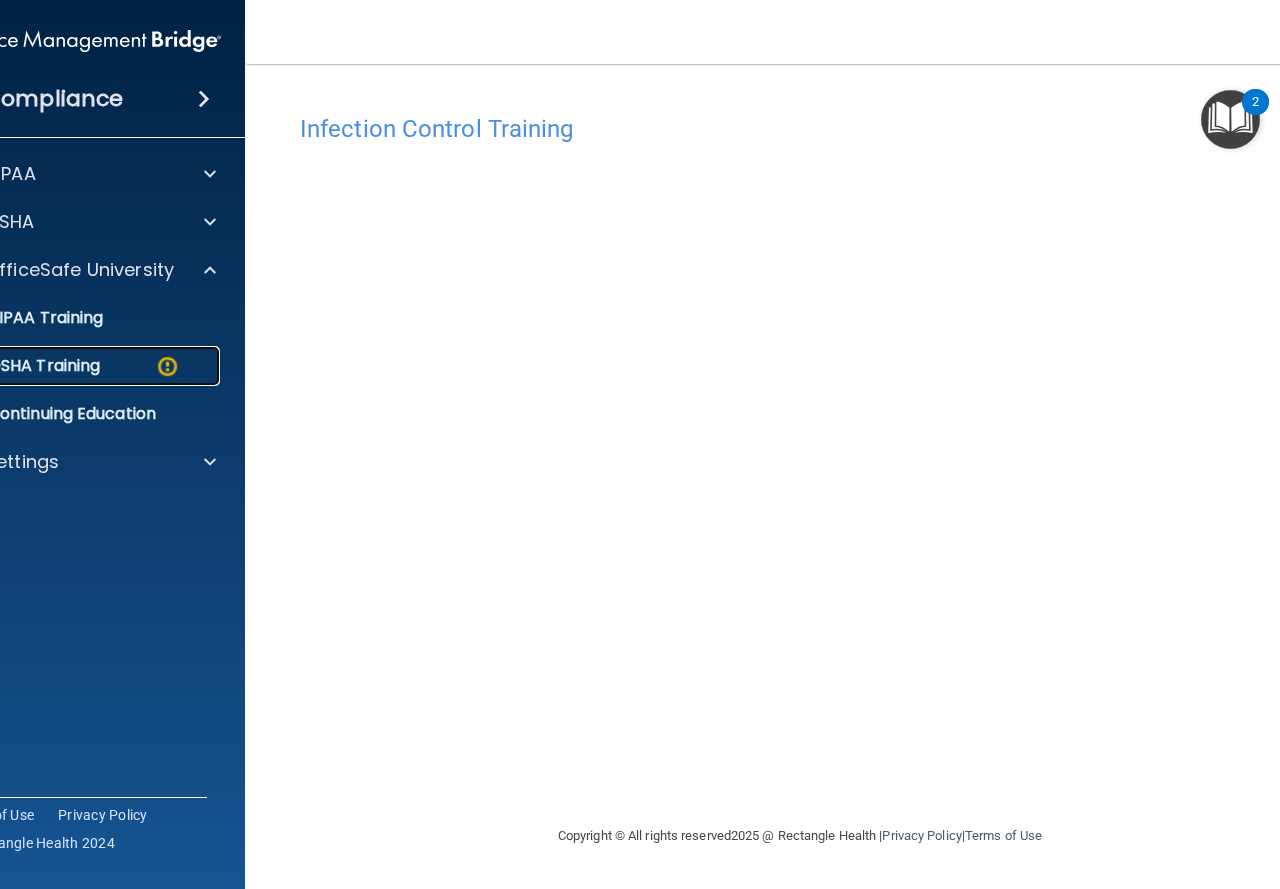 click at bounding box center [167, 366] 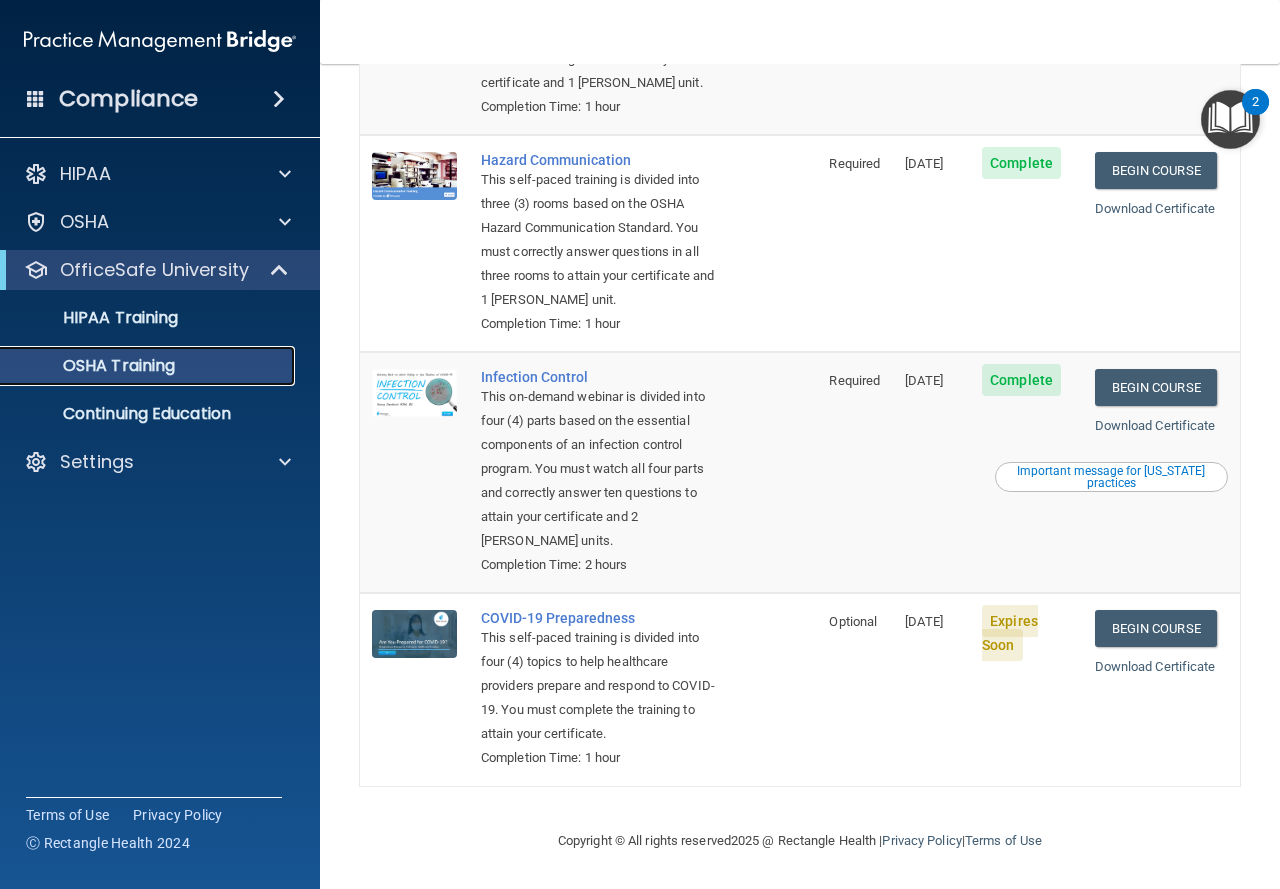 scroll, scrollTop: 406, scrollLeft: 0, axis: vertical 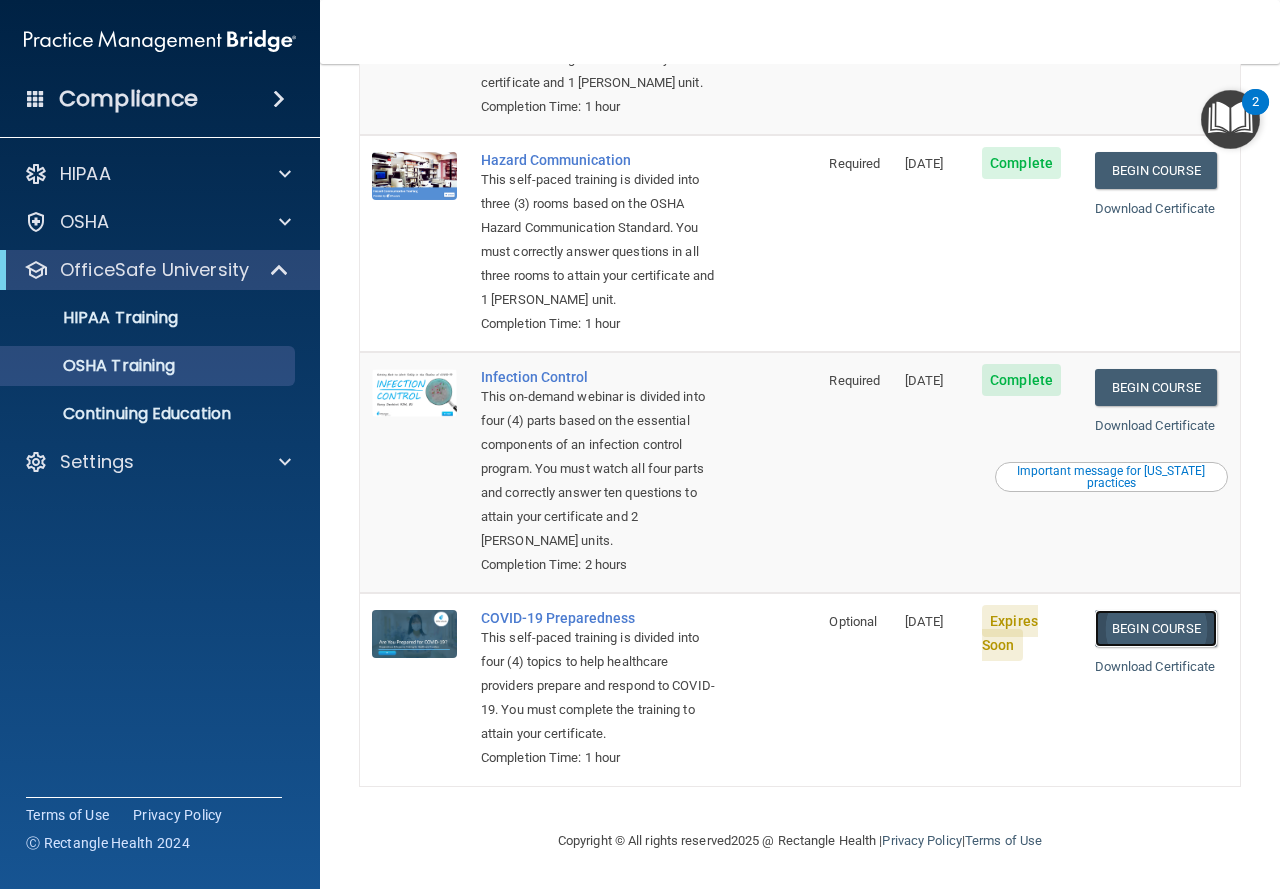 click on "Begin Course" at bounding box center [1156, 628] 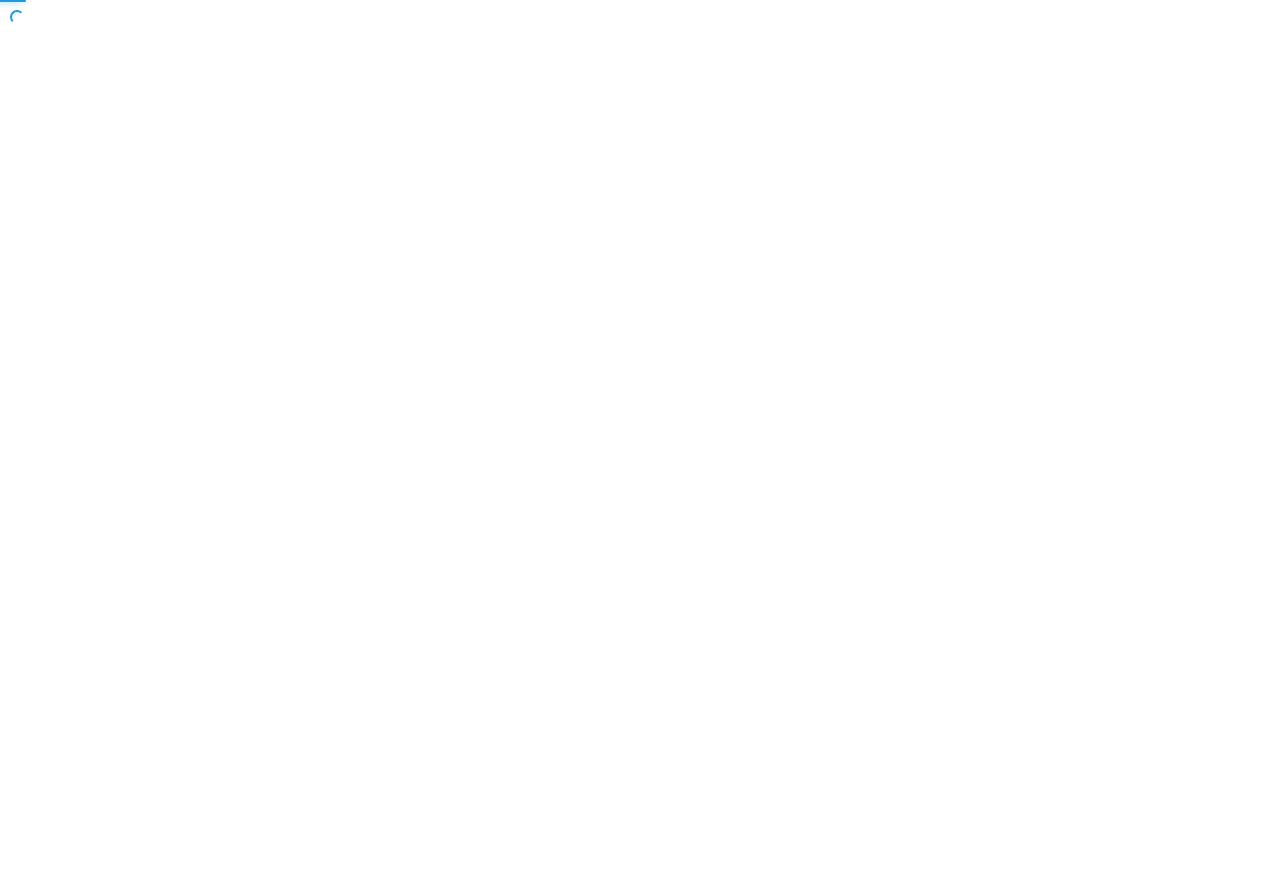 scroll, scrollTop: 0, scrollLeft: 0, axis: both 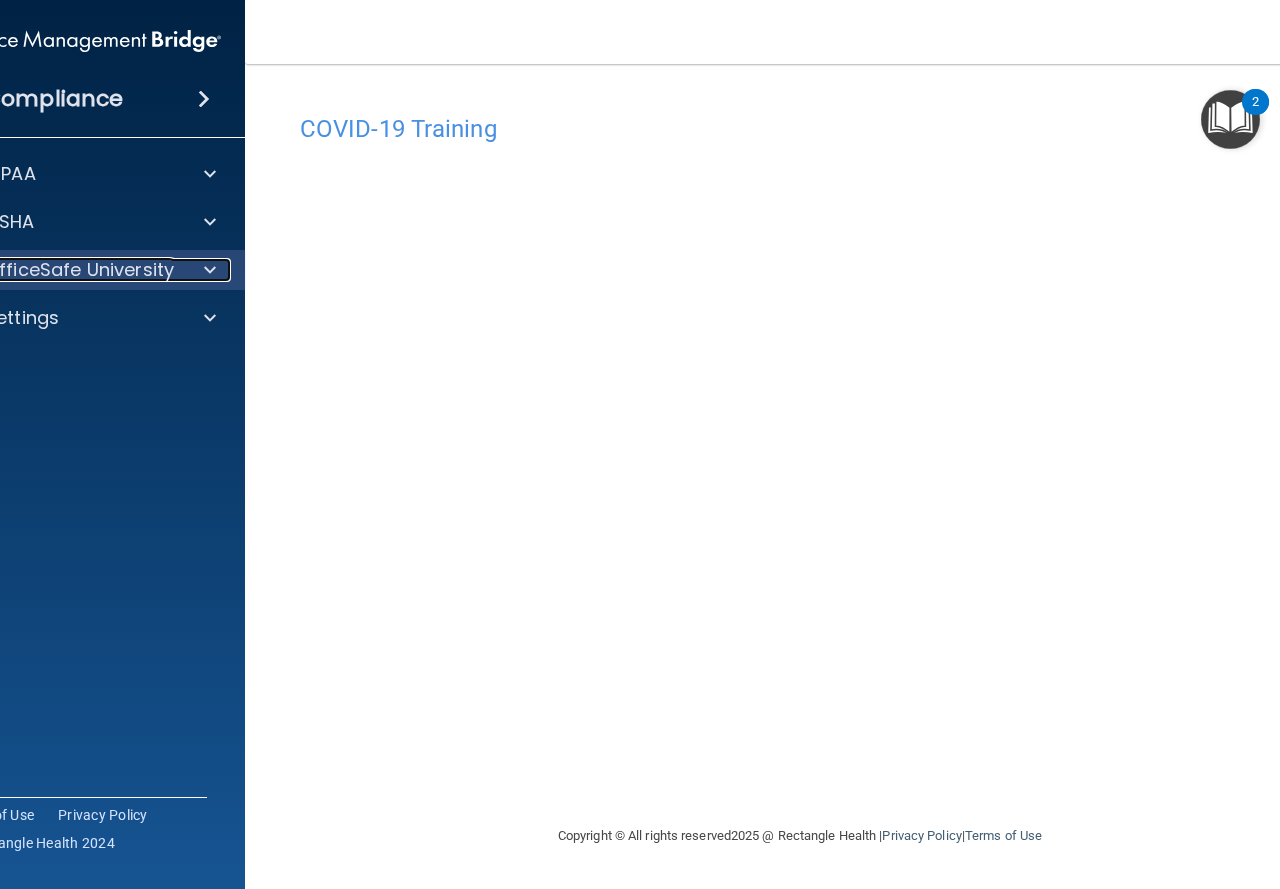 click on "OfficeSafe University" at bounding box center [58, 270] 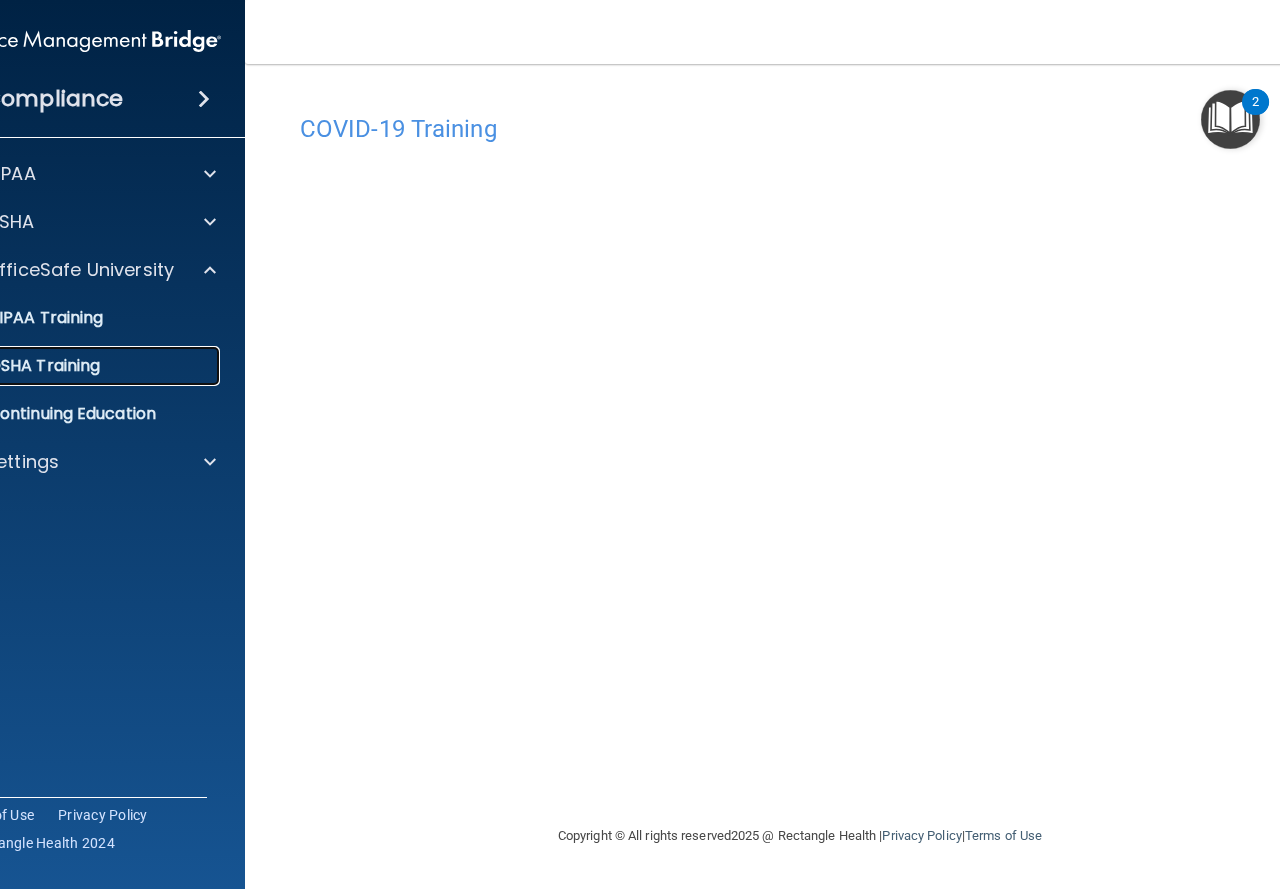 click on "OSHA Training" at bounding box center (74, 366) 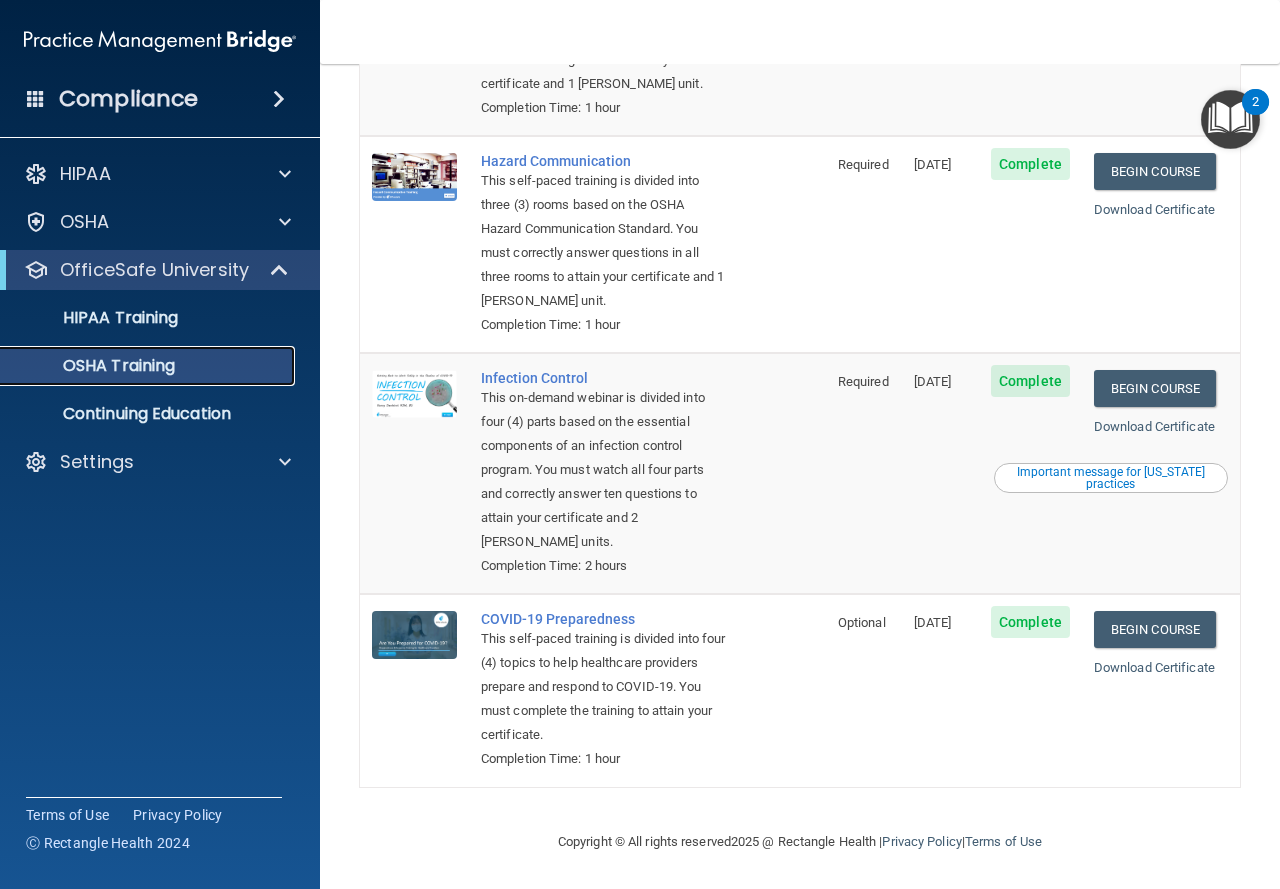 scroll, scrollTop: 335, scrollLeft: 0, axis: vertical 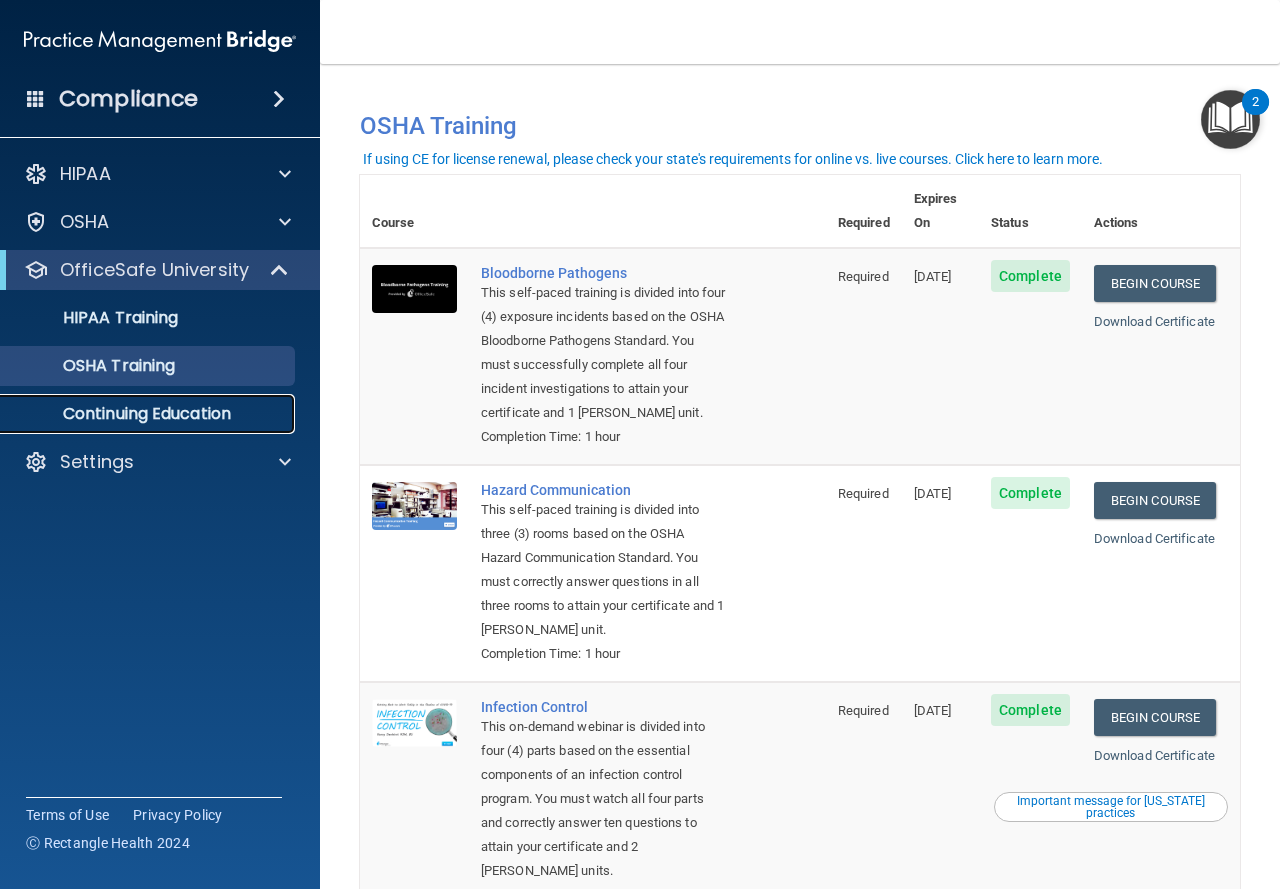 click on "Continuing Education" at bounding box center (149, 414) 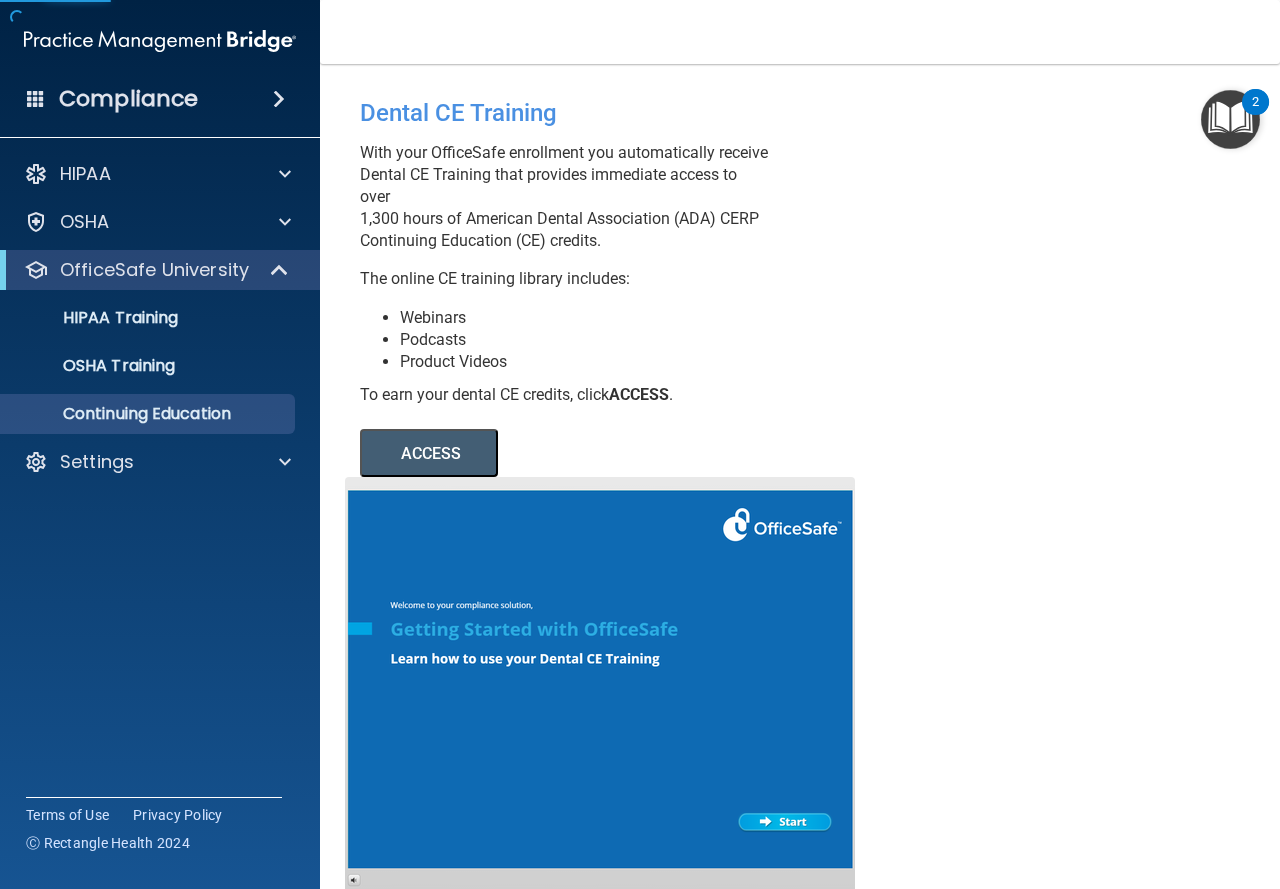 click on "ACCESS" at bounding box center (429, 453) 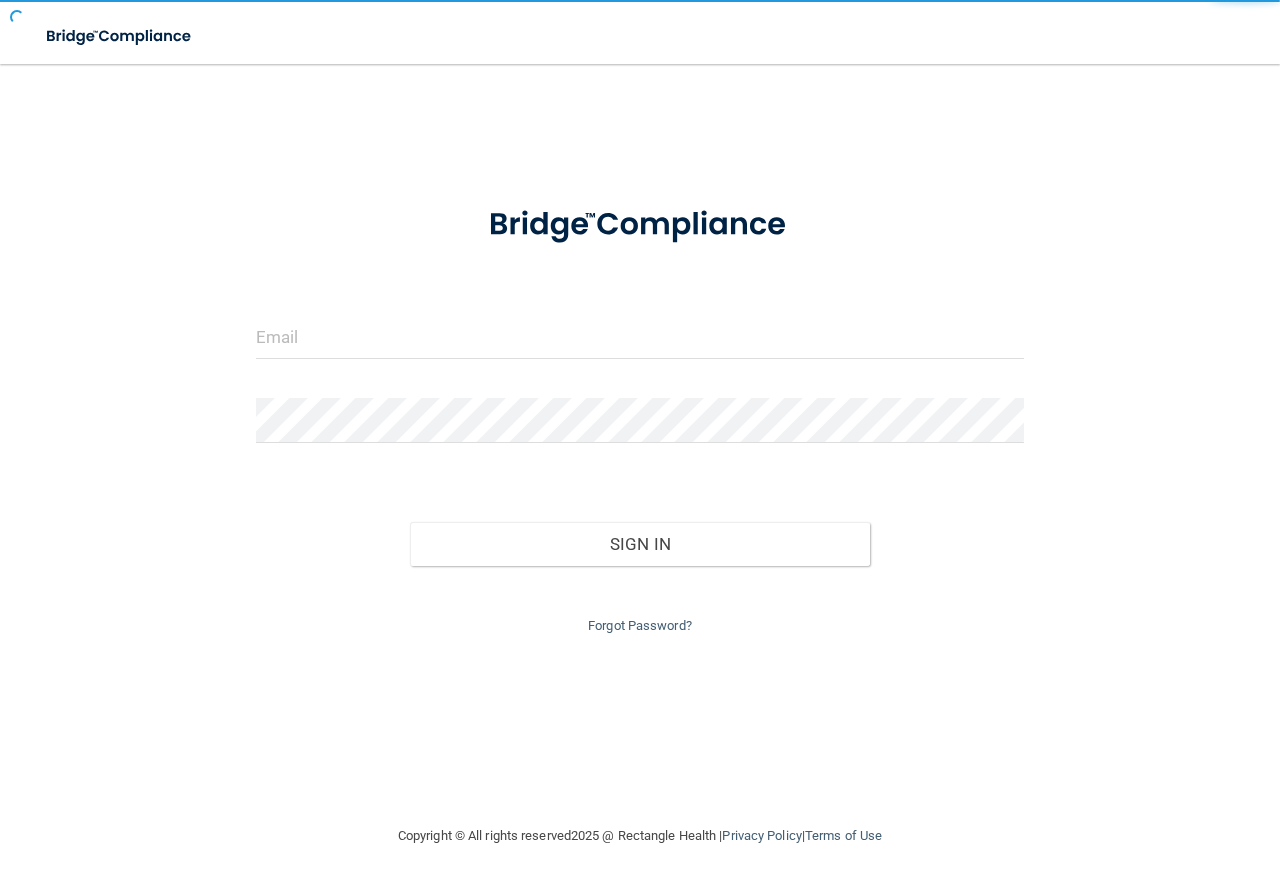 scroll, scrollTop: 0, scrollLeft: 0, axis: both 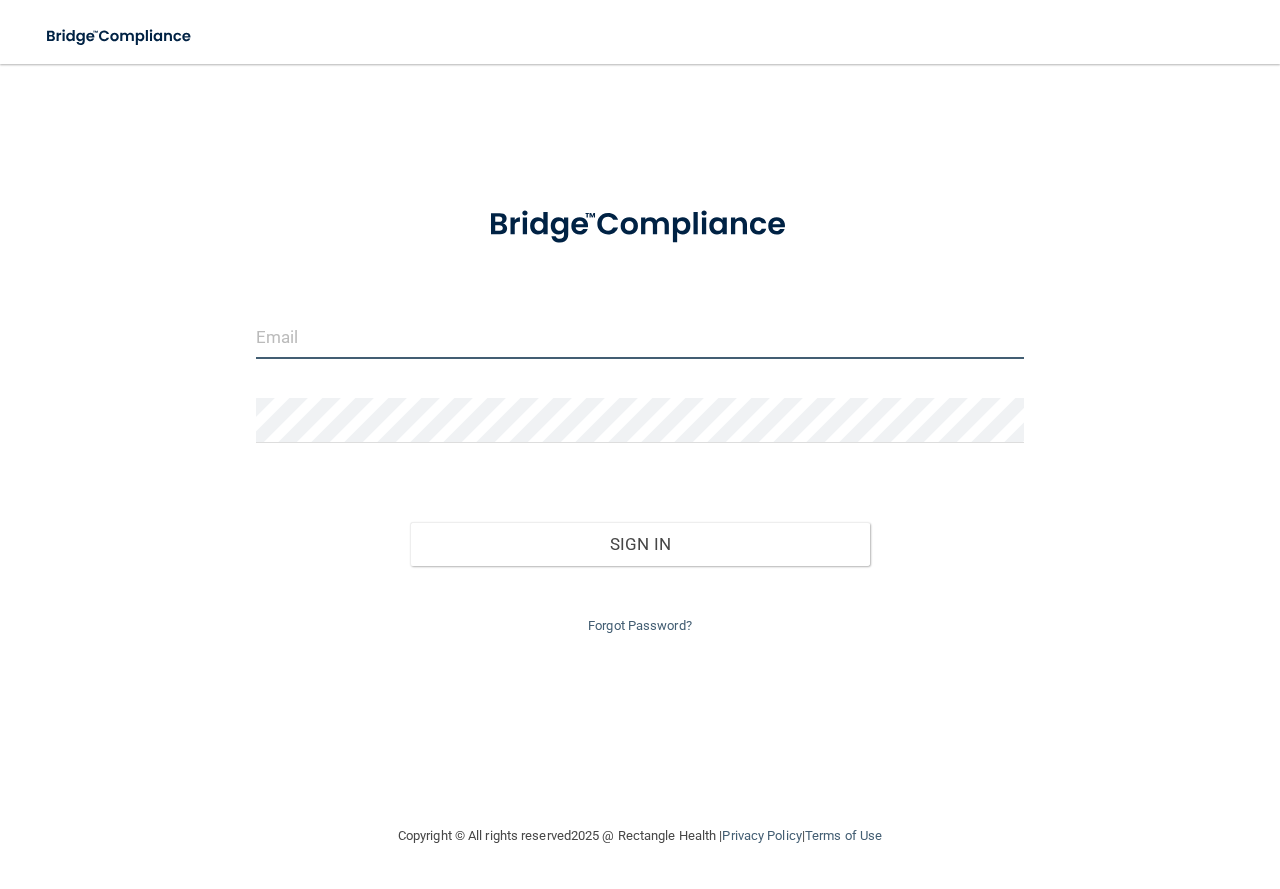 click at bounding box center [640, 336] 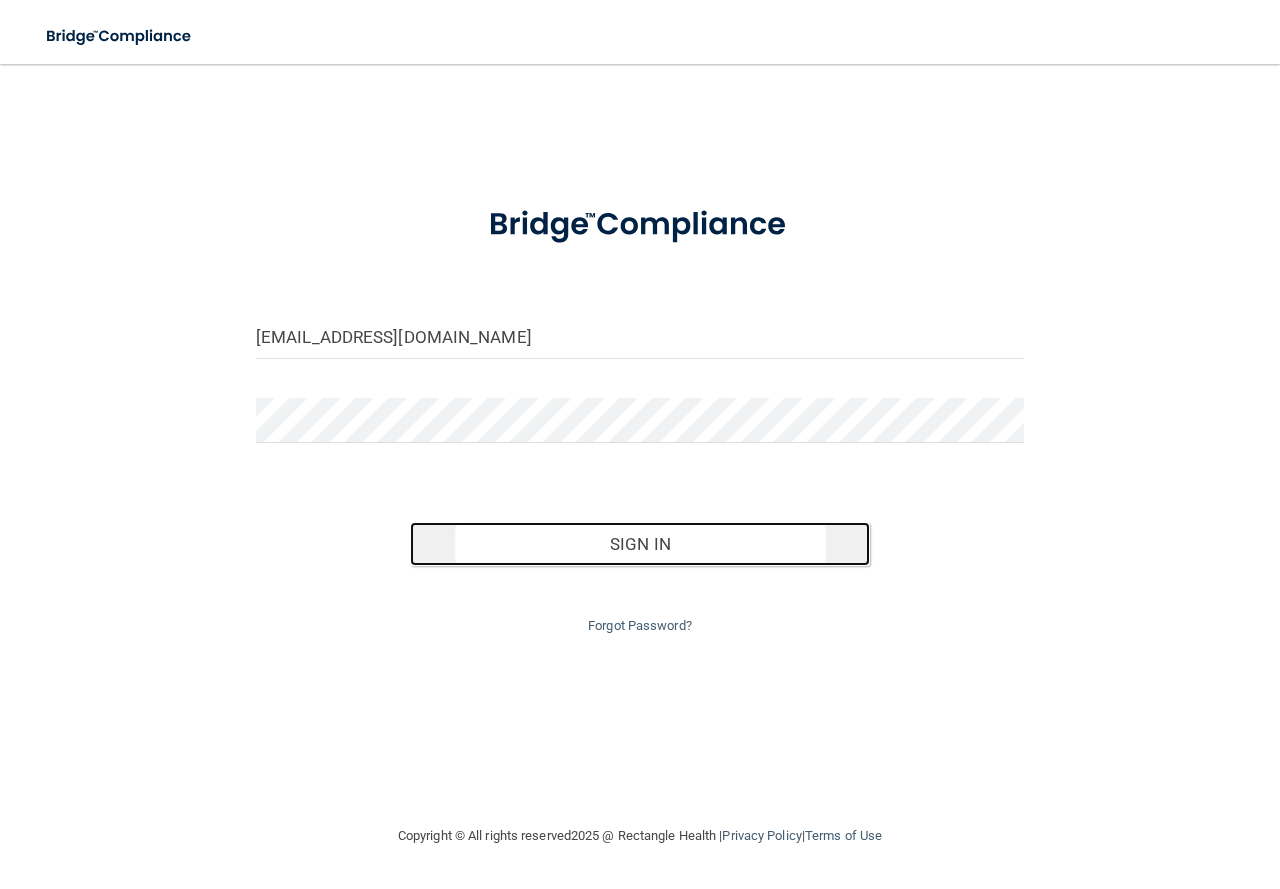 click on "Sign In" at bounding box center (640, 544) 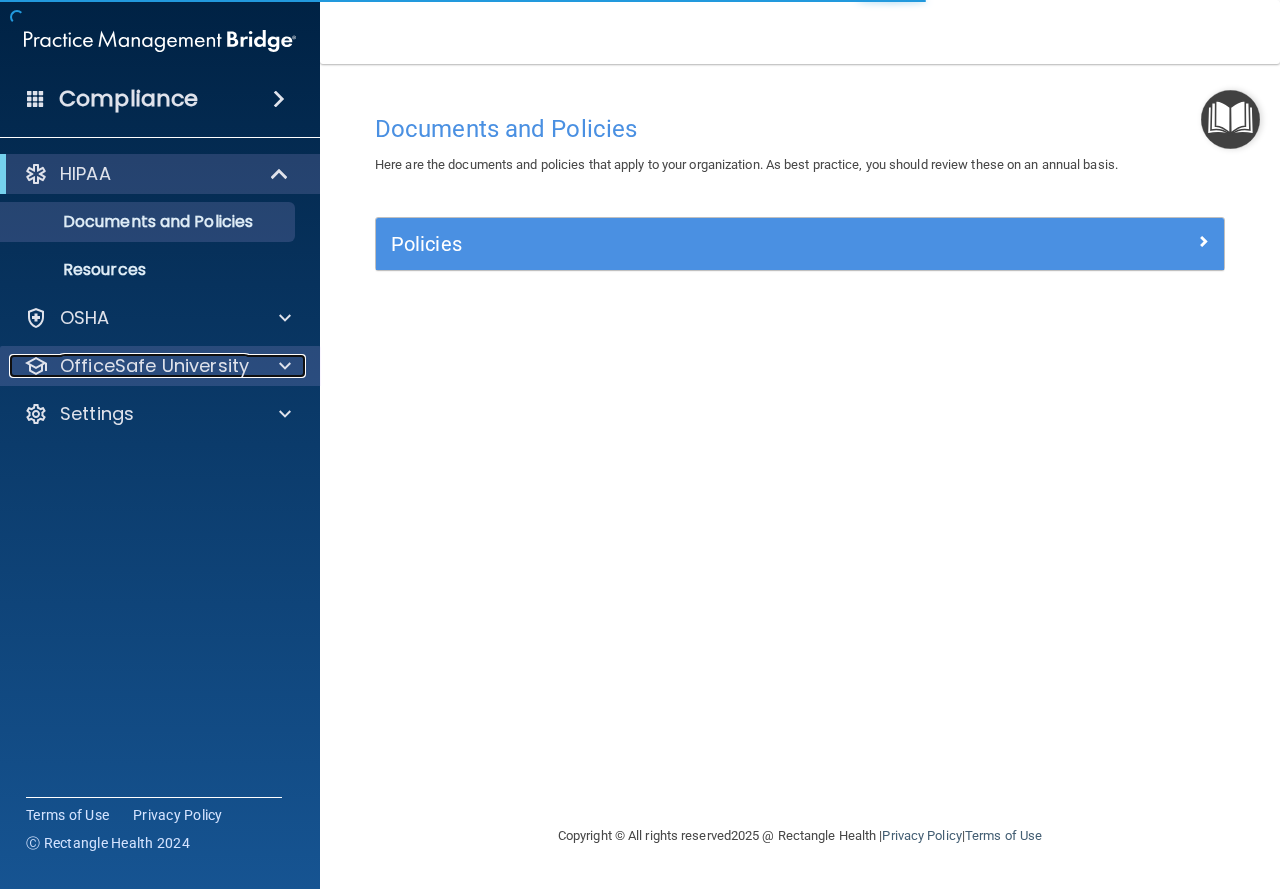 click on "OfficeSafe University" at bounding box center (154, 366) 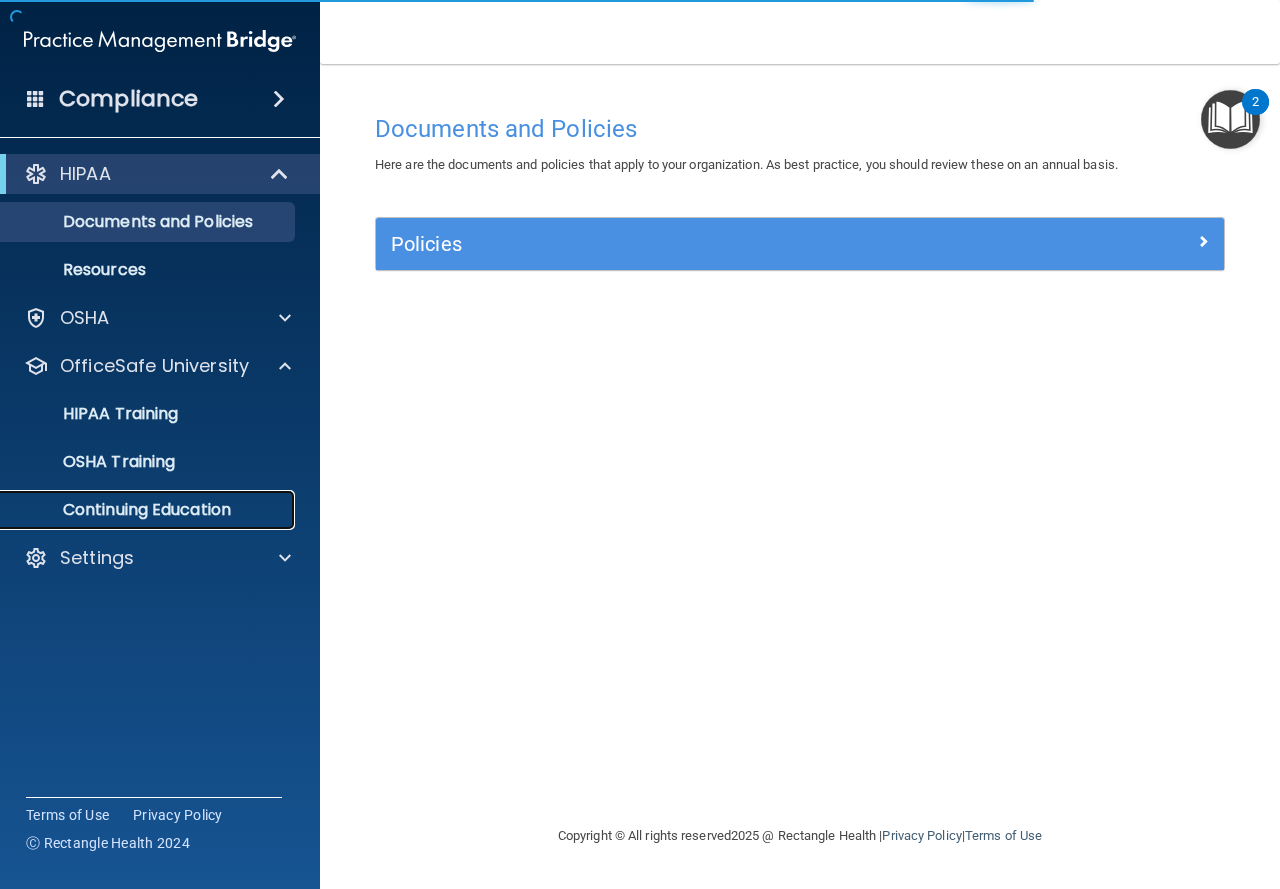 click on "Continuing Education" at bounding box center (149, 510) 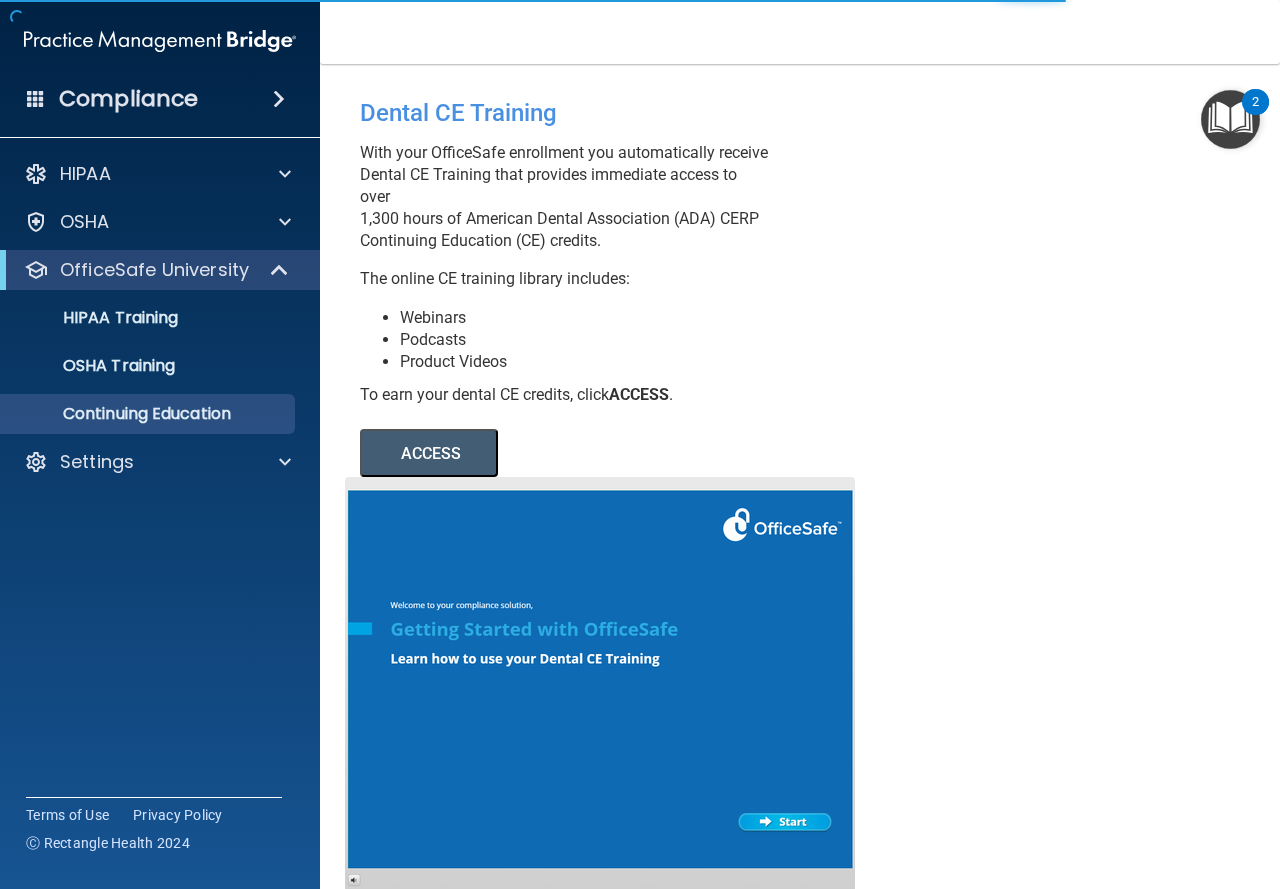 click on "ACCESS" at bounding box center (429, 453) 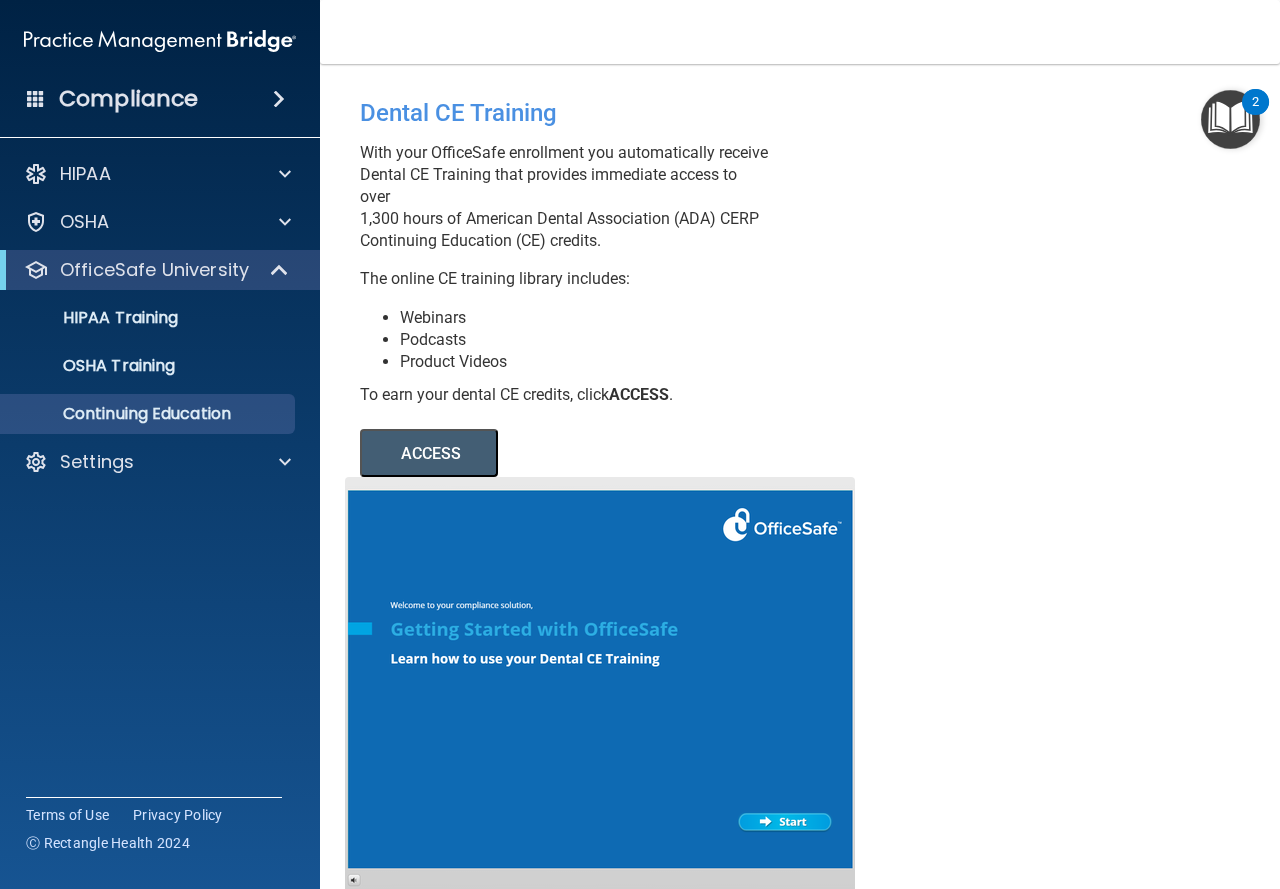 click on "ACCESS" at bounding box center [429, 453] 